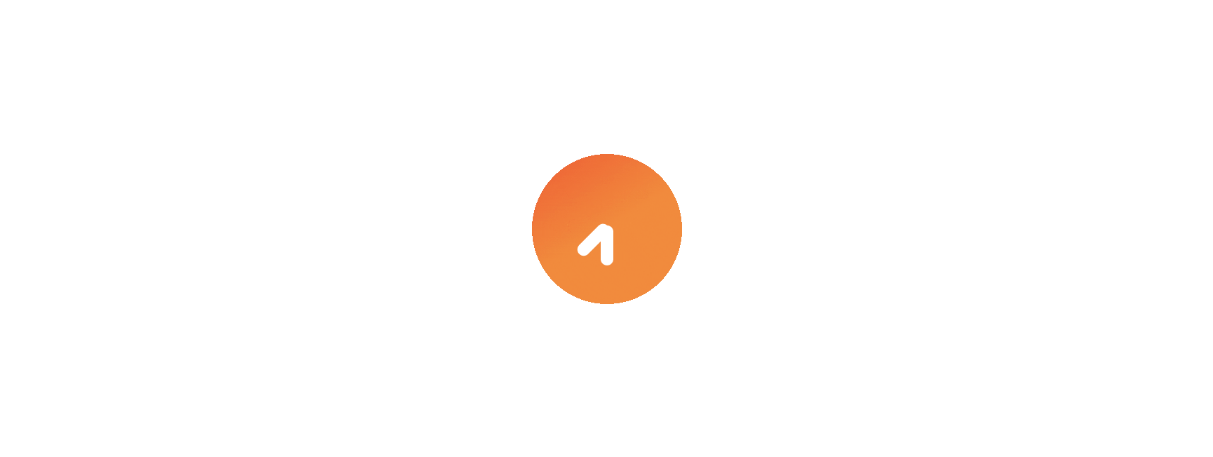 scroll, scrollTop: 0, scrollLeft: 0, axis: both 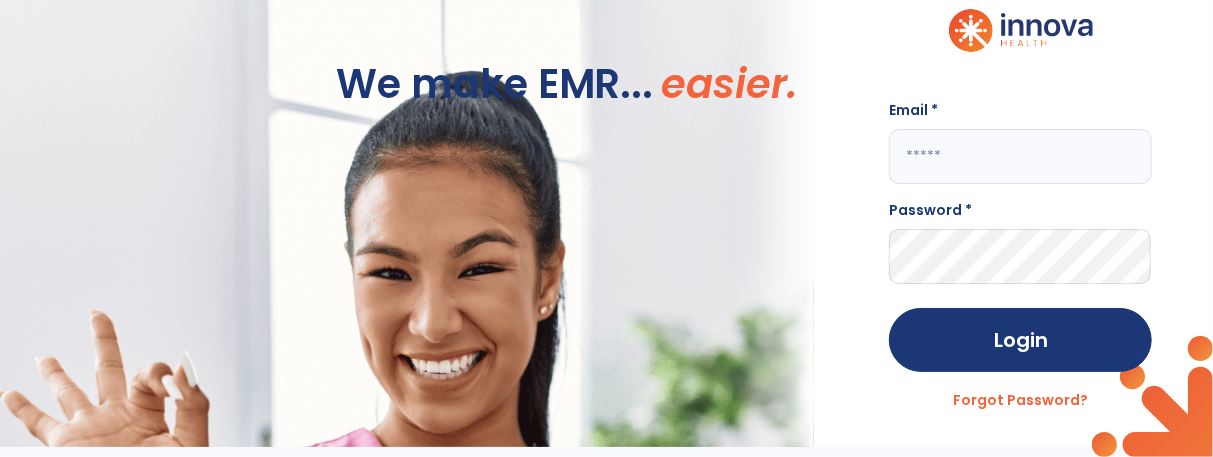 click 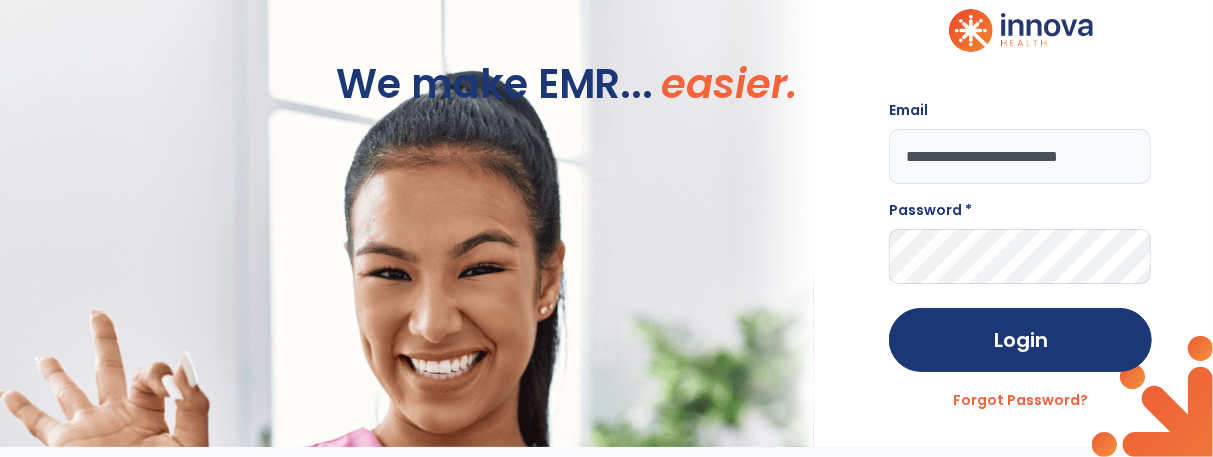 scroll, scrollTop: 0, scrollLeft: 22, axis: horizontal 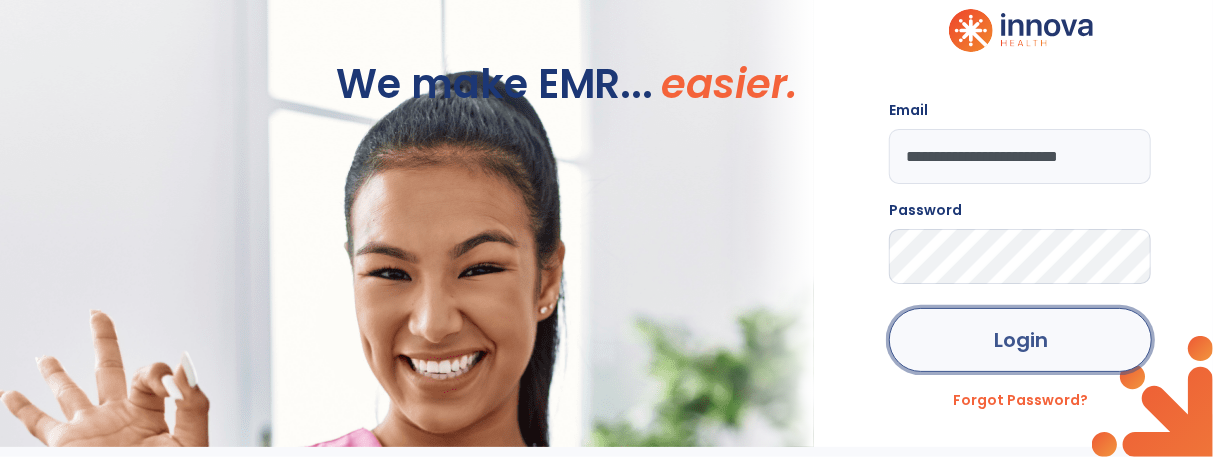 click on "Login" 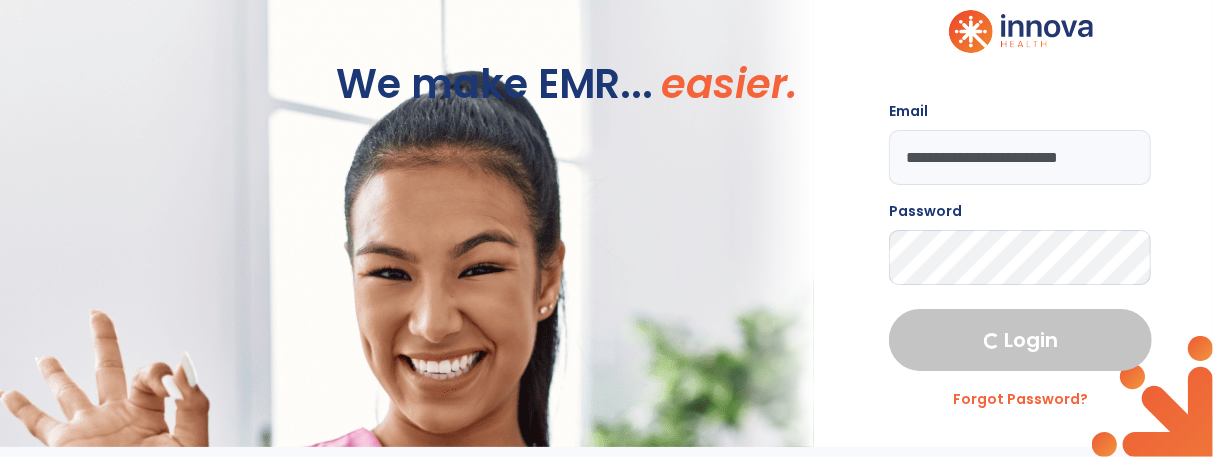 select on "****" 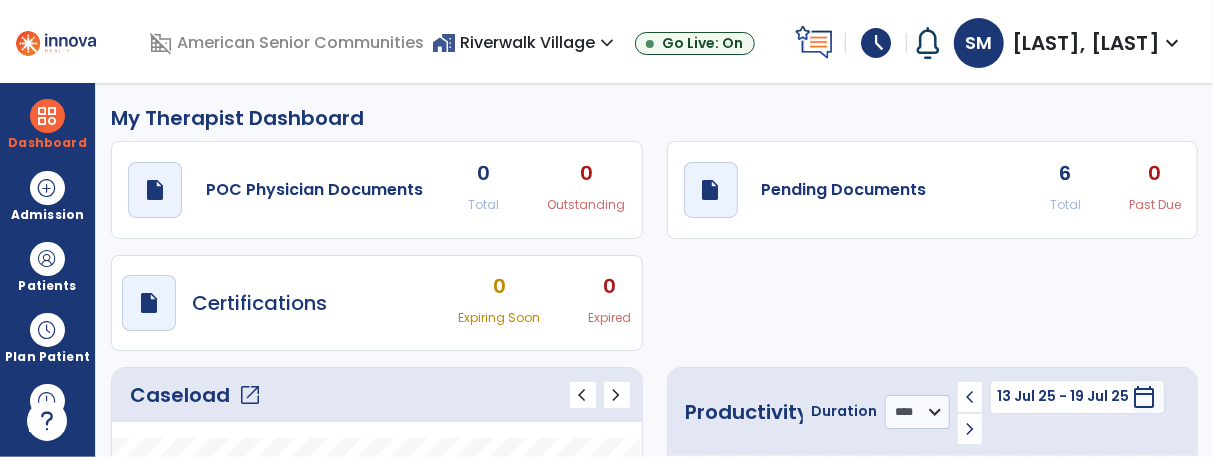 click on "6" 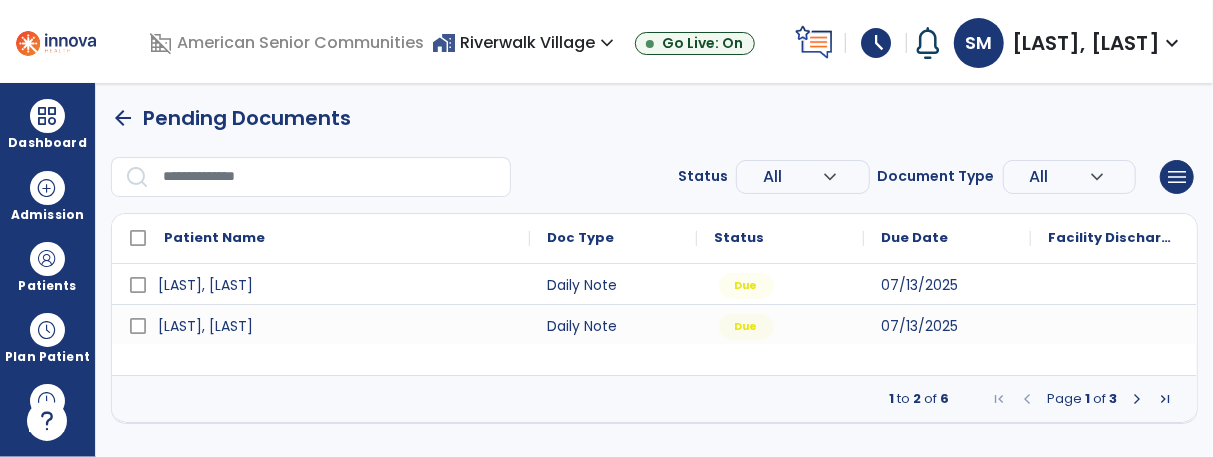click at bounding box center (1137, 399) 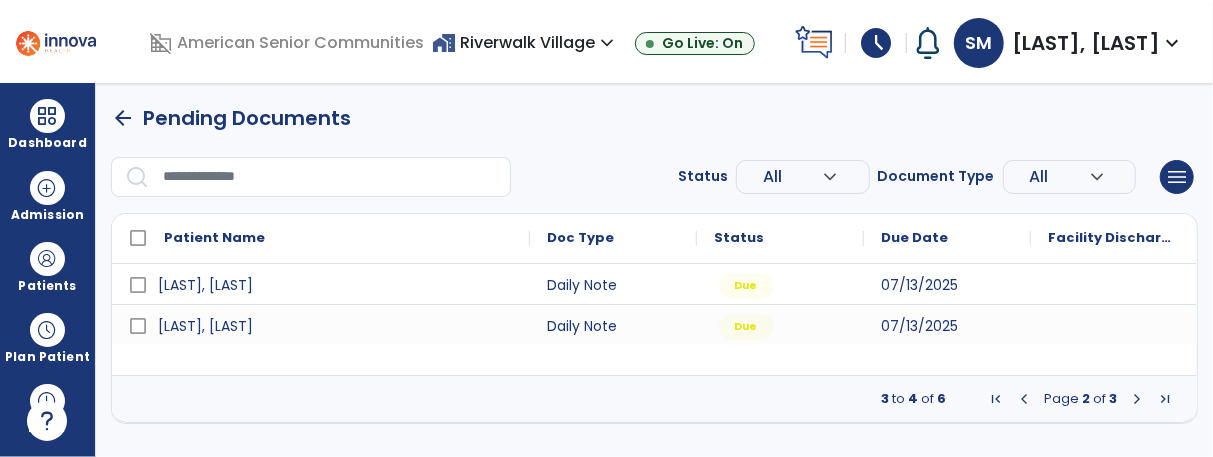 click at bounding box center (1137, 399) 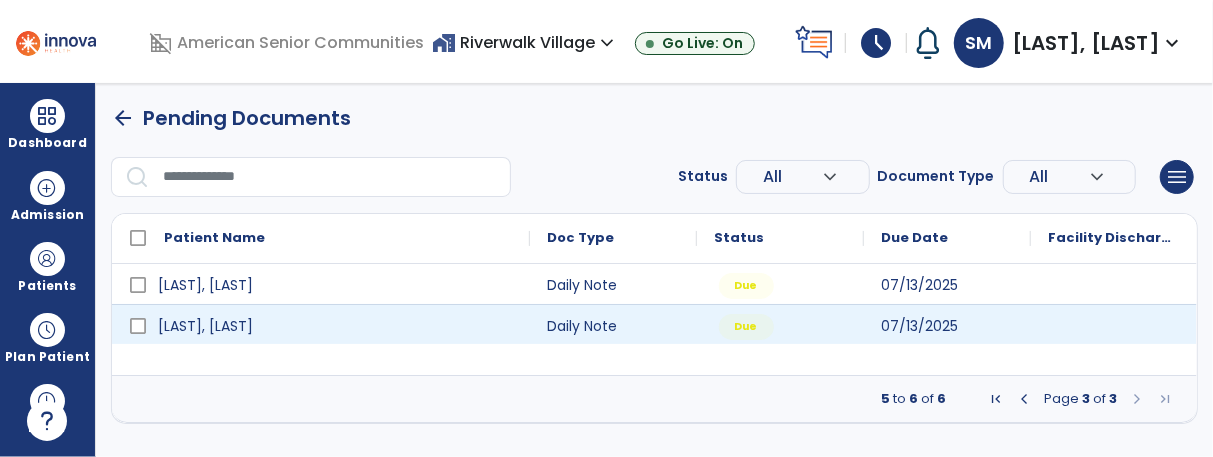 click at bounding box center [1114, 324] 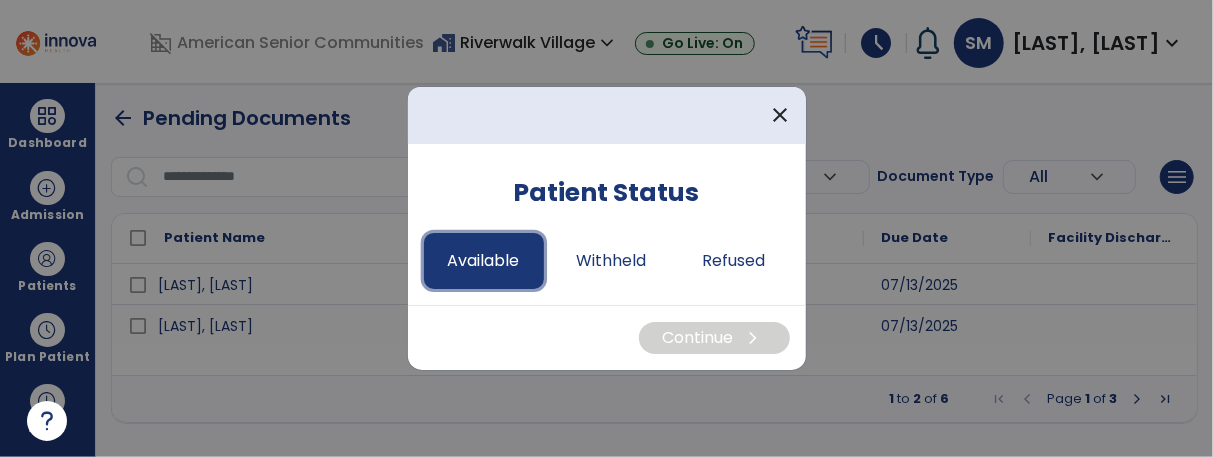 click on "Available" at bounding box center (484, 261) 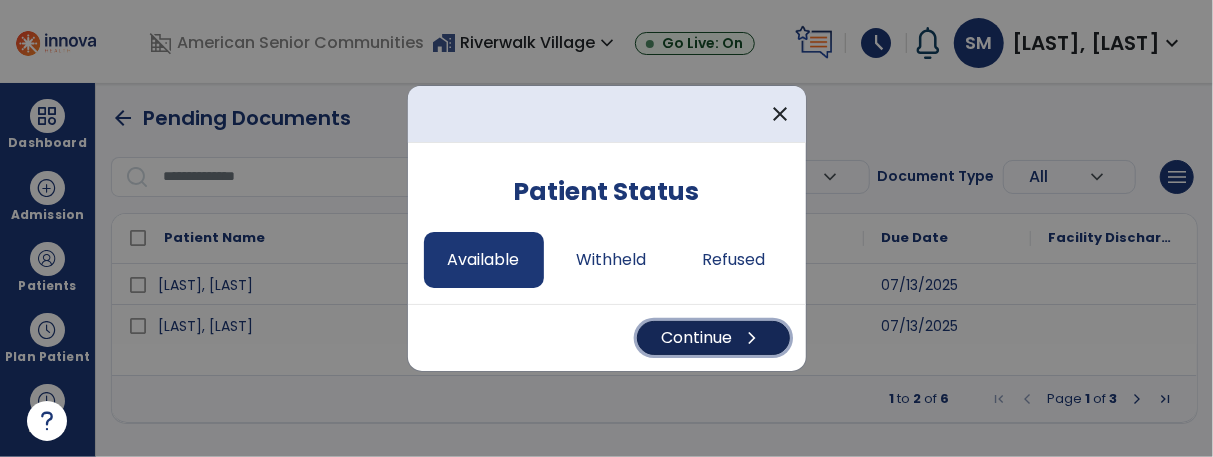 click on "Continue   chevron_right" at bounding box center (713, 338) 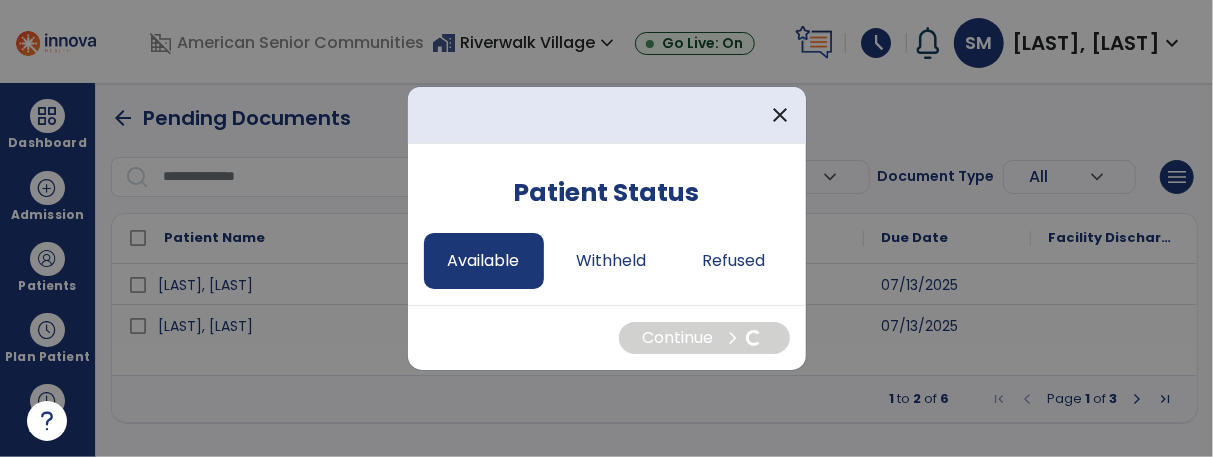 select on "*" 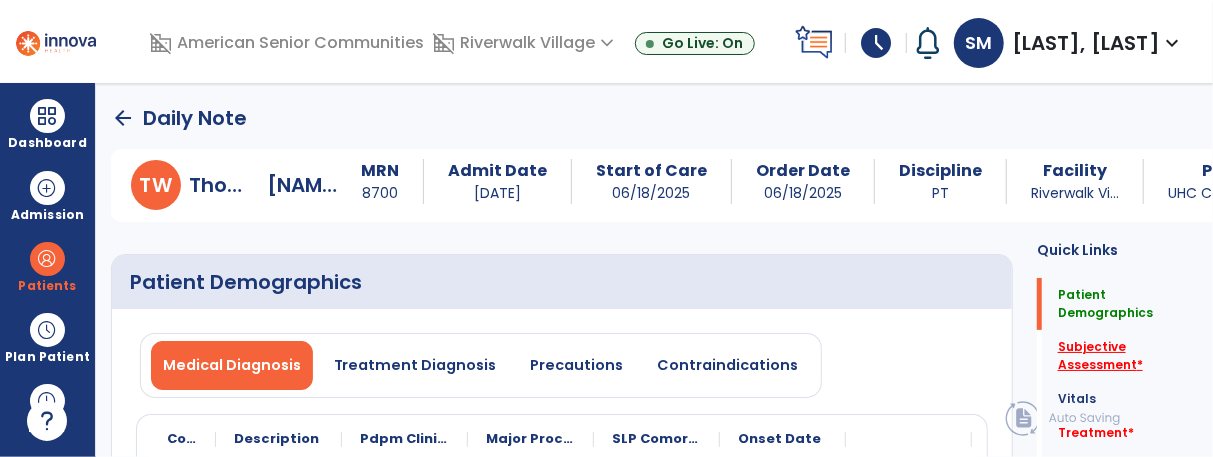 click on "Subjective Assessment   *" 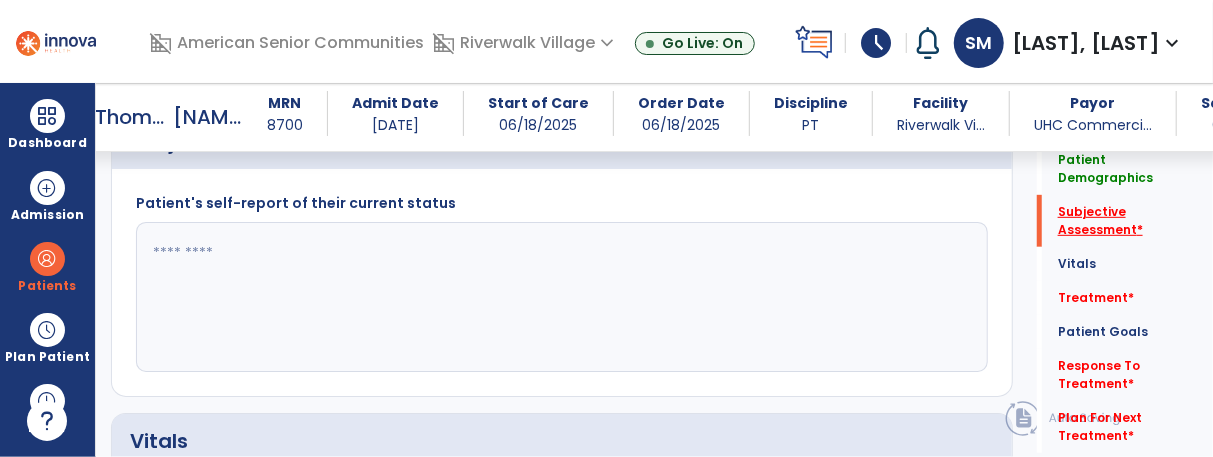 scroll, scrollTop: 527, scrollLeft: 0, axis: vertical 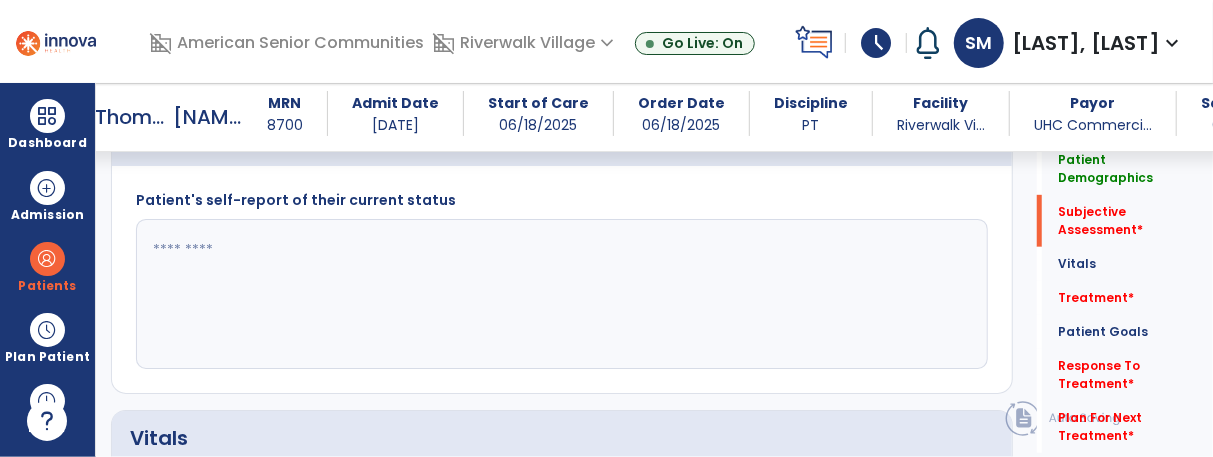 click 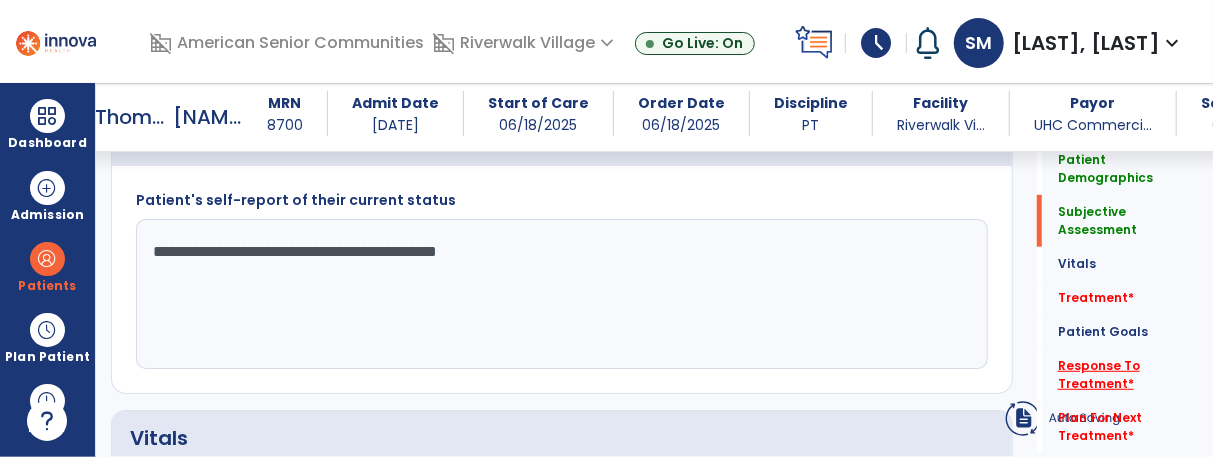 type on "**********" 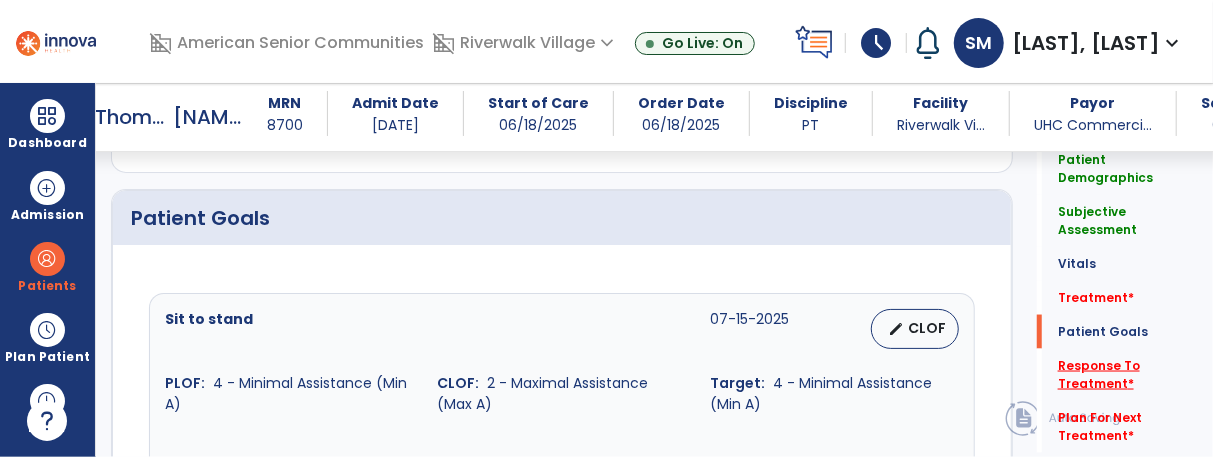scroll, scrollTop: 2357, scrollLeft: 0, axis: vertical 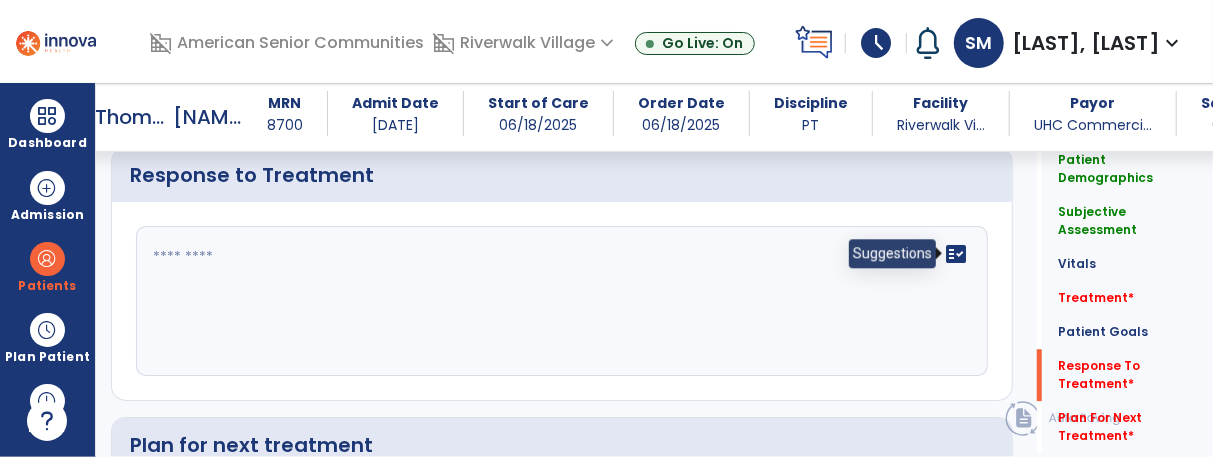 click on "fact_check" 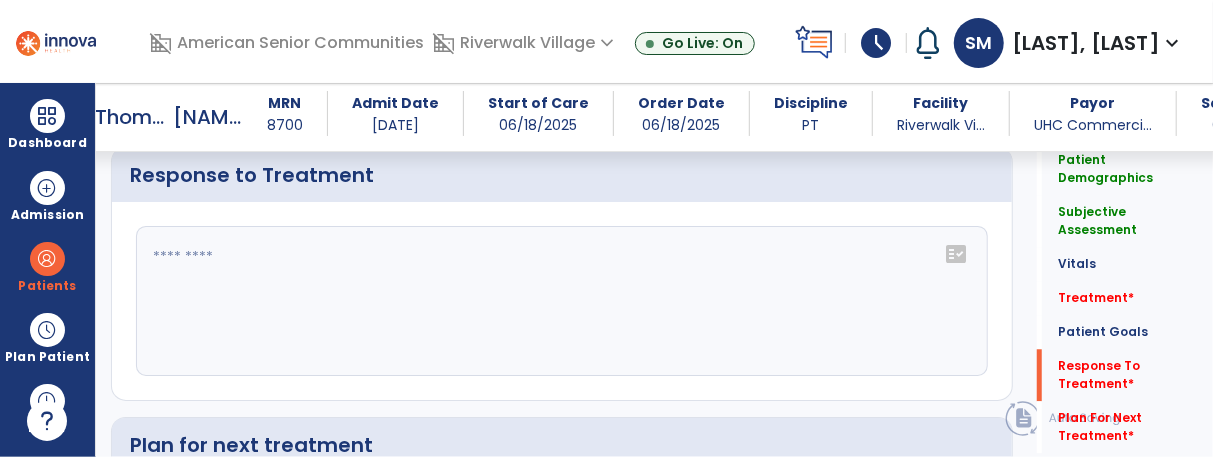 click on "fact_check" 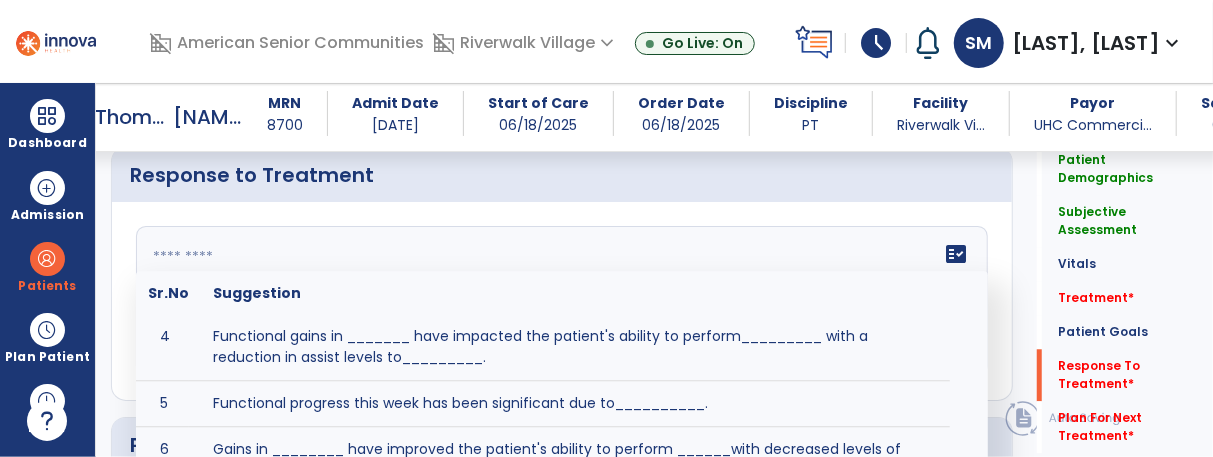 scroll, scrollTop: 208, scrollLeft: 0, axis: vertical 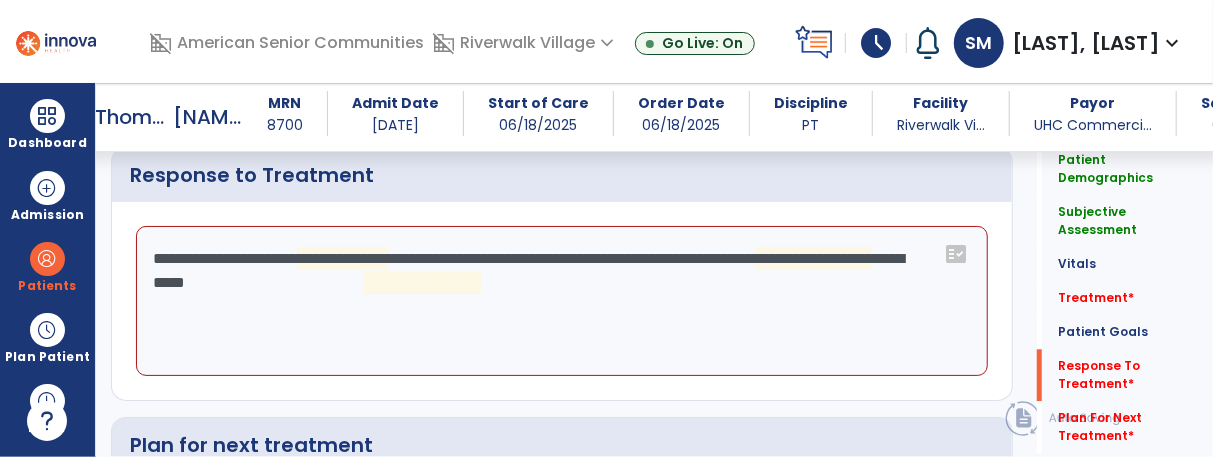 click on "**********" 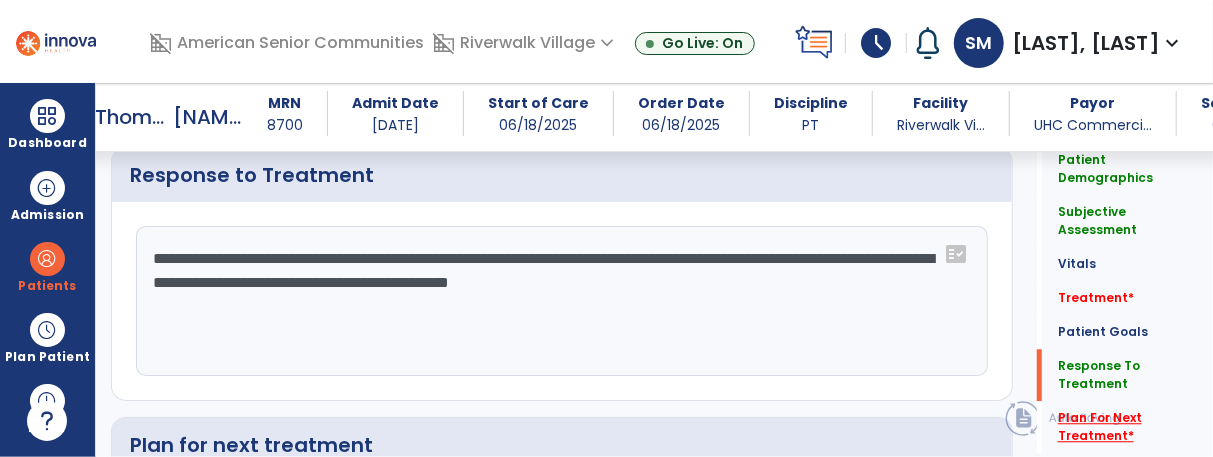 type on "**********" 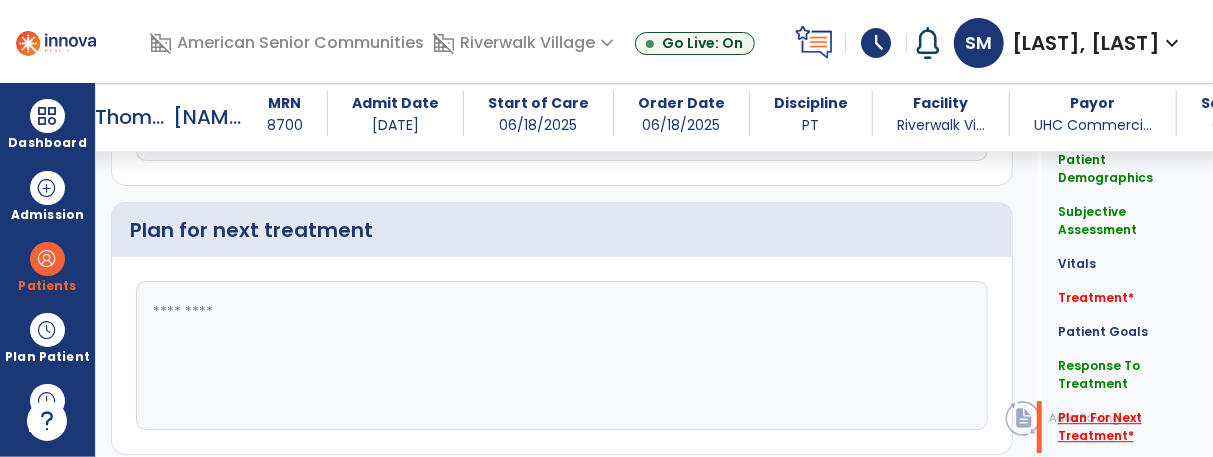 scroll, scrollTop: 2626, scrollLeft: 0, axis: vertical 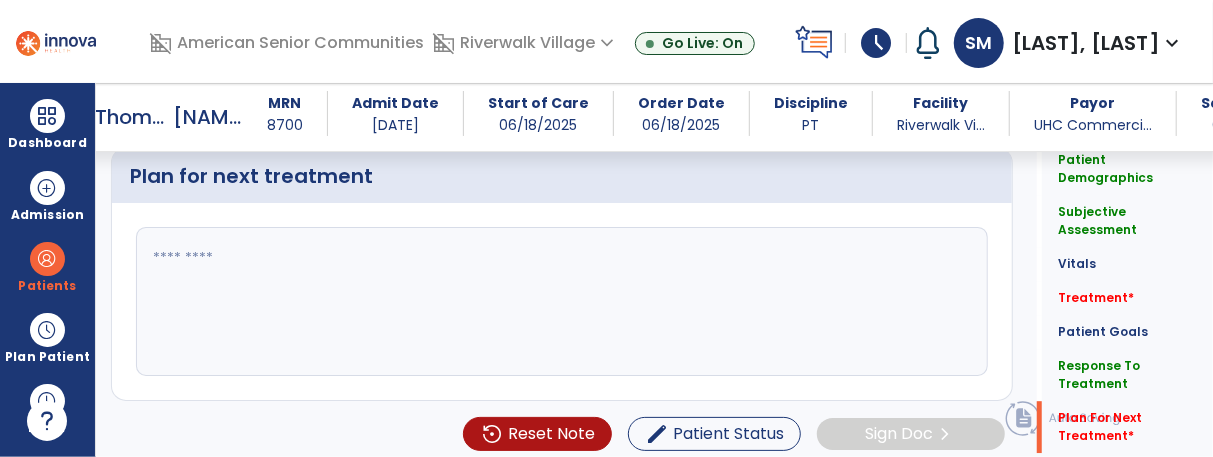 click 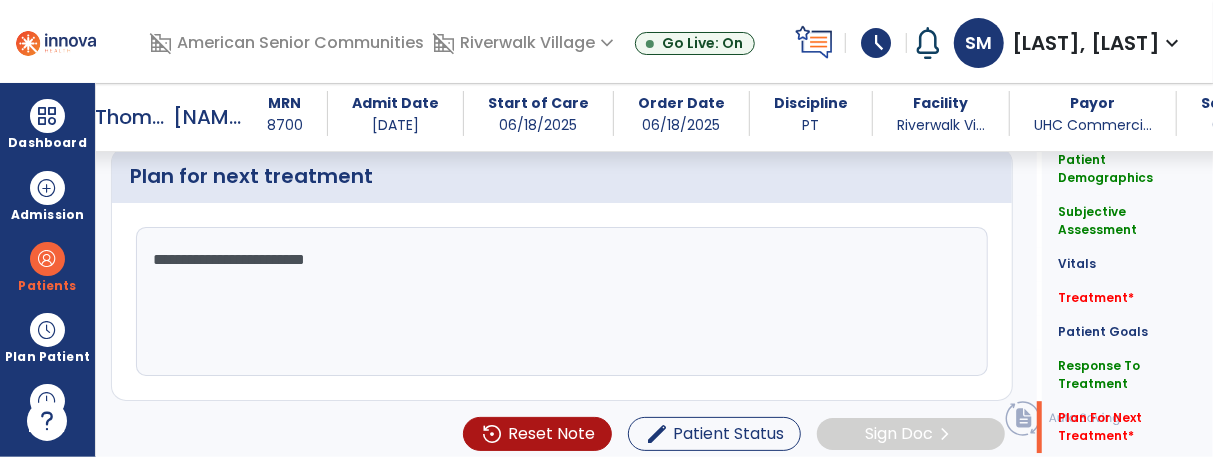 type on "**********" 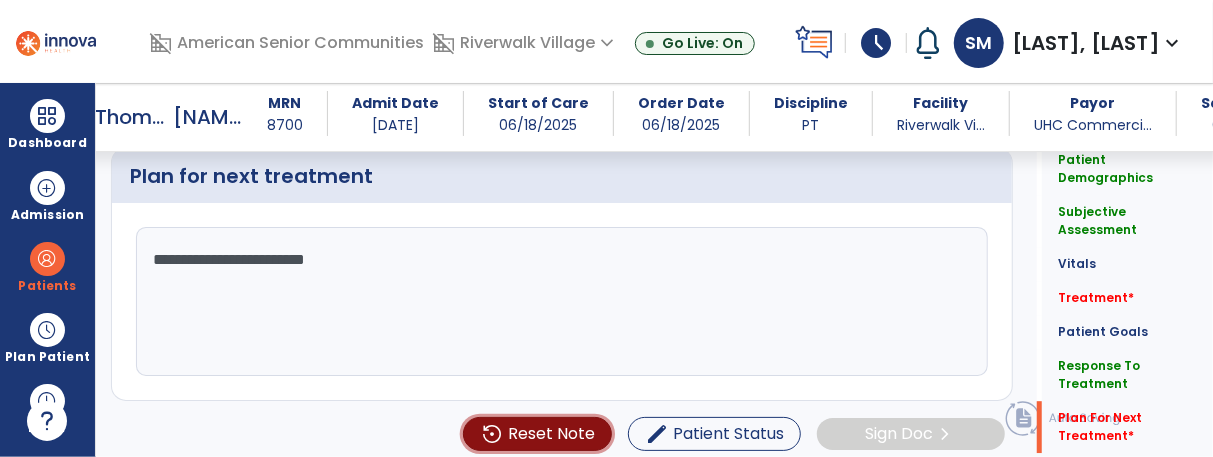type 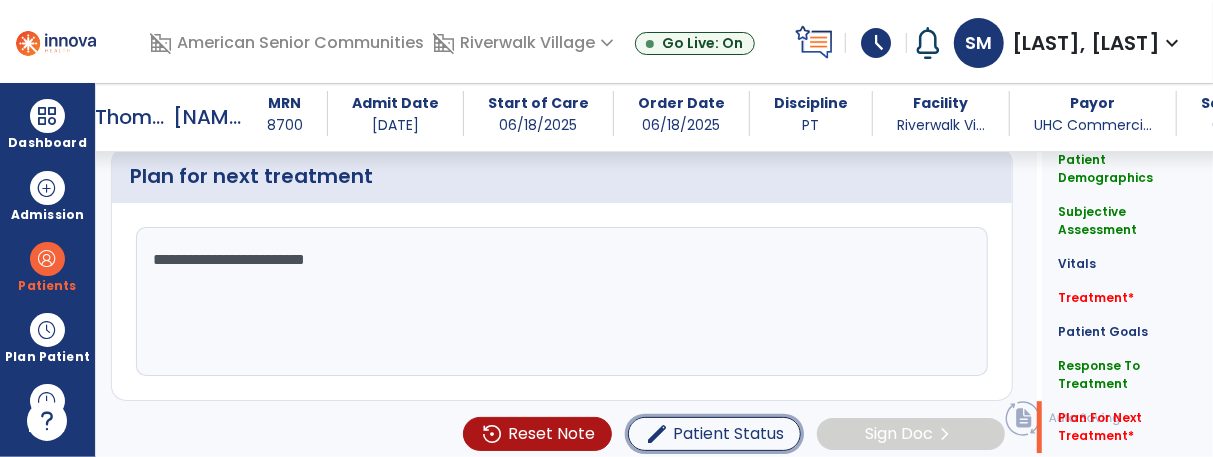 type 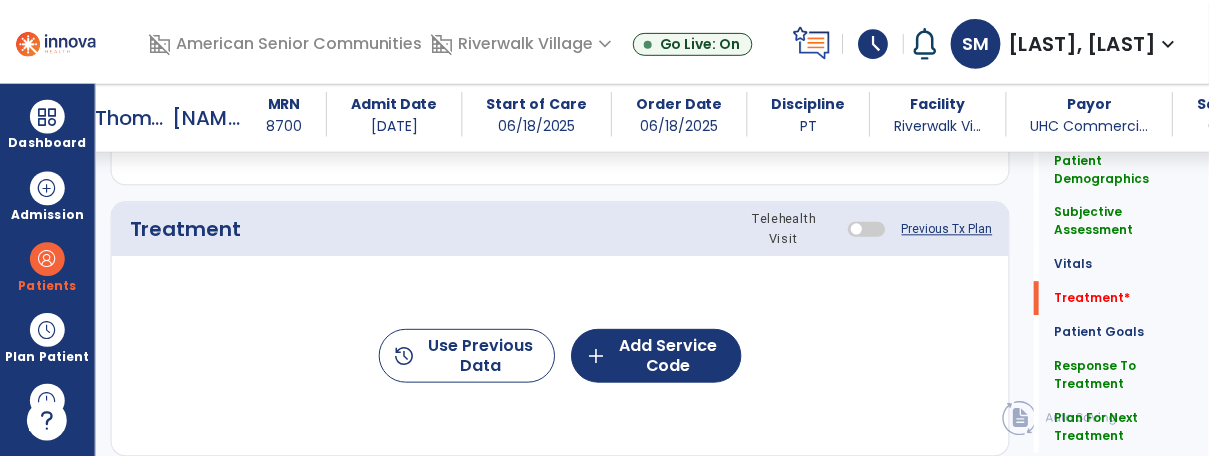 scroll, scrollTop: 1168, scrollLeft: 0, axis: vertical 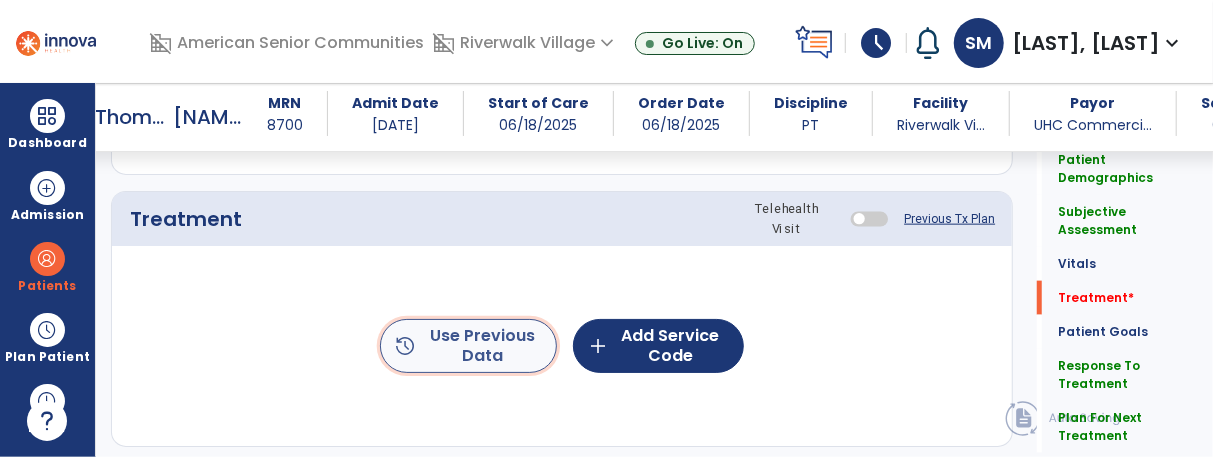 click on "history  Use Previous Data" 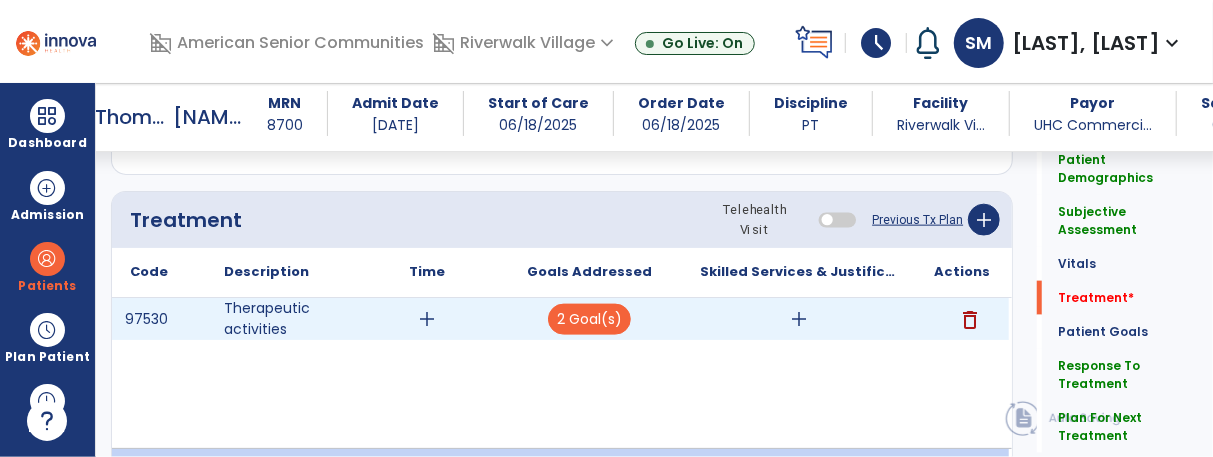 click on "add" at bounding box center (427, 319) 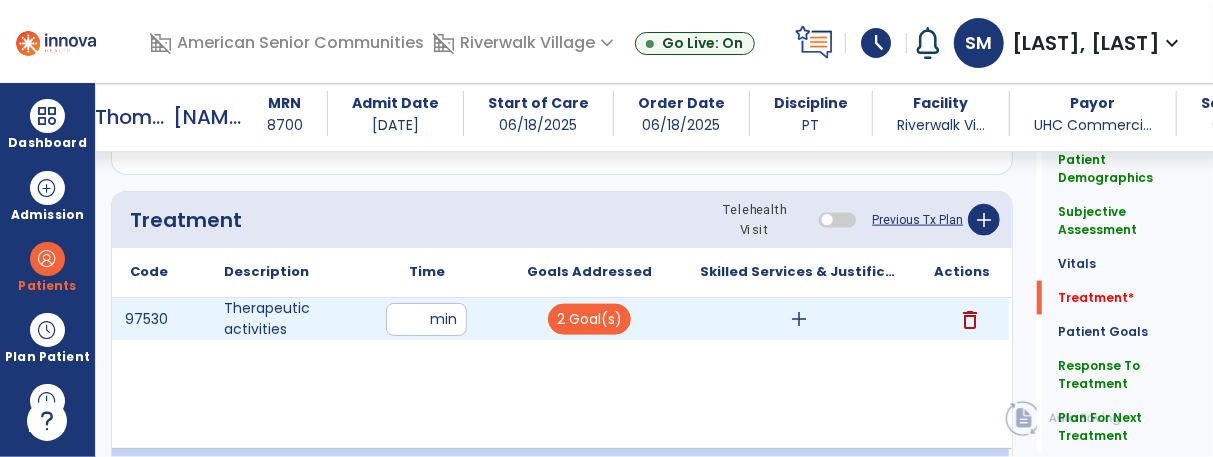 type on "**" 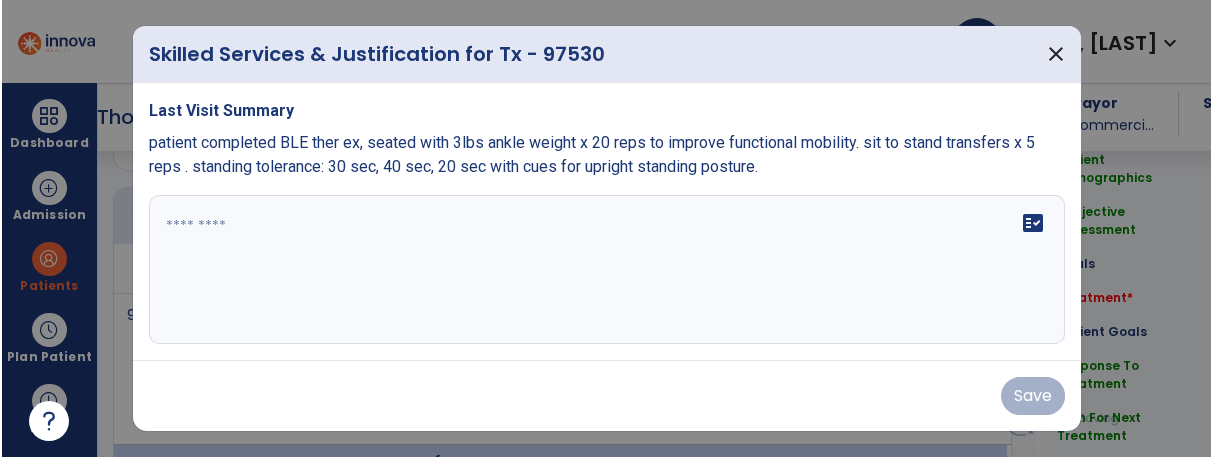 scroll, scrollTop: 1168, scrollLeft: 0, axis: vertical 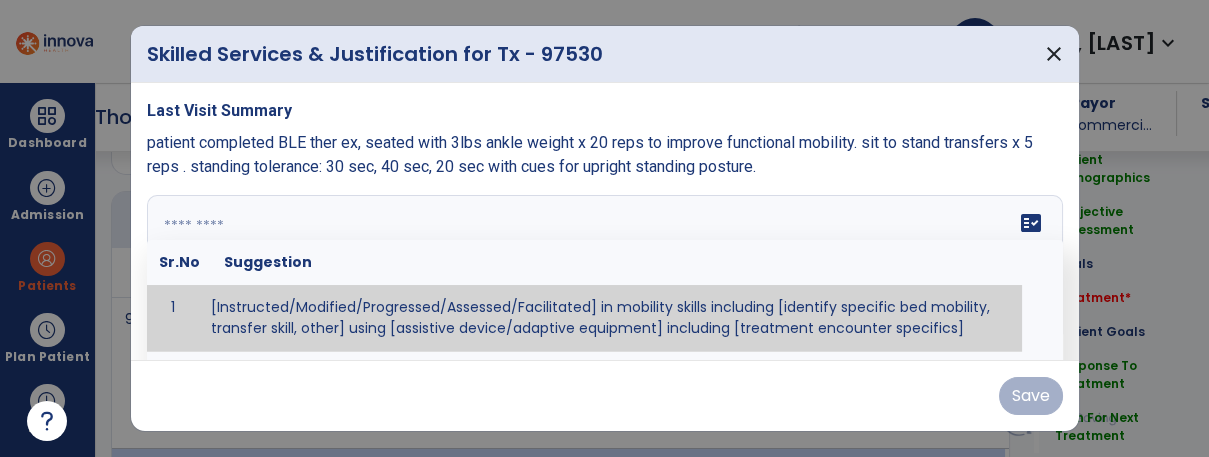 click on "fact_check  Sr.No Suggestion 1 [Instructed/Modified/Progressed/Assessed/Facilitated] in mobility skills including [identify specific bed mobility, transfer skill, other] using [assistive device/adaptive equipment] including [treatment encounter specifics]" at bounding box center (605, 270) 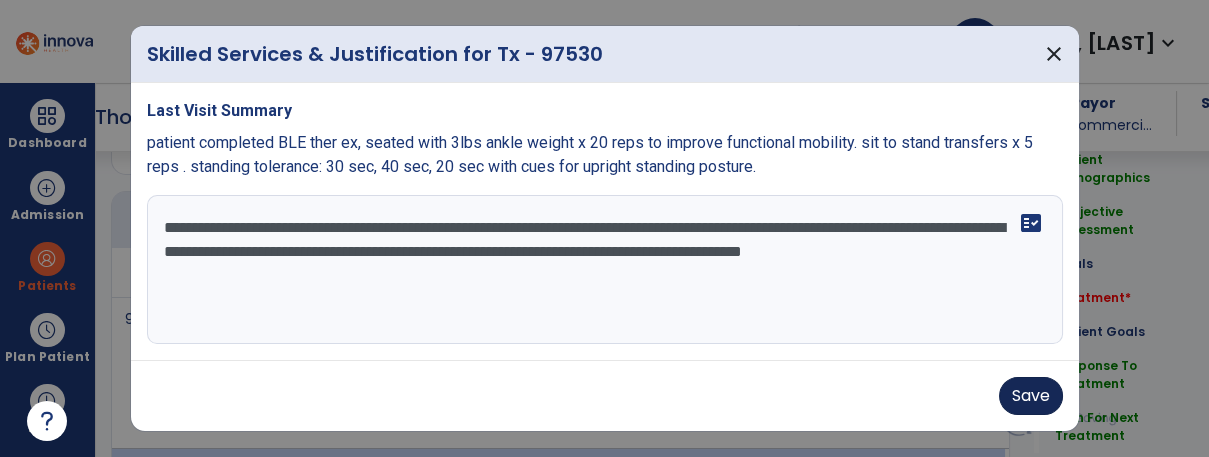 type on "**********" 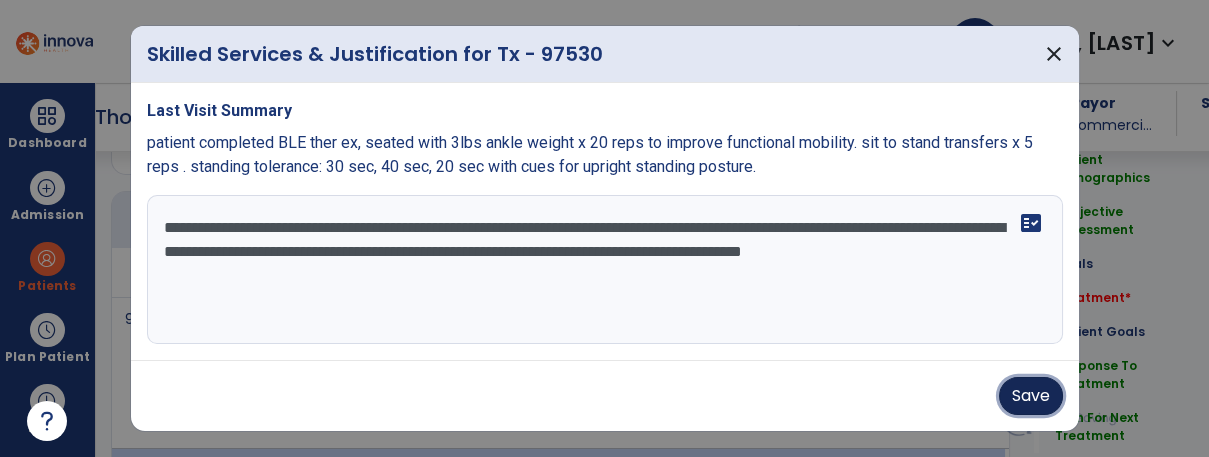 click on "Save" at bounding box center (1031, 396) 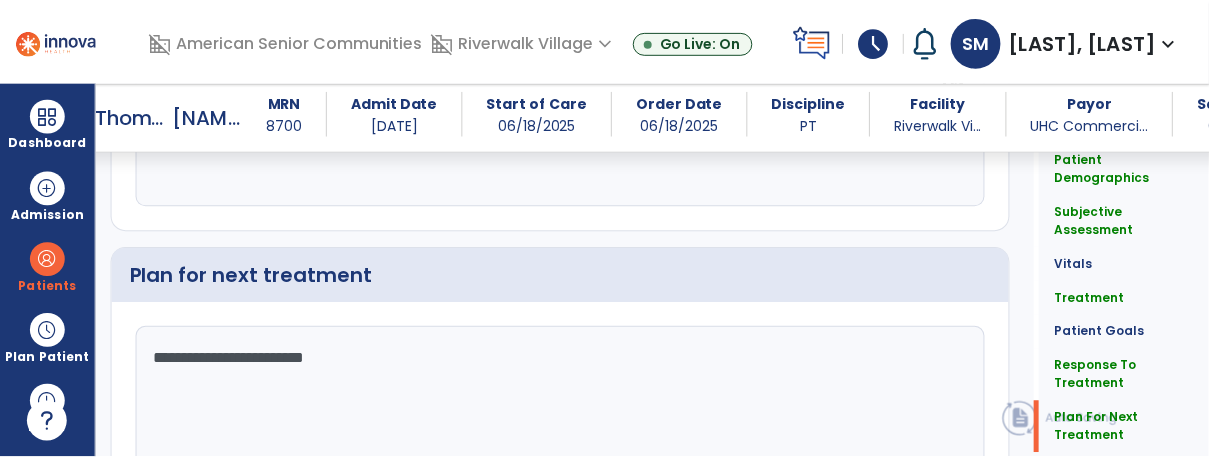 scroll, scrollTop: 2797, scrollLeft: 0, axis: vertical 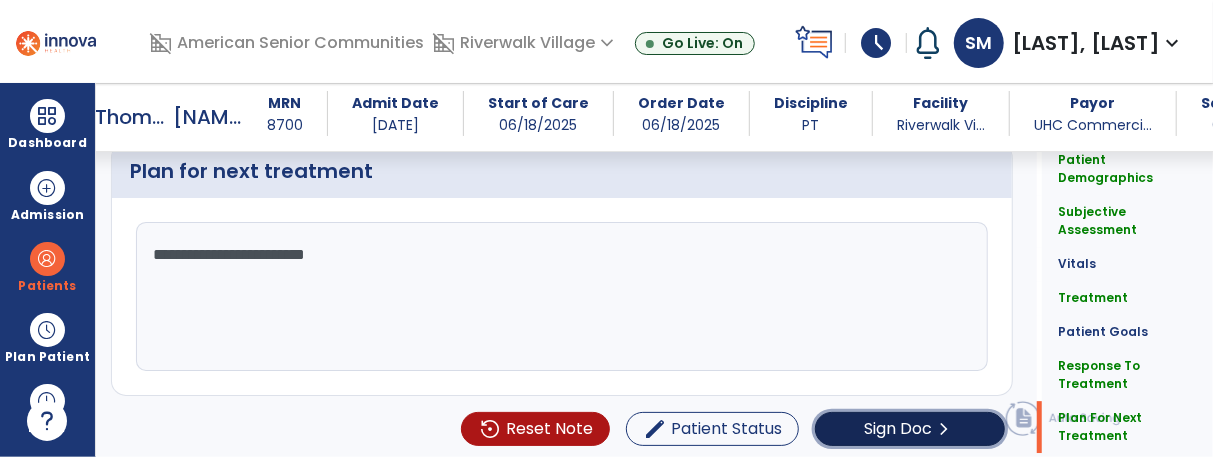 click on "Sign Doc" 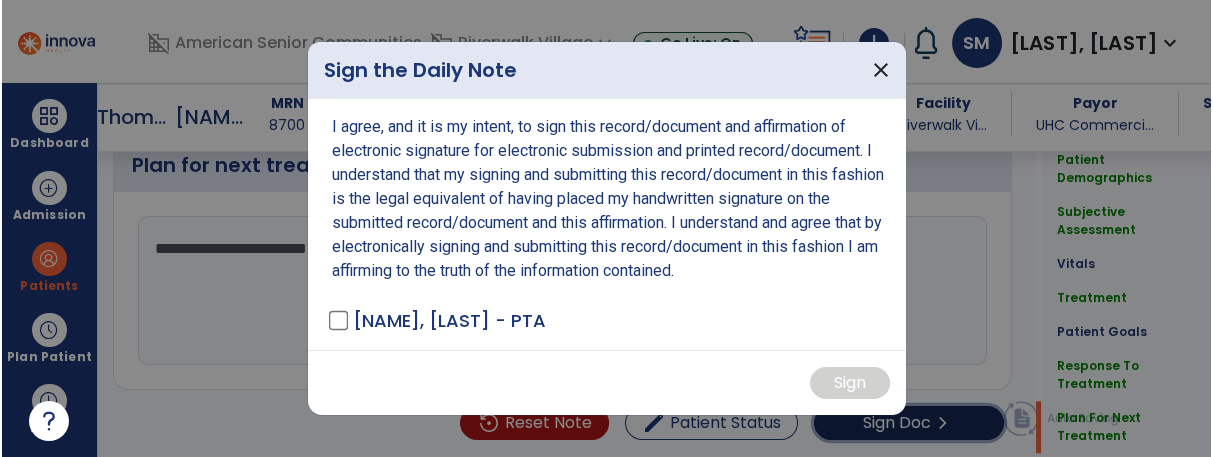 scroll, scrollTop: 2797, scrollLeft: 0, axis: vertical 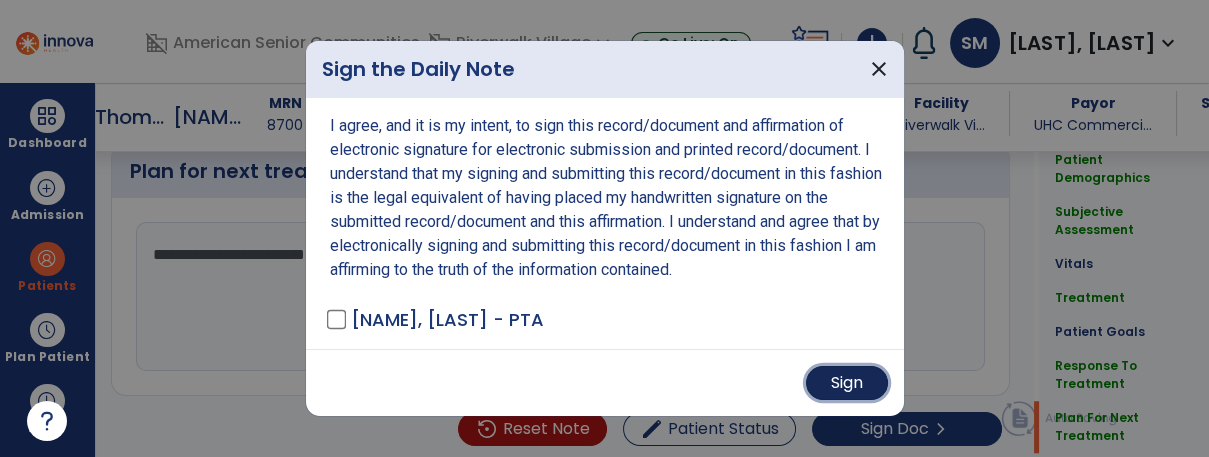 click on "Sign" at bounding box center [847, 383] 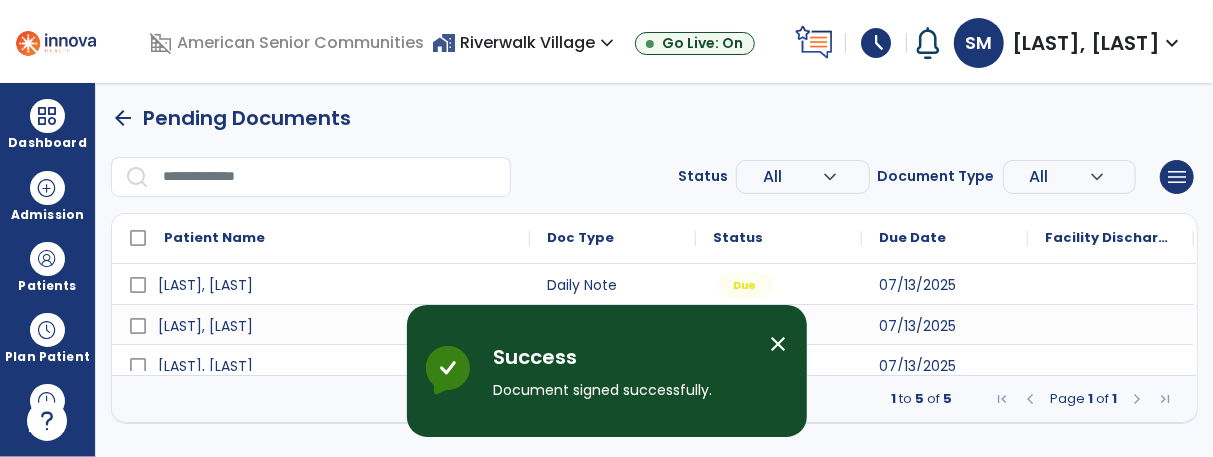 scroll, scrollTop: 0, scrollLeft: 0, axis: both 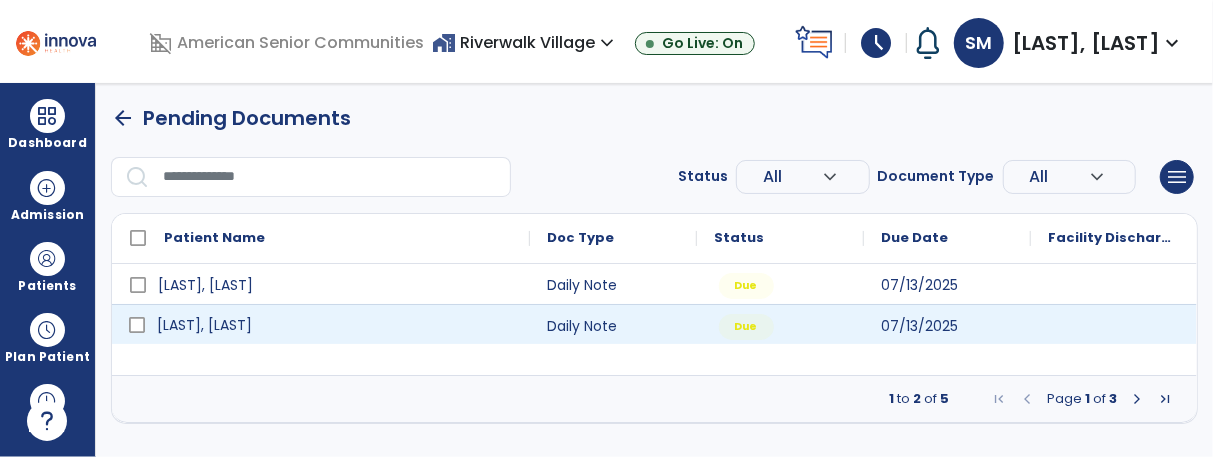 click on "[LAST], [FIRST]" at bounding box center [335, 325] 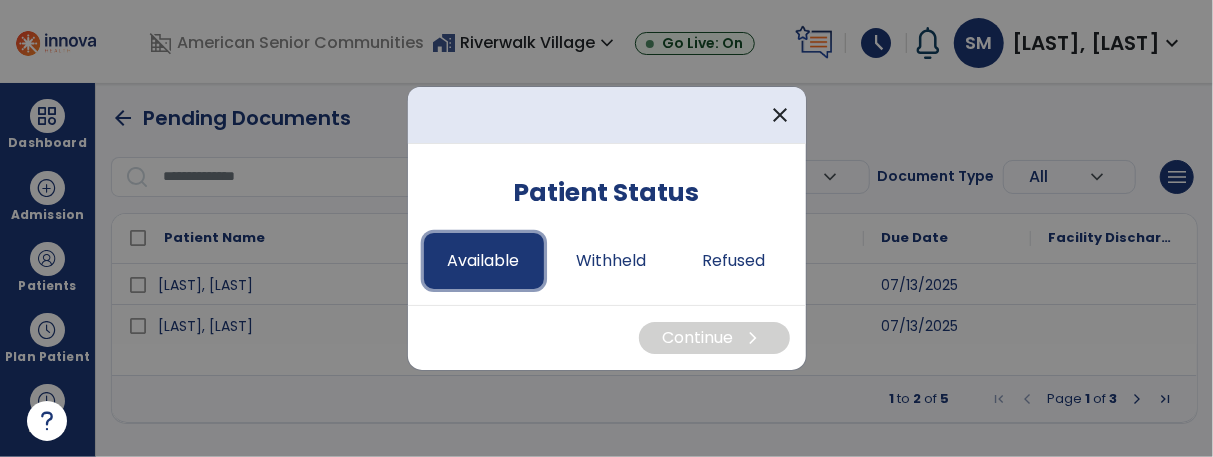 click on "Available" at bounding box center [484, 261] 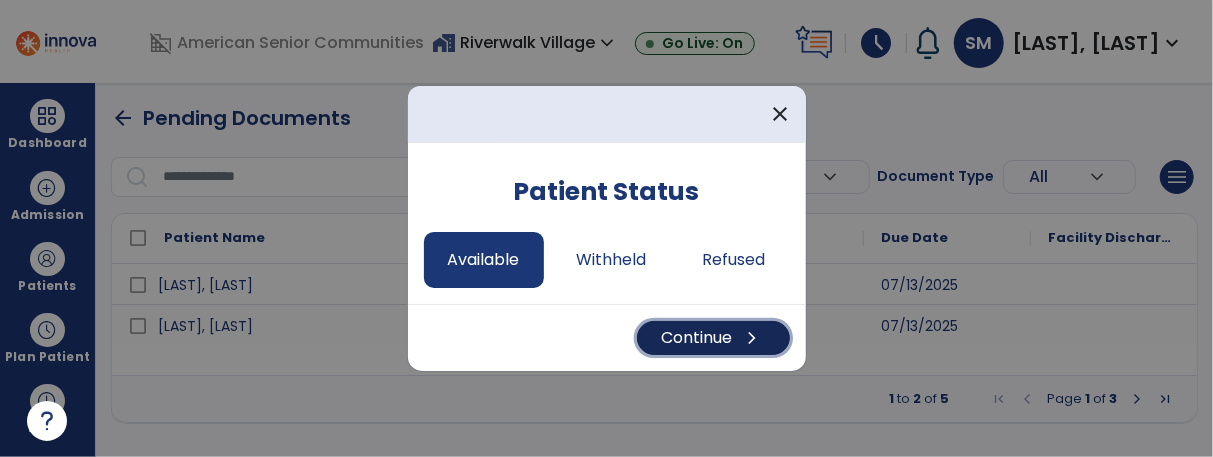 click on "Continue   chevron_right" at bounding box center (713, 338) 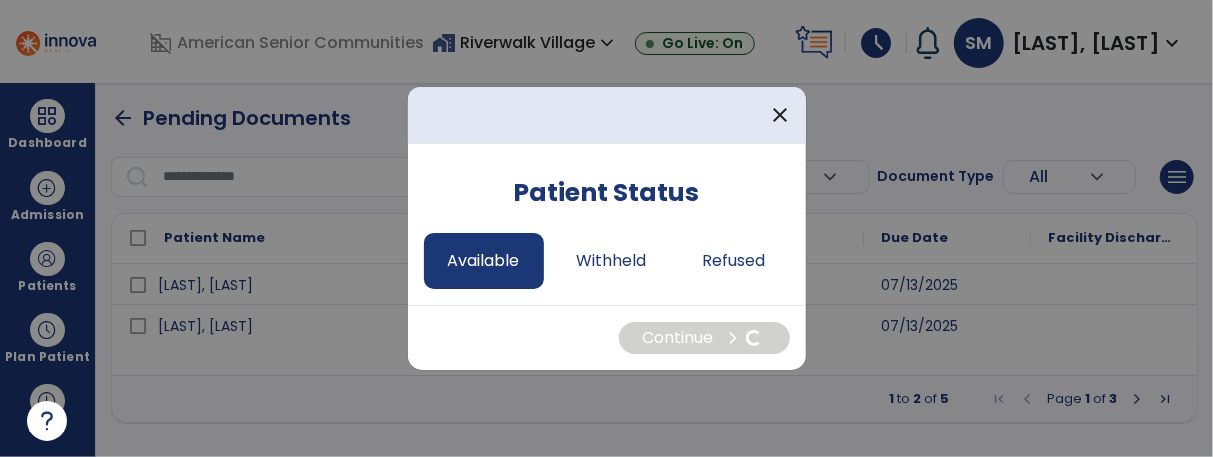 select on "*" 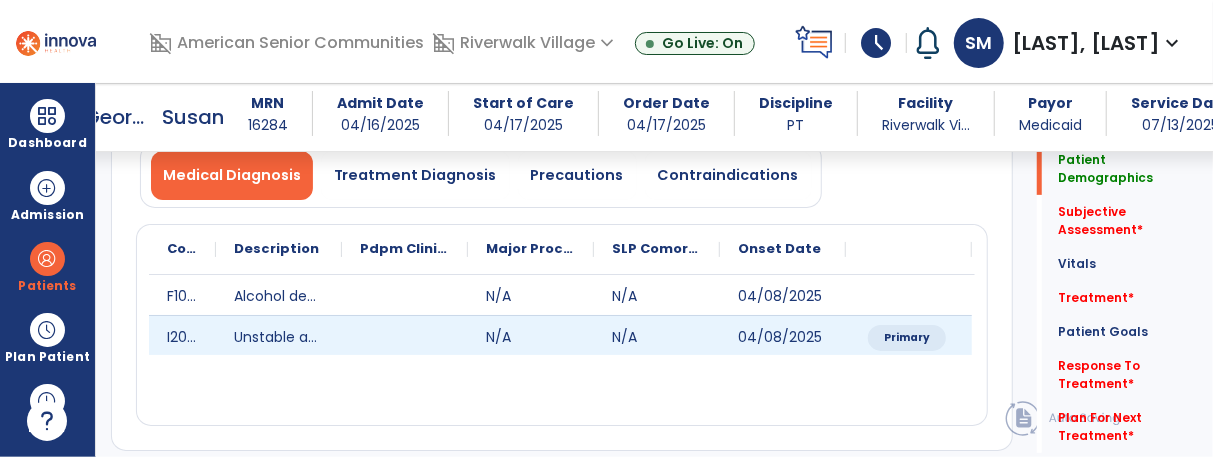 scroll, scrollTop: 214, scrollLeft: 0, axis: vertical 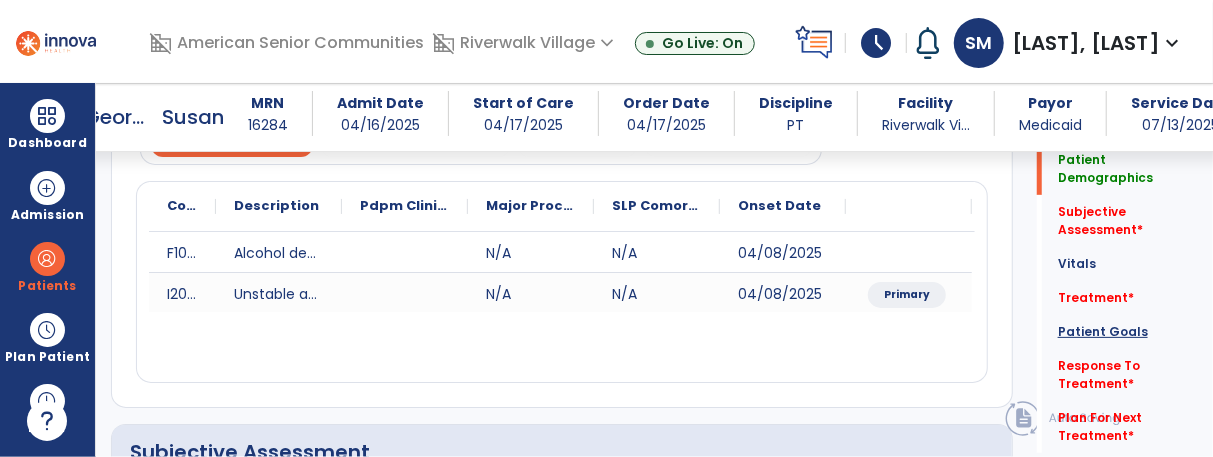 click on "Patient Goals" 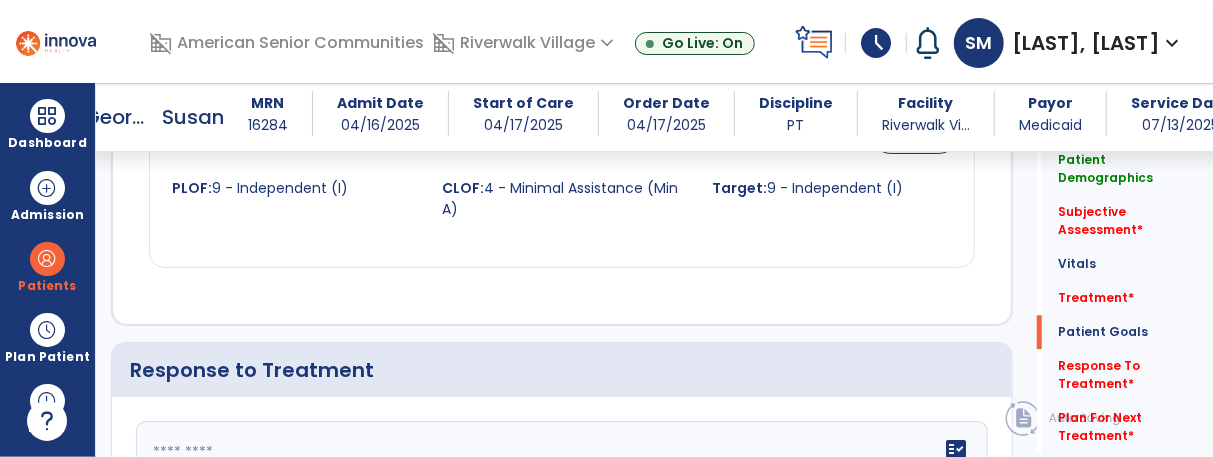 scroll, scrollTop: 2336, scrollLeft: 0, axis: vertical 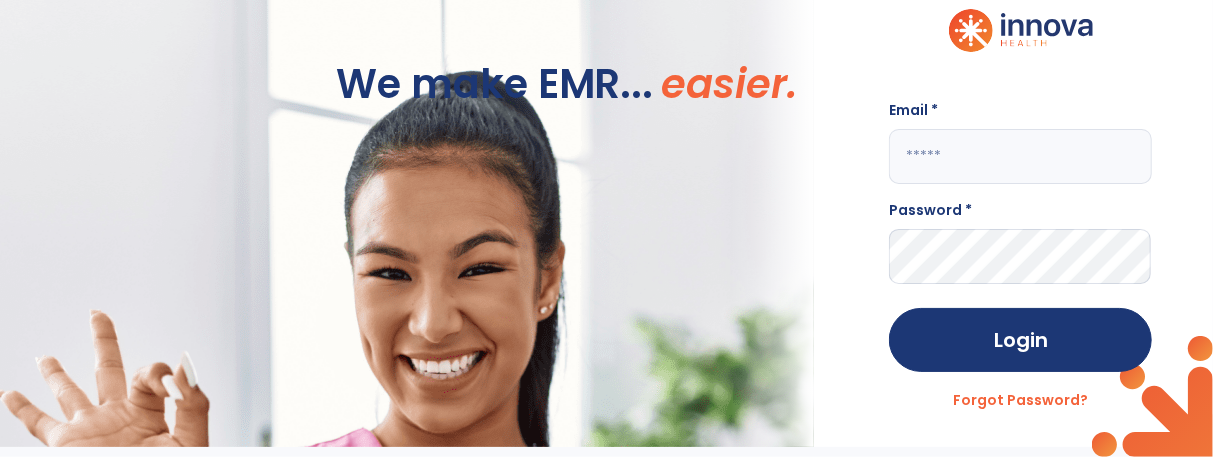 click 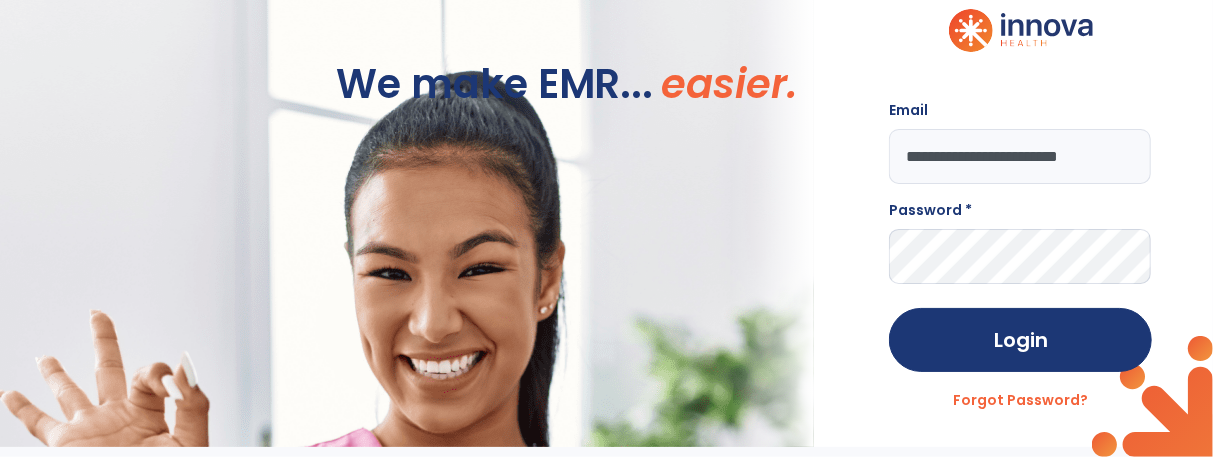 scroll, scrollTop: 0, scrollLeft: 22, axis: horizontal 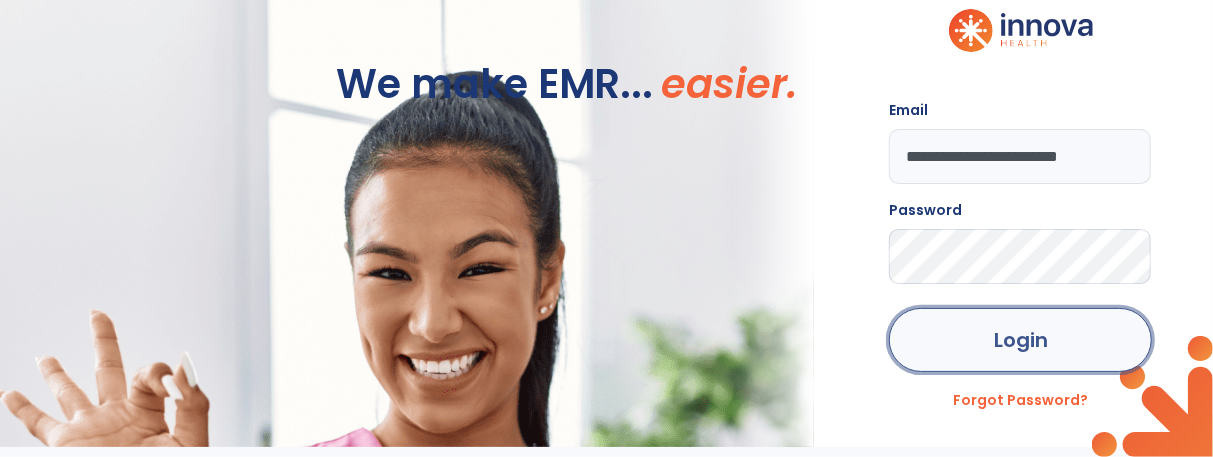 click on "Login" 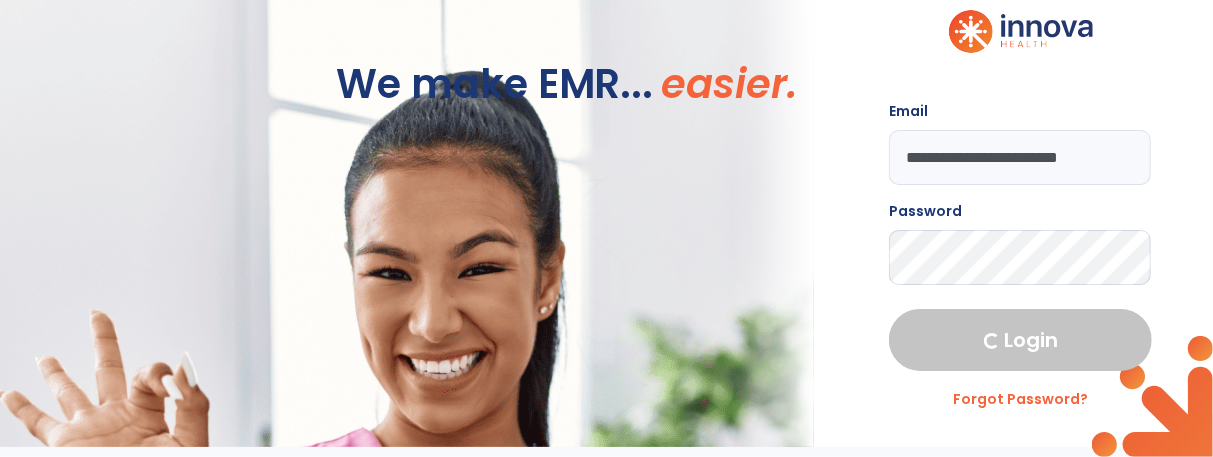 select on "****" 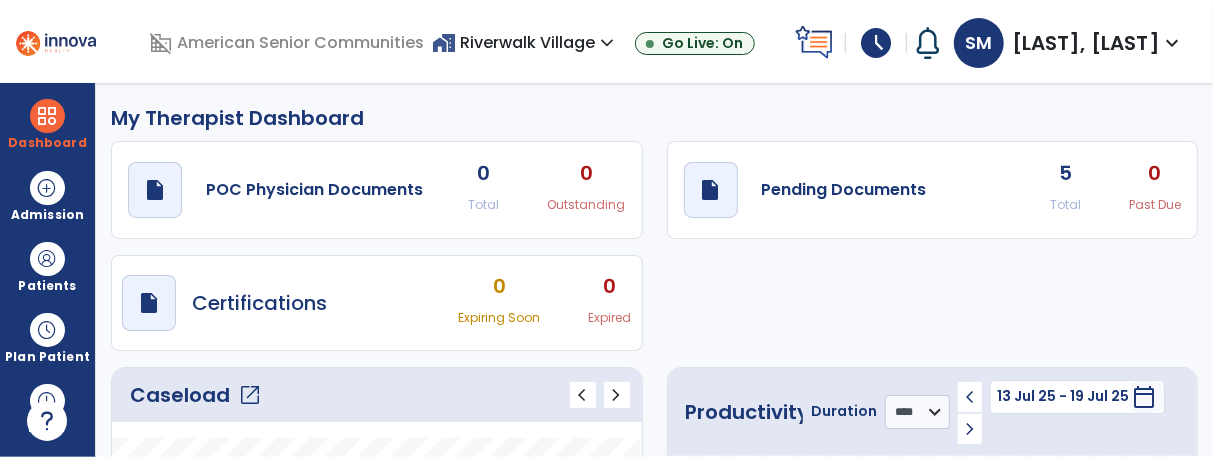 click on "home_work   Riverwalk Village   expand_more" at bounding box center (525, 42) 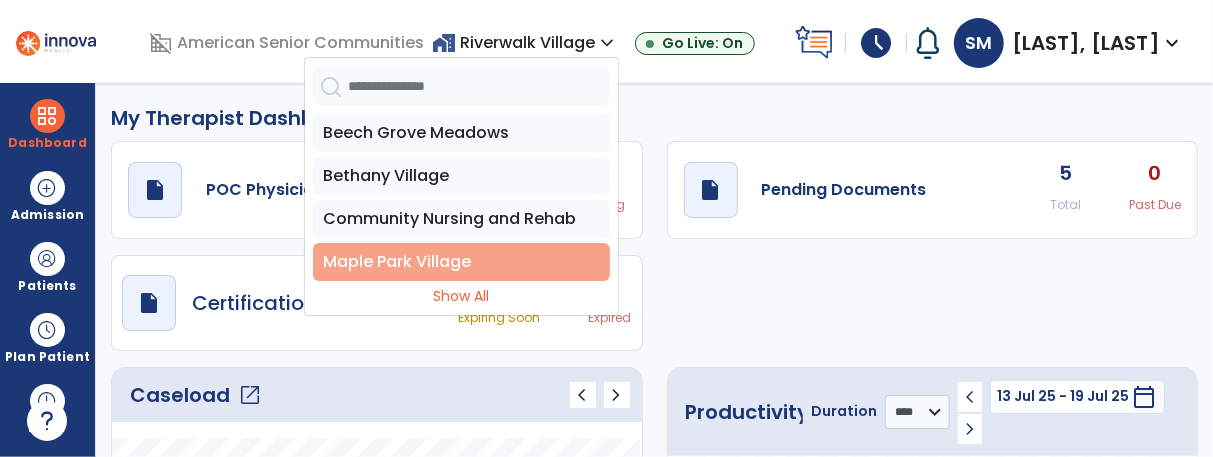 click on "Maple Park Village" at bounding box center [461, 262] 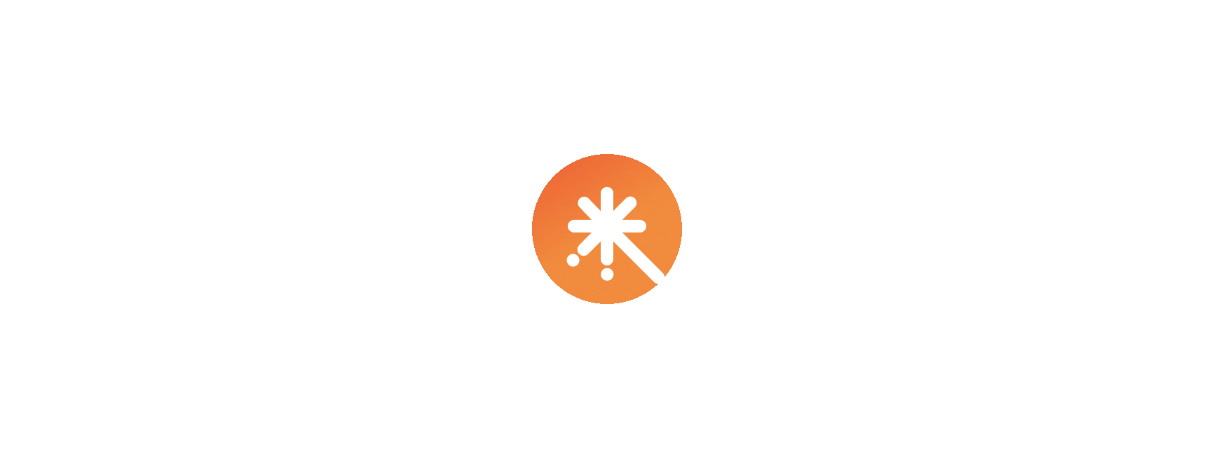 scroll, scrollTop: 0, scrollLeft: 0, axis: both 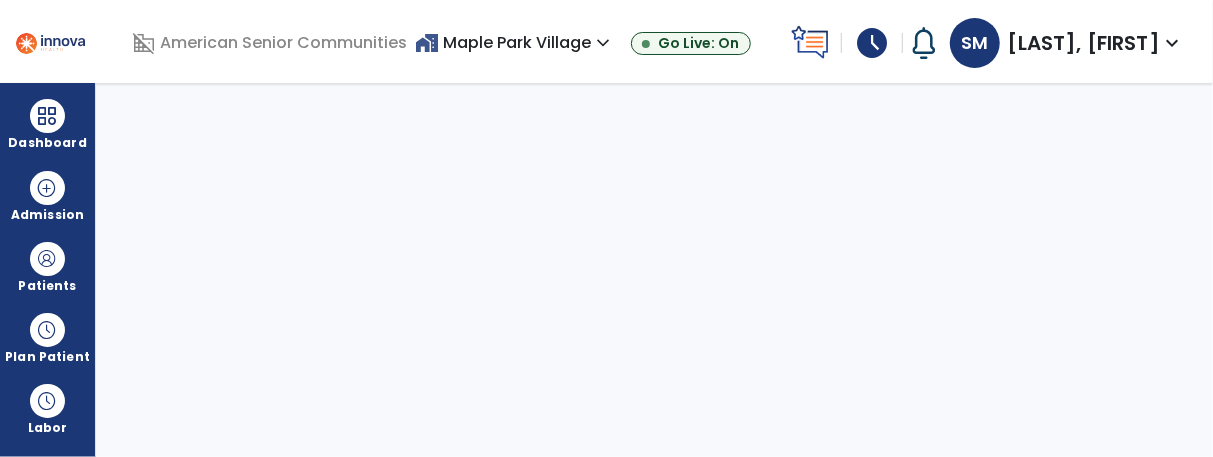 select on "****" 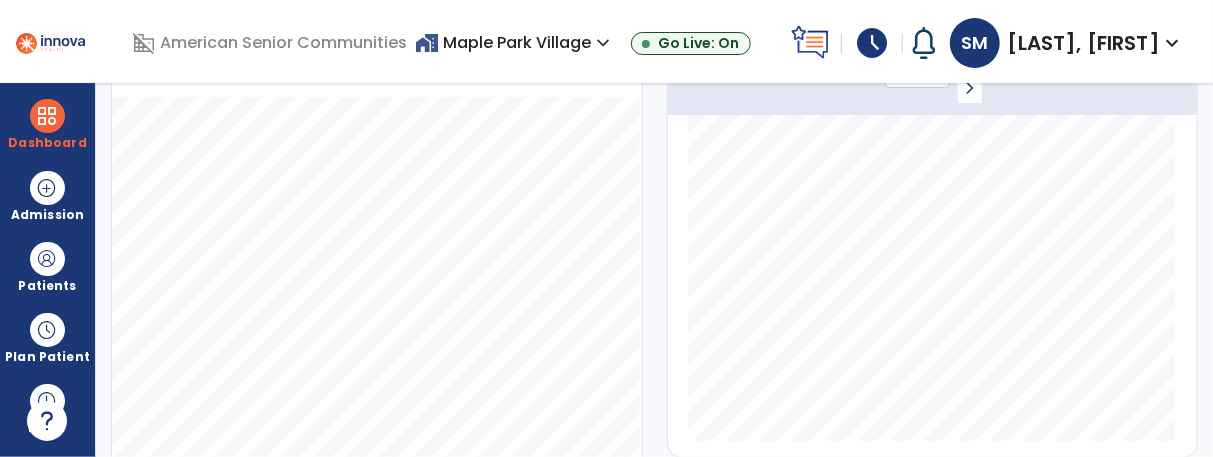 scroll, scrollTop: 270, scrollLeft: 0, axis: vertical 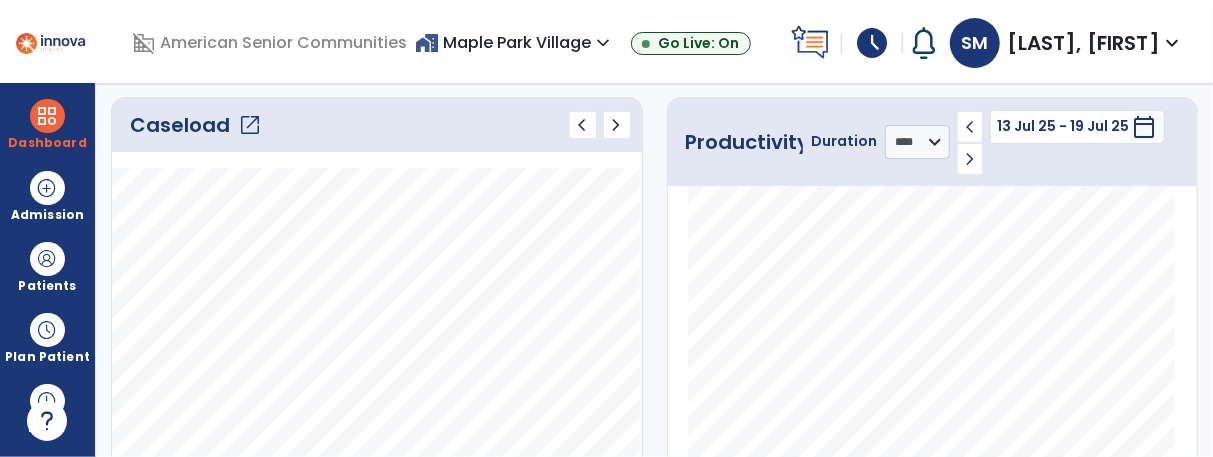 click on "Caseload   open_in_new" 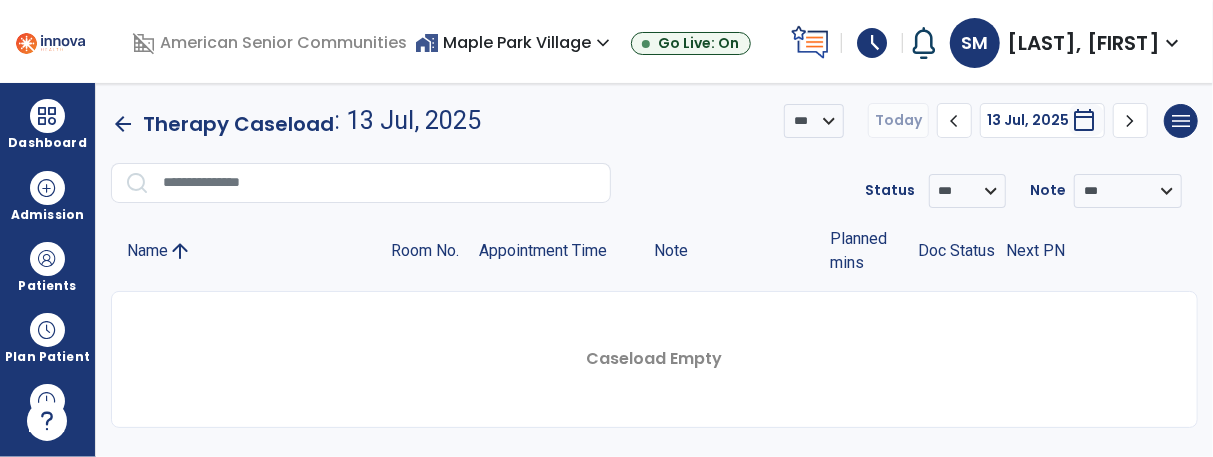 scroll, scrollTop: 0, scrollLeft: 0, axis: both 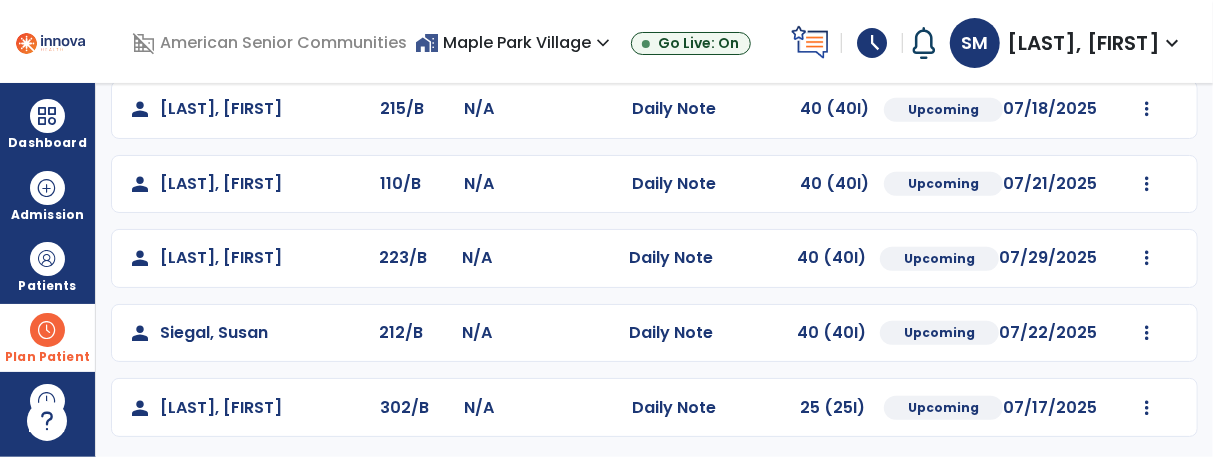 click at bounding box center (47, 330) 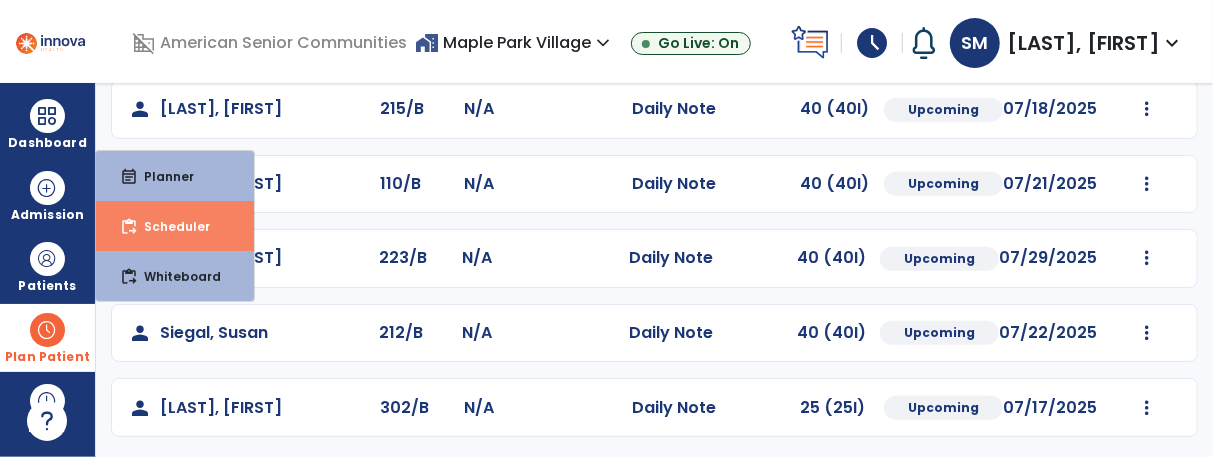 click on "content_paste_go  Scheduler" at bounding box center (175, 226) 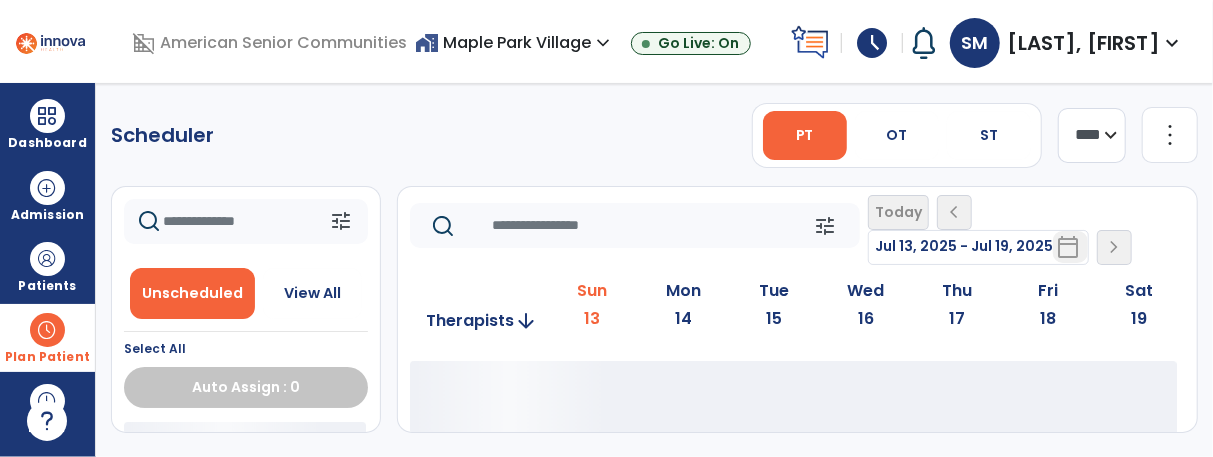 scroll, scrollTop: 0, scrollLeft: 0, axis: both 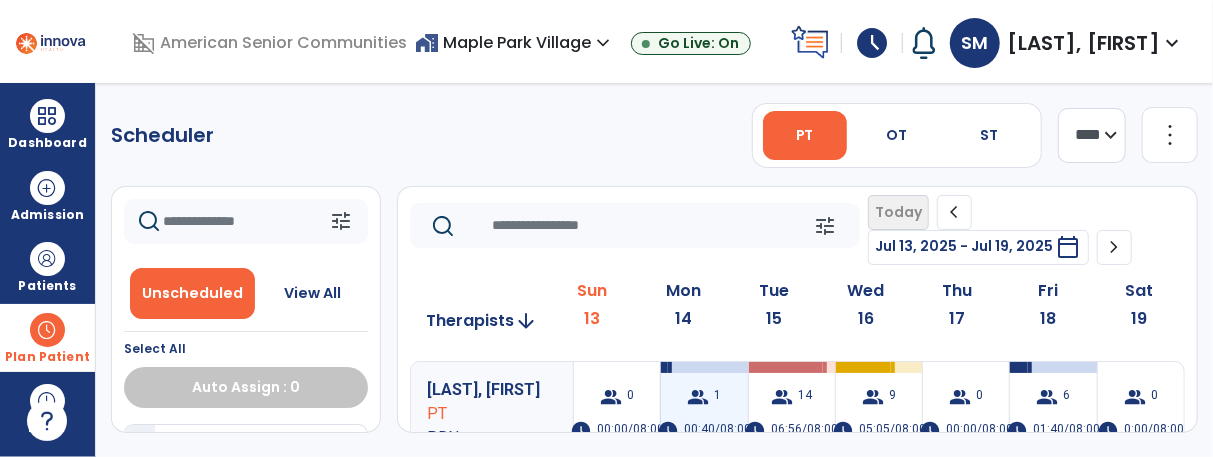 click on "1" at bounding box center (717, 397) 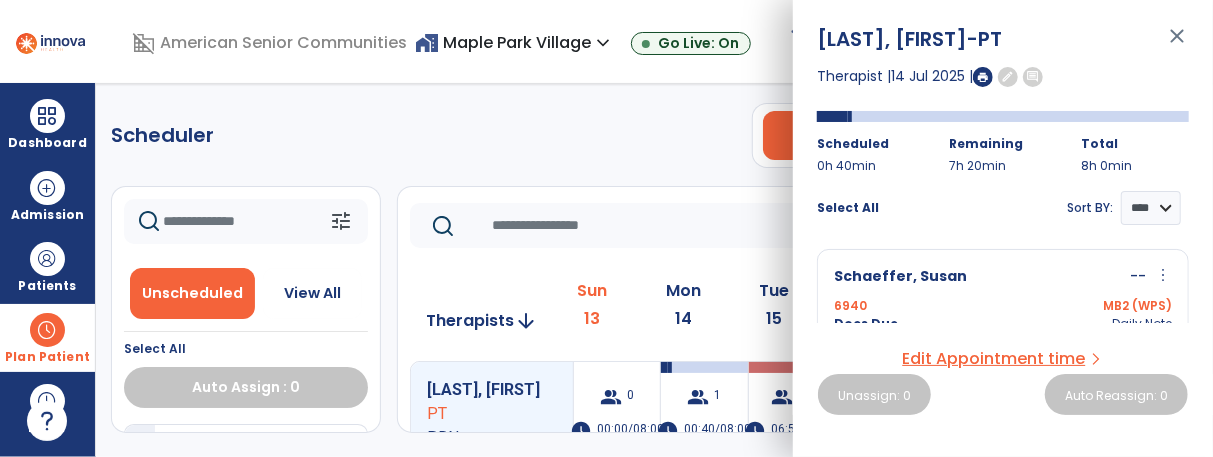 scroll, scrollTop: 62, scrollLeft: 0, axis: vertical 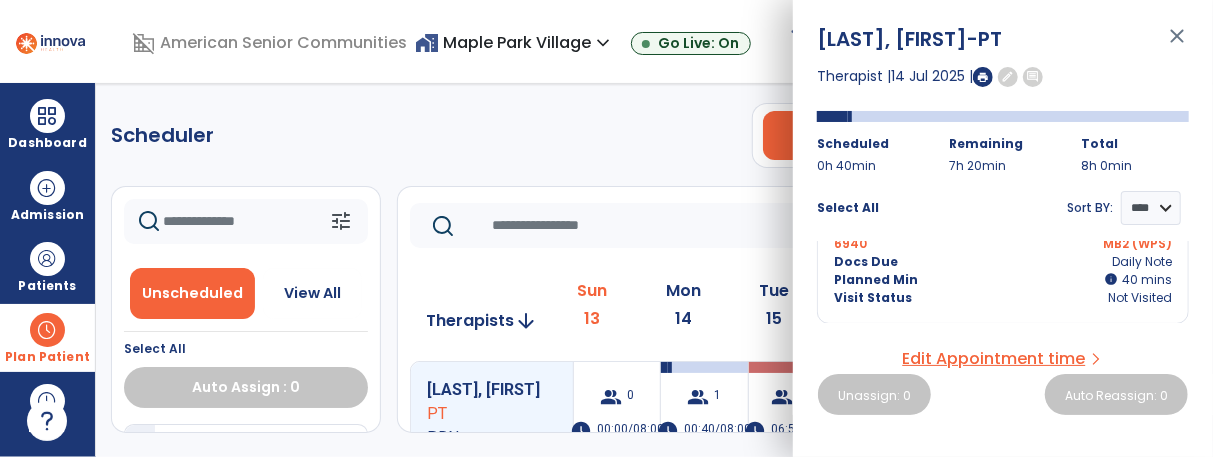 click on "close" at bounding box center [1177, 45] 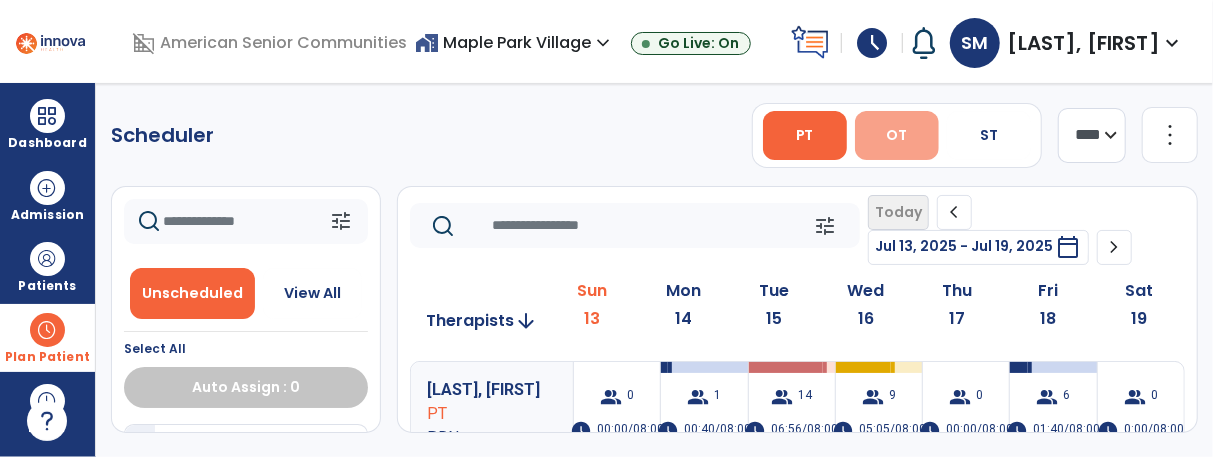 click on "OT" at bounding box center (896, 135) 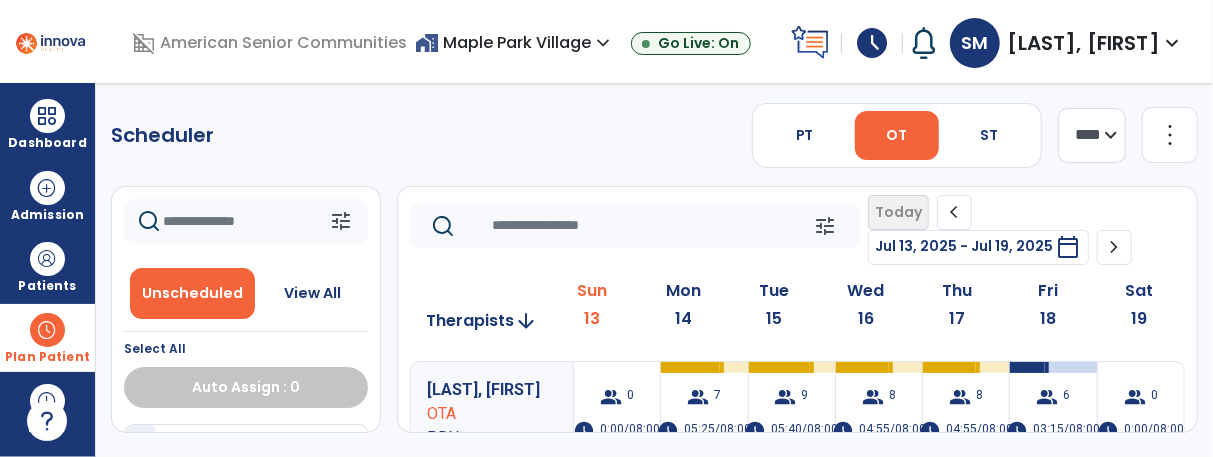 click 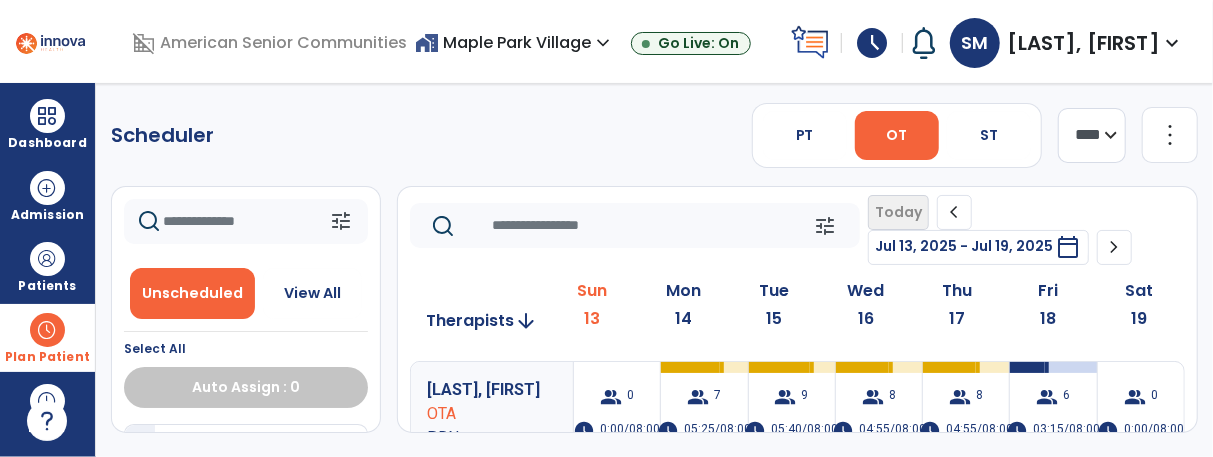 click on "tune   Today  chevron_left Jul 13, 2025 - Jul 19, 2025  *********  calendar_today  chevron_right   Therapists  arrow_downward Sun  13  Mon  14  Tue  15  Wed  16  Thu  17  Fri  18  Sat  19  Kibler, Tracy OTA PRN  group  0  schedule  0:00/08:00  group  7  schedule  05:25/08:00   group  9  schedule  05:40/08:00   group  8  schedule  04:55/08:00   group  8  schedule  04:55/08:00   group  6  schedule  03:15/08:00   group  0  schedule  0:00/08:00 Yonkus, Laura OT PRN  group  0  schedule  0:00/08:00  group  7  schedule  00:55/08:00   group  0  schedule  0:00/08:00  group  0  schedule  0:00/08:00  group  0  schedule  0:00/08:00  group  1  schedule  00:00/08:00   group  0  schedule  0:00/08:00 Auersch, Lorraine OT PRN  group  0  schedule  0:00/08:00  group  0  schedule  0:00/08:00  group  0  schedule  0:00/08:00  group  0  schedule  0:00/08:00  group  0  schedule  0:00/08:00  group  0  schedule  0:00/08:00  group  0  schedule  0:00/08:00 Cain, Jill OT Full Time  group  0  schedule  0:00/08:00  group  0  schedule  0" 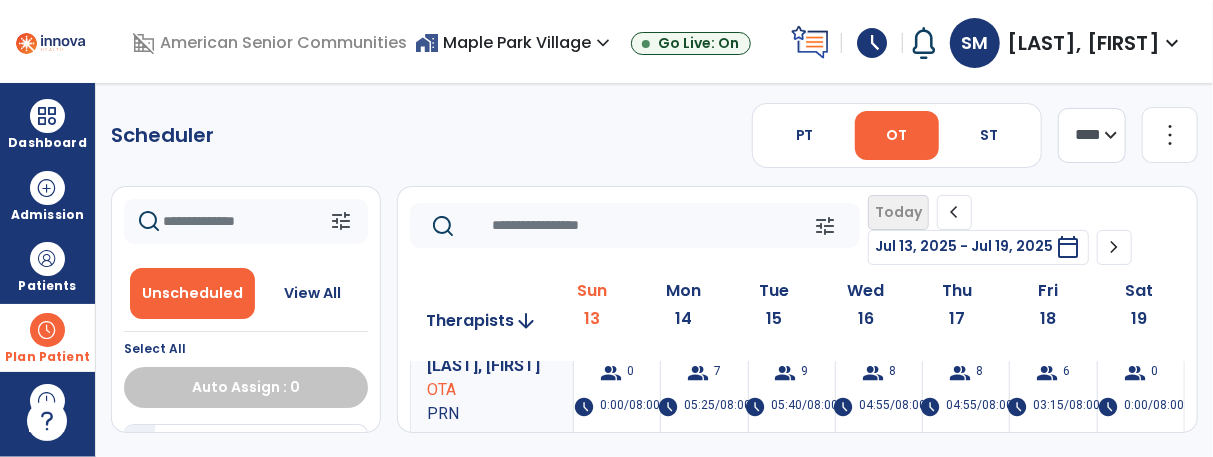 scroll, scrollTop: 23, scrollLeft: 0, axis: vertical 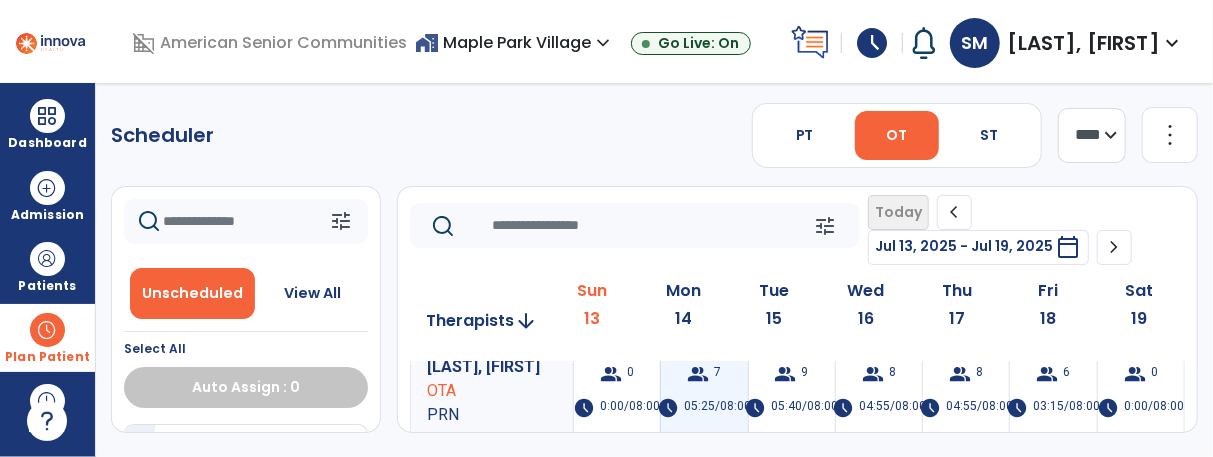 click on "group  7  schedule  05:25/08:00" at bounding box center [704, 391] 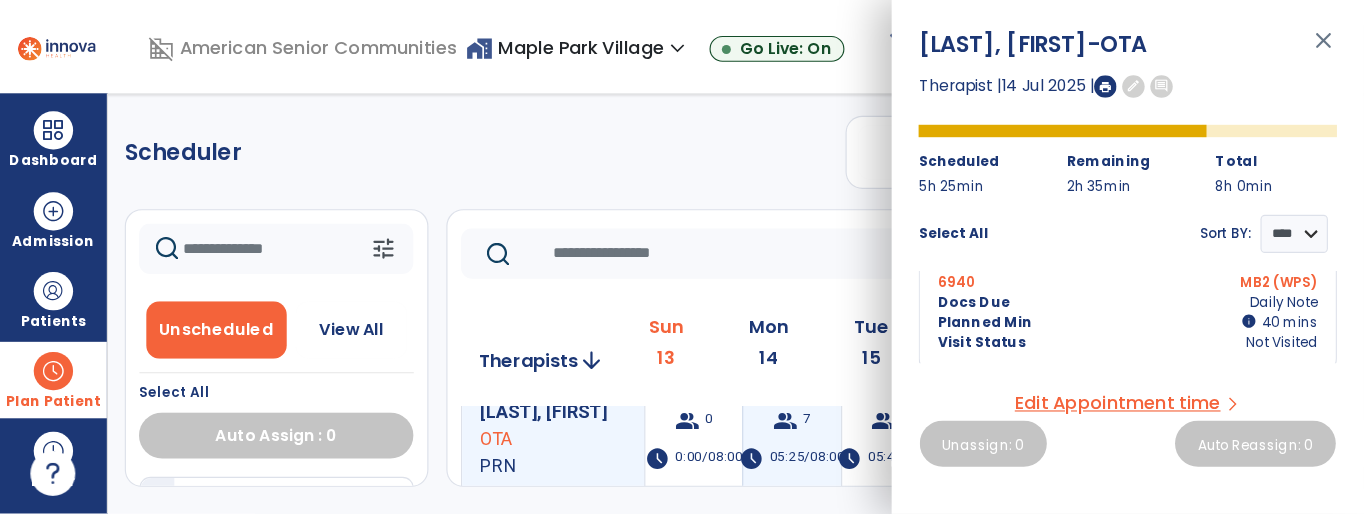 scroll, scrollTop: 927, scrollLeft: 0, axis: vertical 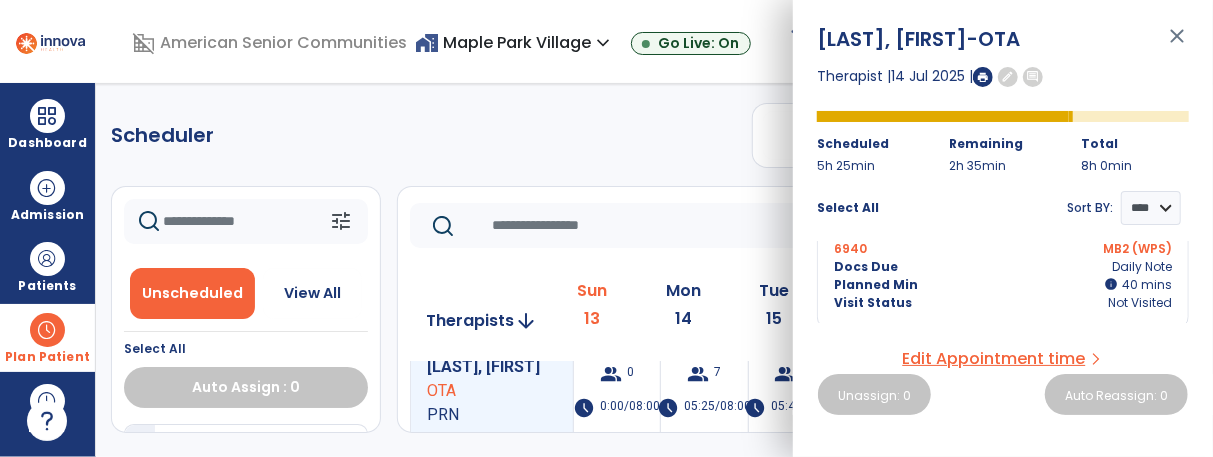 click on "close" at bounding box center (1177, 45) 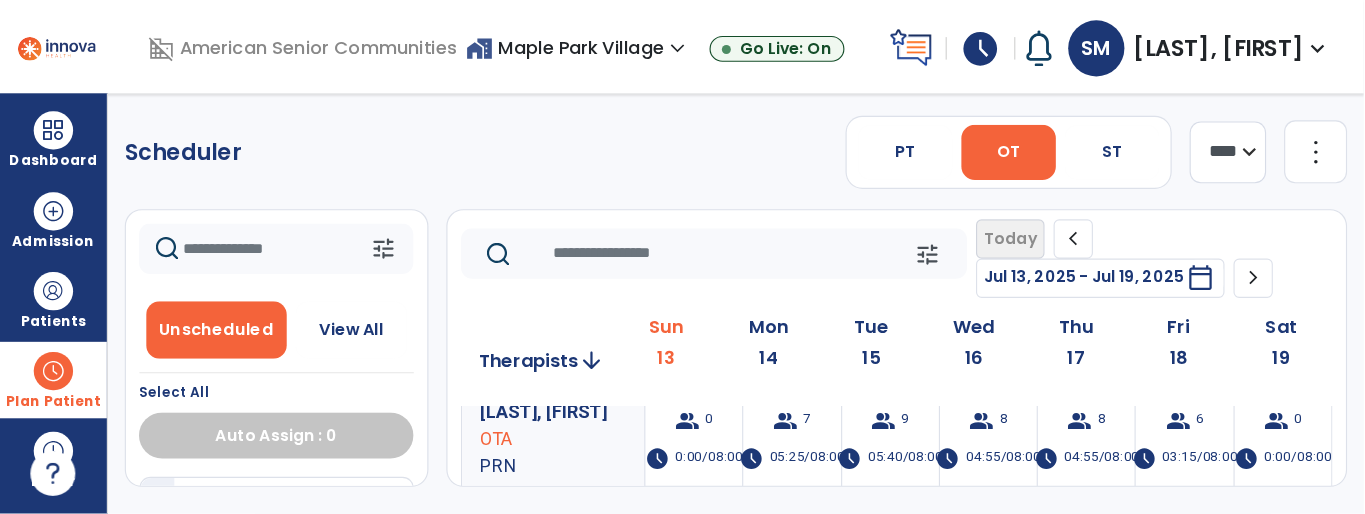 scroll, scrollTop: 23, scrollLeft: 0, axis: vertical 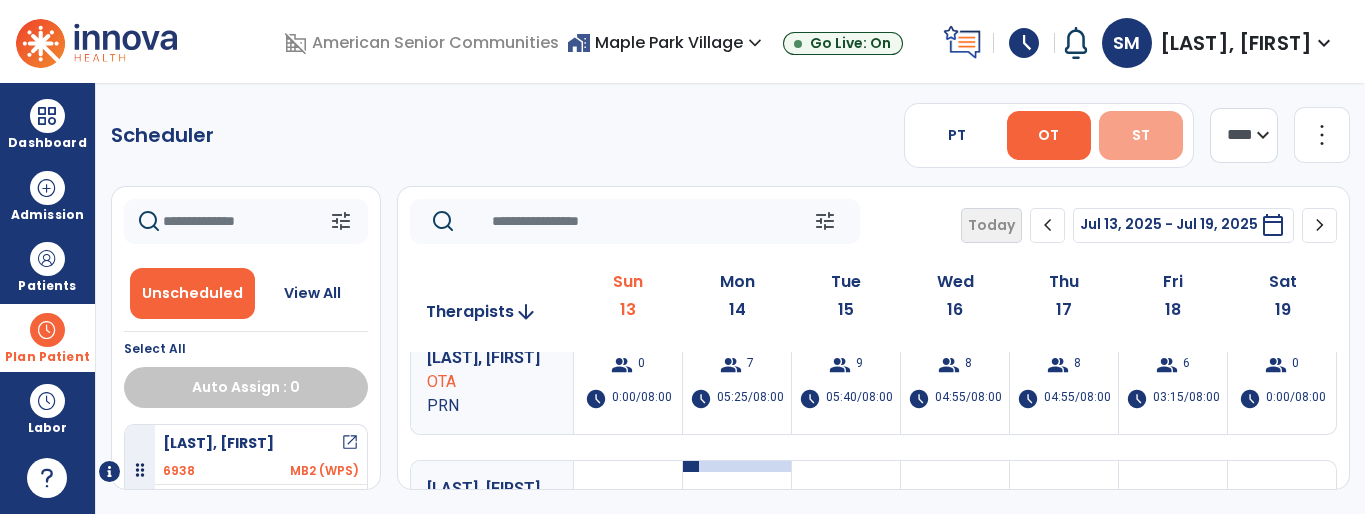 click on "ST" at bounding box center [1141, 135] 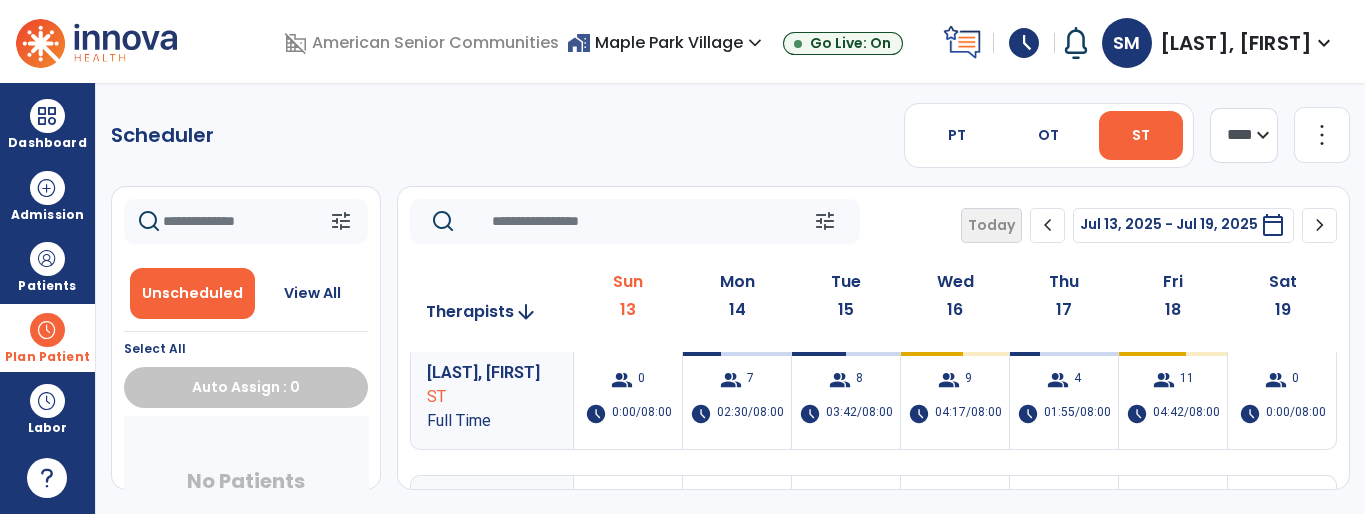 scroll, scrollTop: 0, scrollLeft: 0, axis: both 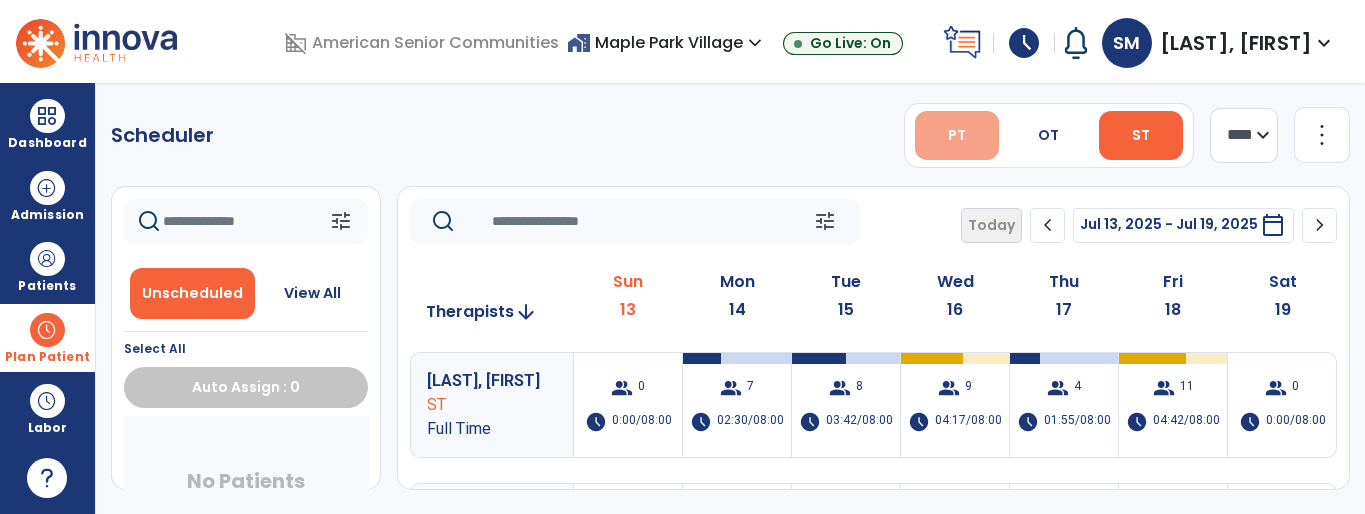 click on "PT" at bounding box center [957, 135] 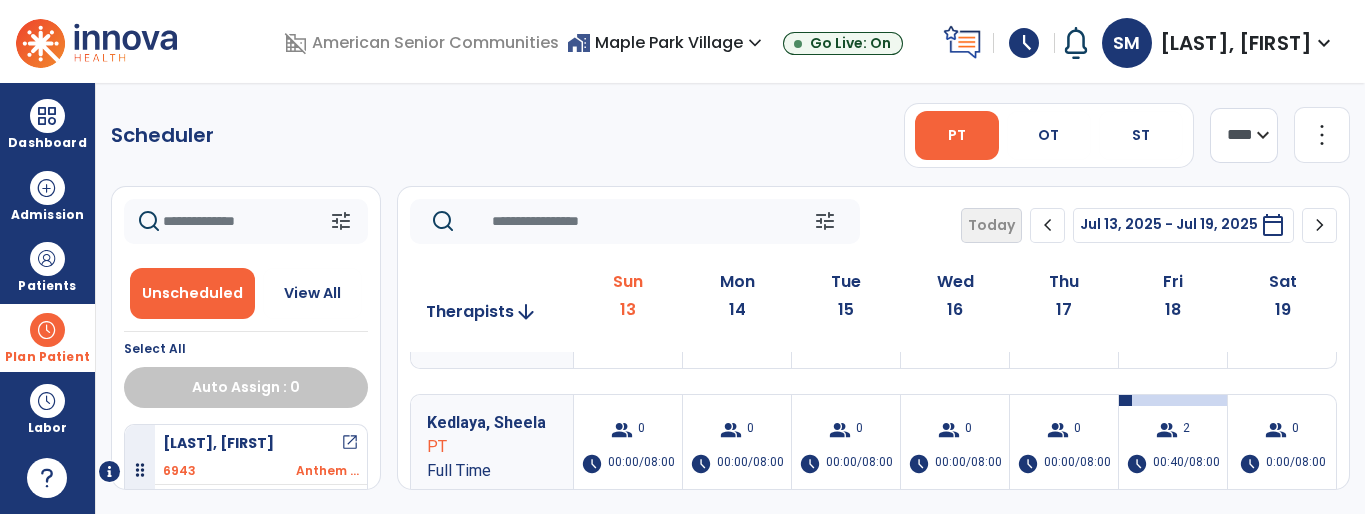 scroll, scrollTop: 0, scrollLeft: 0, axis: both 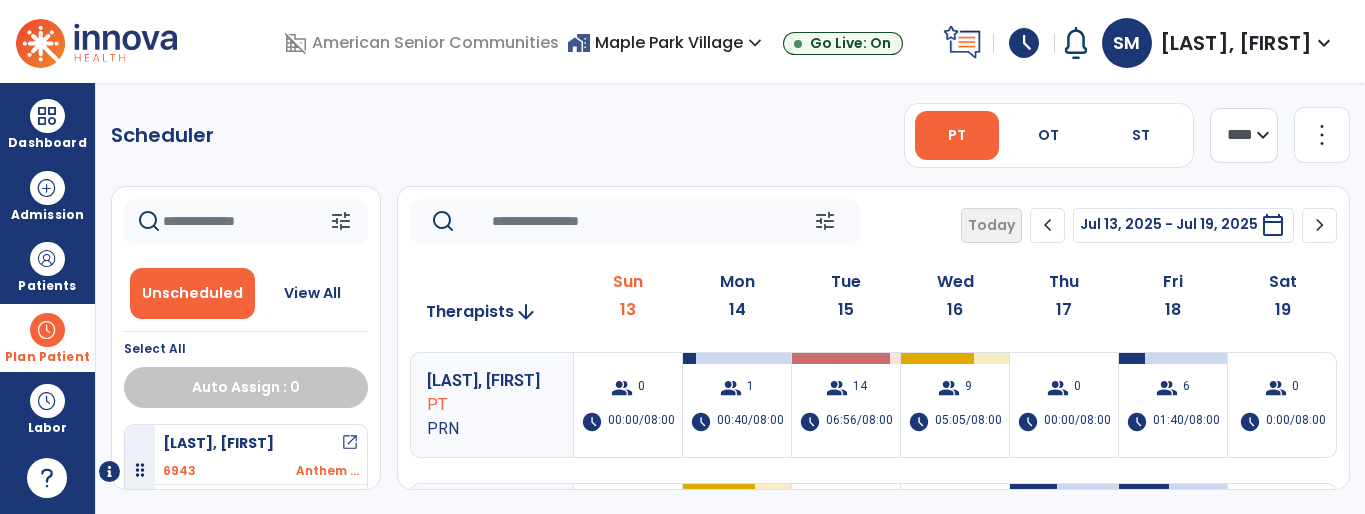 click on "home_work   Maple Park Village   expand_more" at bounding box center (667, 42) 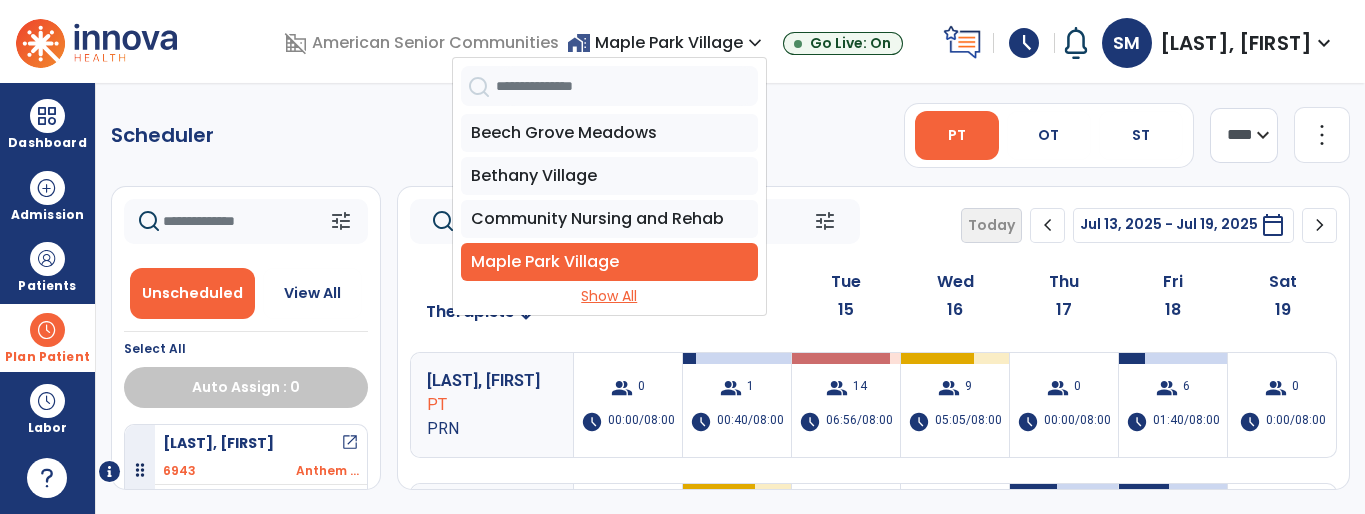 click on "Show All" at bounding box center (609, 296) 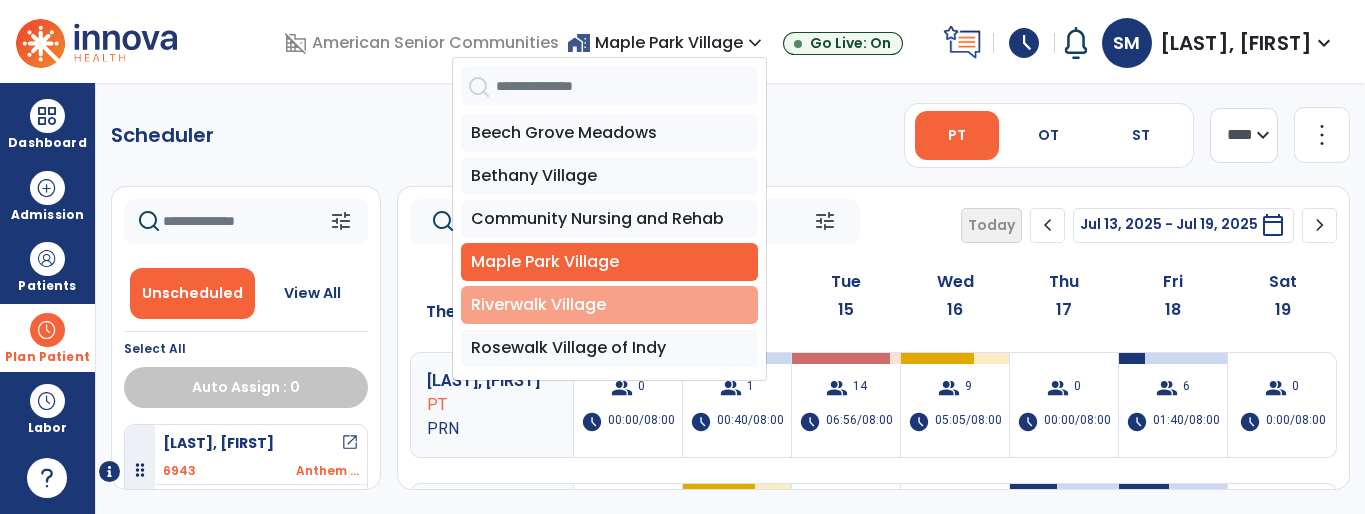 click on "Riverwalk Village" at bounding box center [609, 305] 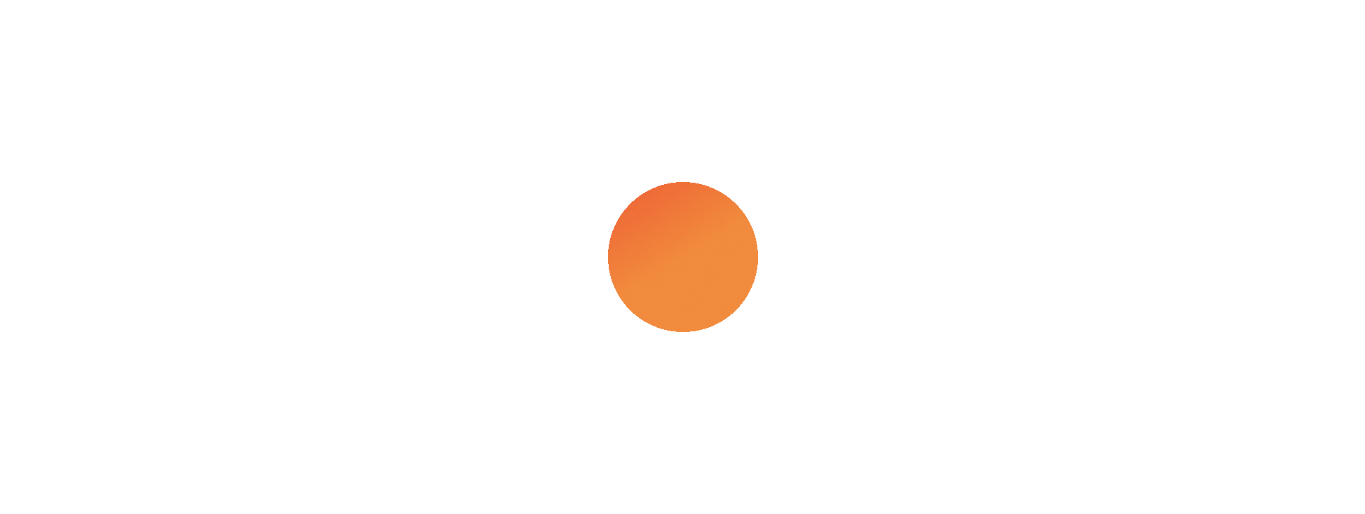 scroll, scrollTop: 0, scrollLeft: 0, axis: both 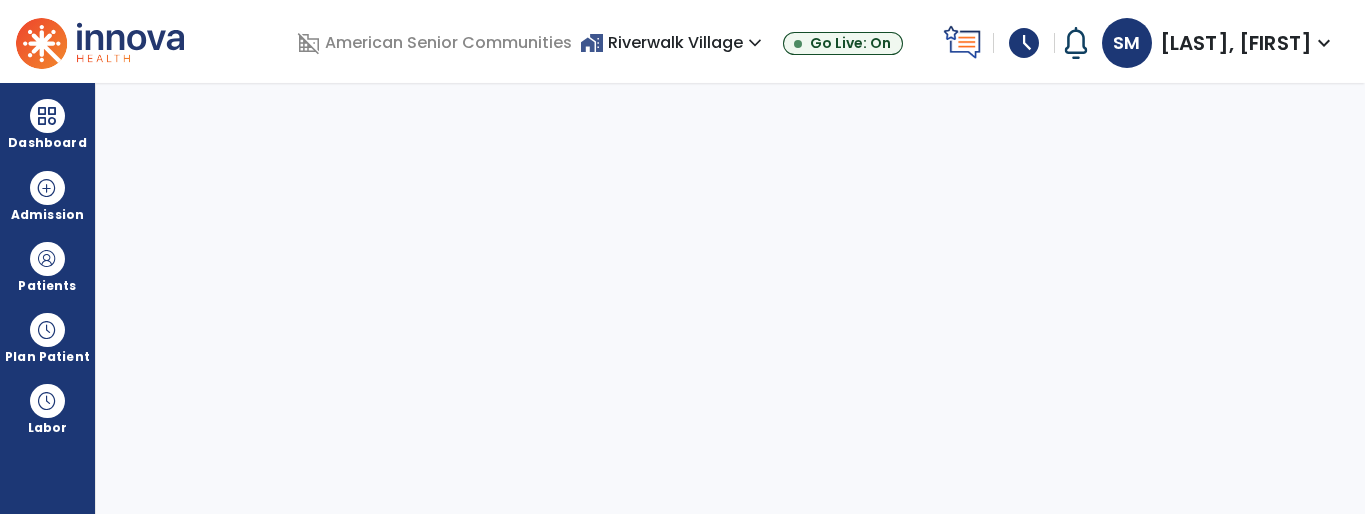 select on "****" 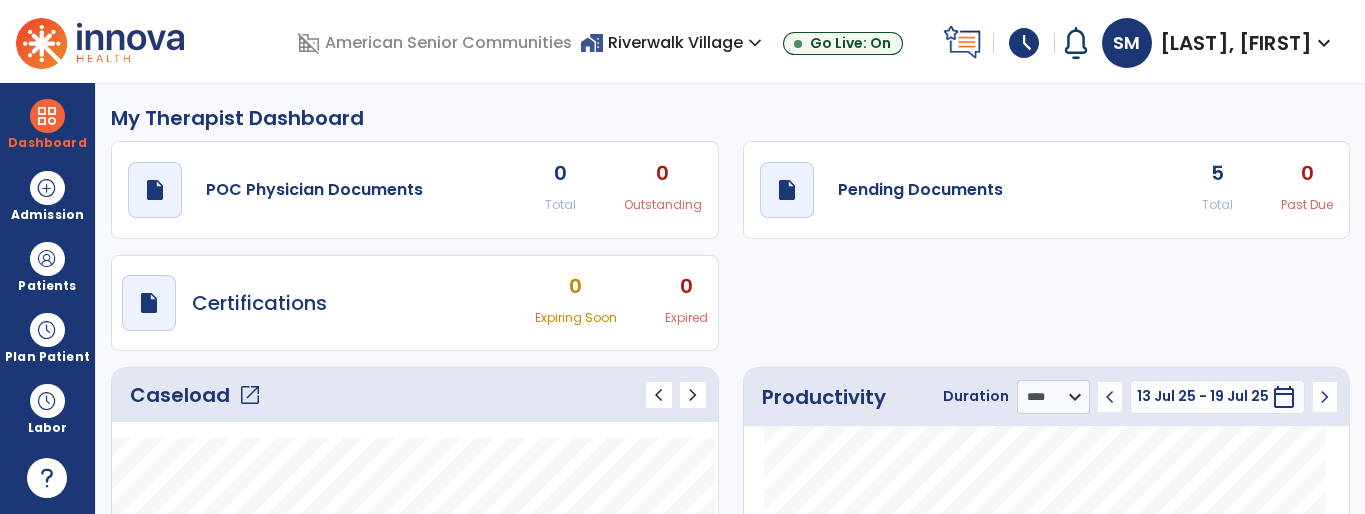 click on "Caseload   open_in_new" 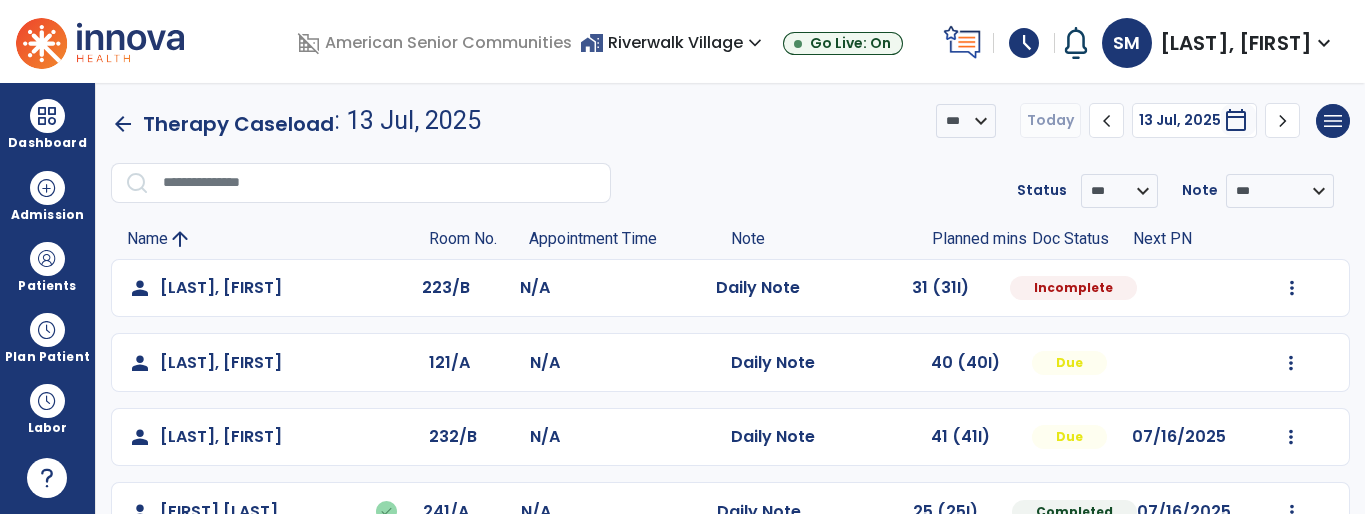 click on "chevron_left" 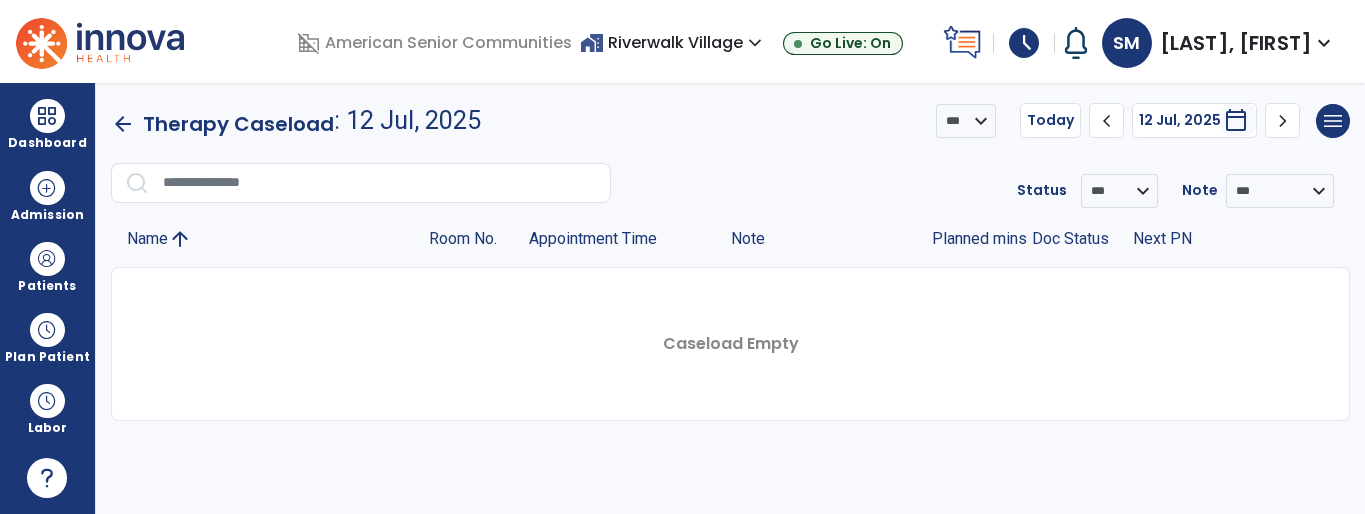 click on "chevron_right" 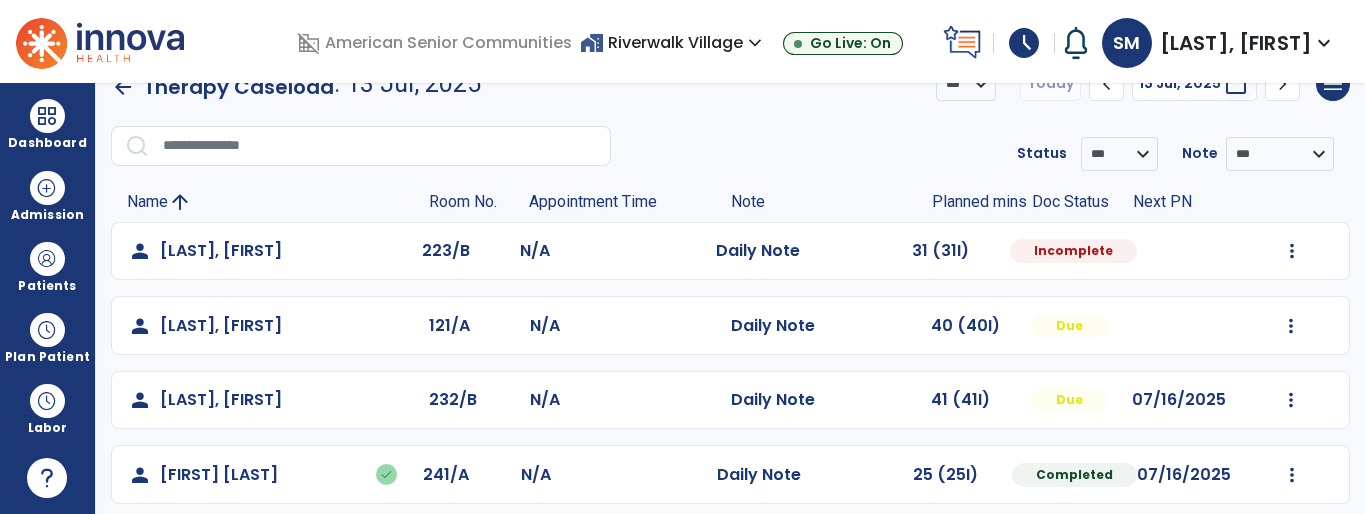 scroll, scrollTop: 40, scrollLeft: 0, axis: vertical 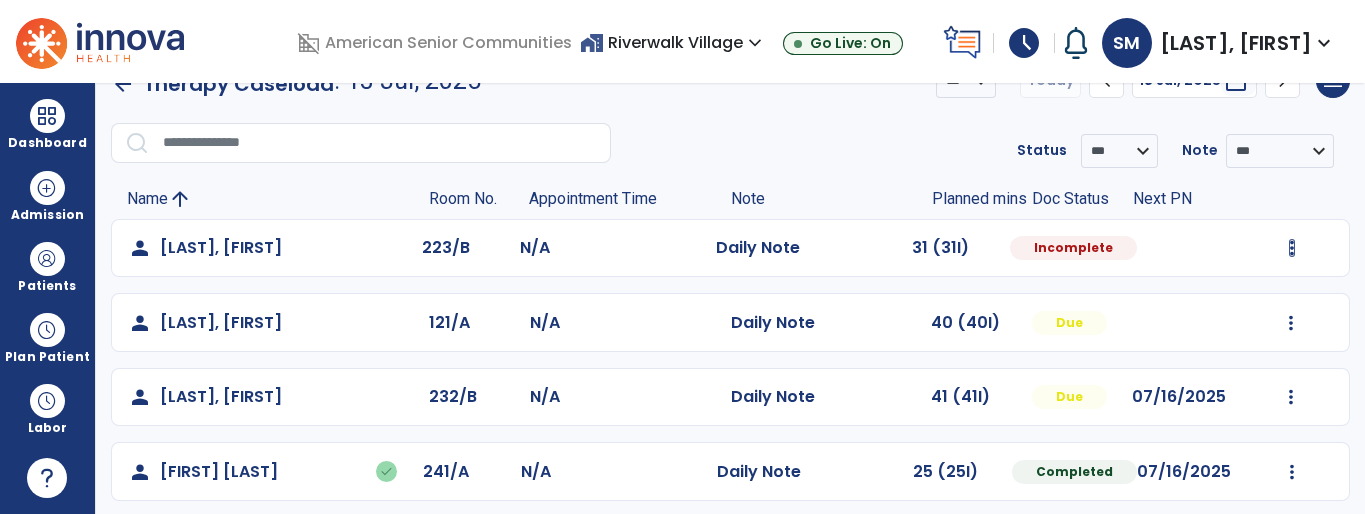 click at bounding box center (1292, 248) 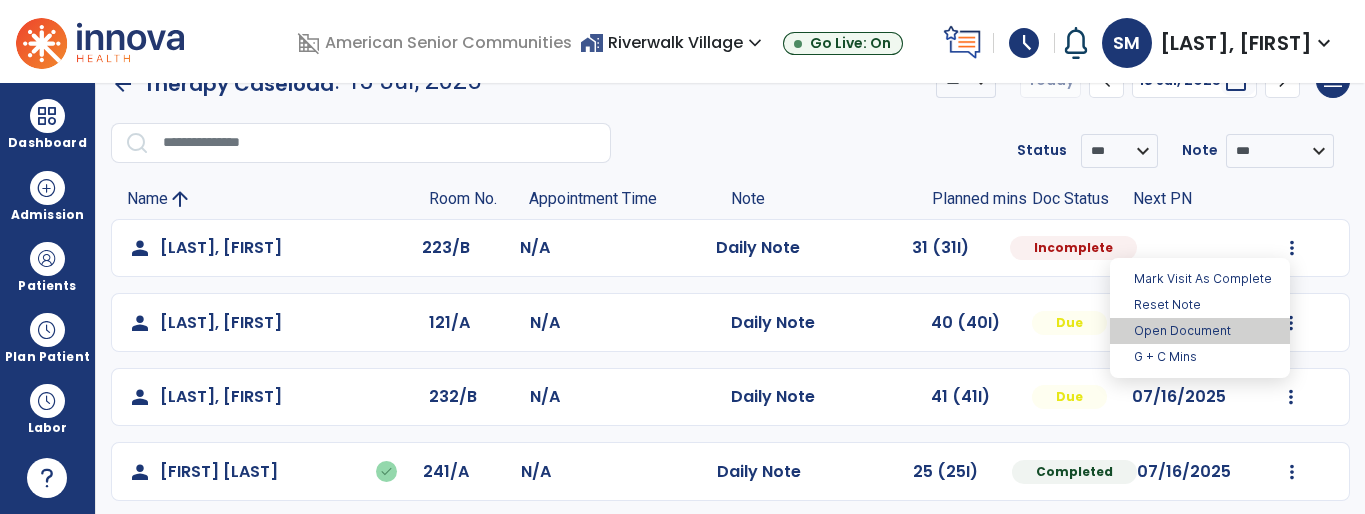 click on "Open Document" at bounding box center [1200, 331] 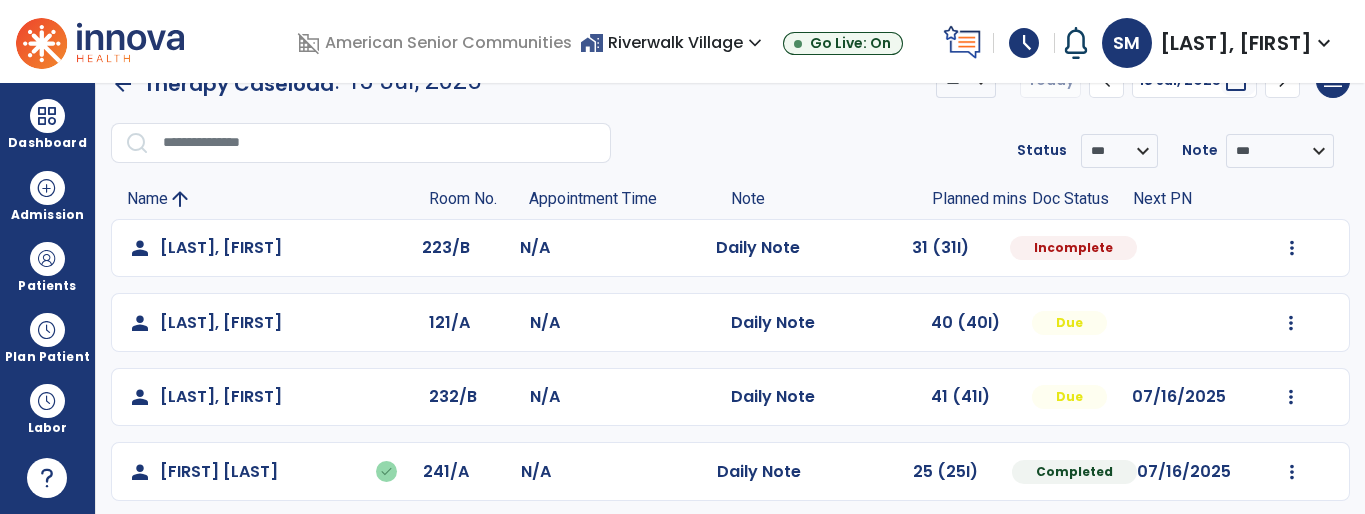 select on "*" 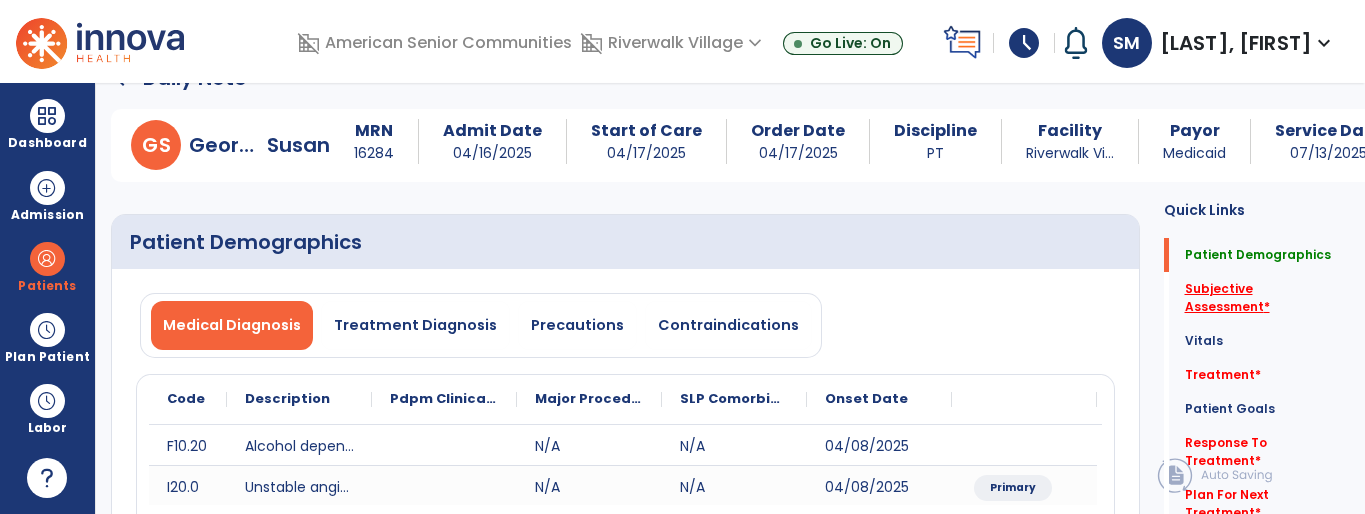 click on "Subjective Assessment   *" 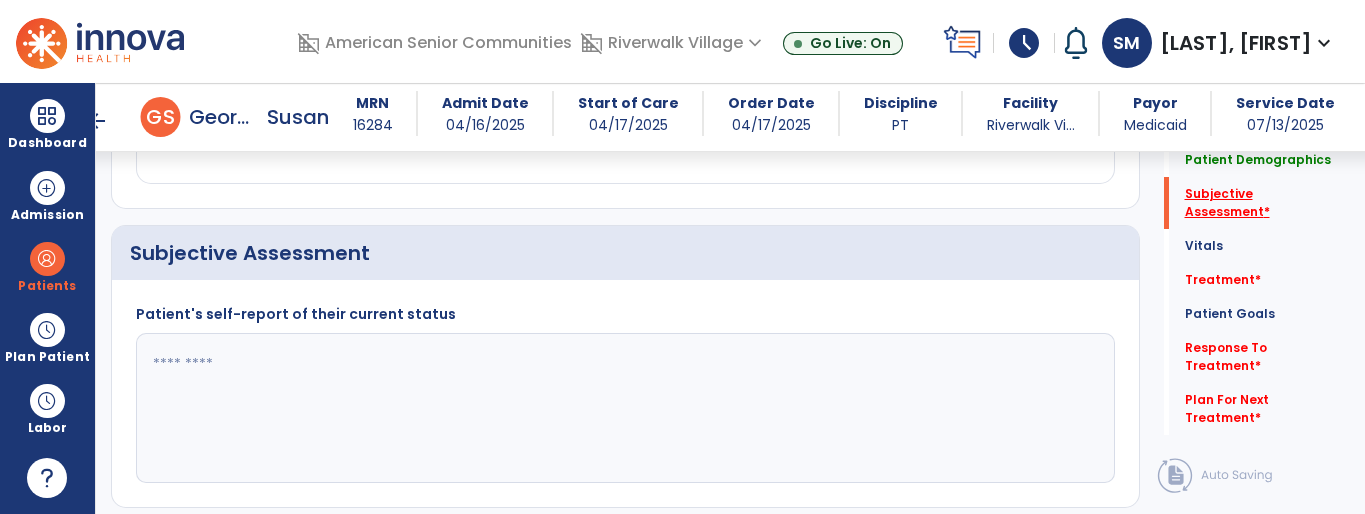scroll, scrollTop: 499, scrollLeft: 0, axis: vertical 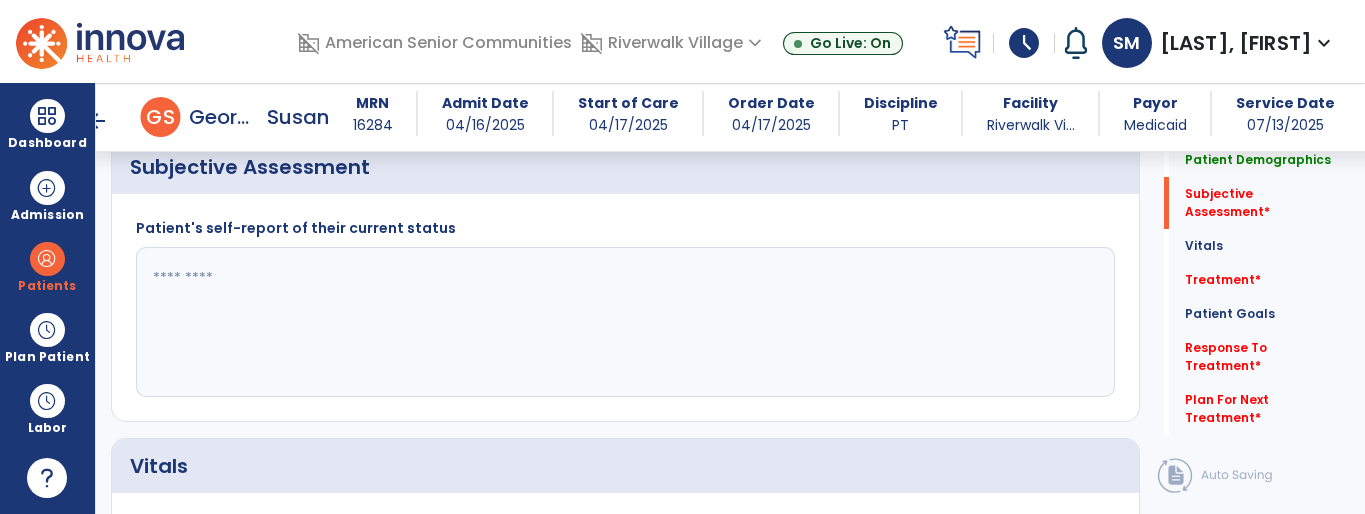 click 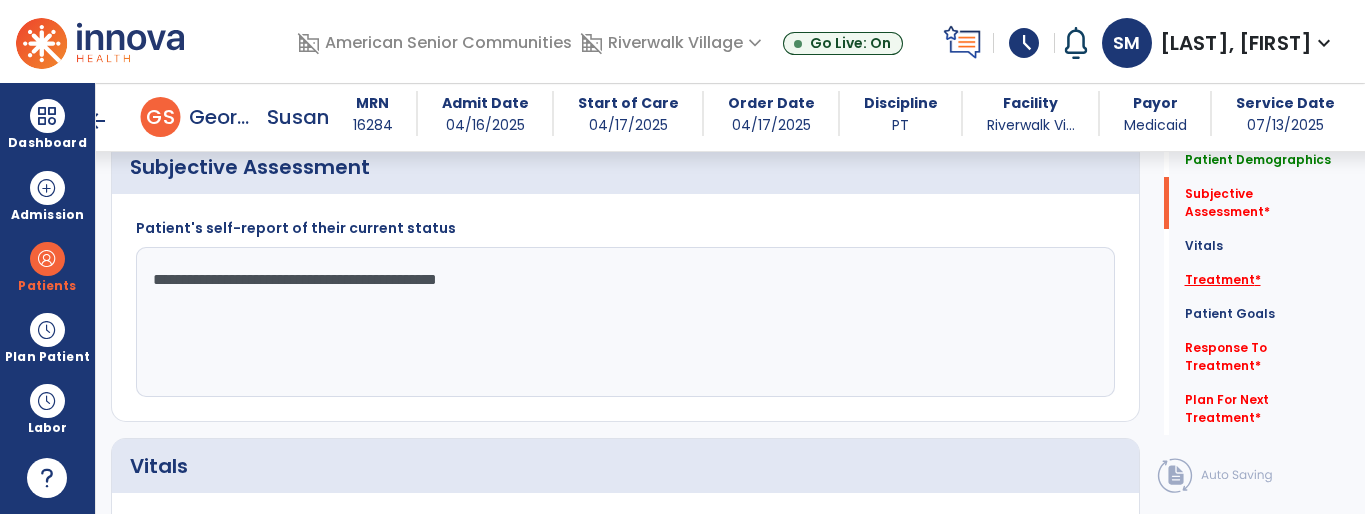 type on "**********" 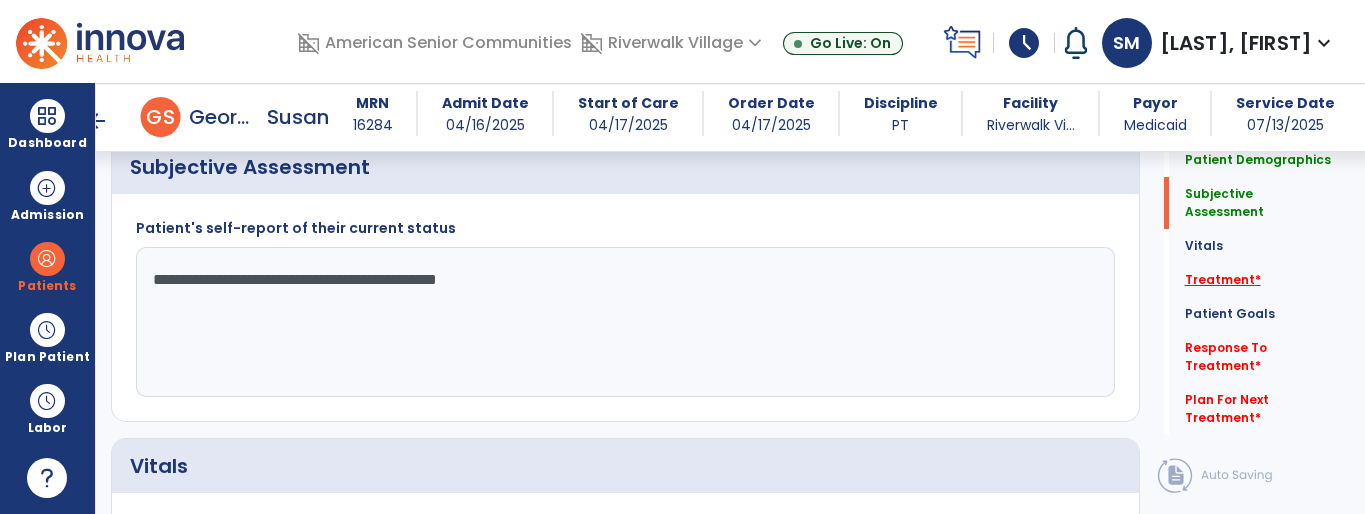 click on "Treatment   *" 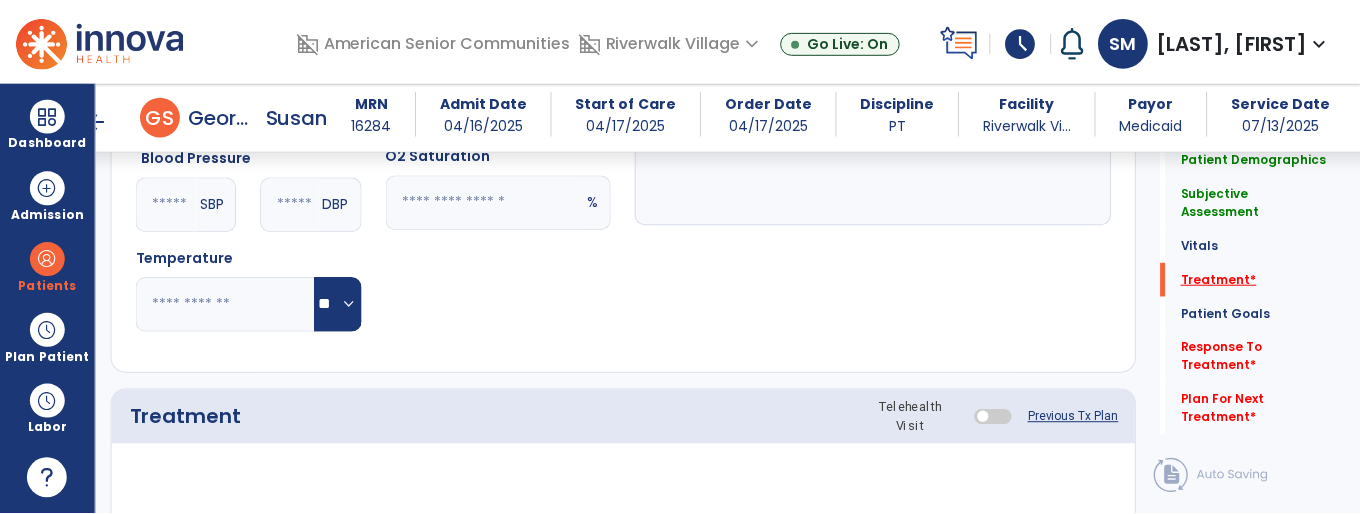 scroll, scrollTop: 1188, scrollLeft: 0, axis: vertical 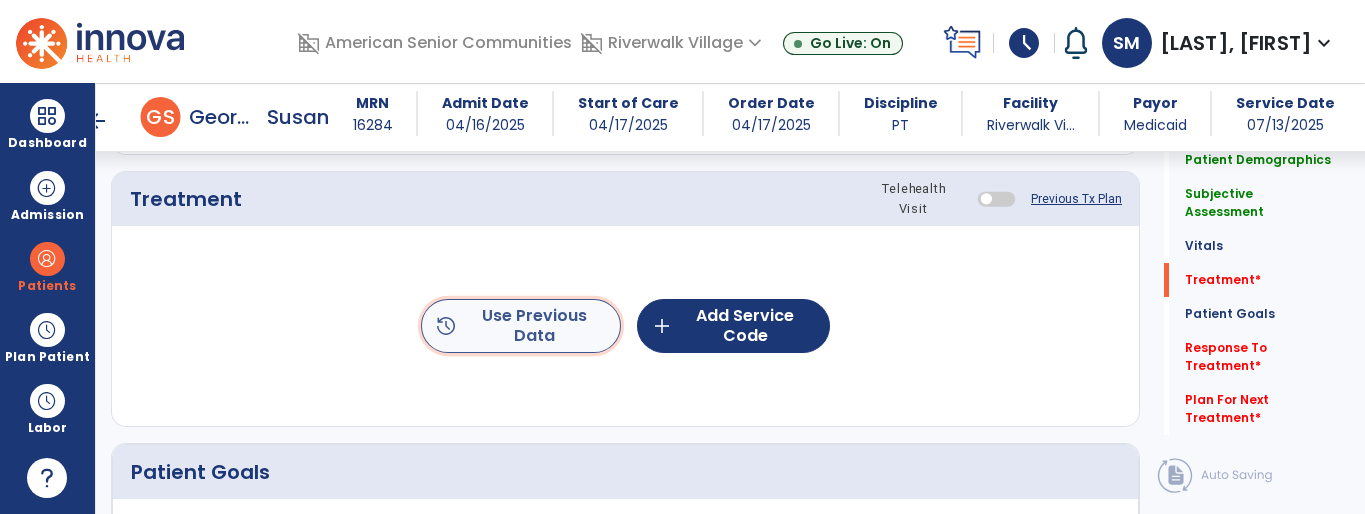 click on "history  Use Previous Data" 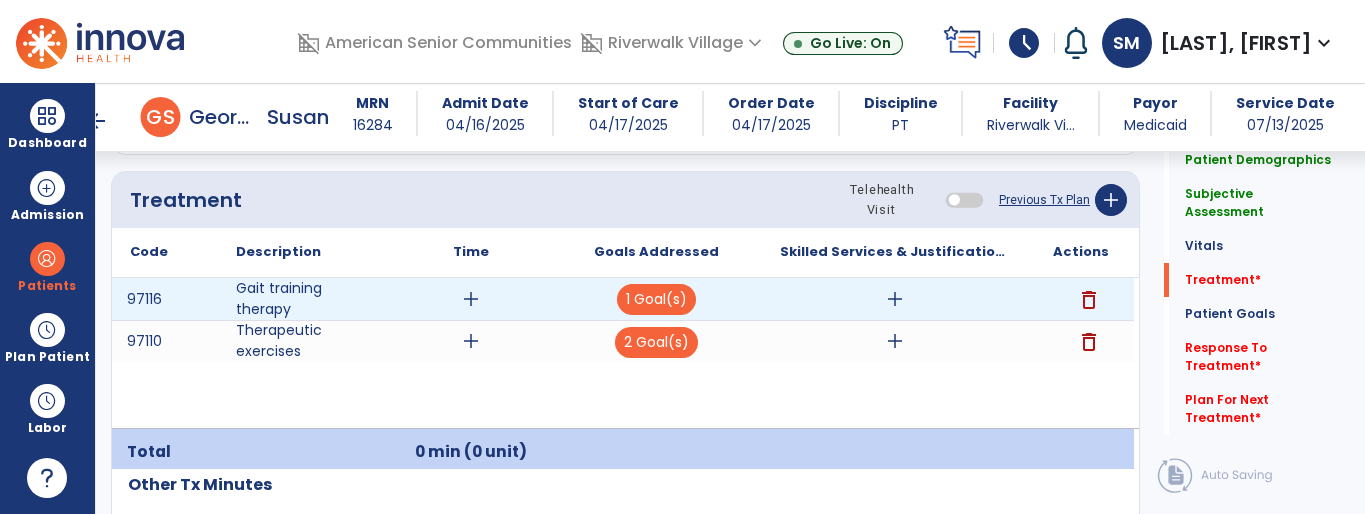 click on "add" at bounding box center [895, 299] 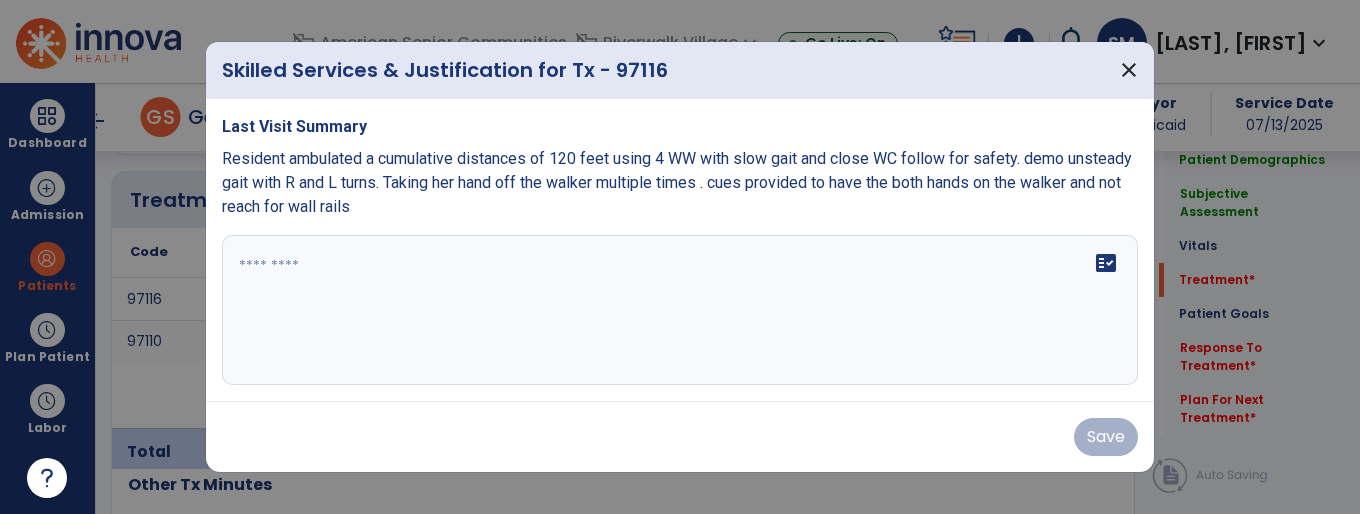 scroll, scrollTop: 1188, scrollLeft: 0, axis: vertical 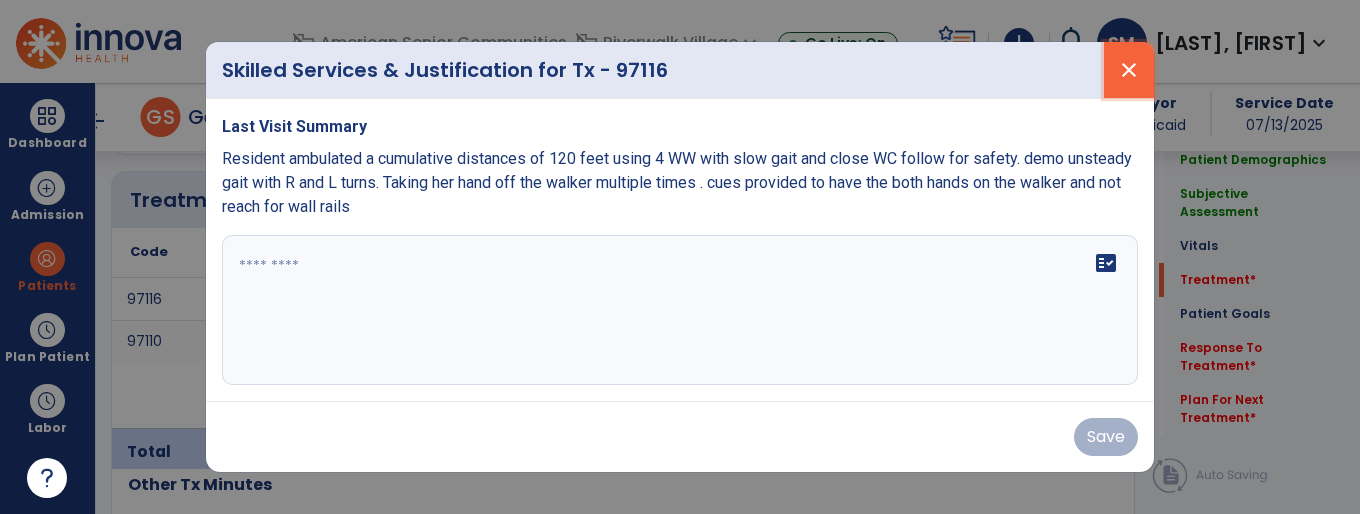 click on "close" at bounding box center [1129, 70] 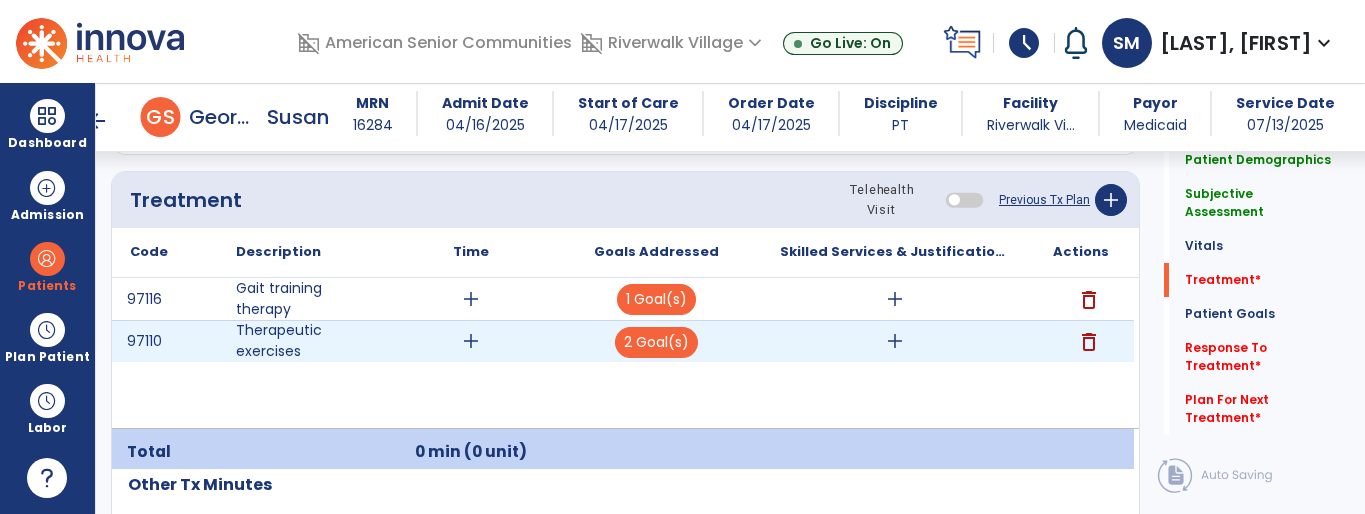 click on "add" at bounding box center (471, 341) 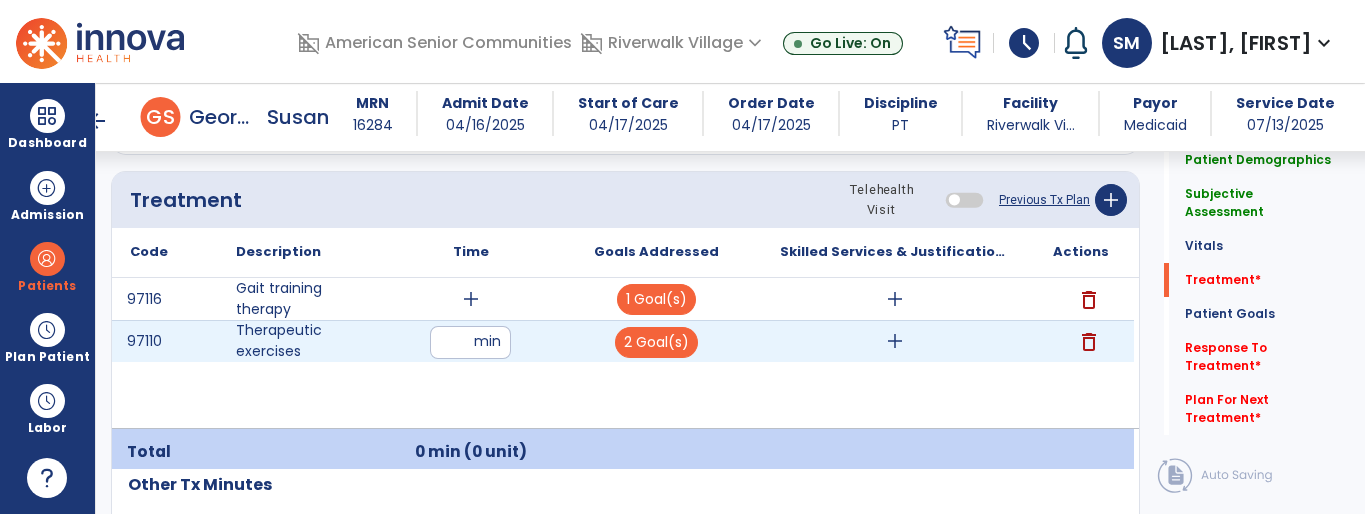 type on "**" 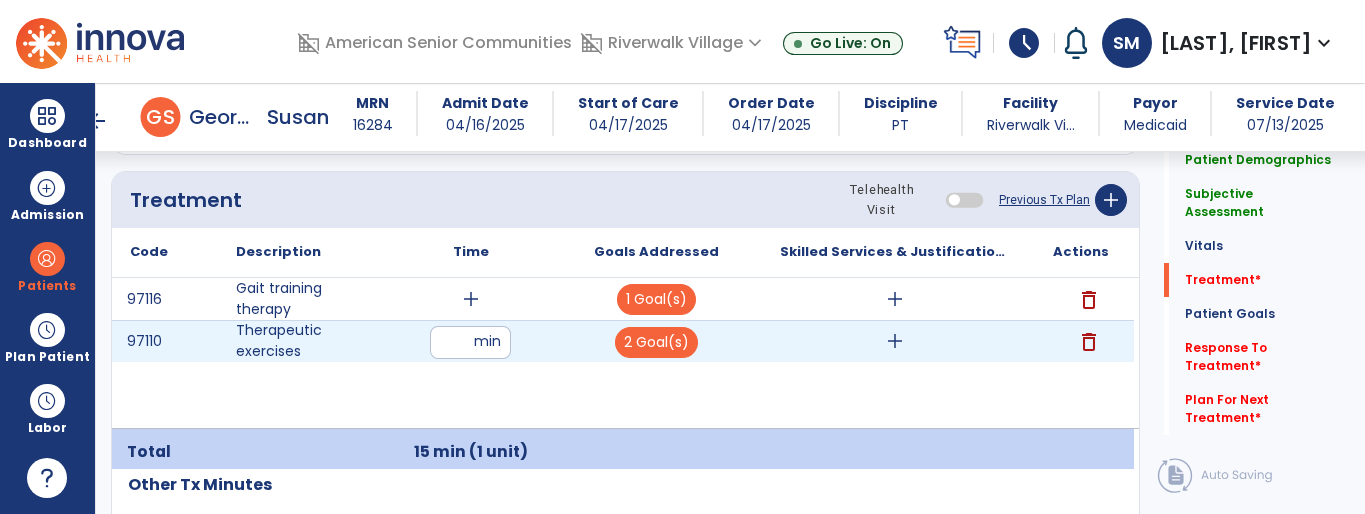 click on "add" at bounding box center [895, 341] 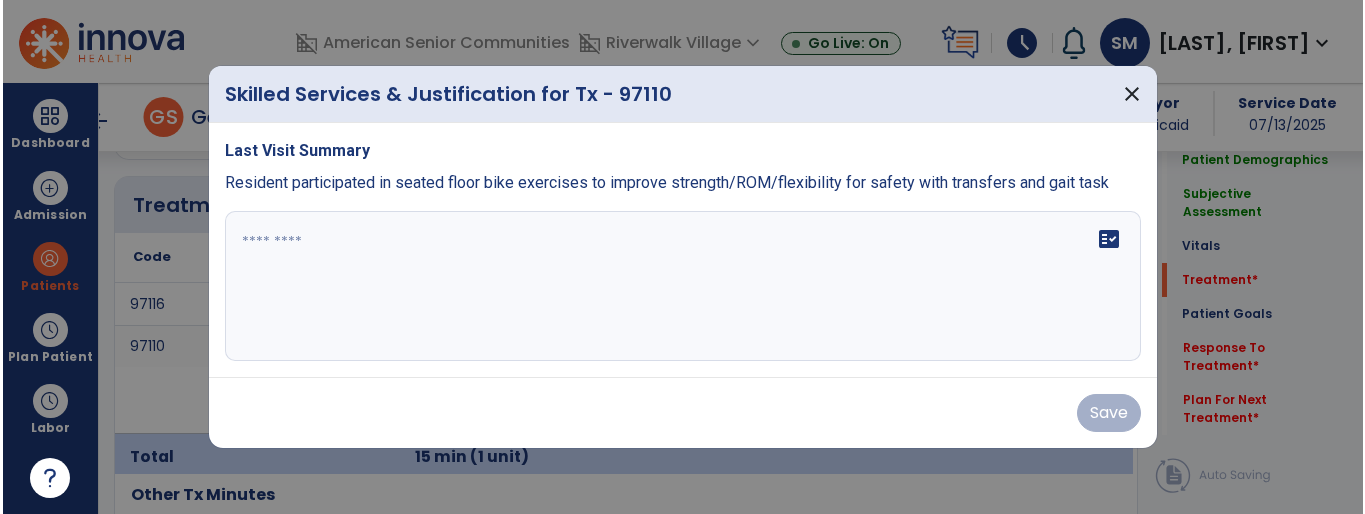 scroll, scrollTop: 1188, scrollLeft: 0, axis: vertical 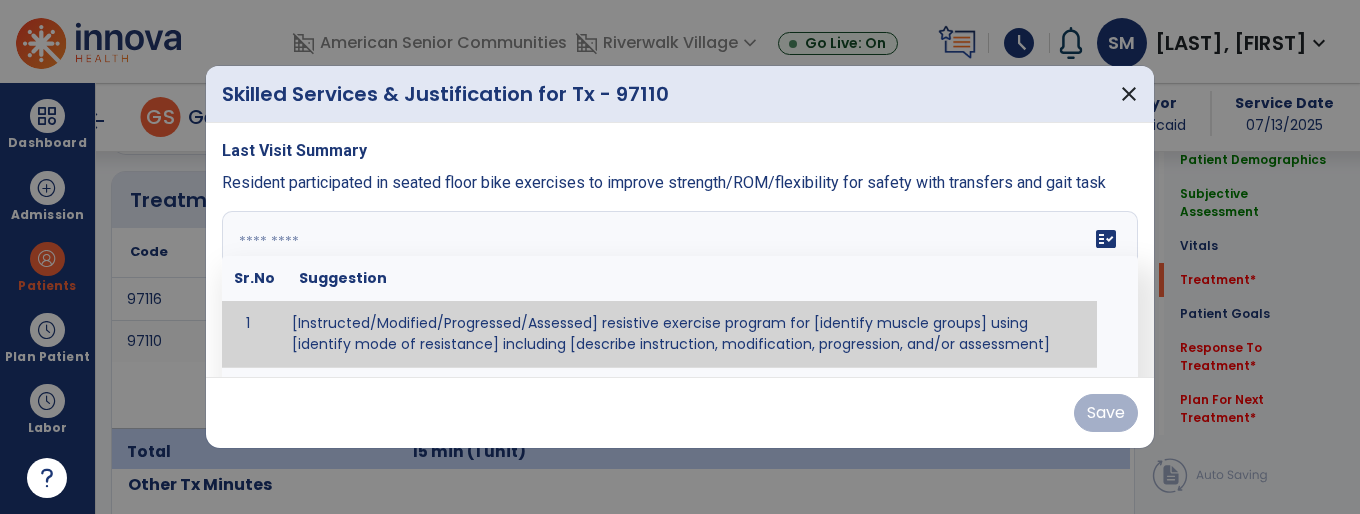 click on "fact_check  Sr.No Suggestion 1 [Instructed/Modified/Progressed/Assessed] resistive exercise program for [identify muscle groups] using [identify mode of resistance] including [describe instruction, modification, progression, and/or assessment] 2 [Instructed/Modified/Progressed/Assessed] aerobic exercise program using [identify equipment/mode] including [describe instruction, modification,progression, and/or assessment] 3 [Instructed/Modified/Progressed/Assessed] [PROM/A/AROM/AROM] program for [identify joint movements] using [contract-relax, over-pressure, inhibitory techniques, other] 4 [Assessed/Tested] aerobic capacity with administration of [aerobic capacity test]" at bounding box center (680, 286) 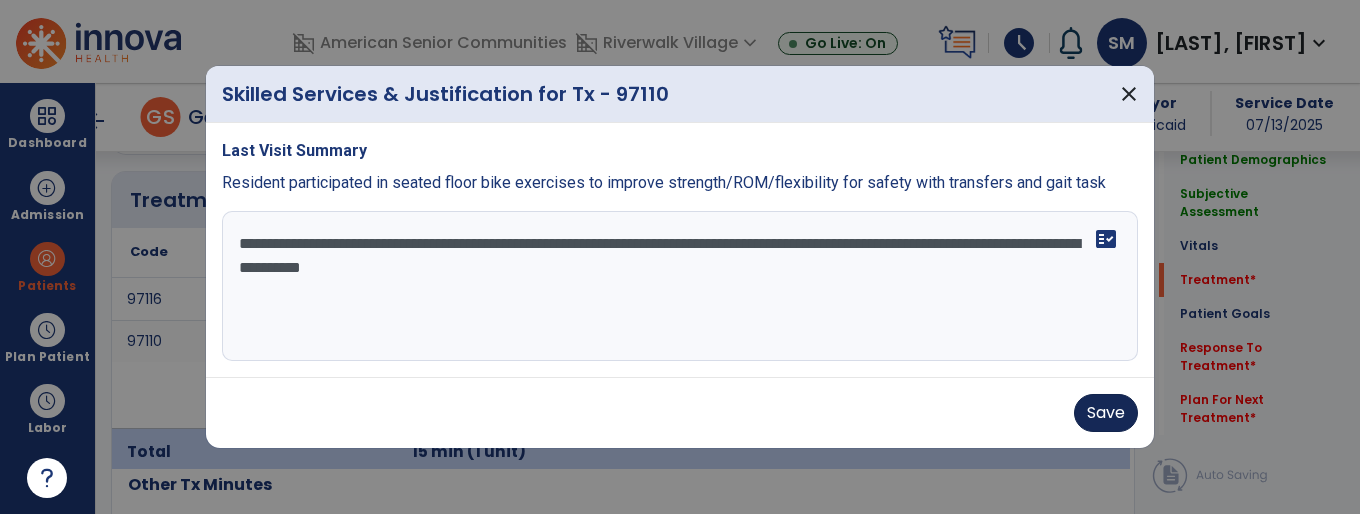 type on "**********" 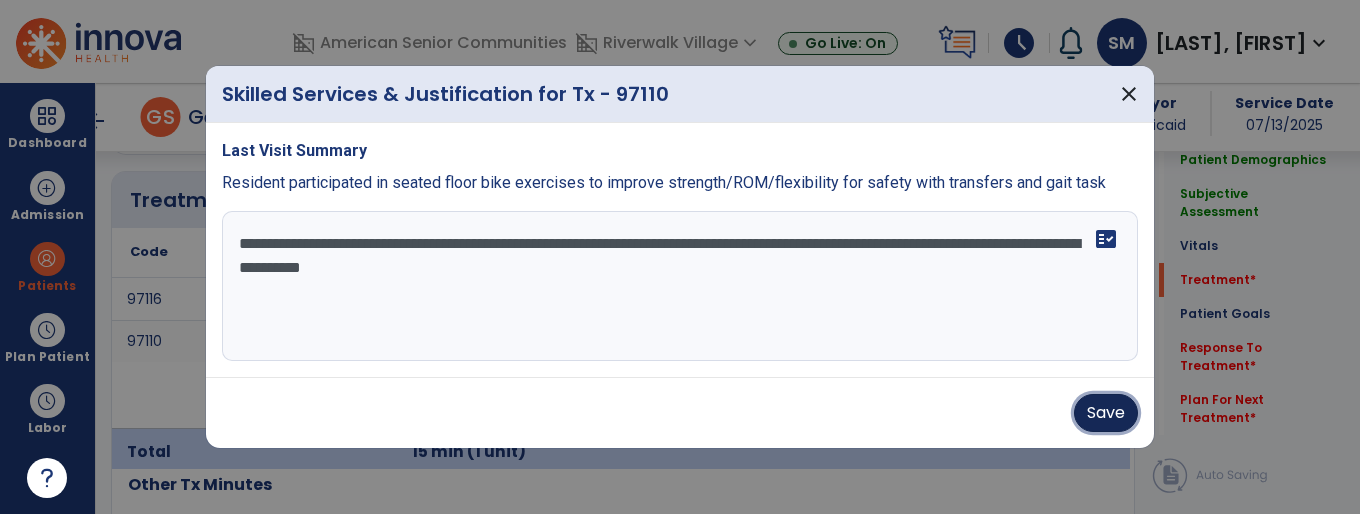 click on "Save" at bounding box center (1106, 413) 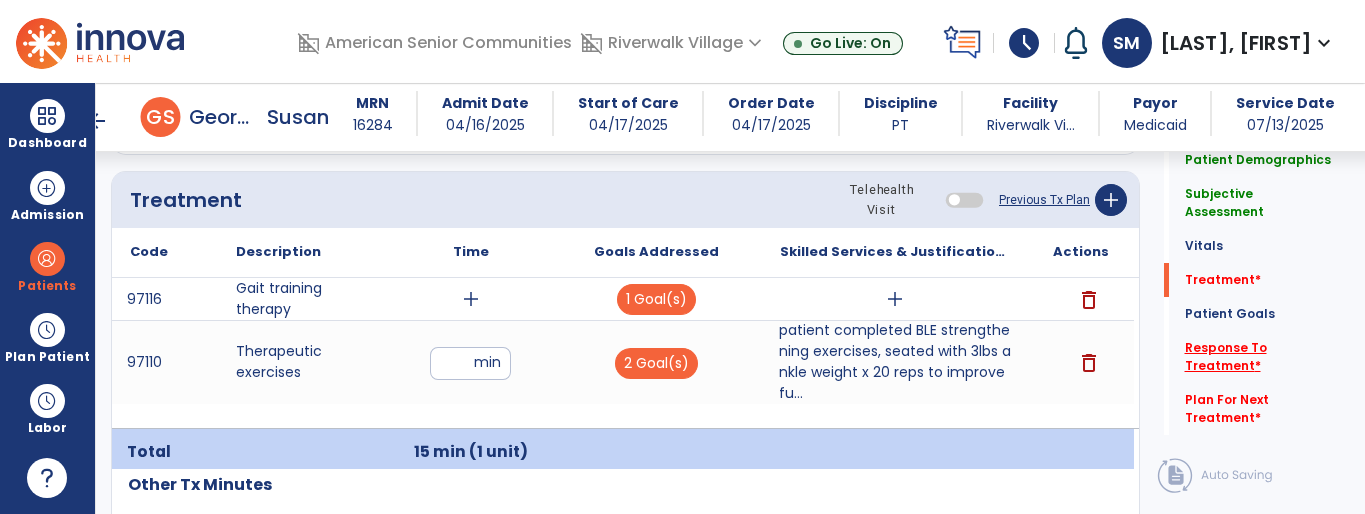 click on "Response To Treatment   *" 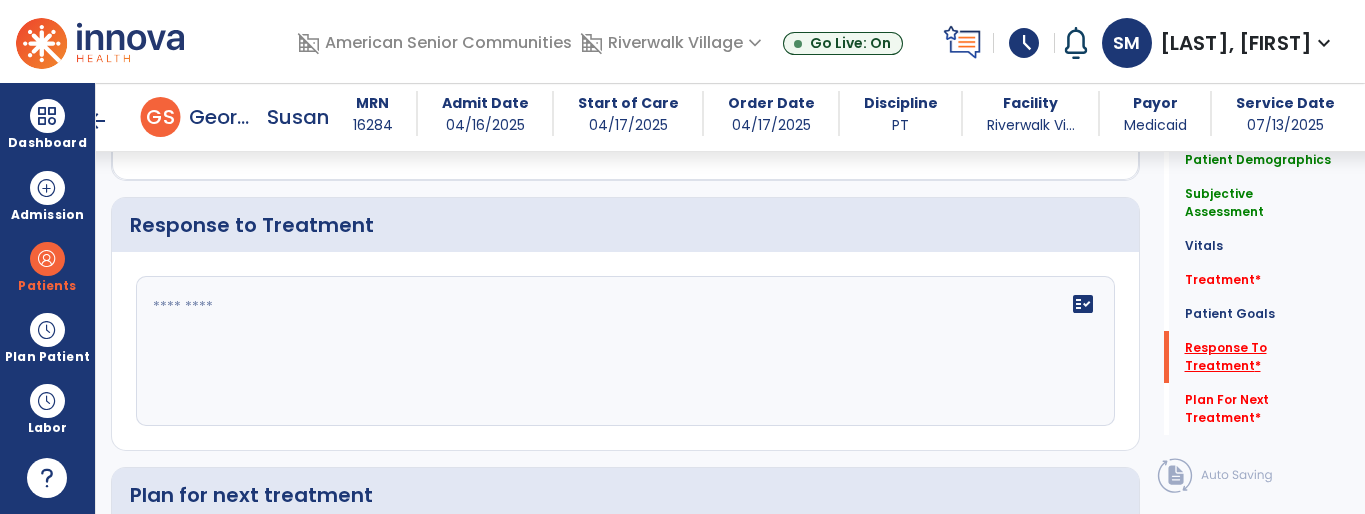 scroll, scrollTop: 2588, scrollLeft: 0, axis: vertical 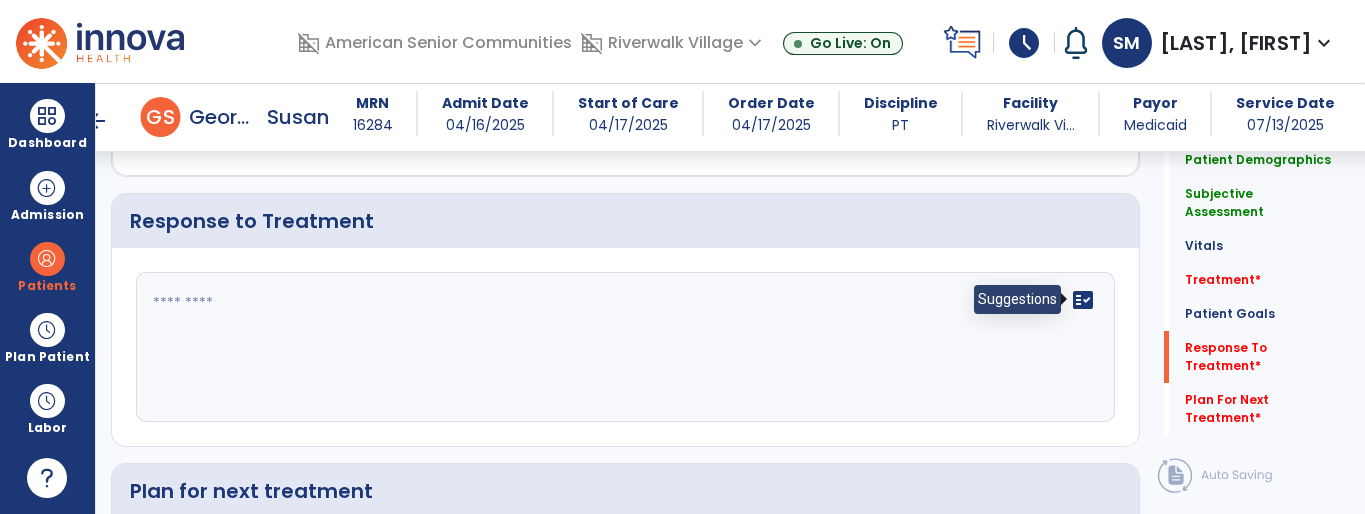 click on "fact_check" 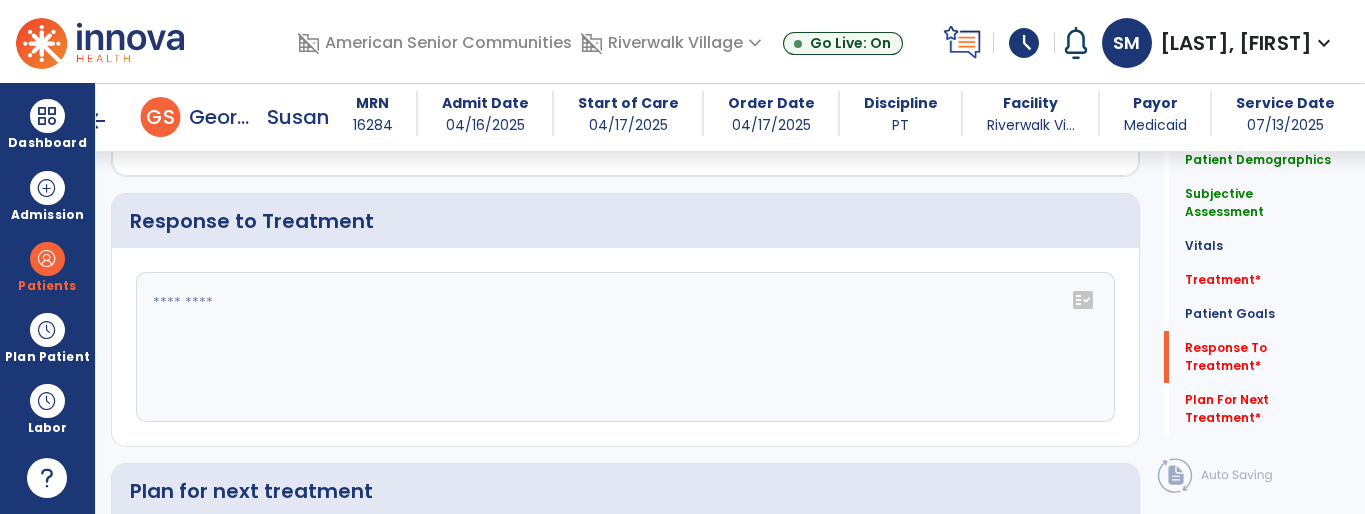 click on "fact_check" 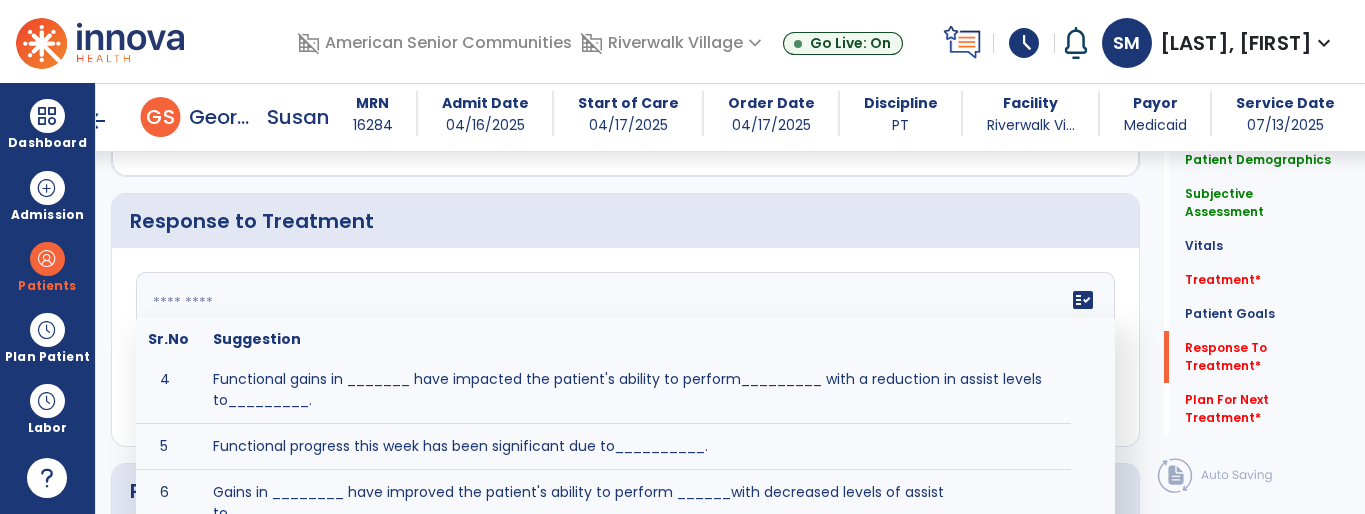 scroll, scrollTop: 188, scrollLeft: 0, axis: vertical 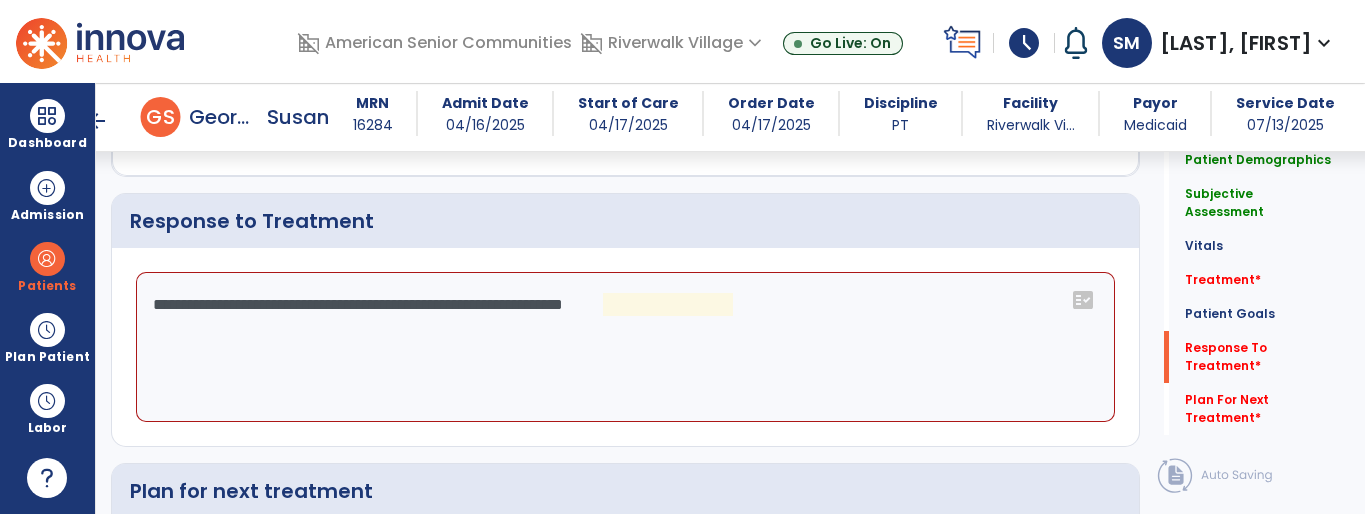 click on "**********" 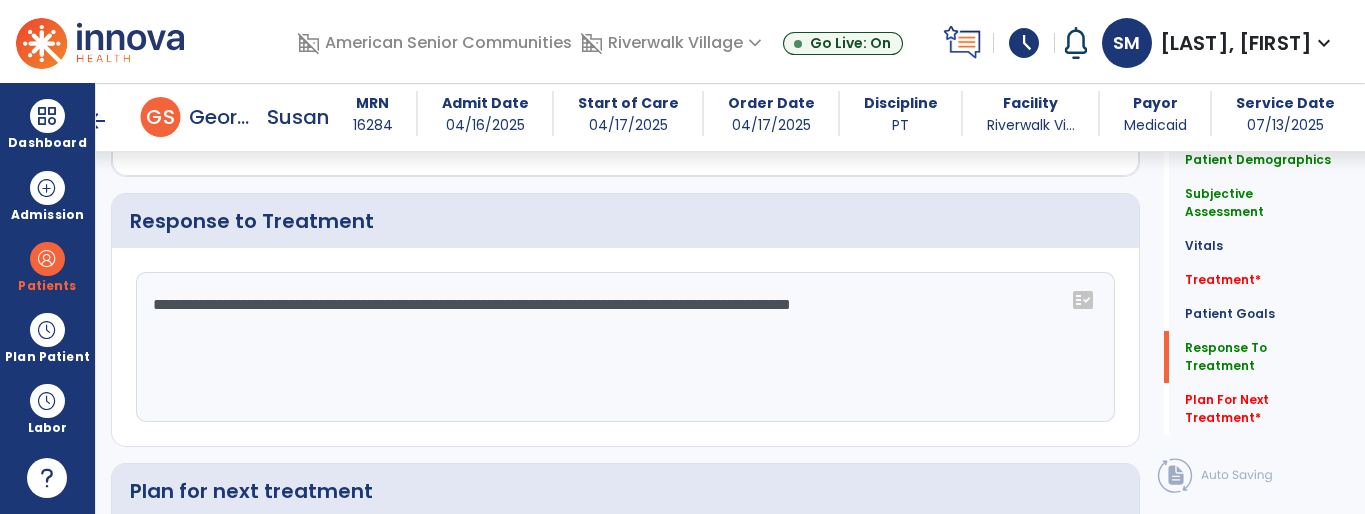 type on "**********" 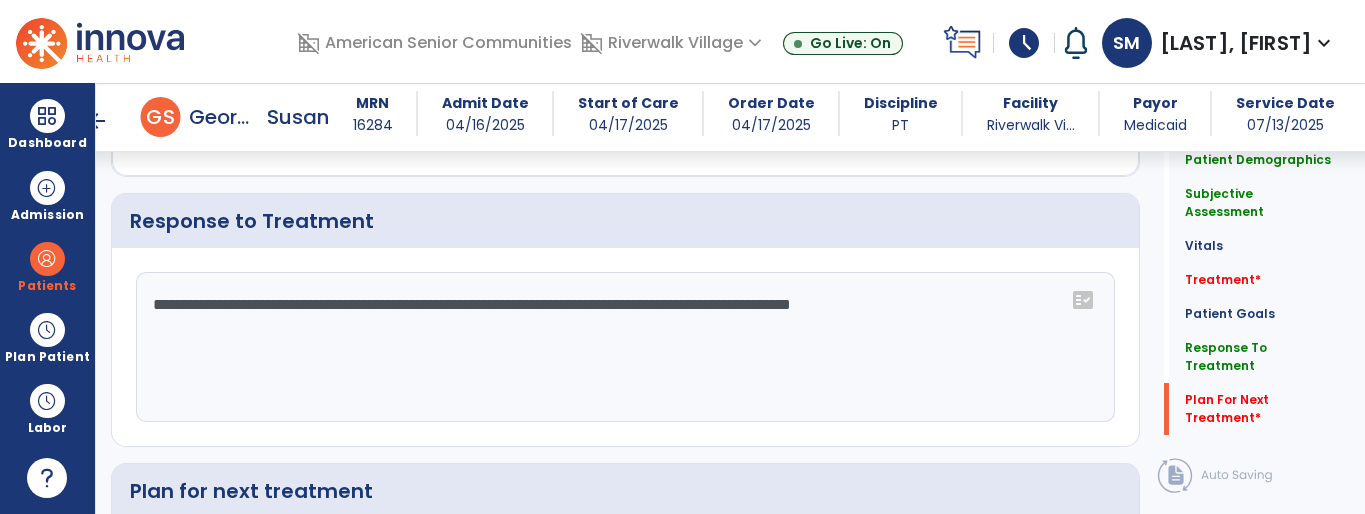 scroll, scrollTop: 2834, scrollLeft: 0, axis: vertical 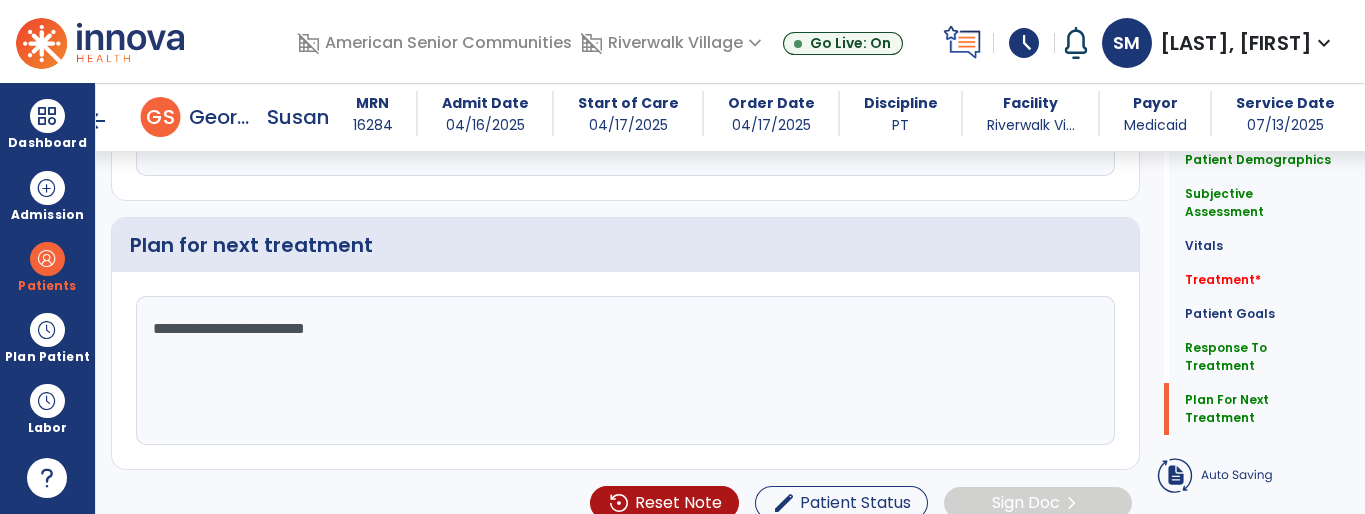 click on "**********" 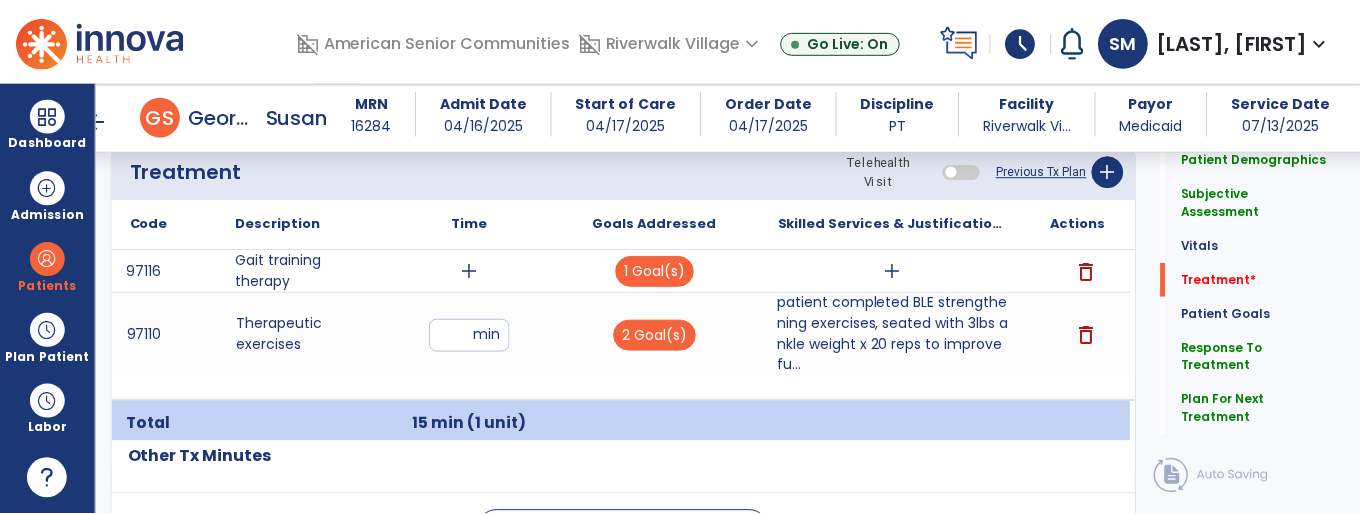 scroll, scrollTop: 1189, scrollLeft: 0, axis: vertical 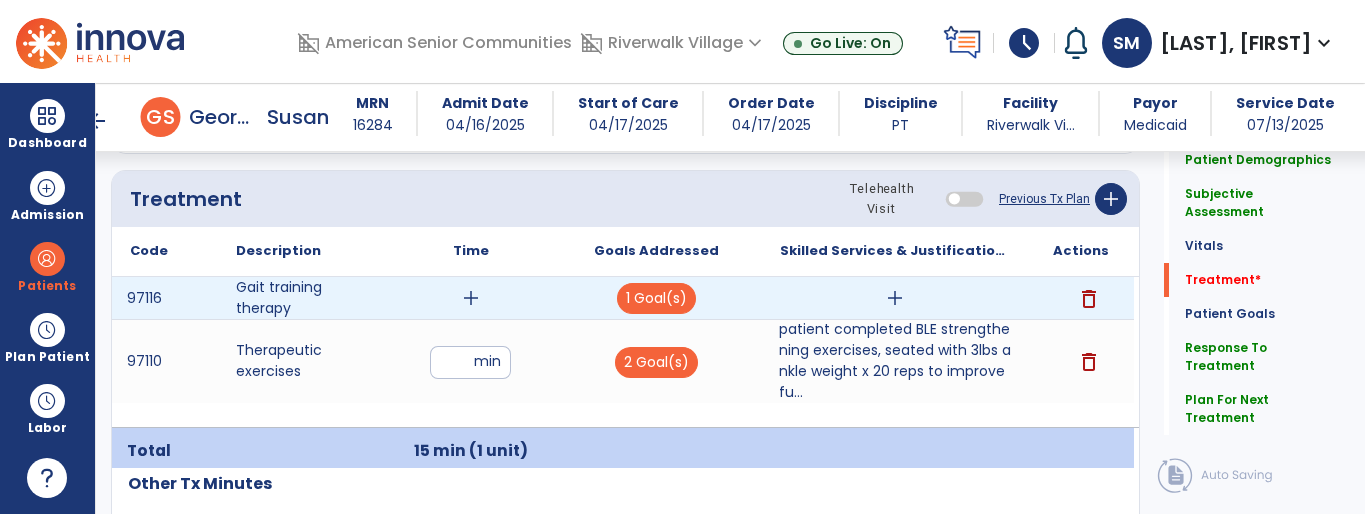 type on "**********" 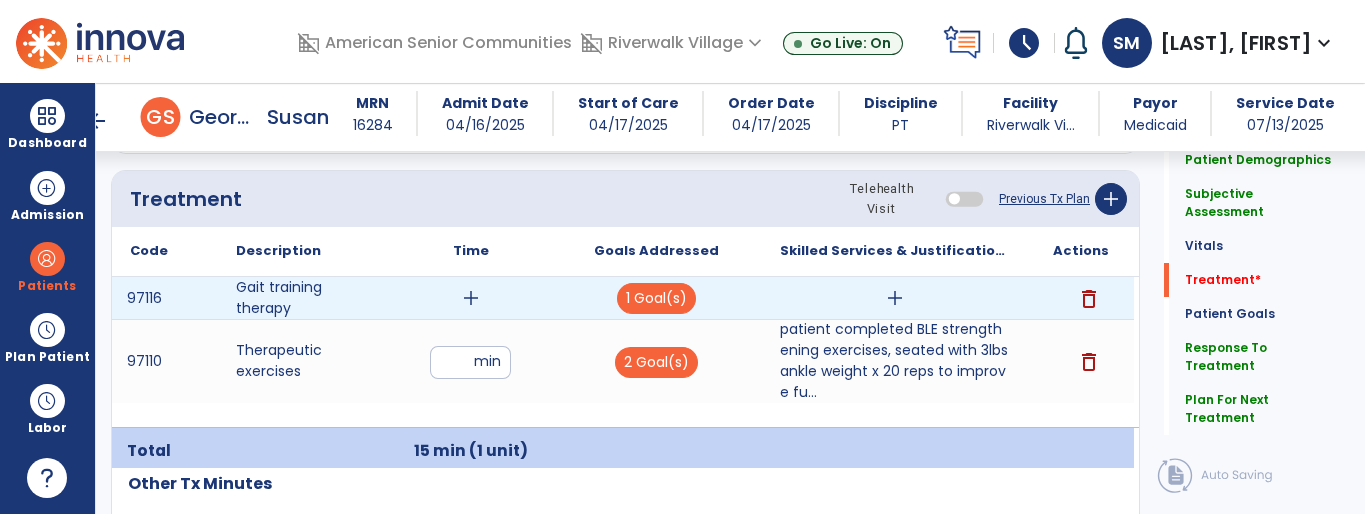 click on "add" at bounding box center (895, 298) 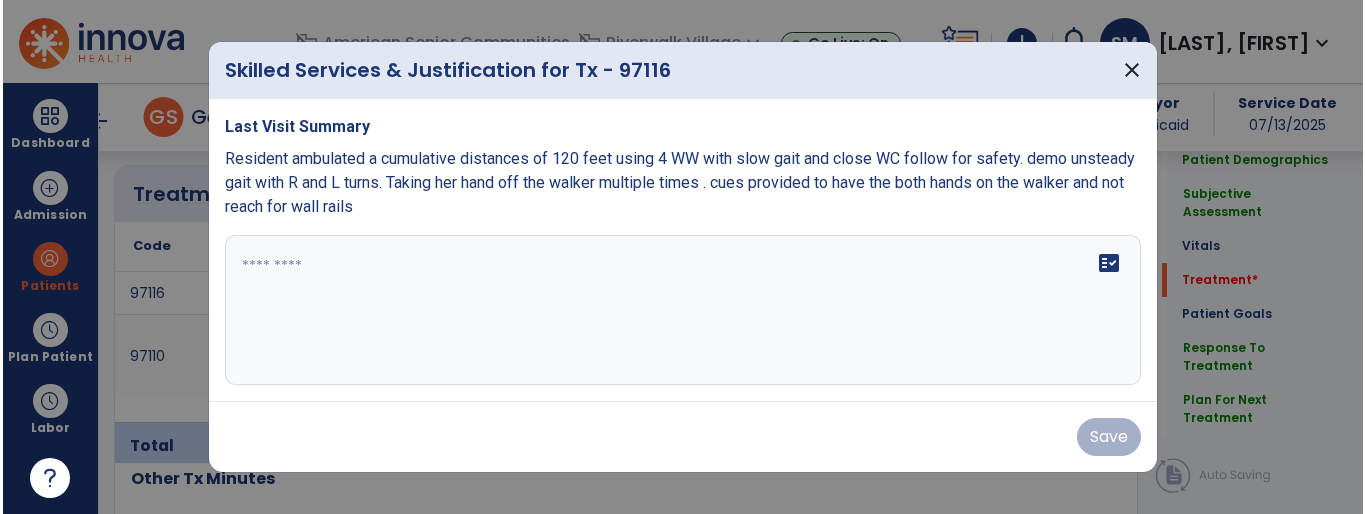scroll, scrollTop: 1189, scrollLeft: 0, axis: vertical 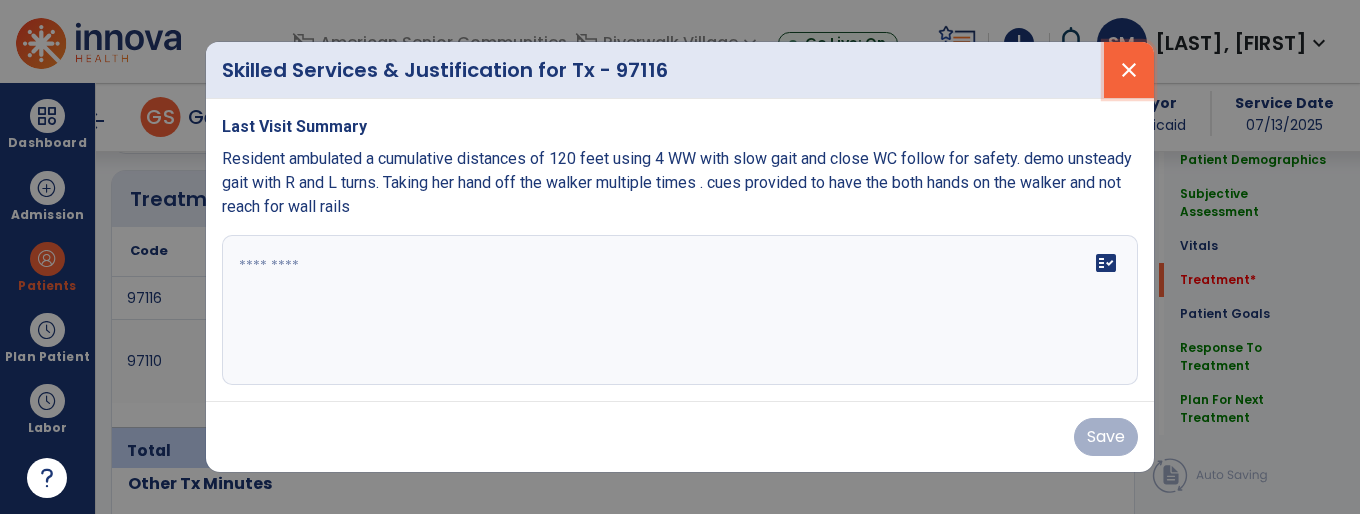 click on "close" at bounding box center [1129, 70] 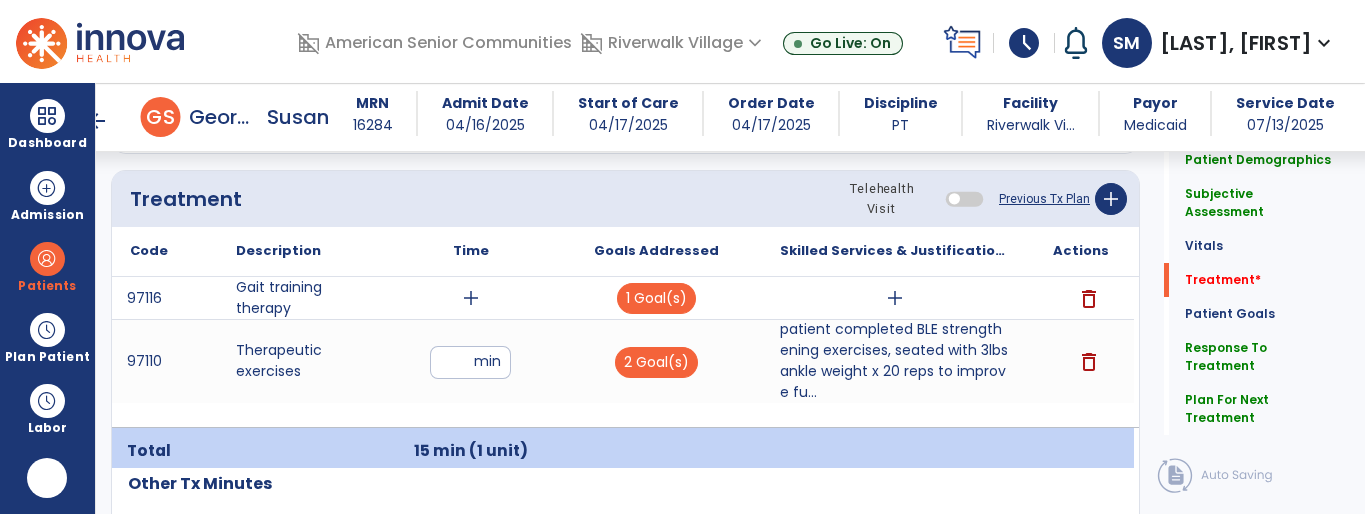 scroll, scrollTop: 0, scrollLeft: 0, axis: both 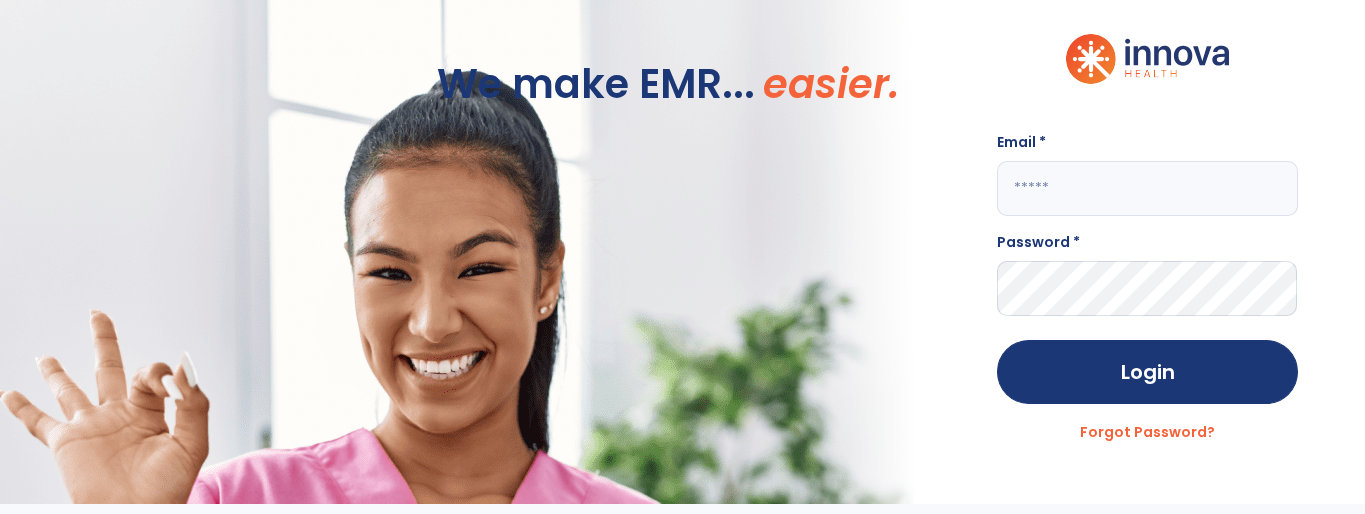 click 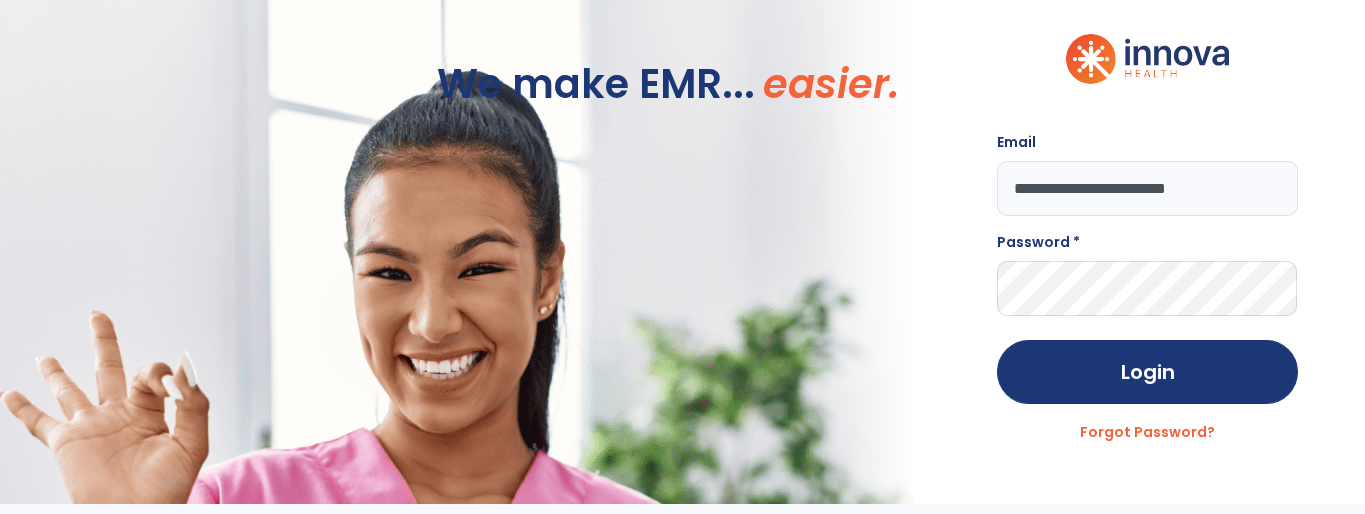 type on "**********" 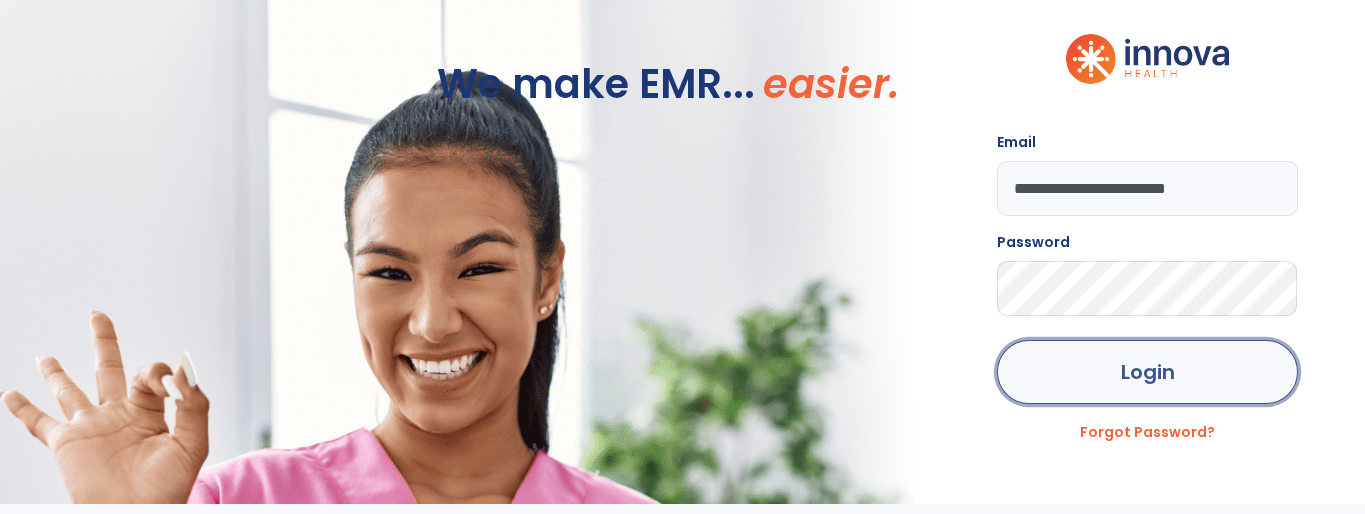 click on "Login" 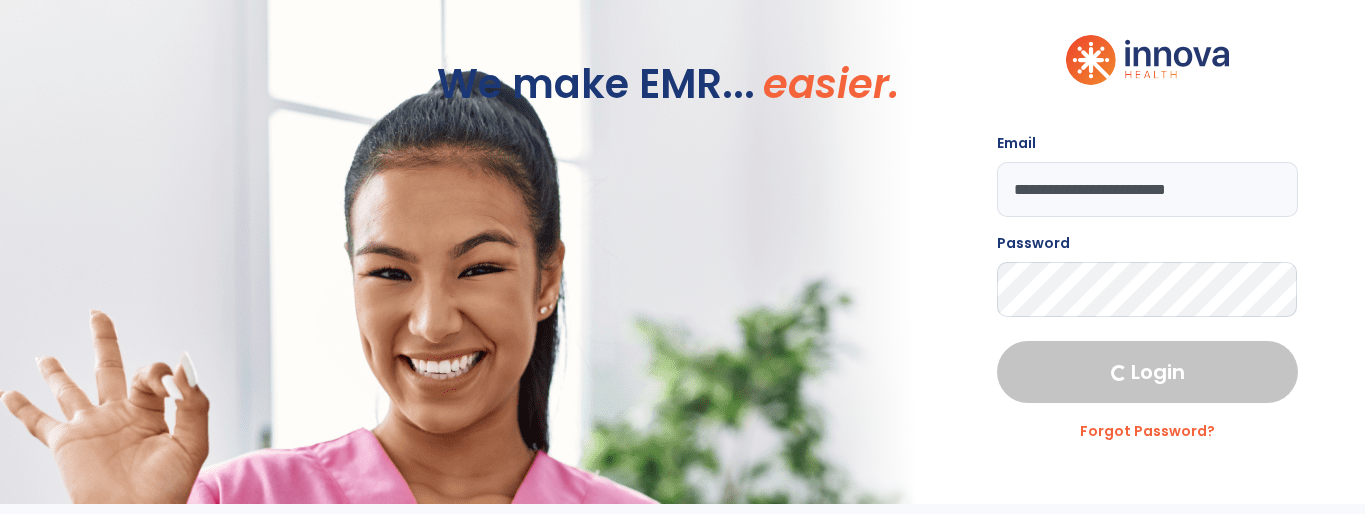 select on "****" 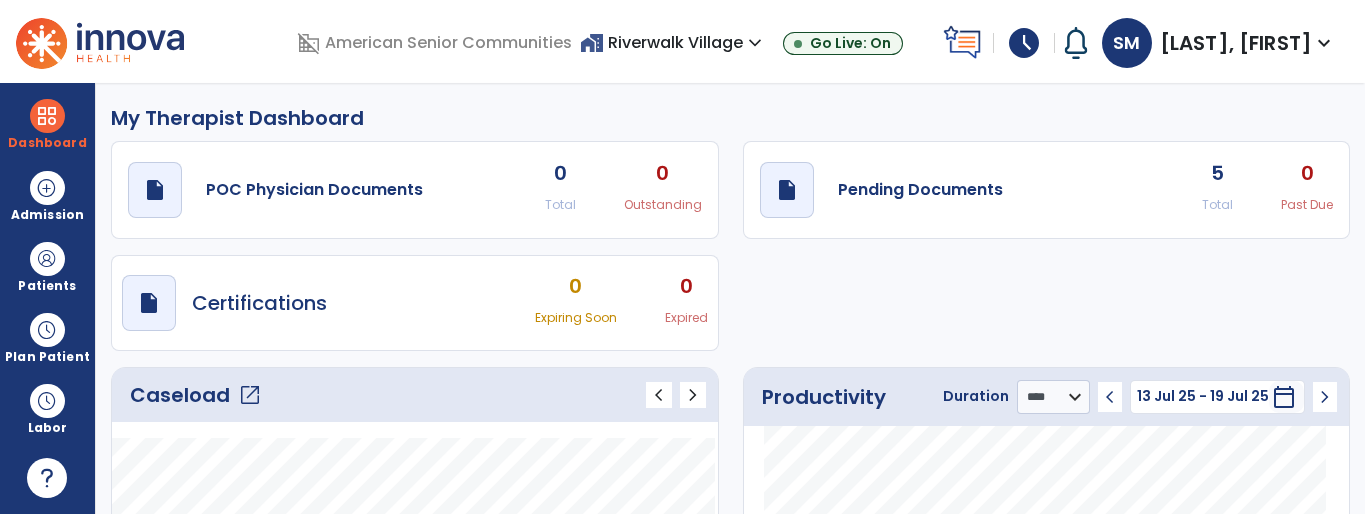 click on "5" 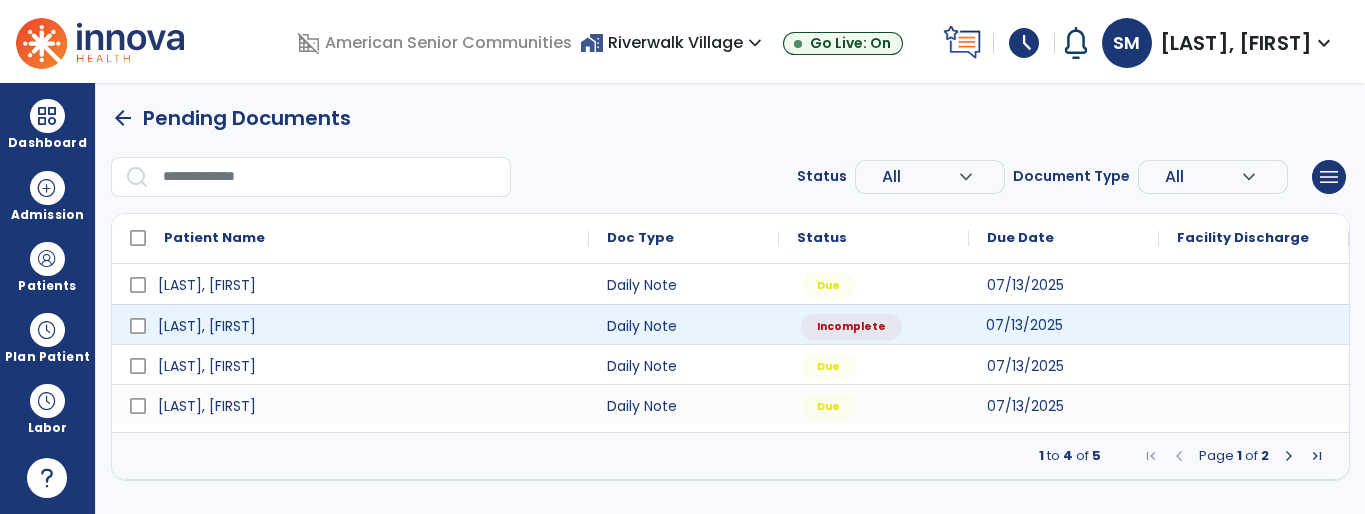 click on "07/13/2025" at bounding box center [1024, 325] 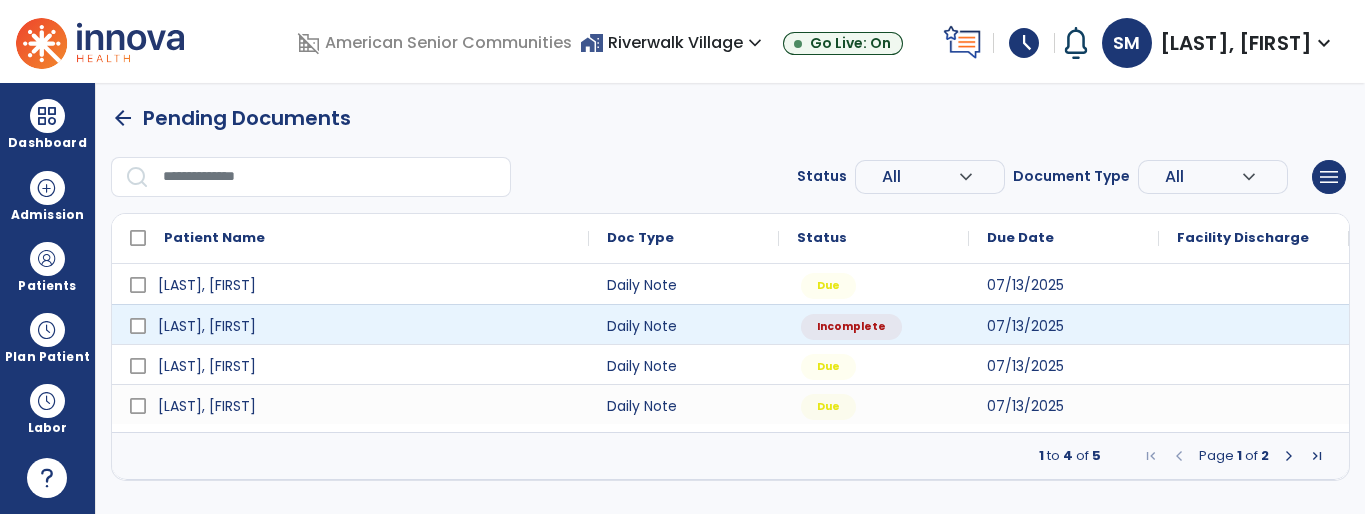 select on "*" 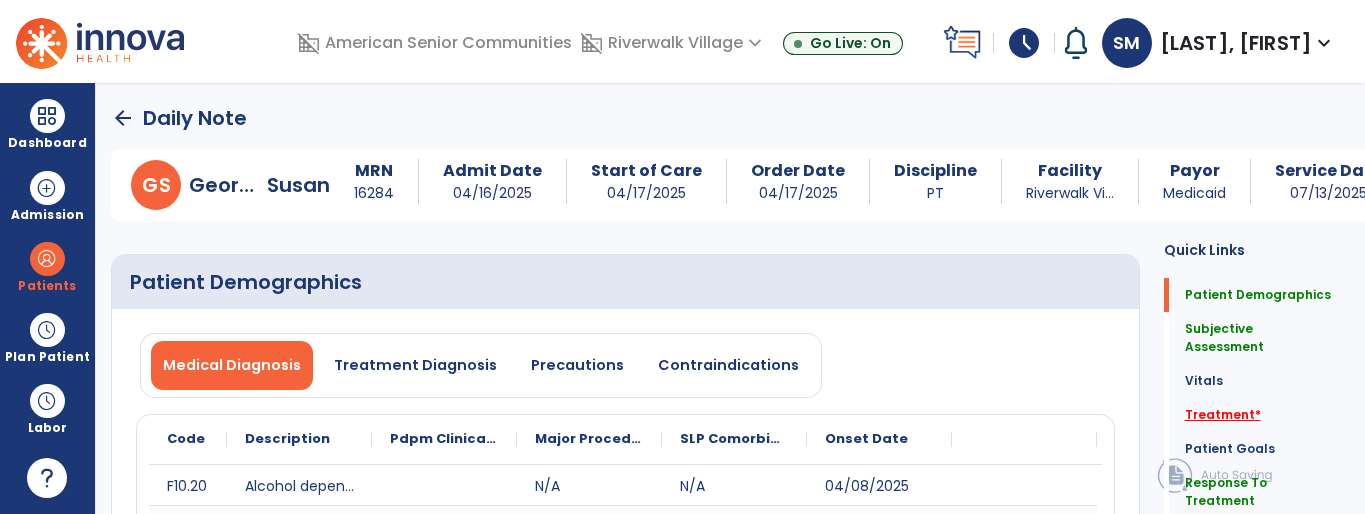 click on "Treatment   *" 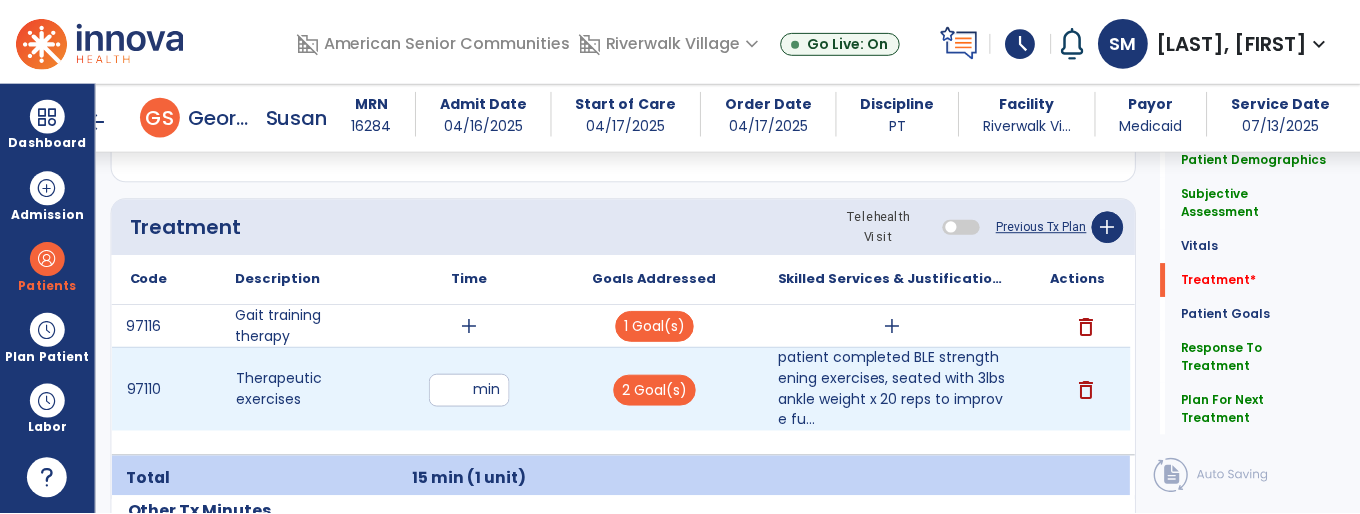 scroll, scrollTop: 1290, scrollLeft: 0, axis: vertical 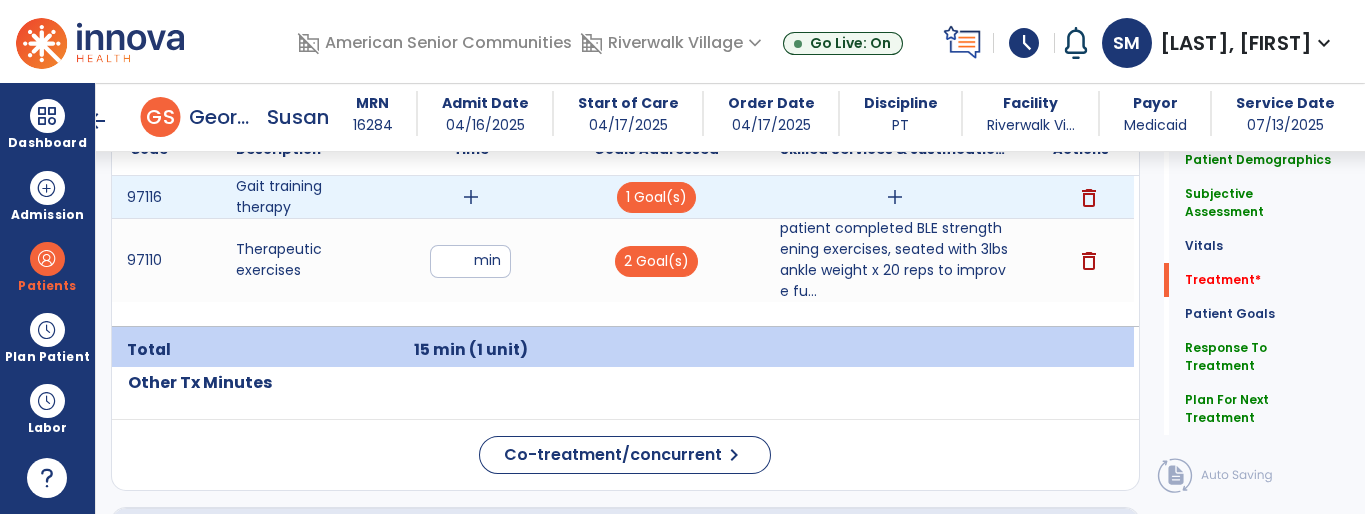 click on "add" at bounding box center (471, 197) 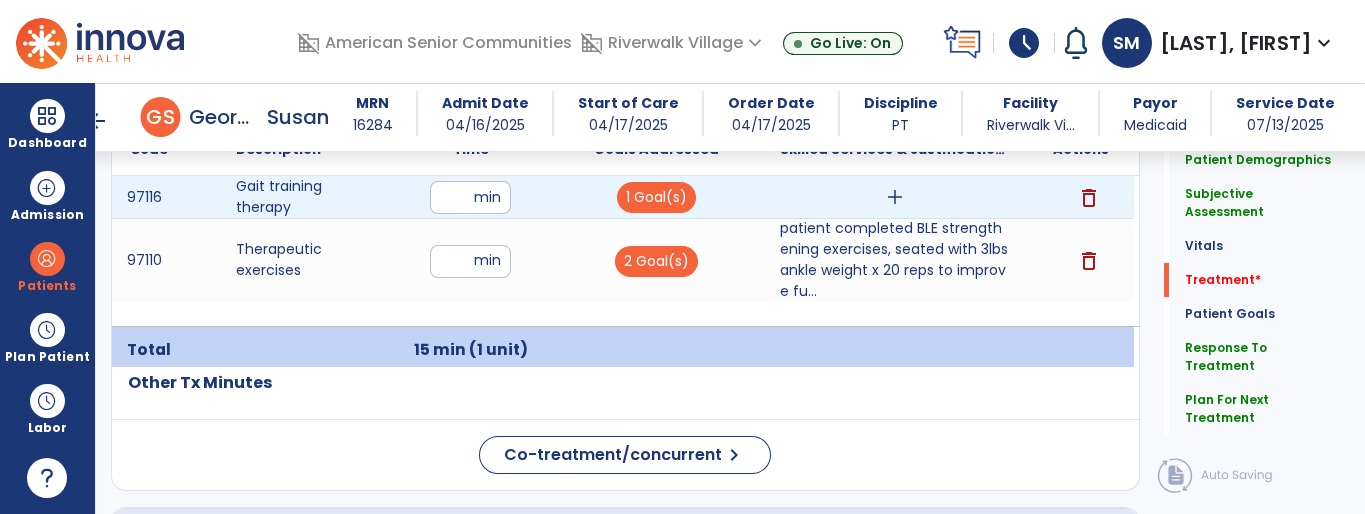 type on "**" 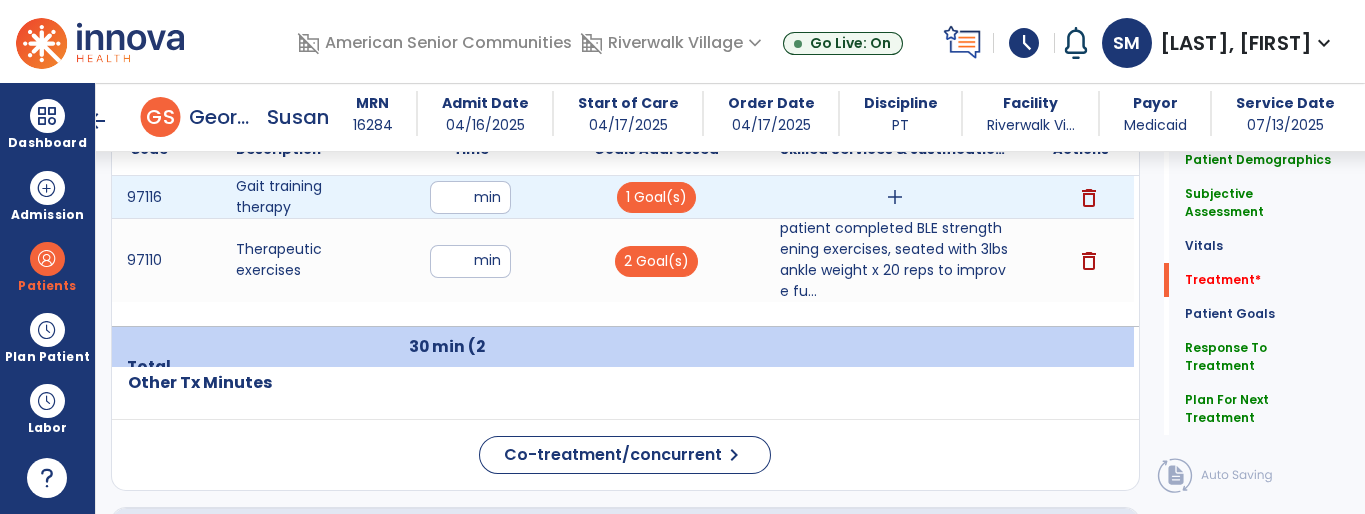 click on "add" at bounding box center [895, 197] 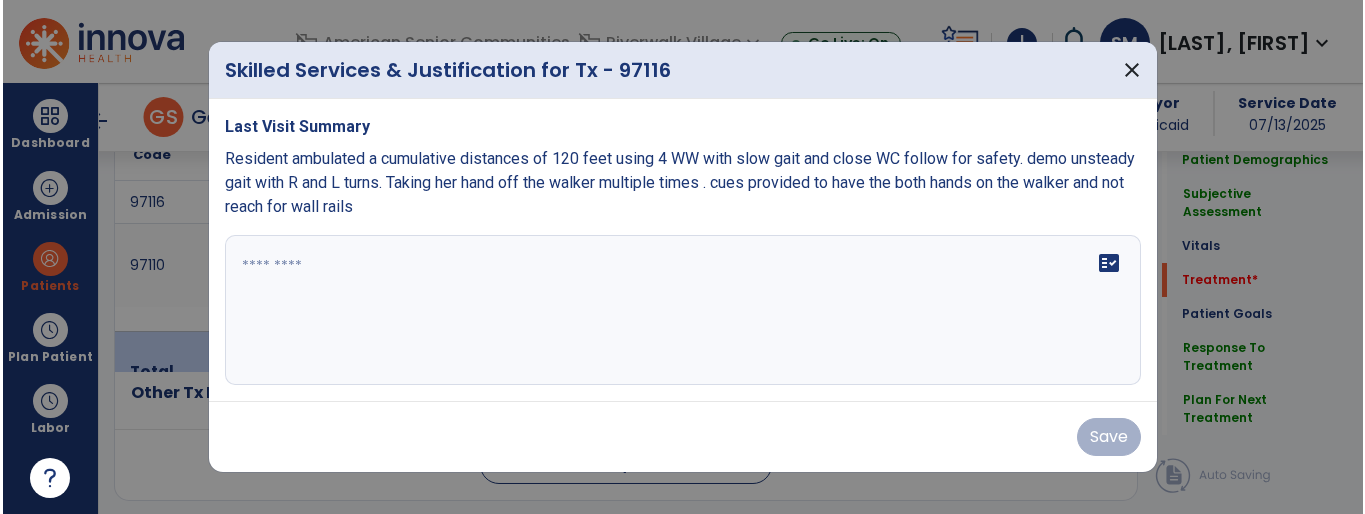 scroll, scrollTop: 1290, scrollLeft: 0, axis: vertical 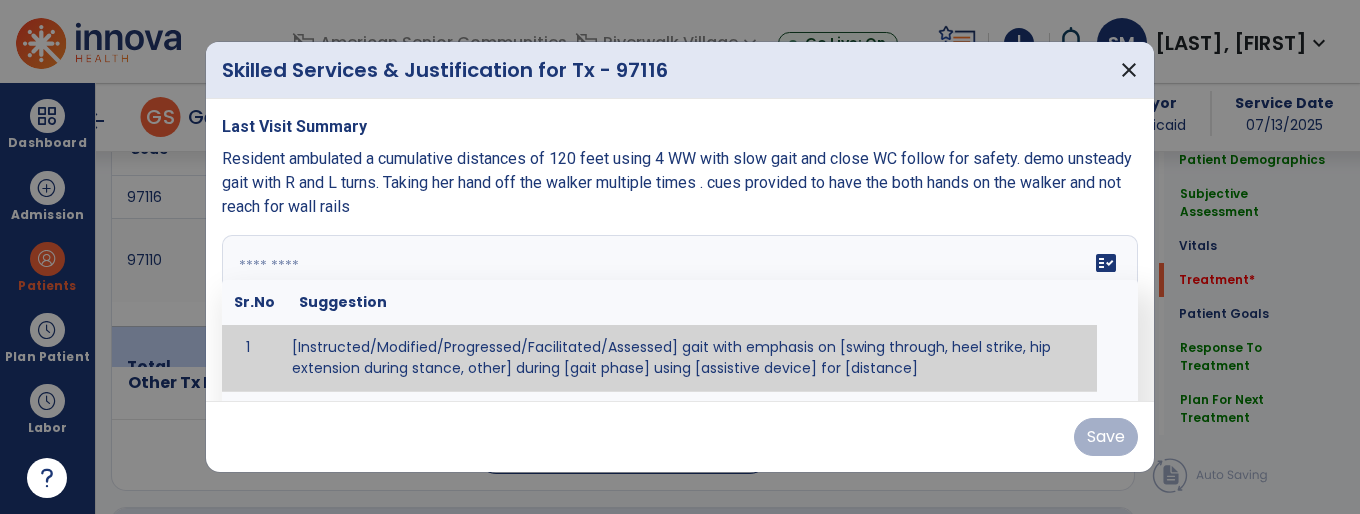 click on "fact_check  Sr.No Suggestion 1 [Instructed/Modified/Progressed/Facilitated/Assessed] gait with emphasis on [swing through, heel strike, hip extension during stance, other] during [gait phase] using [assistive device] for [distance] 2 [Instructed/Modified/Progressed/Facilitated/Assessed] use of [assistive device] and [NWB, PWB, step-to gait pattern, step through gait pattern] 3 [Instructed/Modified/Progressed/Facilitated/Assessed] patient's ability to [ascend/descend # of steps, perform directional changes, walk on even/uneven surfaces, pick-up objects off floor, velocity changes, other] using [assistive device]. 4 [Instructed/Modified/Progressed/Facilitated/Assessed] pre-gait activities including [identify exercise] in order to prepare for gait training. 5" at bounding box center [680, 310] 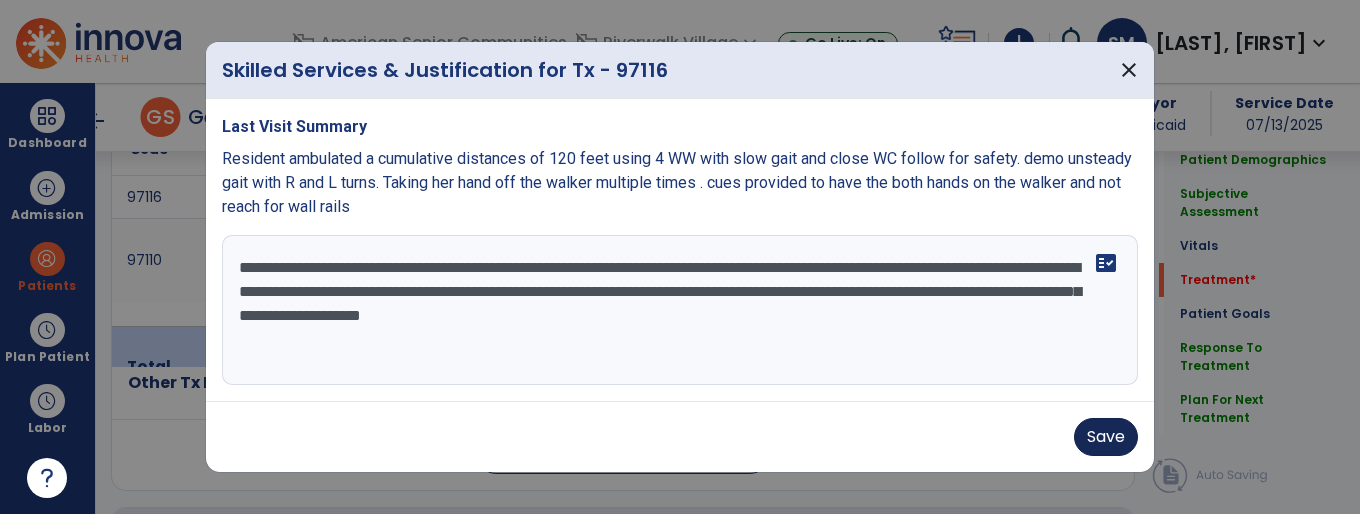 type on "**********" 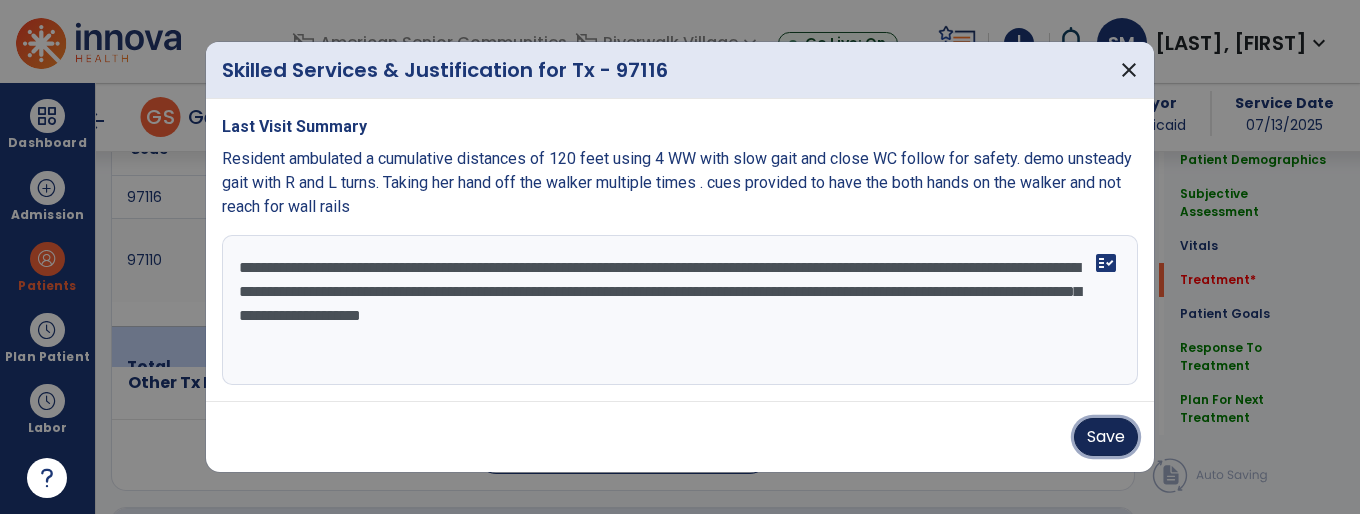 click on "Save" at bounding box center (1106, 437) 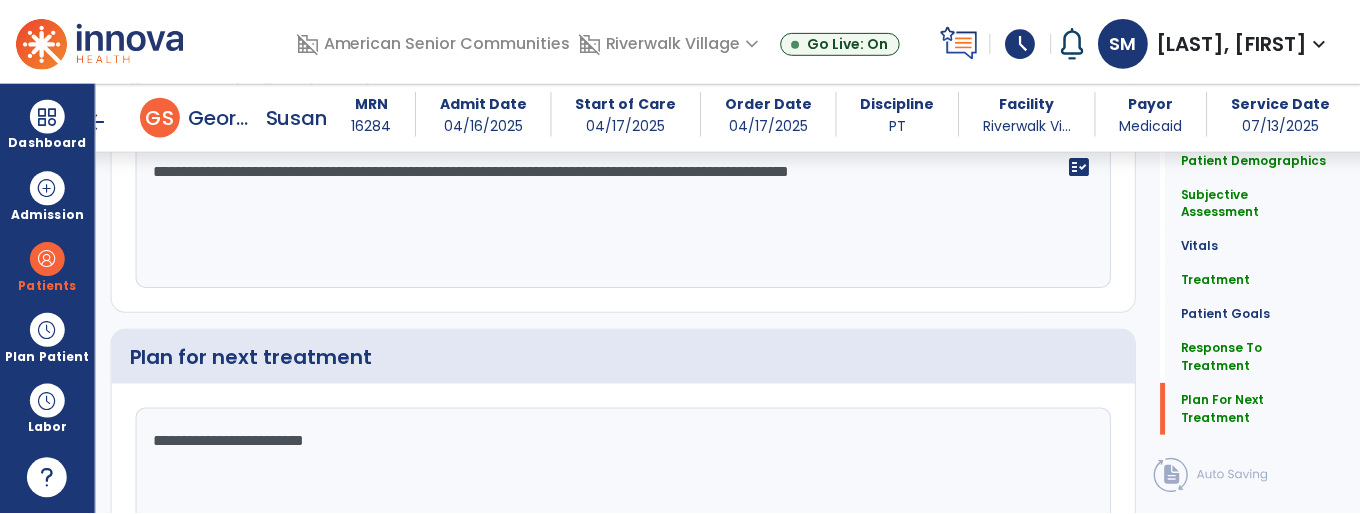 scroll, scrollTop: 2852, scrollLeft: 0, axis: vertical 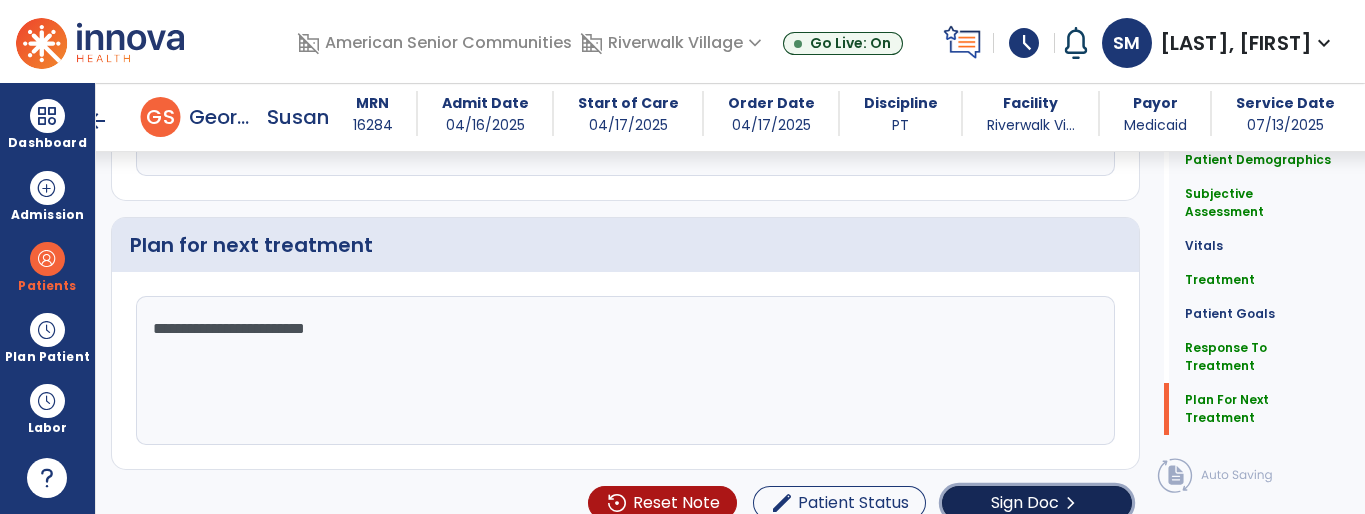 click on "Sign Doc" 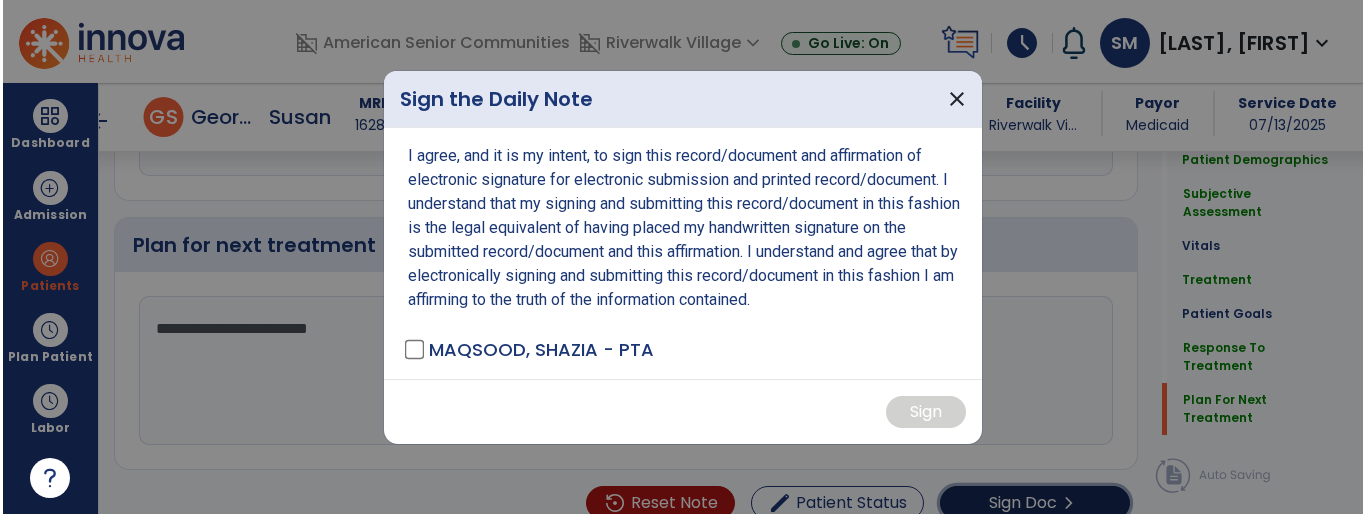scroll, scrollTop: 2852, scrollLeft: 0, axis: vertical 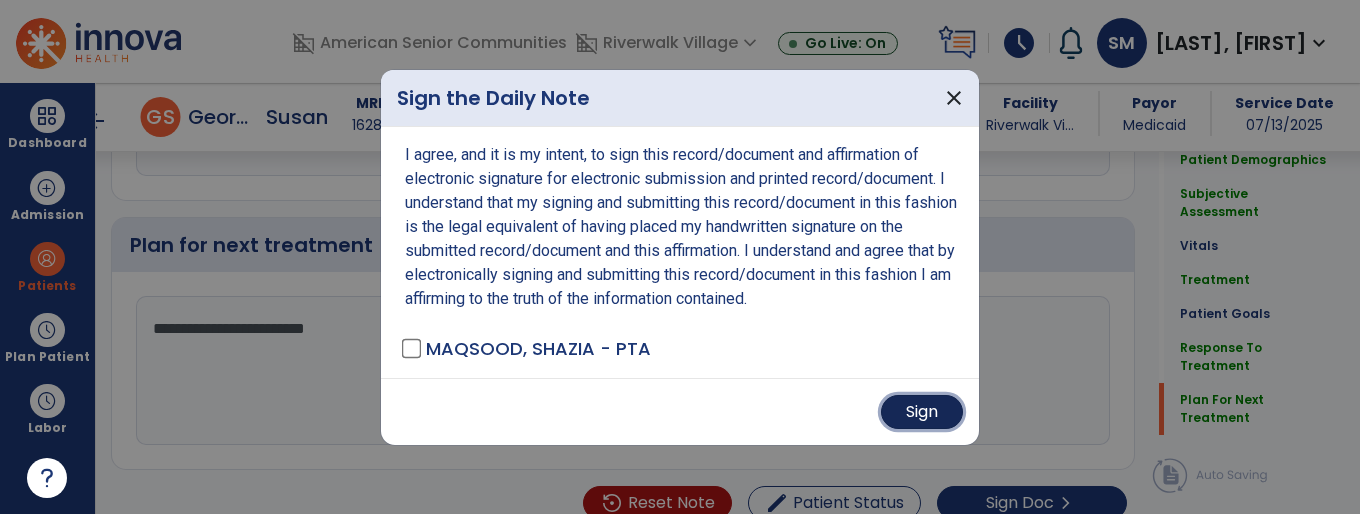 click on "Sign" at bounding box center [922, 412] 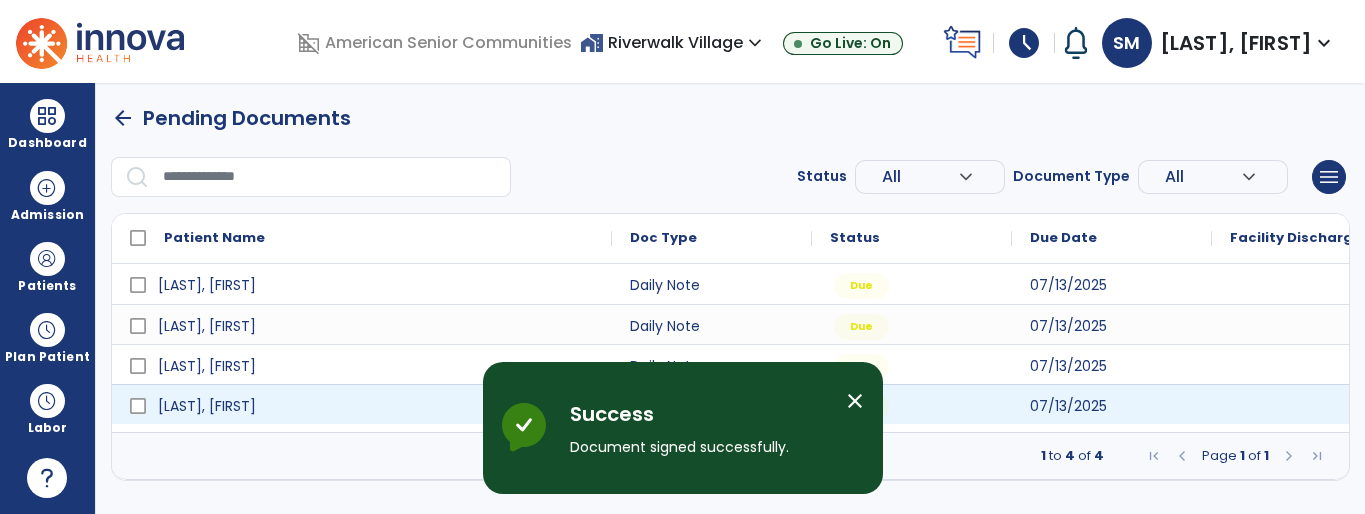 scroll, scrollTop: 0, scrollLeft: 0, axis: both 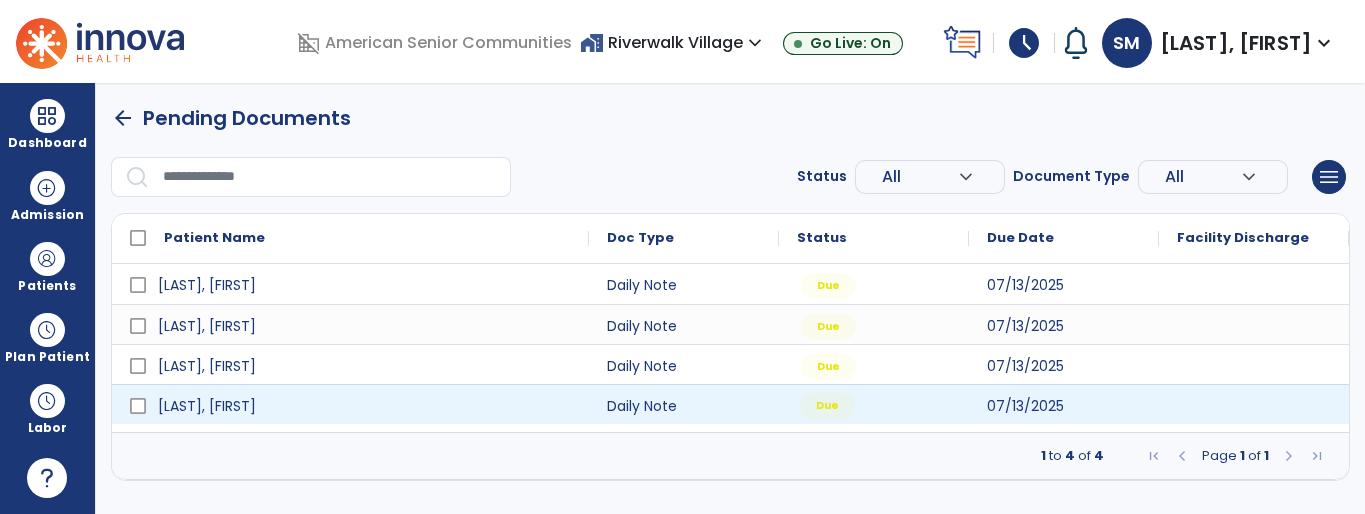 click on "Due" at bounding box center (874, 404) 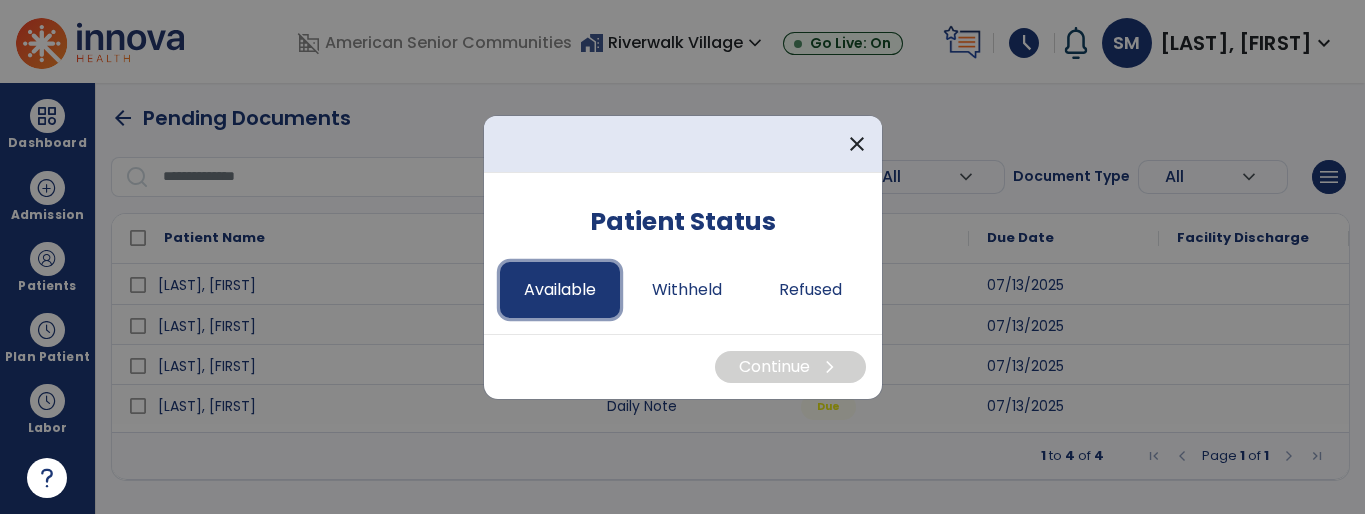 click on "Available" at bounding box center [560, 290] 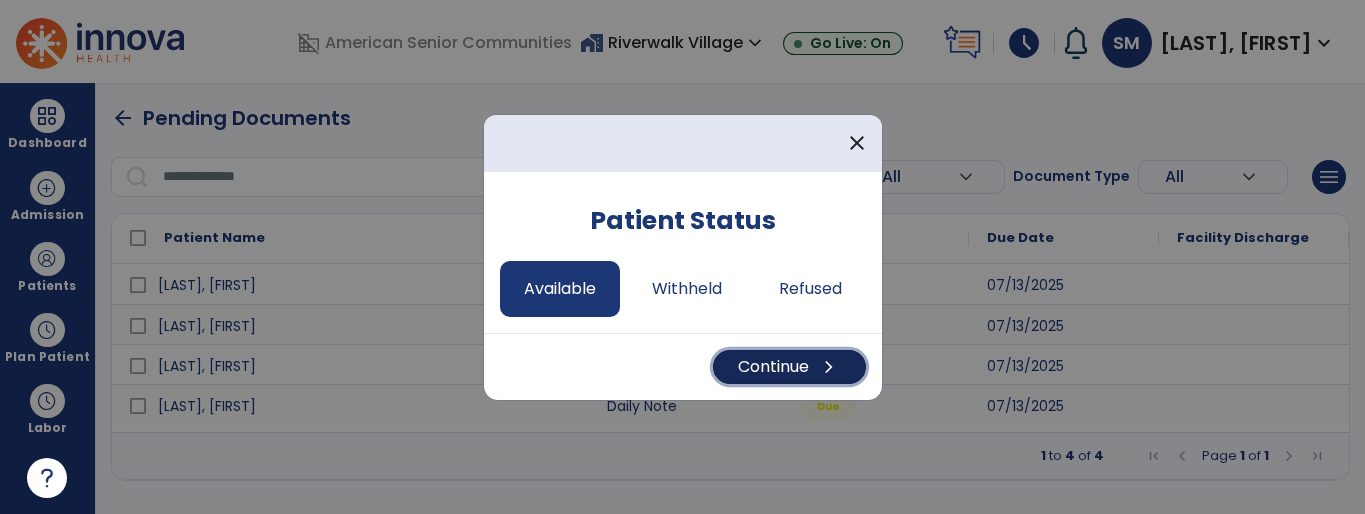 click on "Continue   chevron_right" at bounding box center (789, 367) 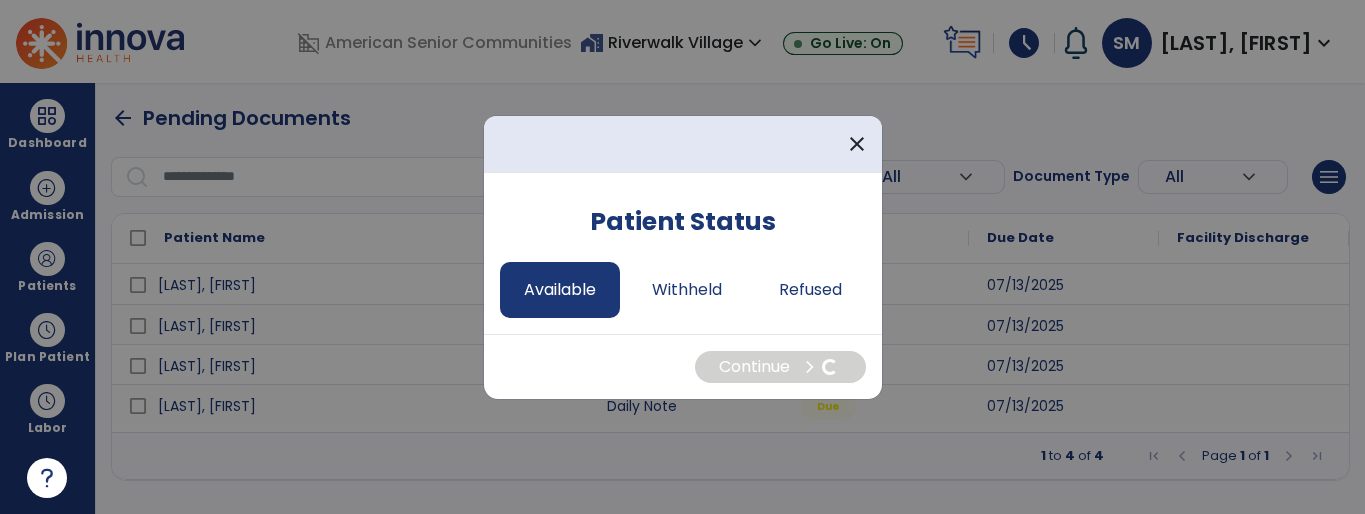 select on "*" 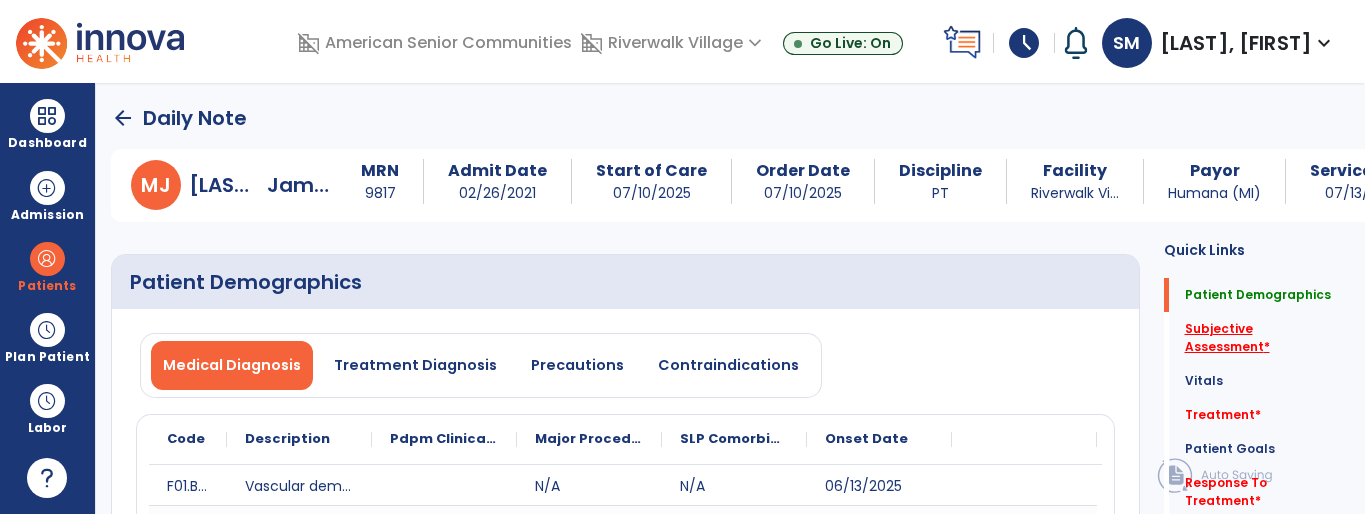 click on "Subjective Assessment   *" 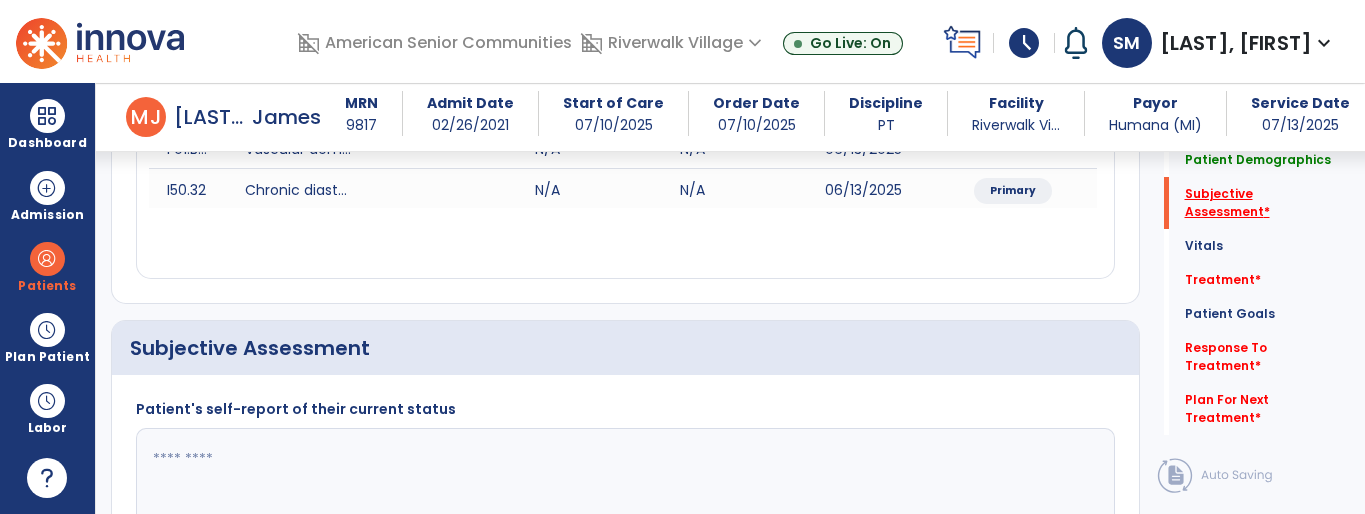 scroll, scrollTop: 499, scrollLeft: 0, axis: vertical 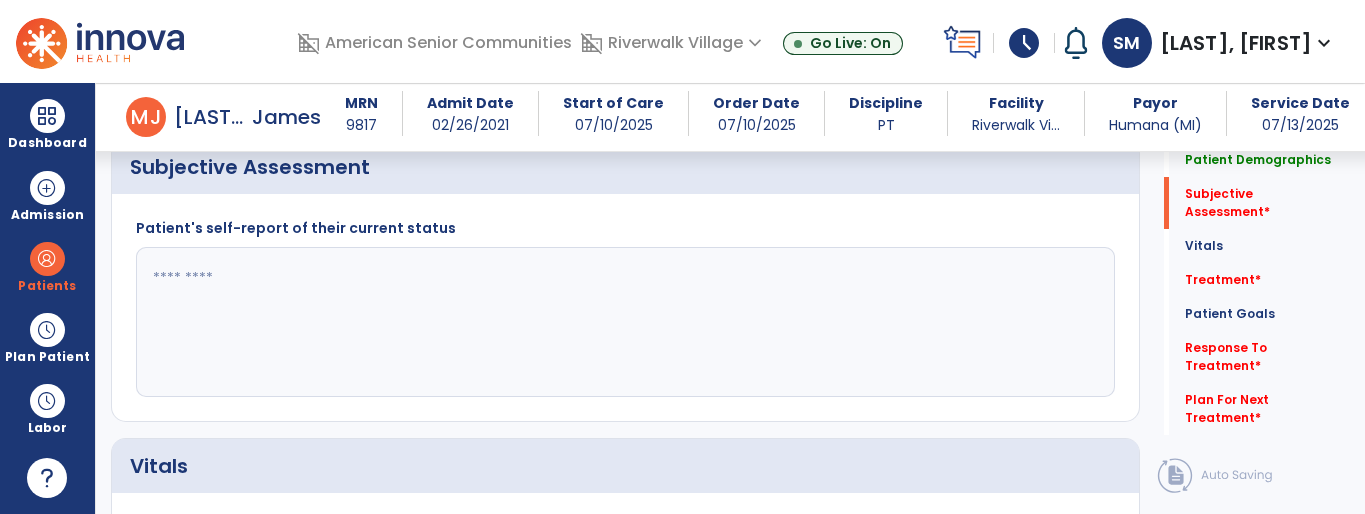 click 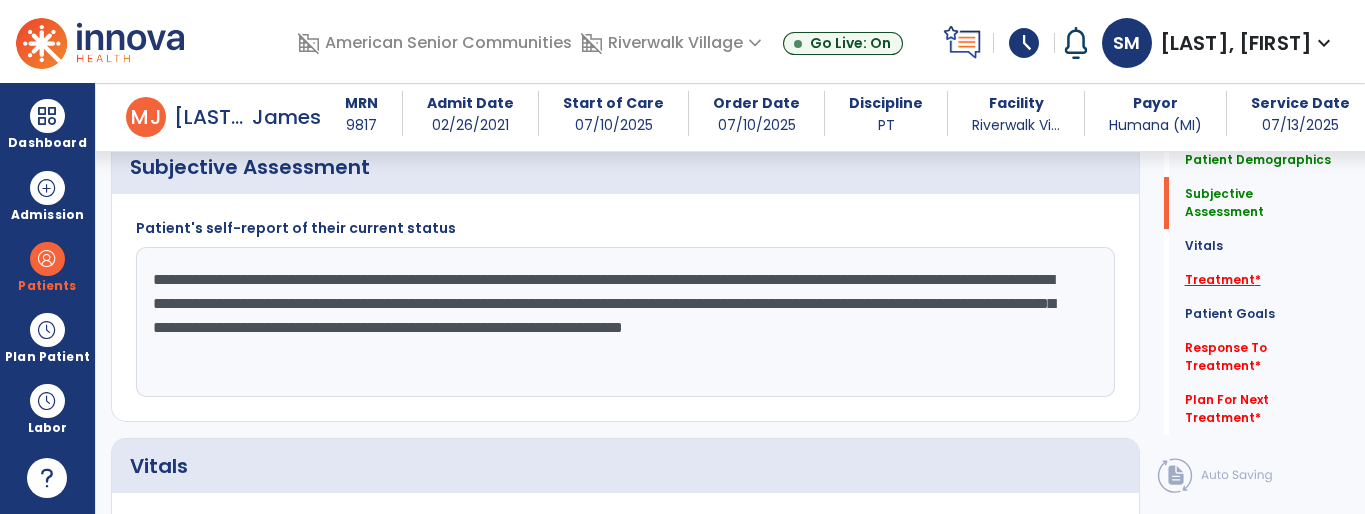 type on "**********" 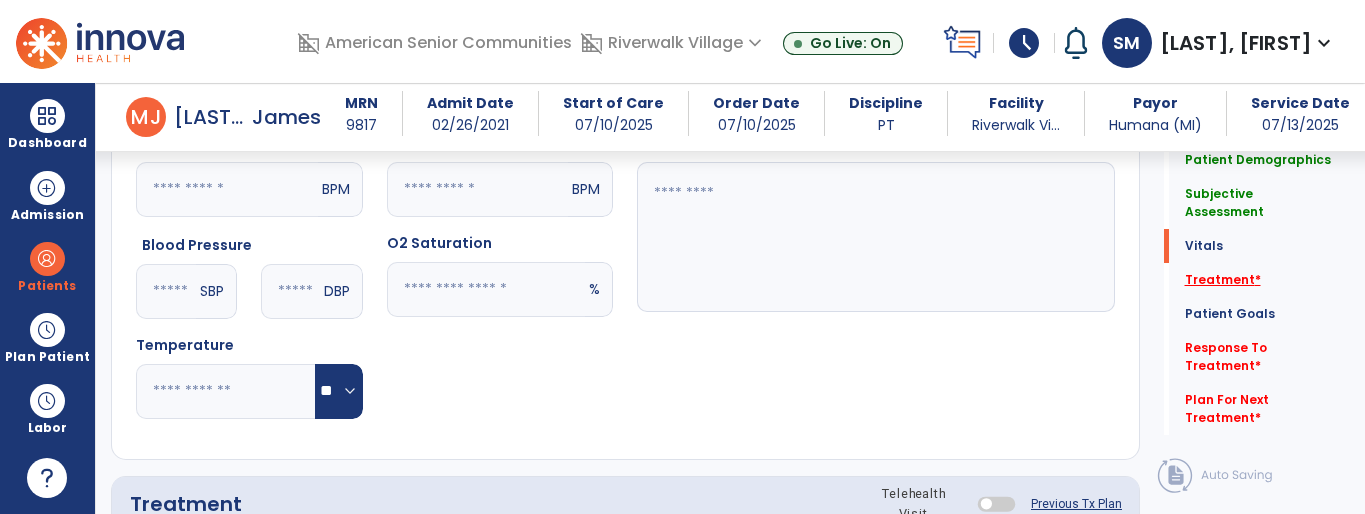 scroll, scrollTop: 1188, scrollLeft: 0, axis: vertical 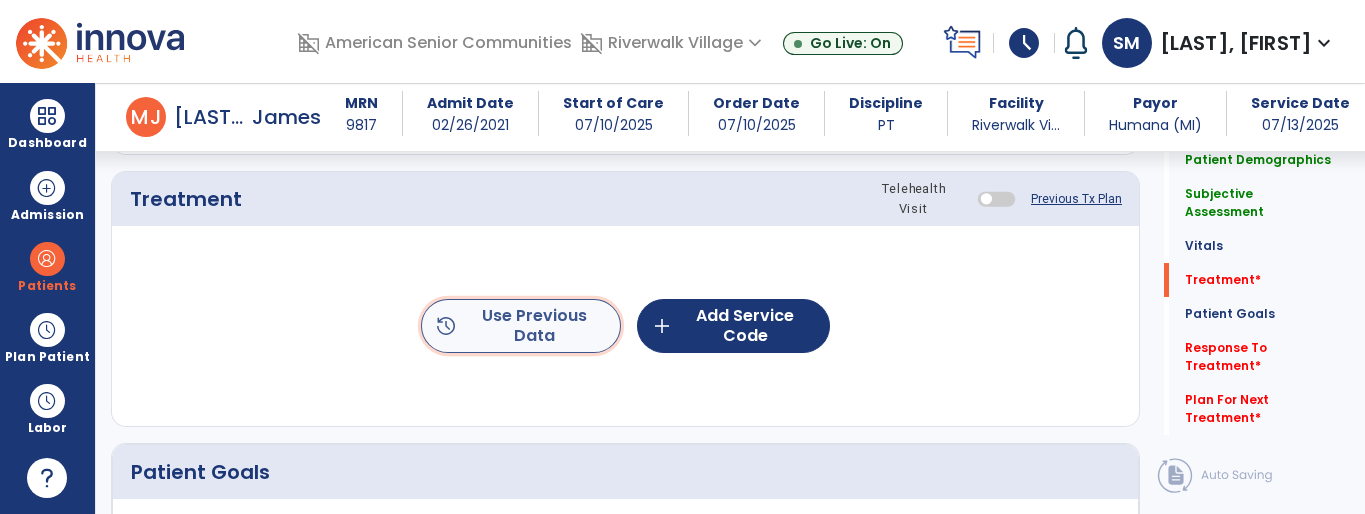 click on "history  Use Previous Data" 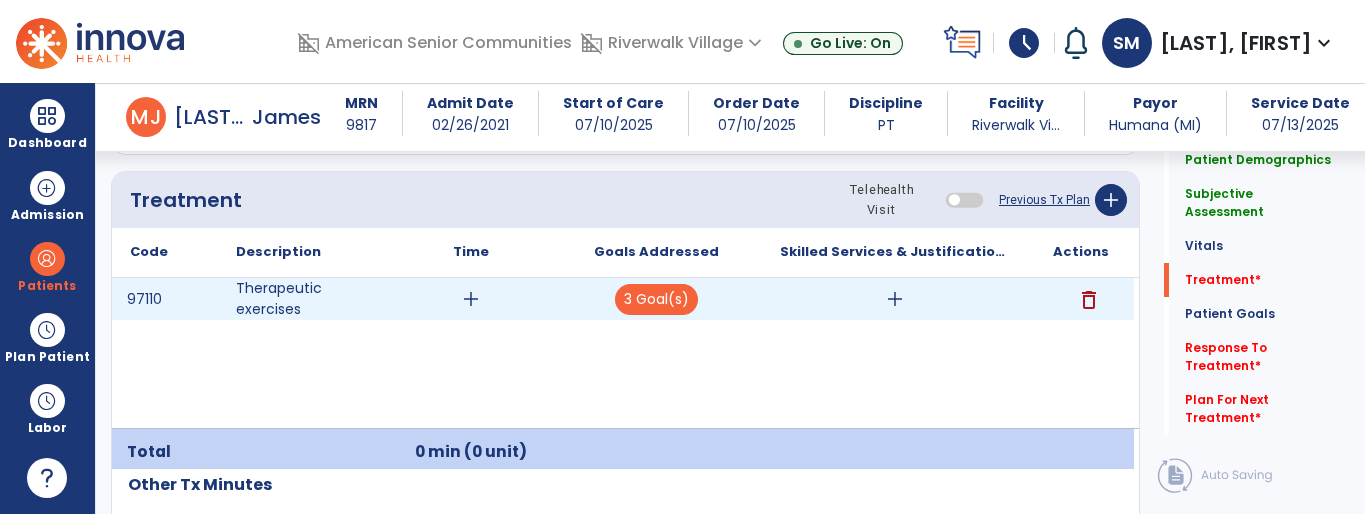 click on "add" at bounding box center (471, 299) 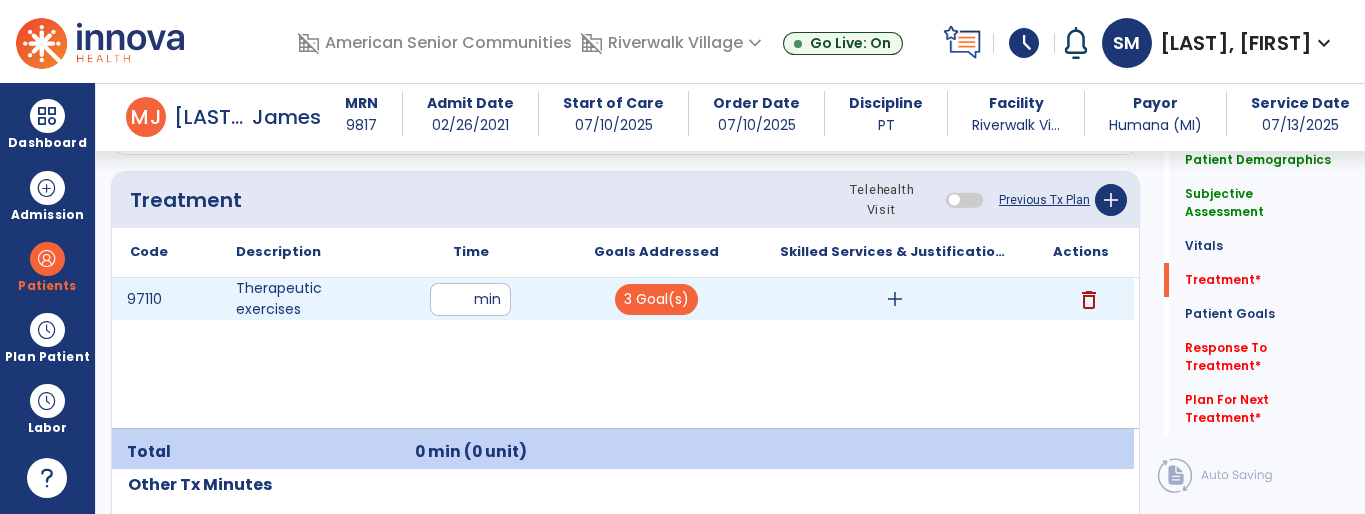 type on "**" 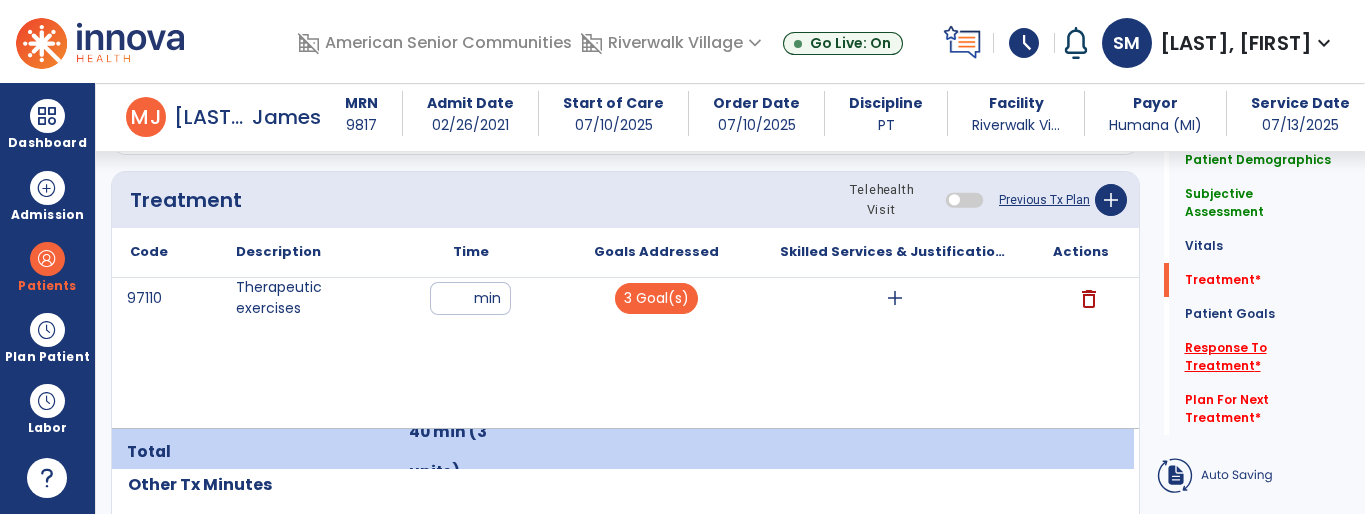 click on "Response To Treatment   *" 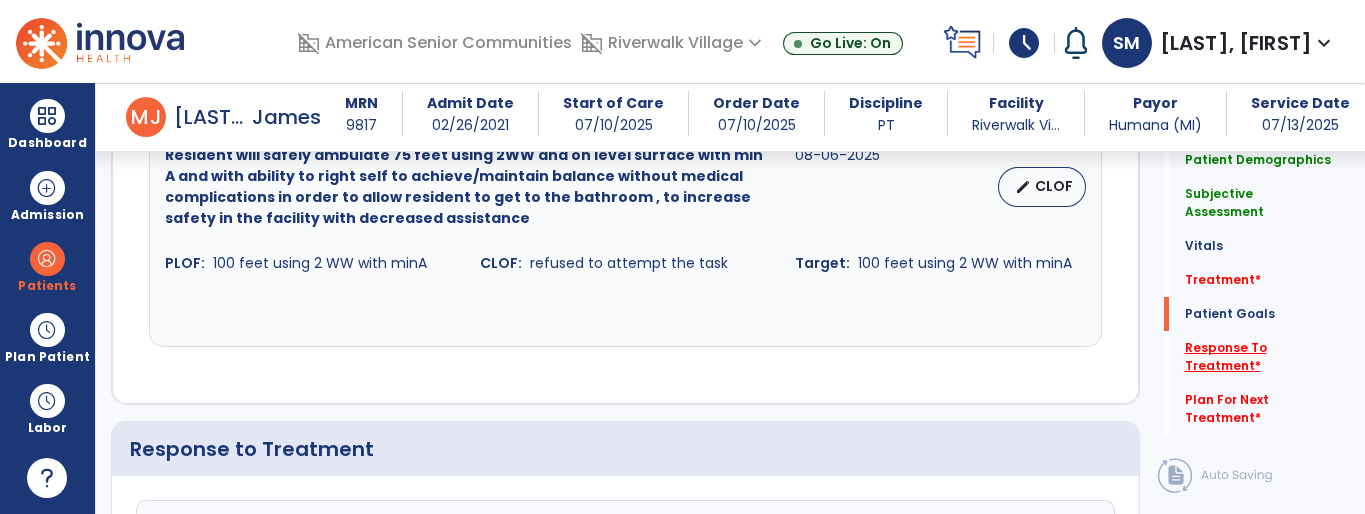 scroll, scrollTop: 2339, scrollLeft: 0, axis: vertical 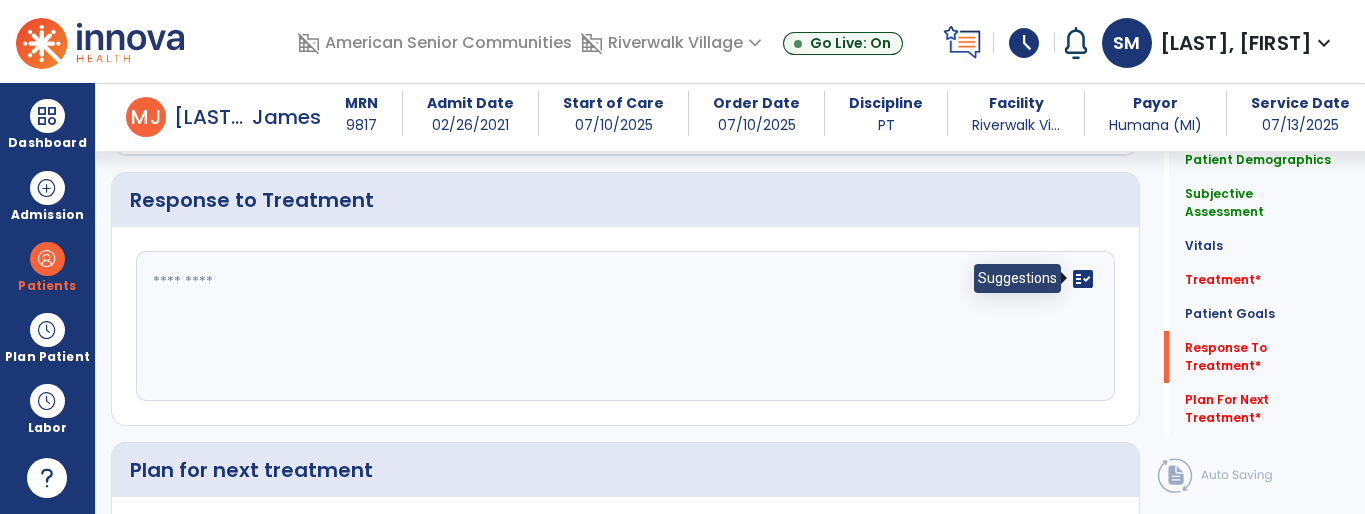 click on "fact_check" 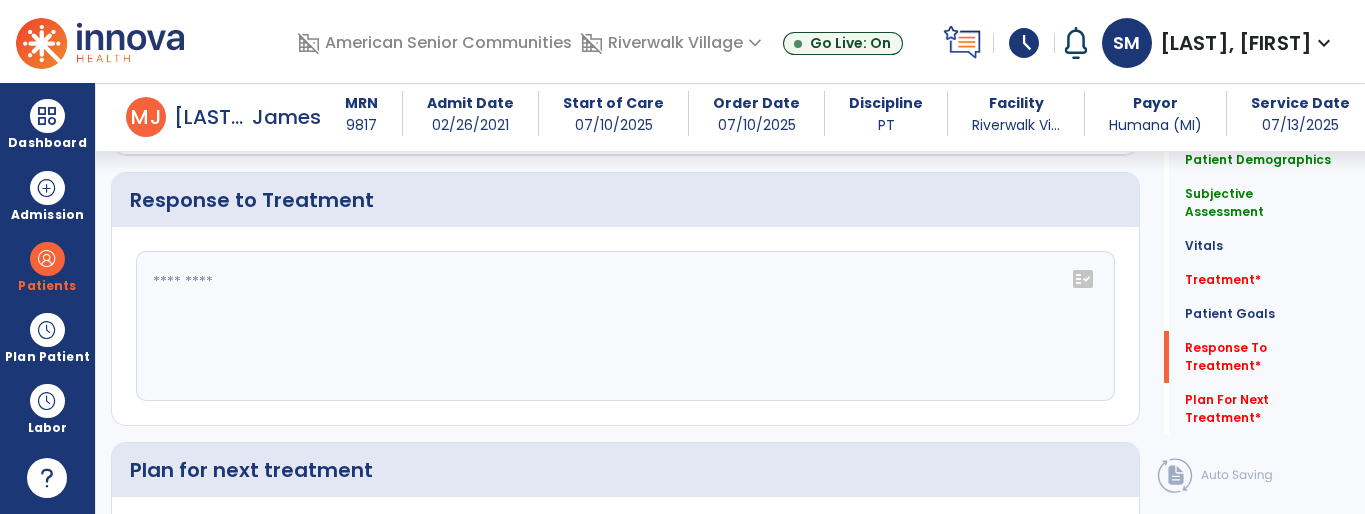 click on "fact_check" 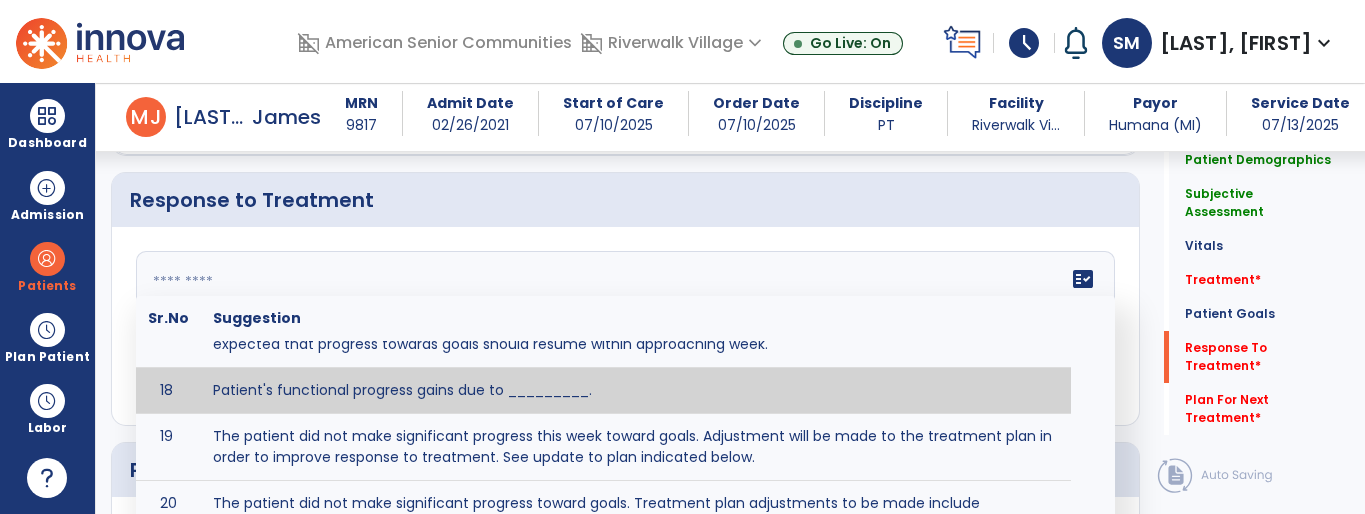 scroll, scrollTop: 989, scrollLeft: 0, axis: vertical 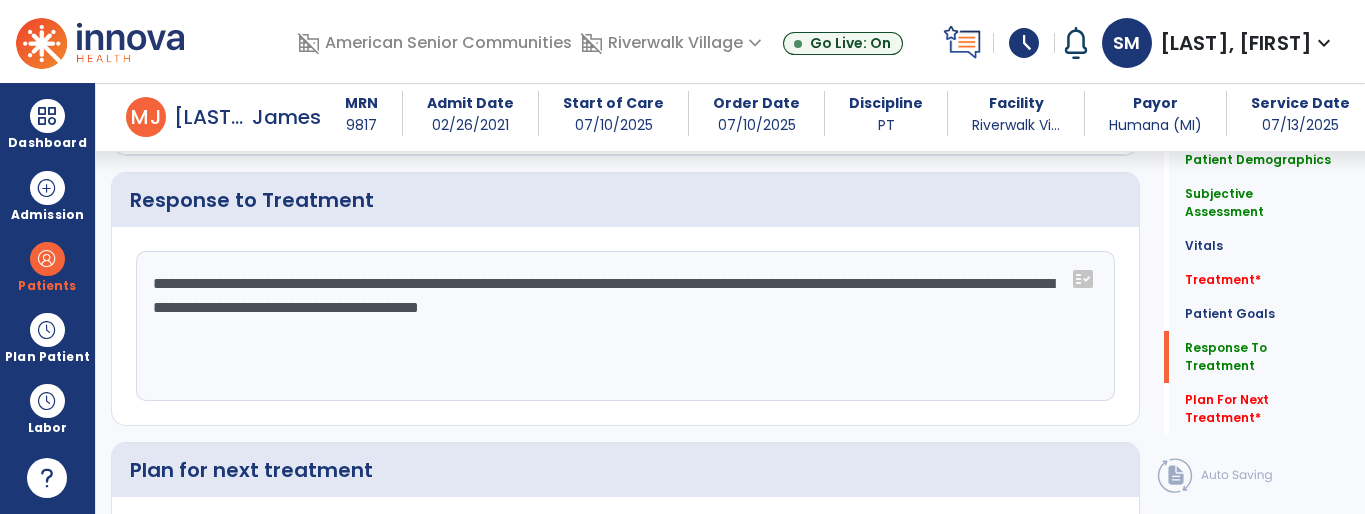 click on "**********" 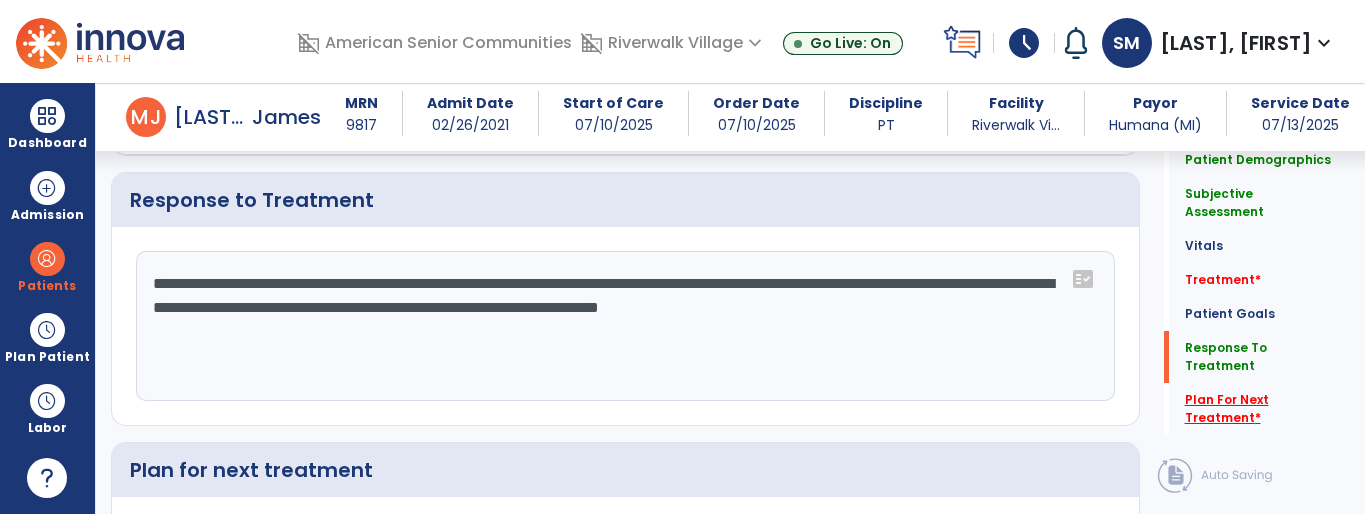 type on "**********" 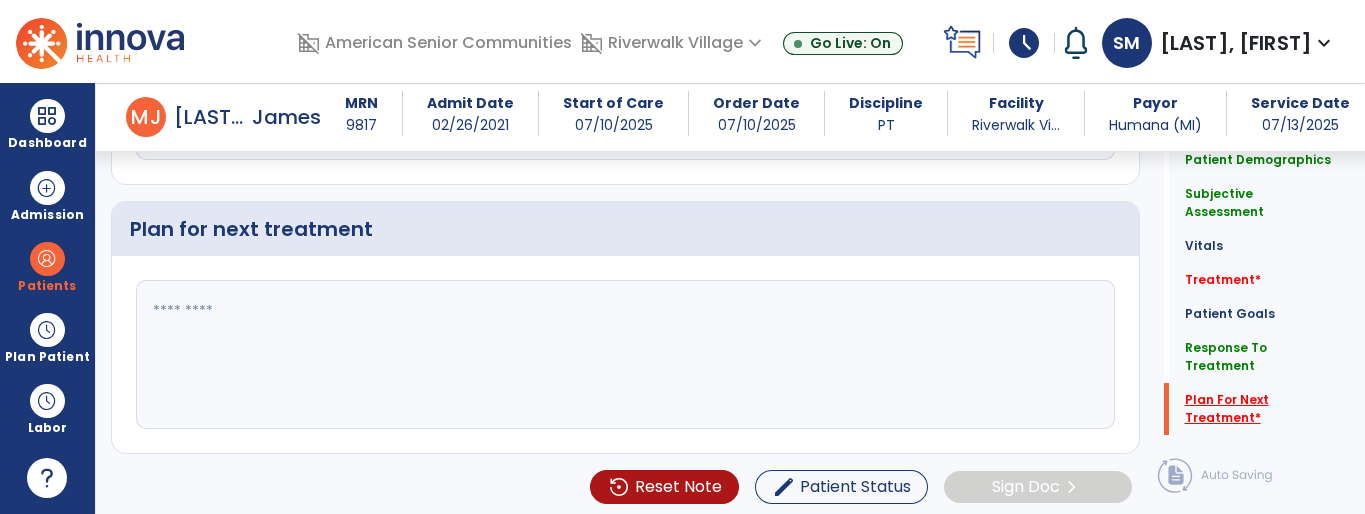 scroll, scrollTop: 2586, scrollLeft: 0, axis: vertical 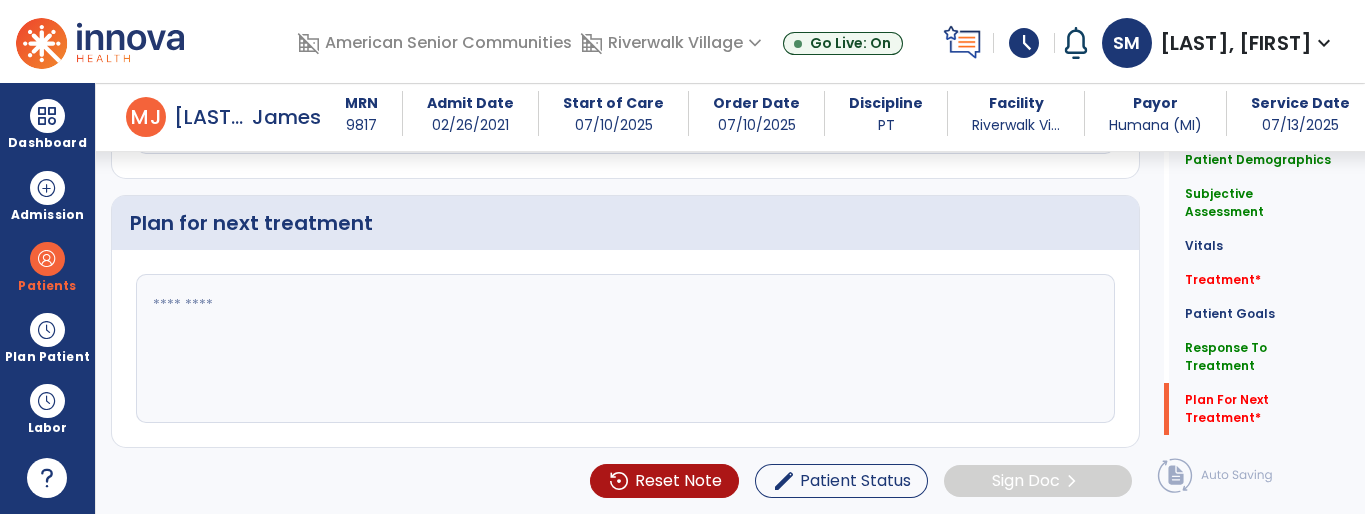 click 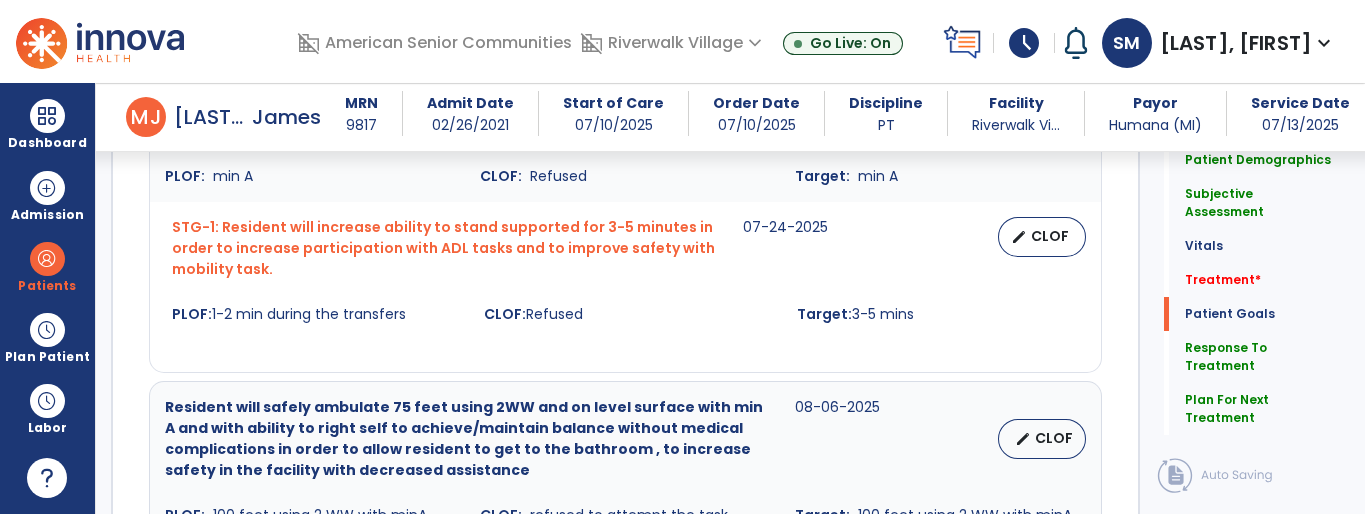 scroll, scrollTop: 1837, scrollLeft: 0, axis: vertical 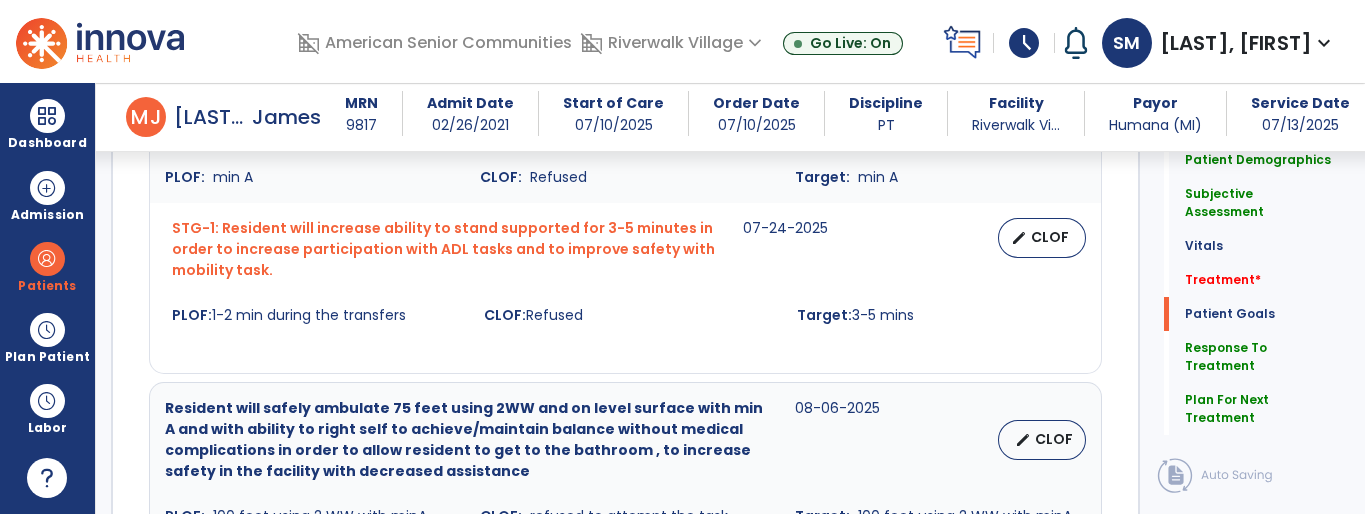 type on "**********" 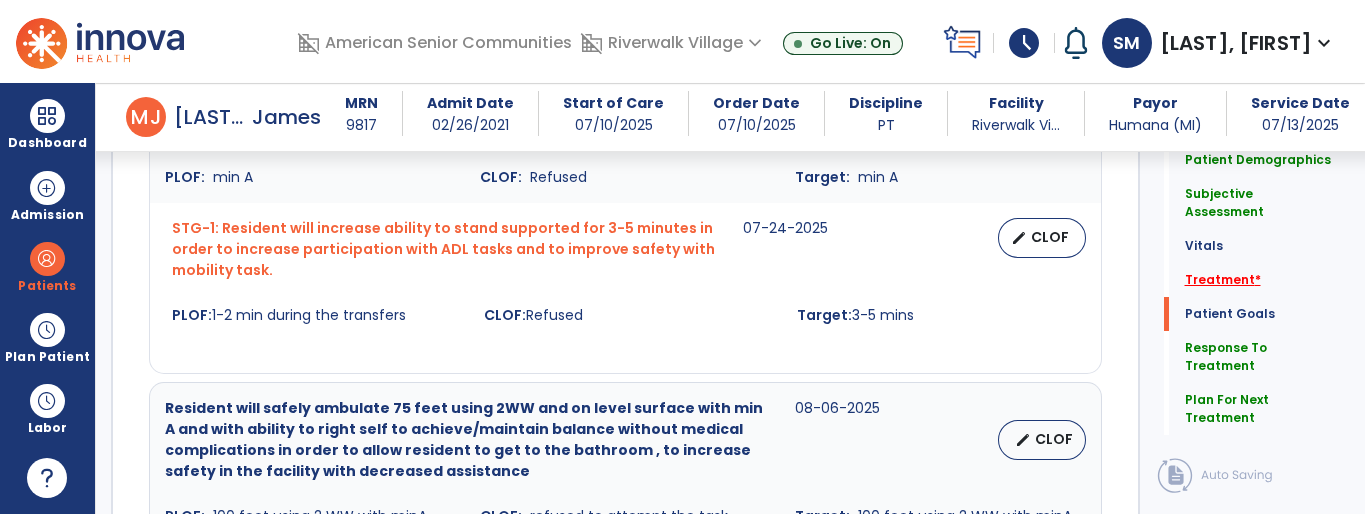 click on "Treatment   *" 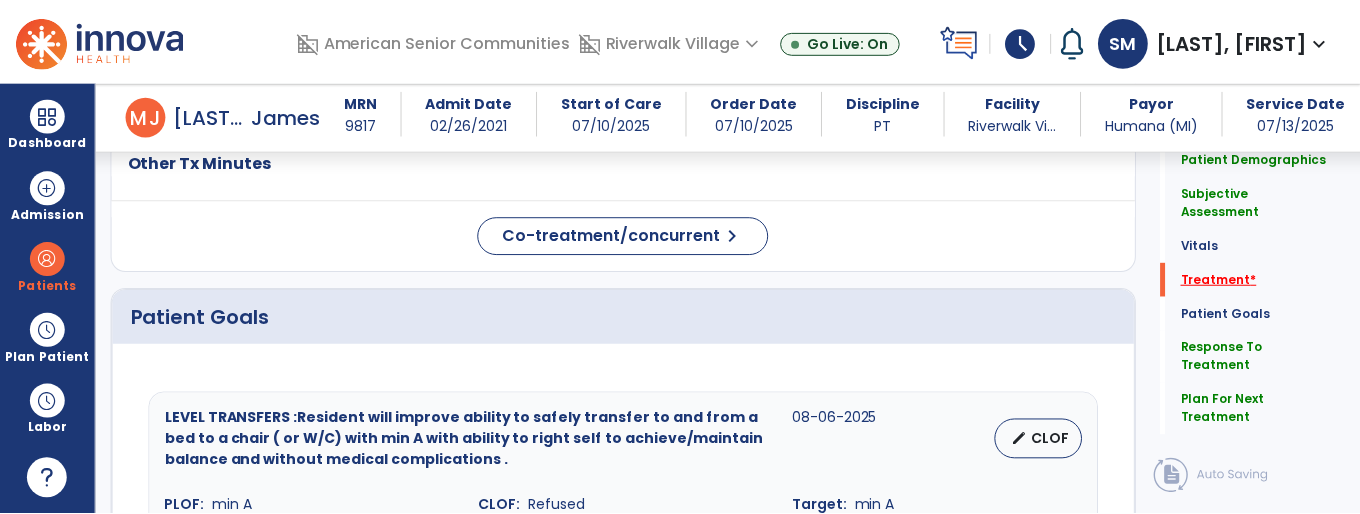 scroll, scrollTop: 1271, scrollLeft: 0, axis: vertical 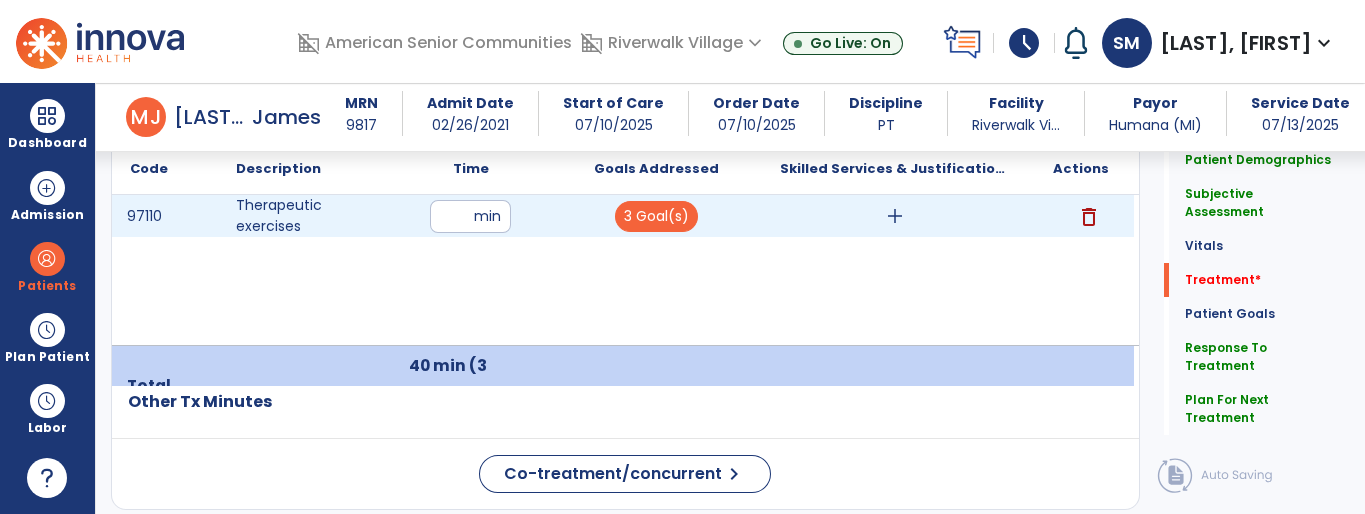 click on "add" at bounding box center (895, 216) 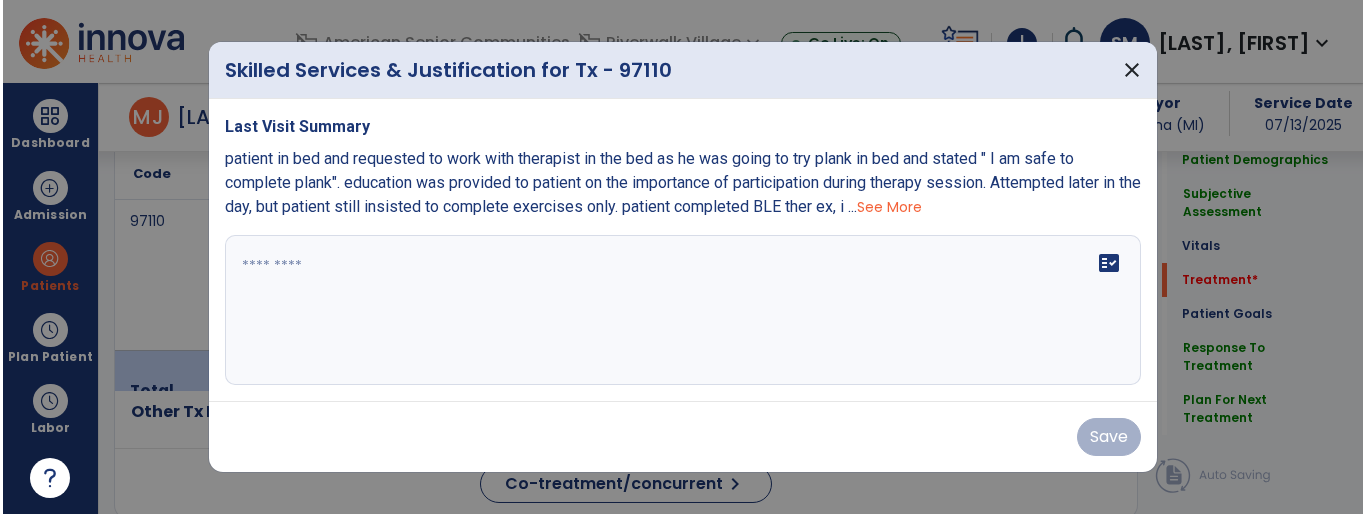 scroll, scrollTop: 1271, scrollLeft: 0, axis: vertical 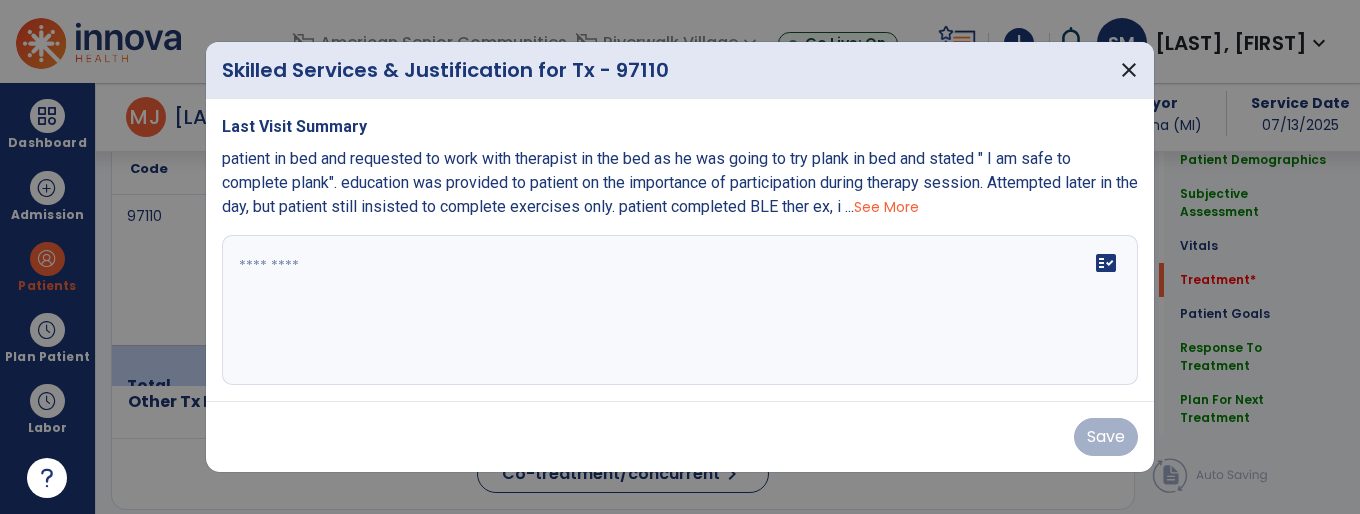 click on "fact_check" at bounding box center (680, 310) 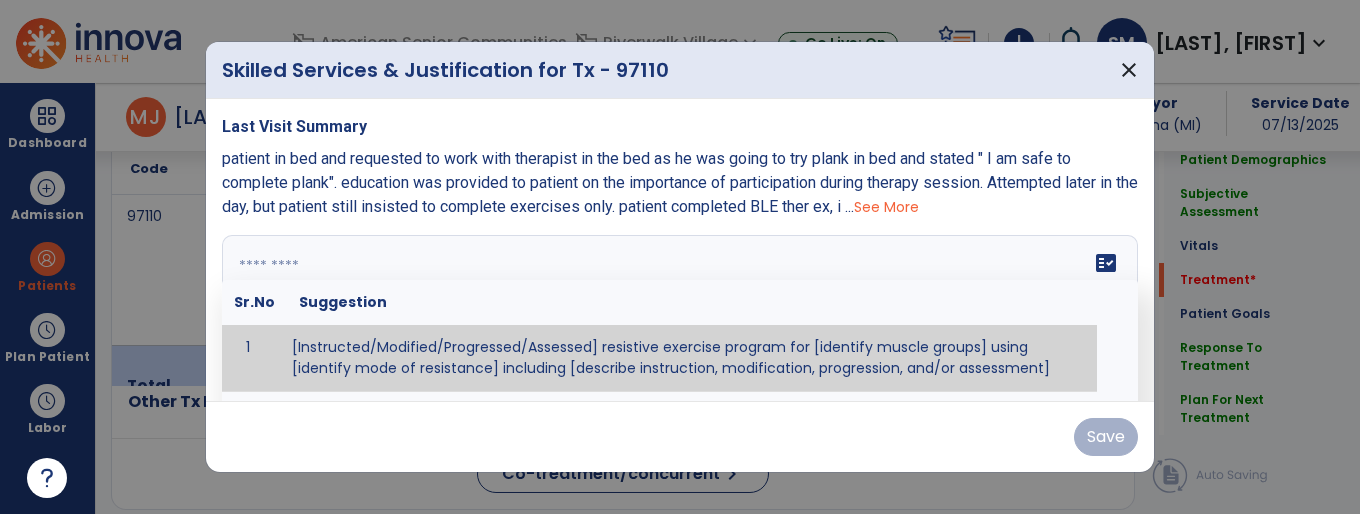 click at bounding box center [677, 310] 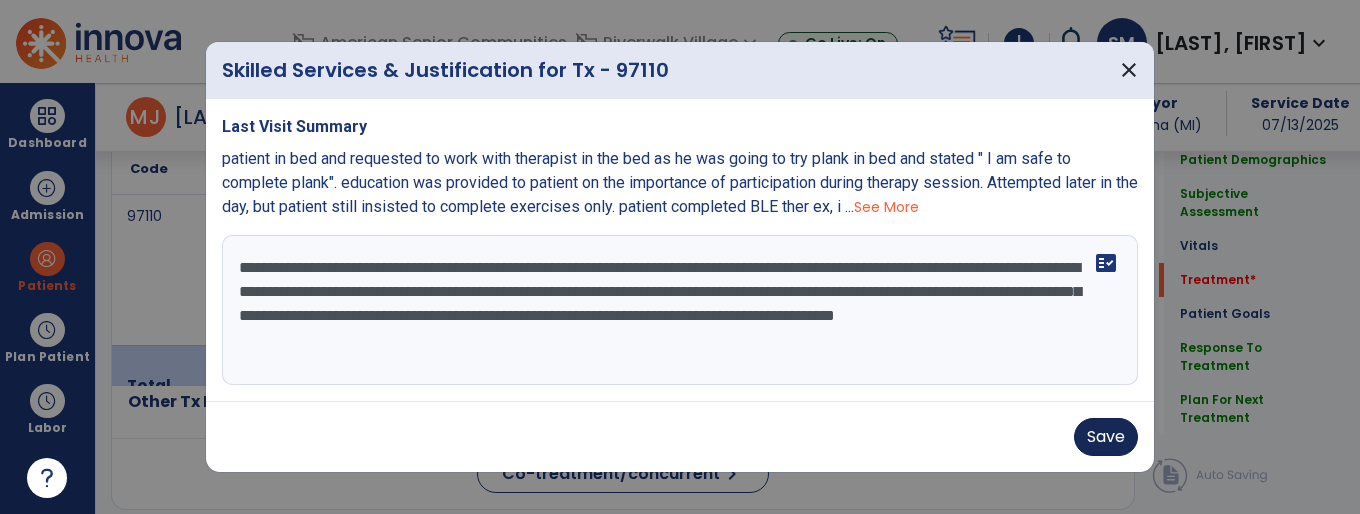 type on "**********" 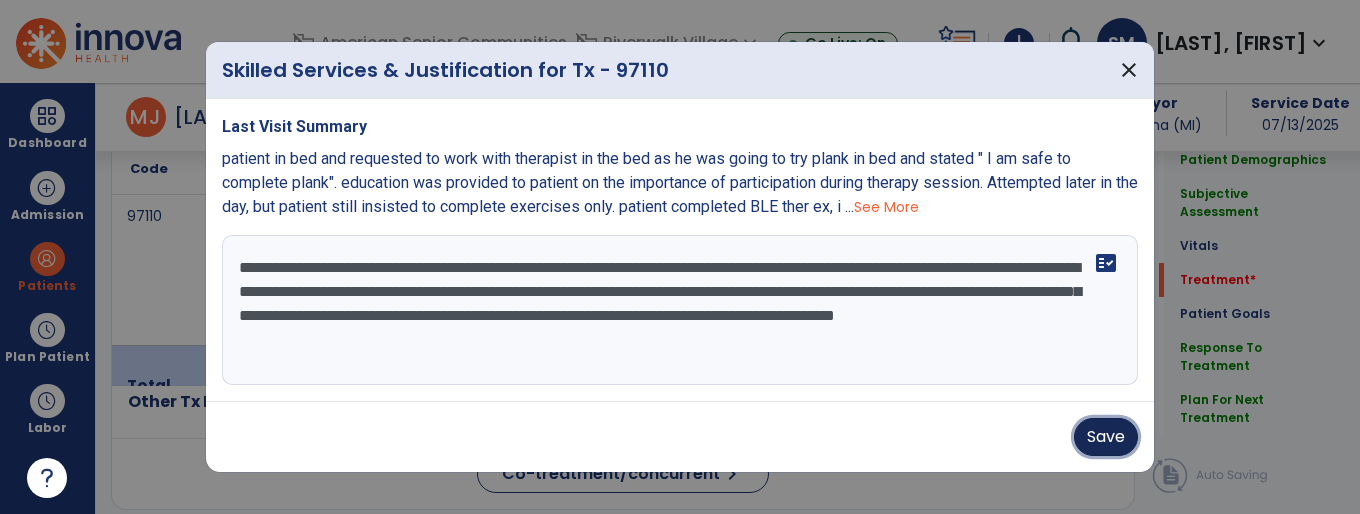 click on "Save" at bounding box center [1106, 437] 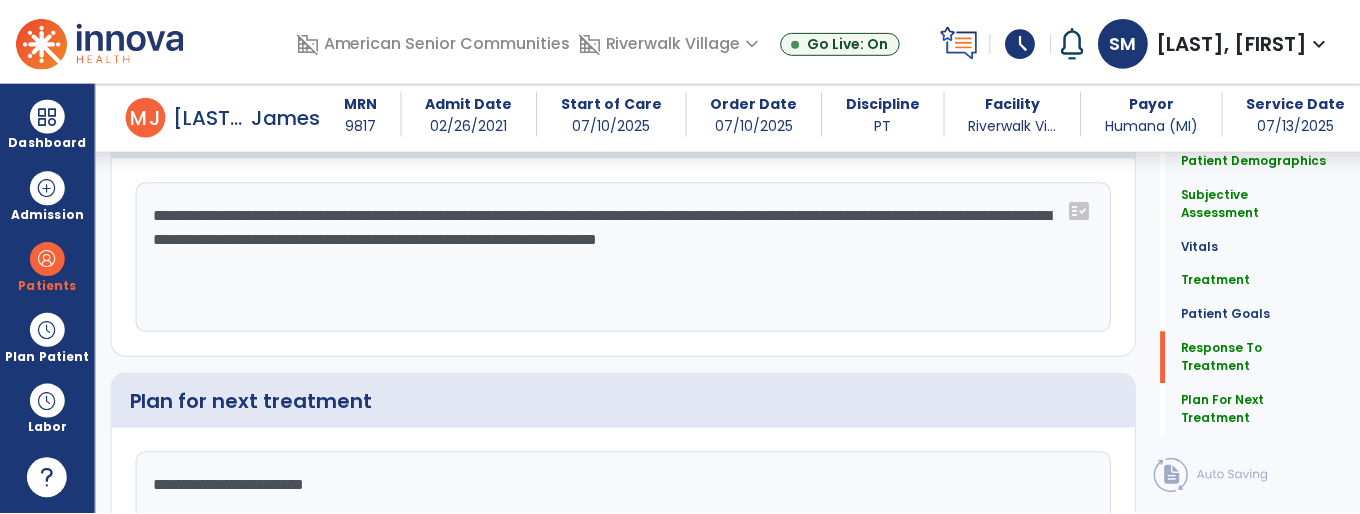 scroll, scrollTop: 2586, scrollLeft: 0, axis: vertical 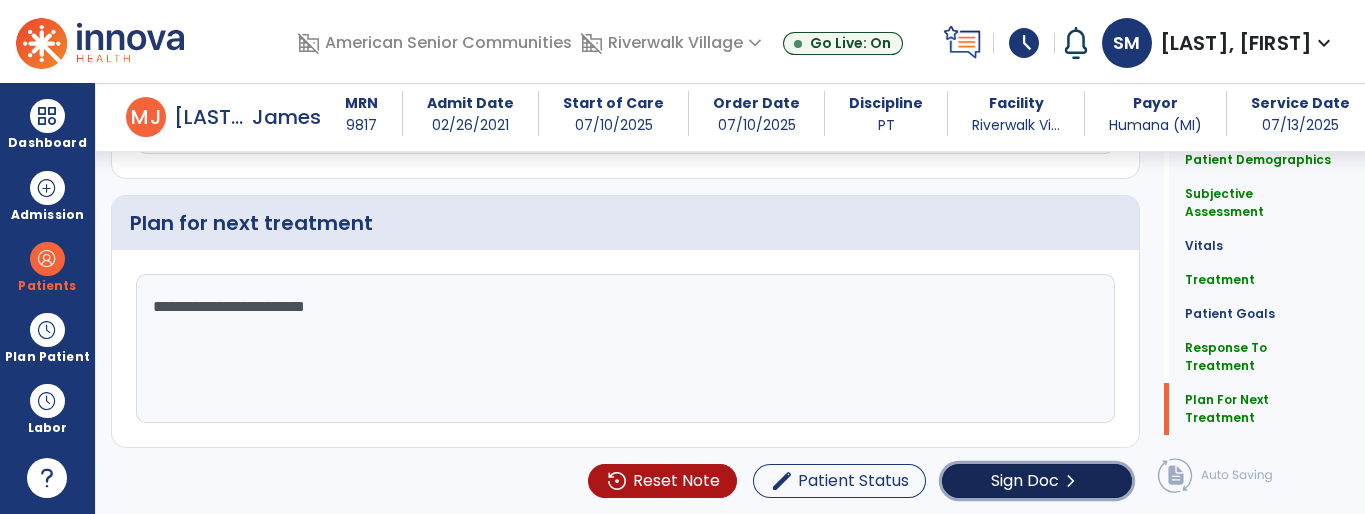 click on "Sign Doc" 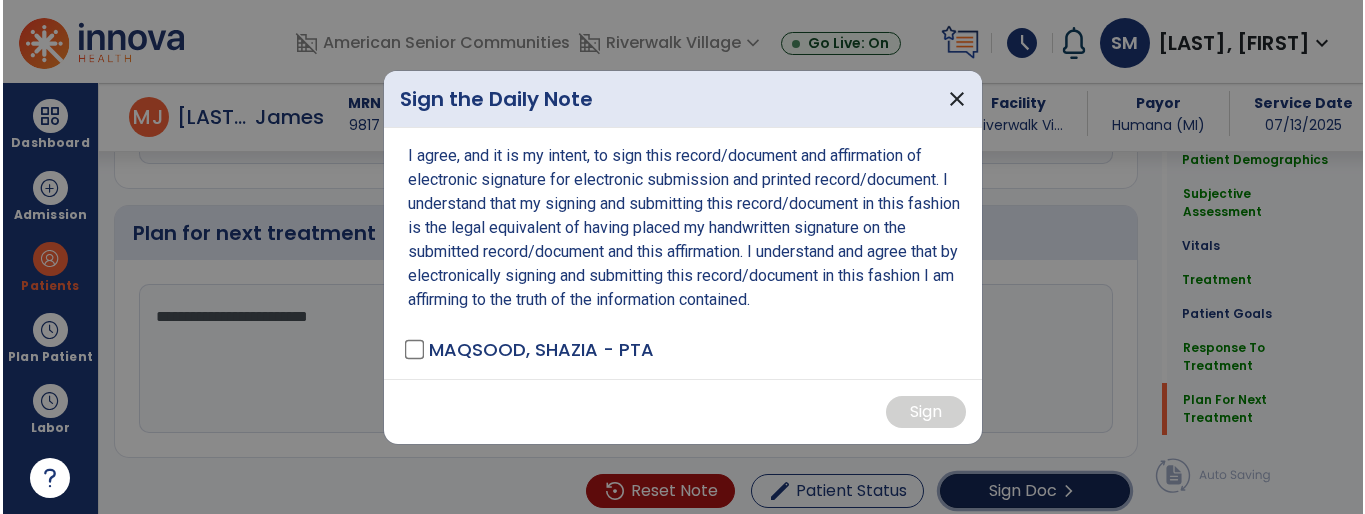 scroll, scrollTop: 2586, scrollLeft: 0, axis: vertical 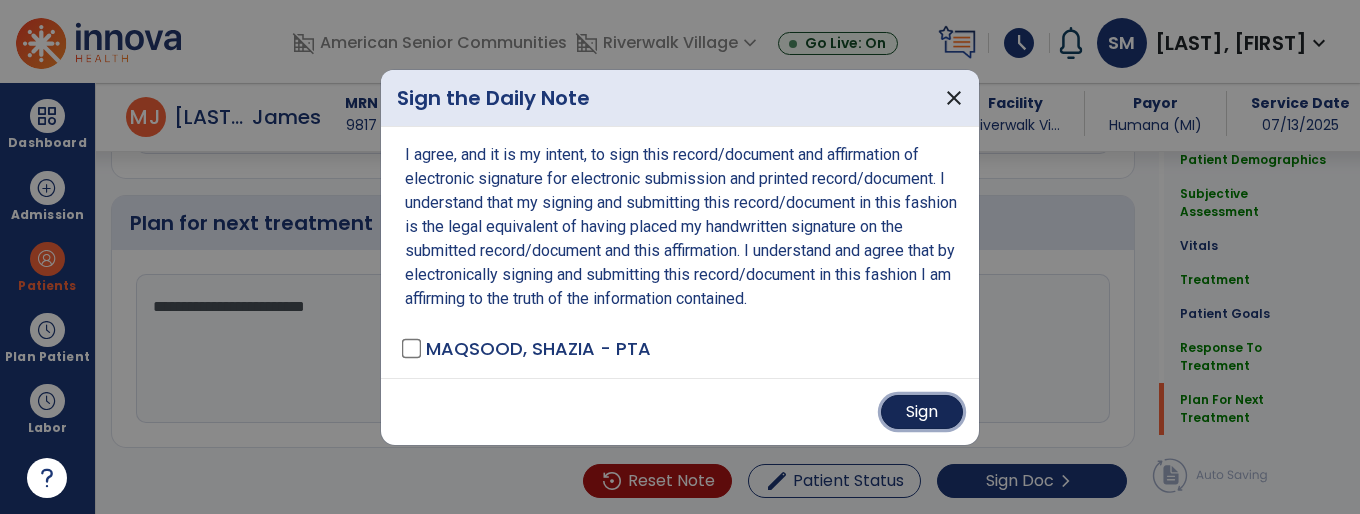 click on "Sign" at bounding box center [922, 412] 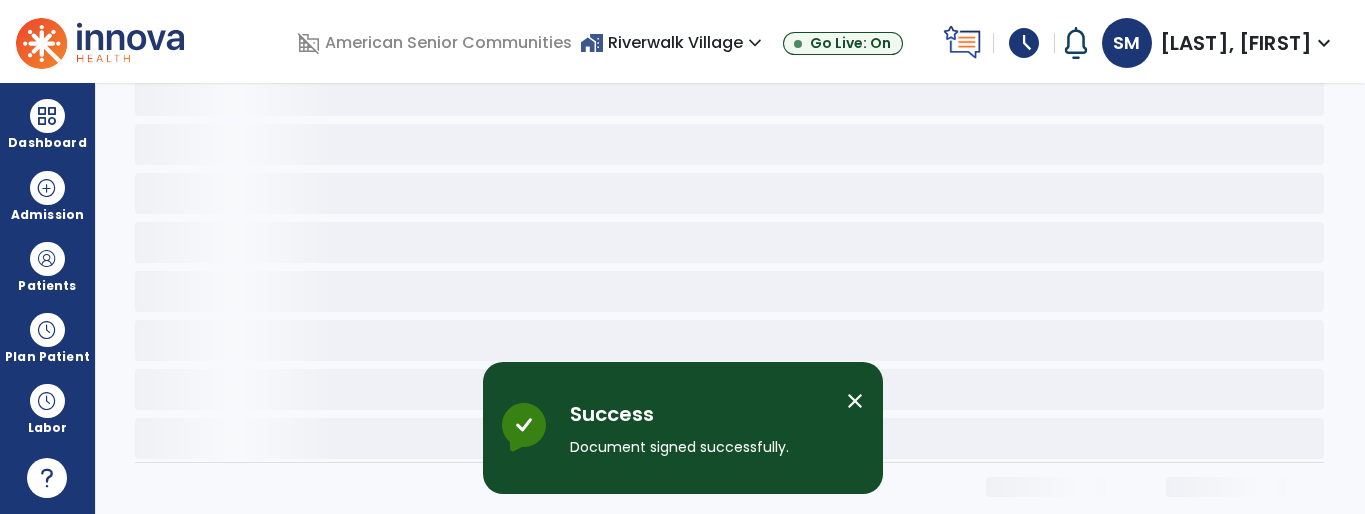 scroll, scrollTop: 0, scrollLeft: 0, axis: both 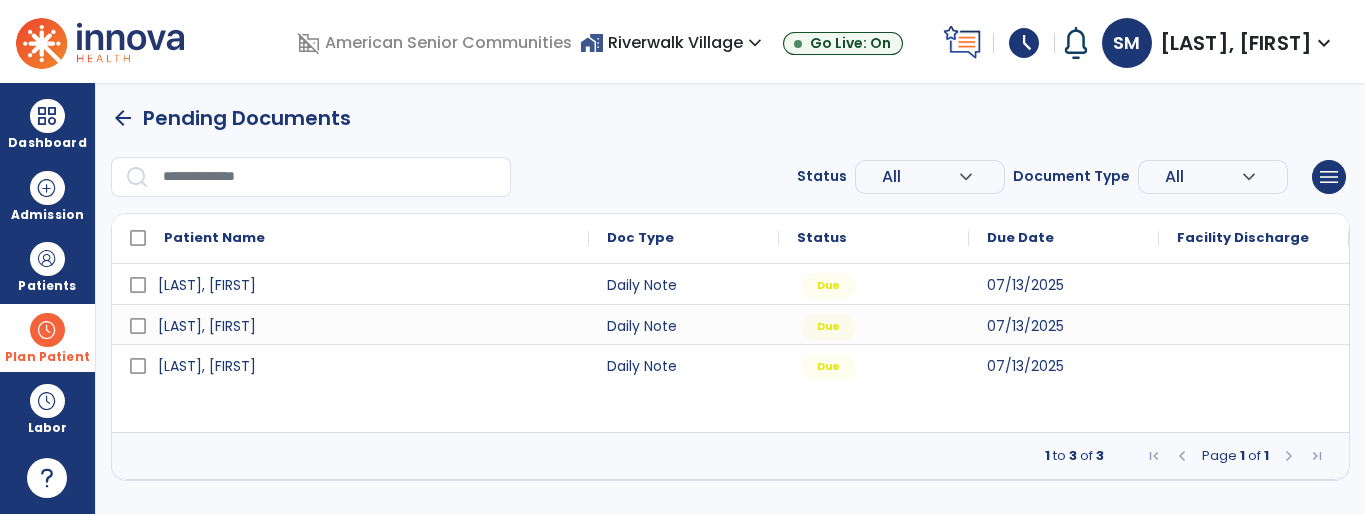 click at bounding box center [47, 330] 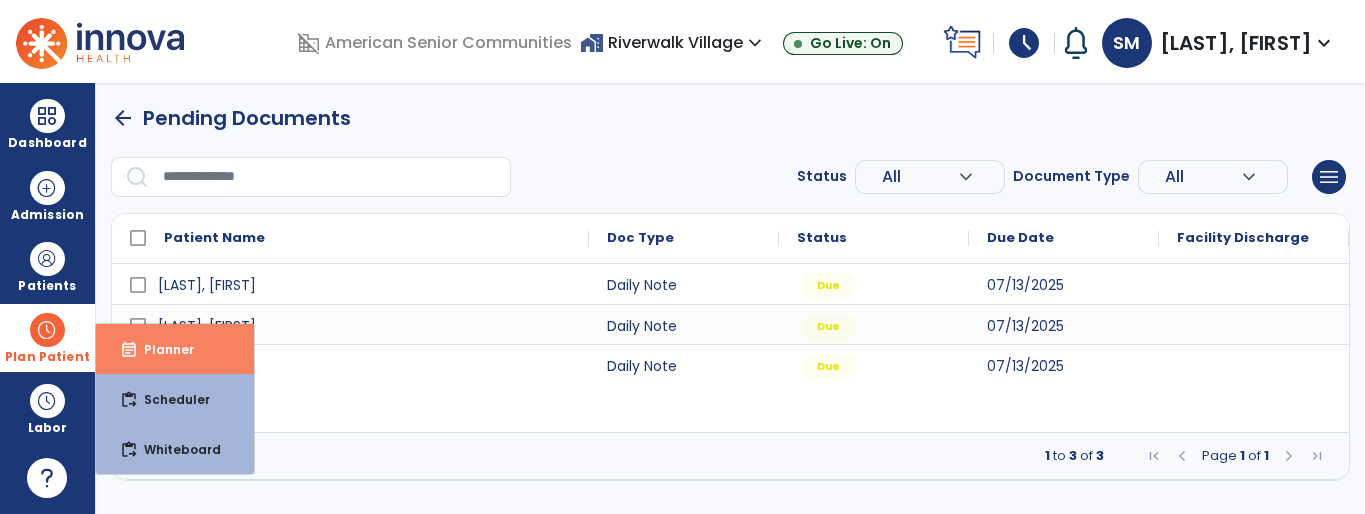 click on "Planner" at bounding box center (161, 349) 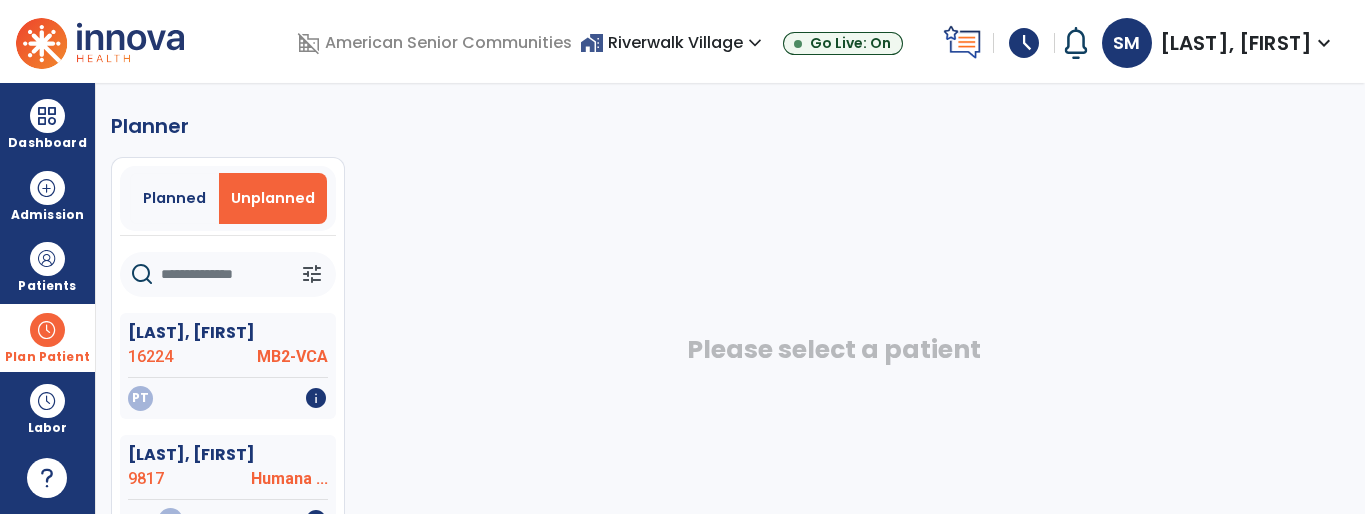 click on "16224" 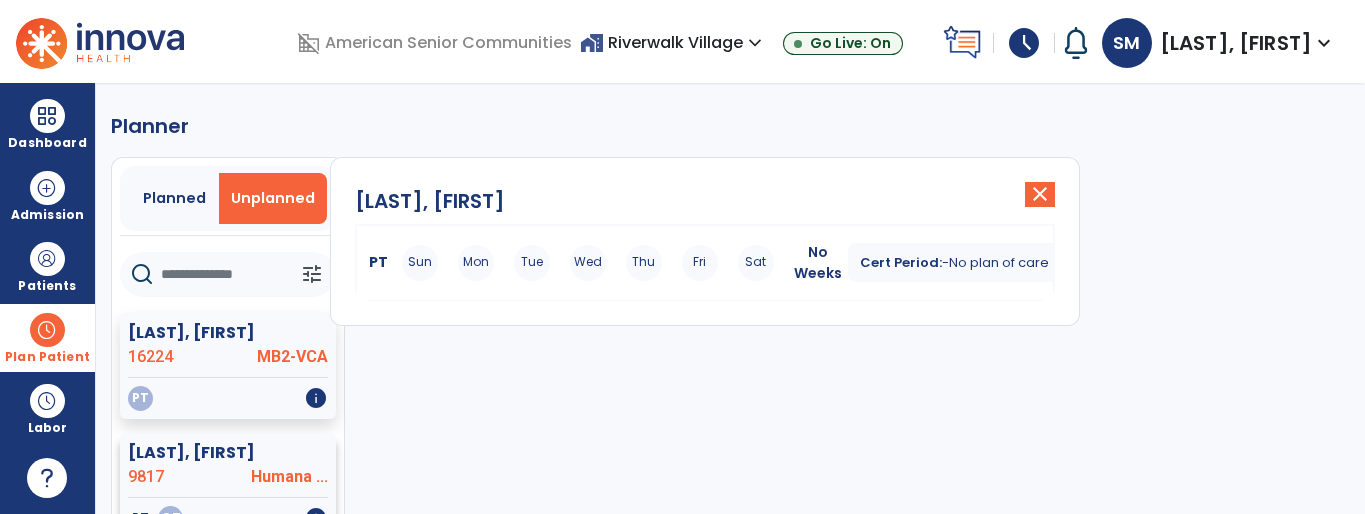 scroll, scrollTop: 79, scrollLeft: 0, axis: vertical 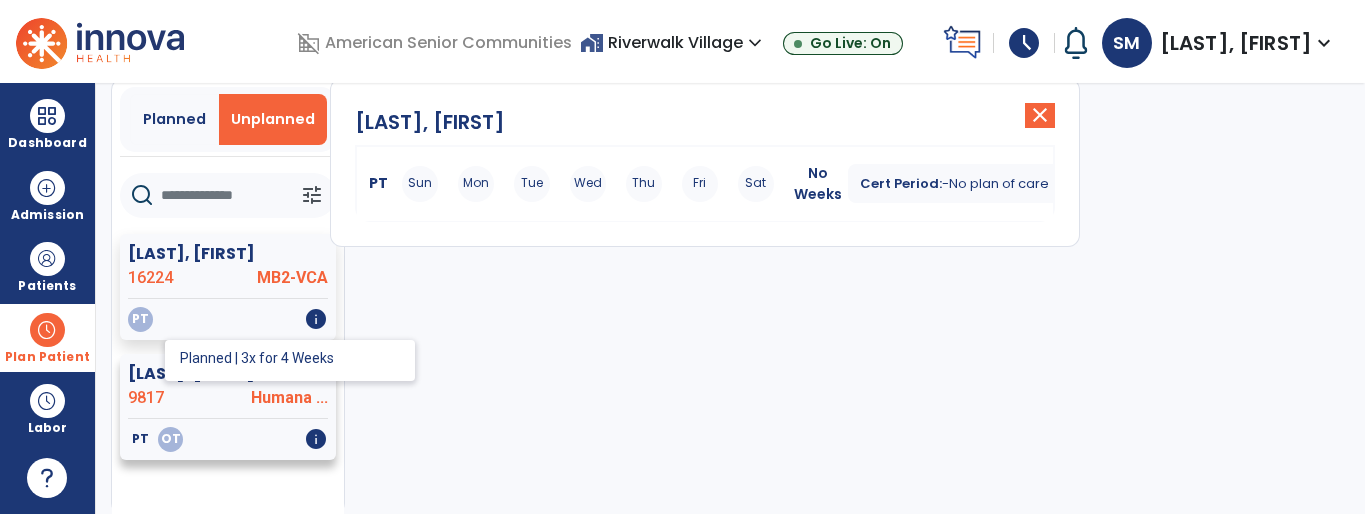 click on "PT" 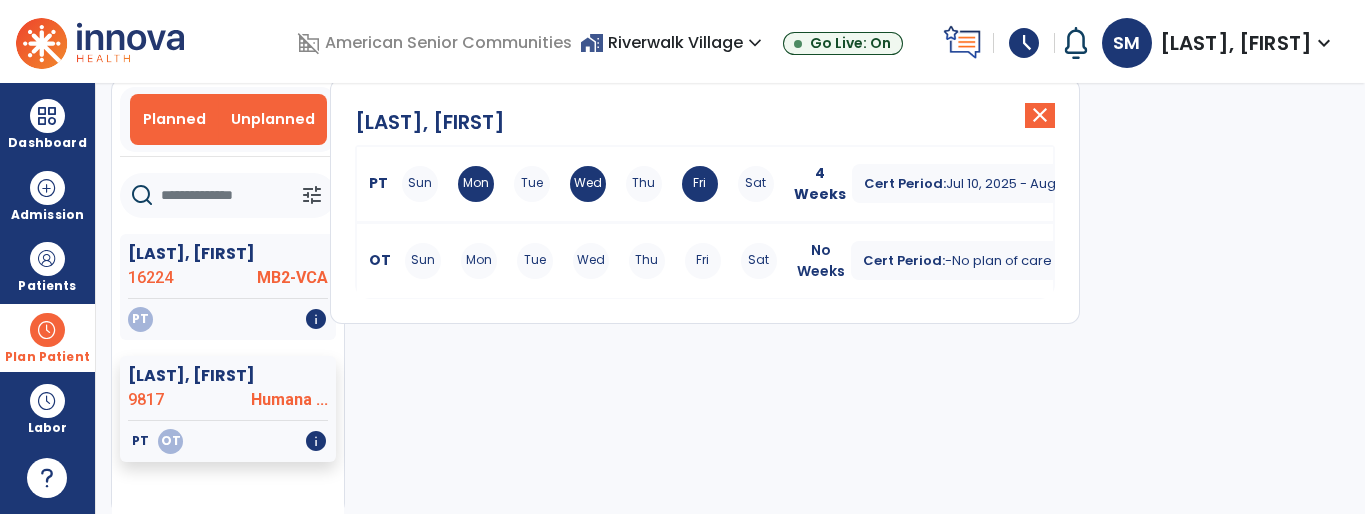 click on "Planned" at bounding box center (174, 119) 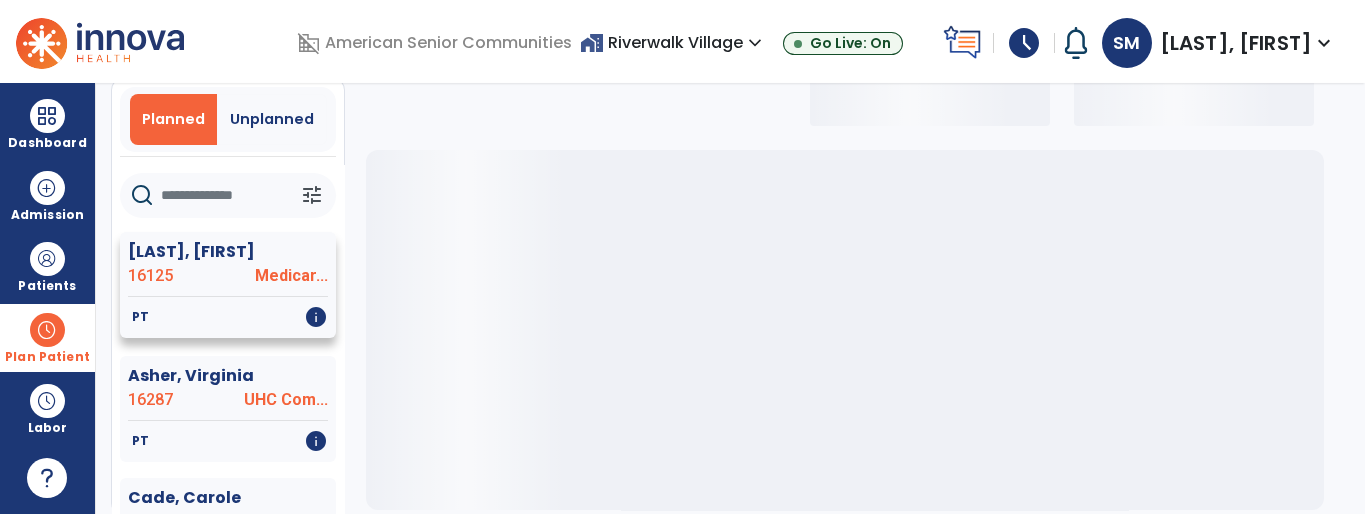 select on "***" 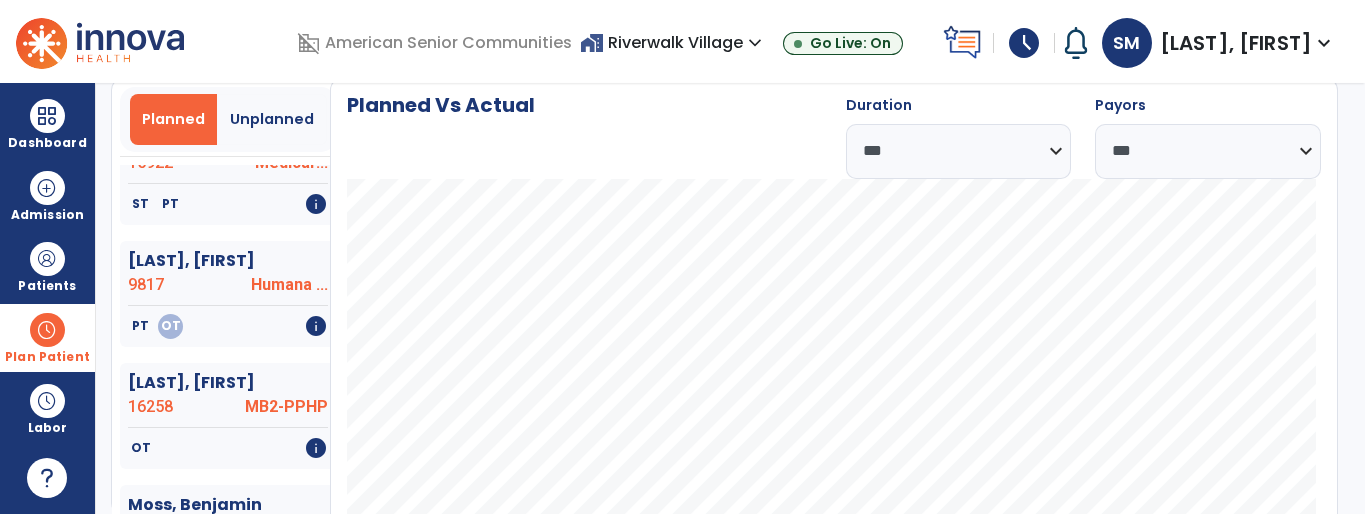scroll, scrollTop: 1722, scrollLeft: 0, axis: vertical 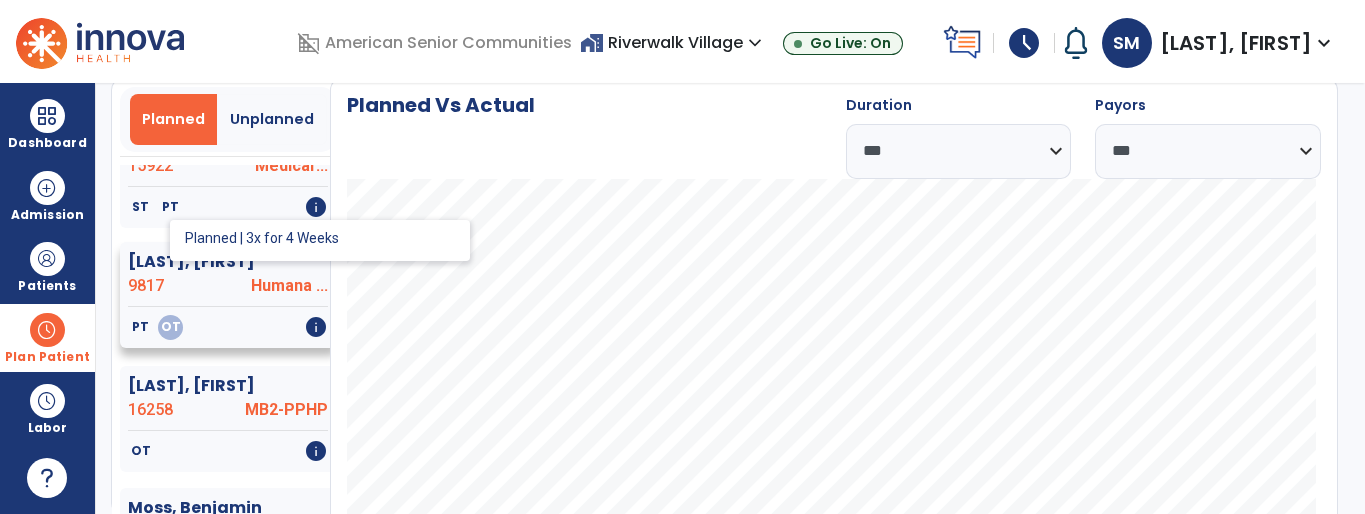 click on "PT" 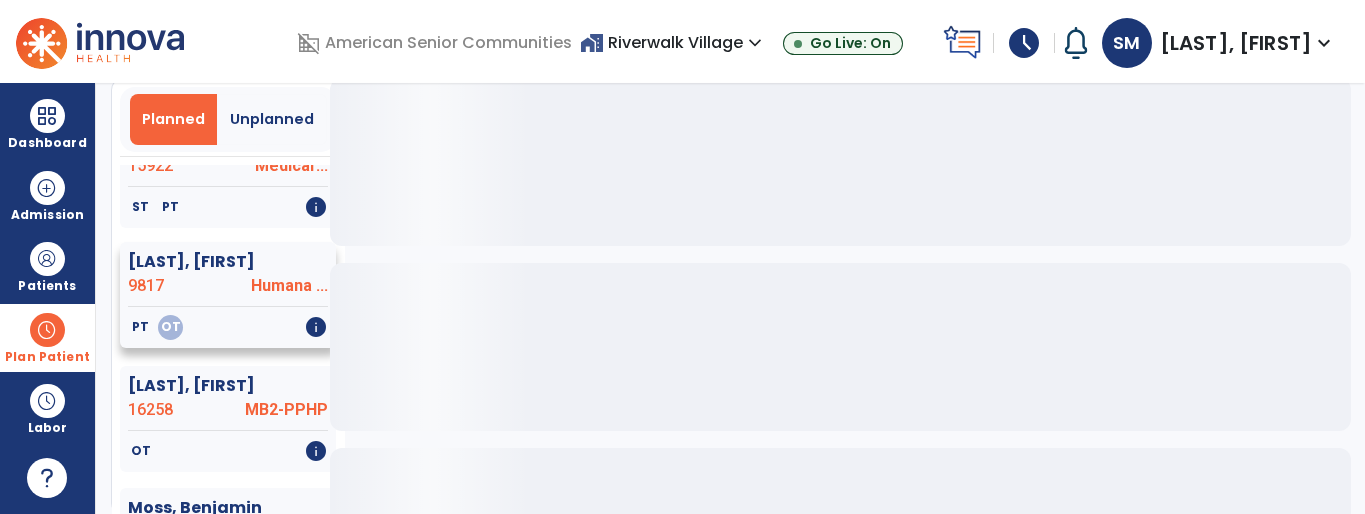 click on "[LAST], [FIRST]" 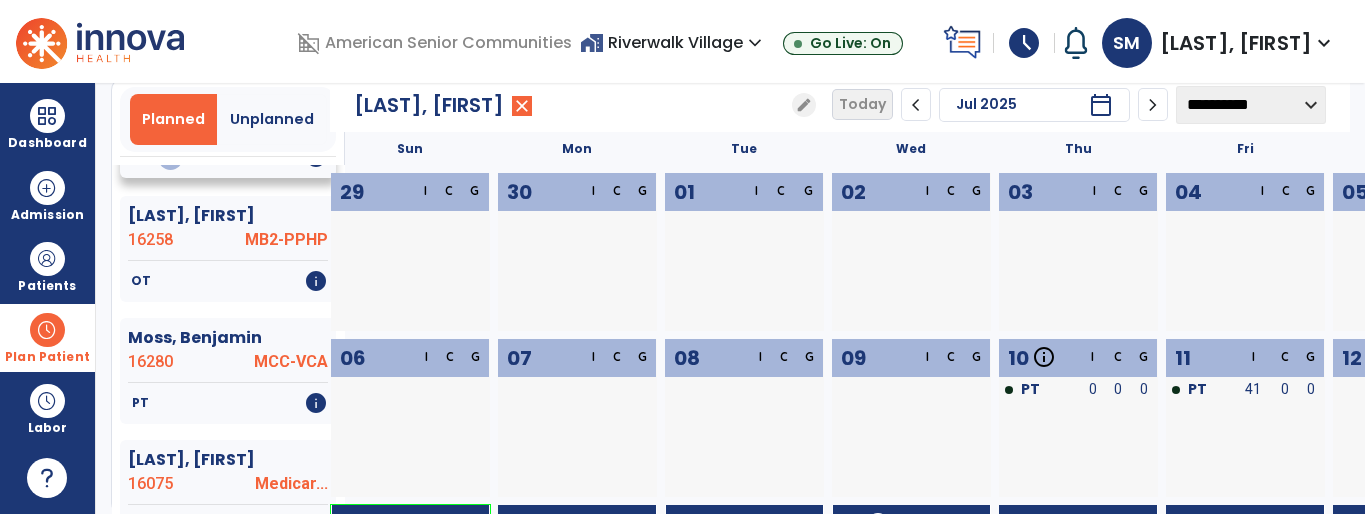 scroll, scrollTop: 1893, scrollLeft: 0, axis: vertical 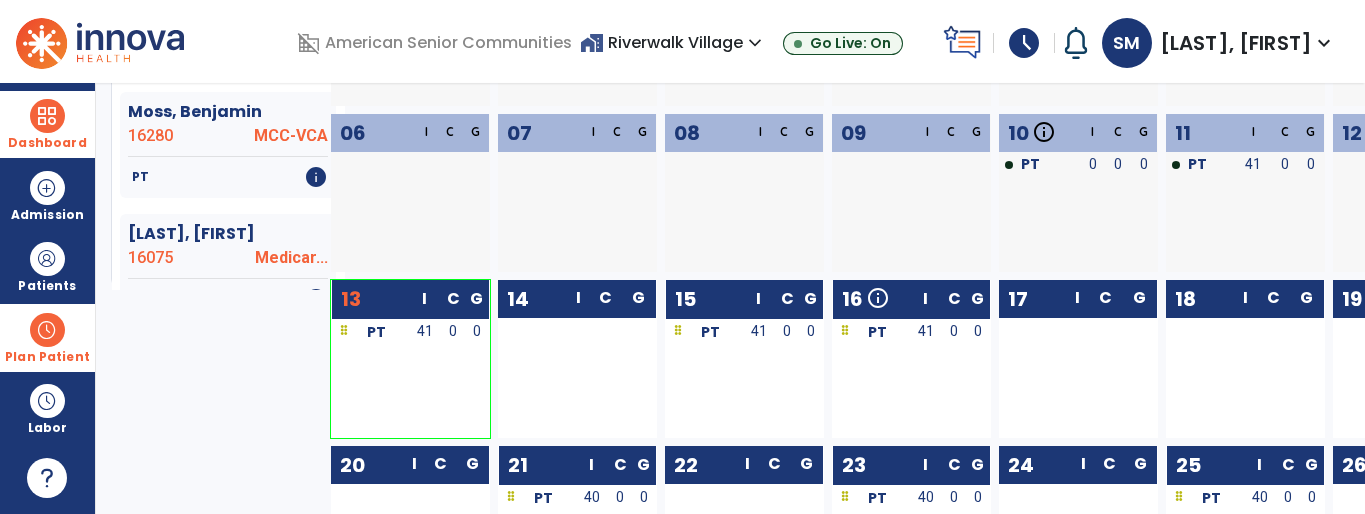 click at bounding box center [47, 116] 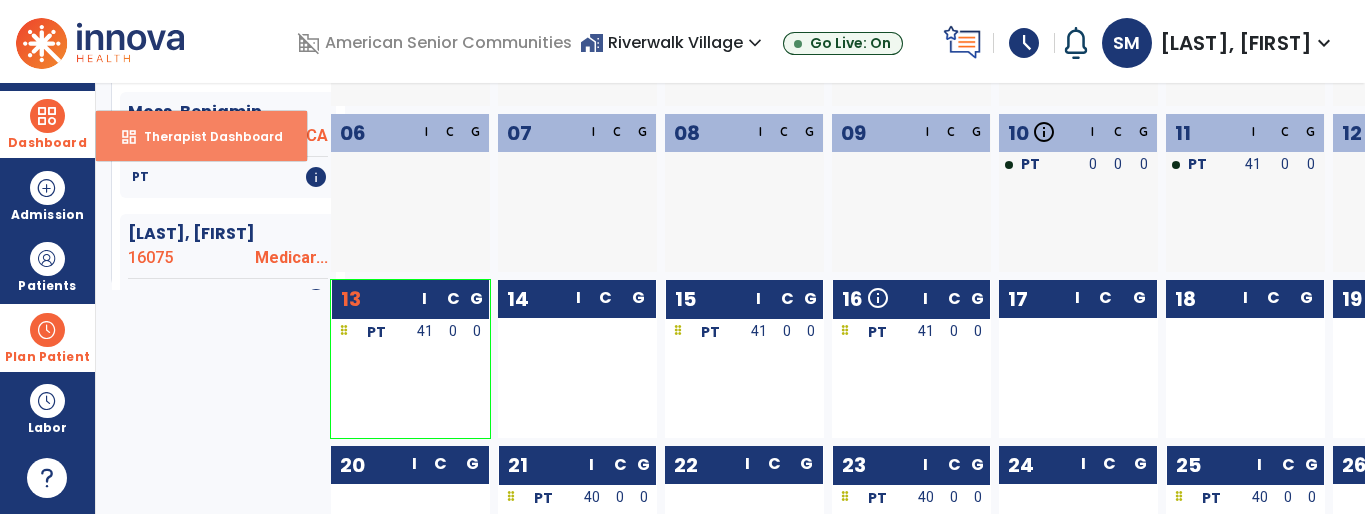 click on "Therapist Dashboard" at bounding box center [205, 136] 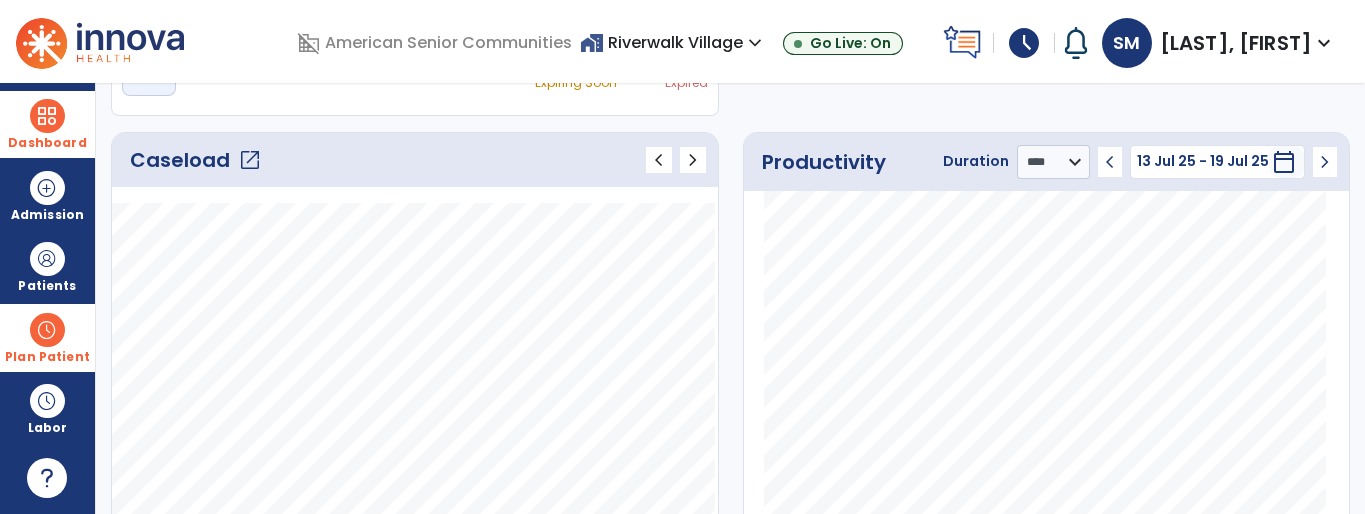 scroll, scrollTop: 228, scrollLeft: 0, axis: vertical 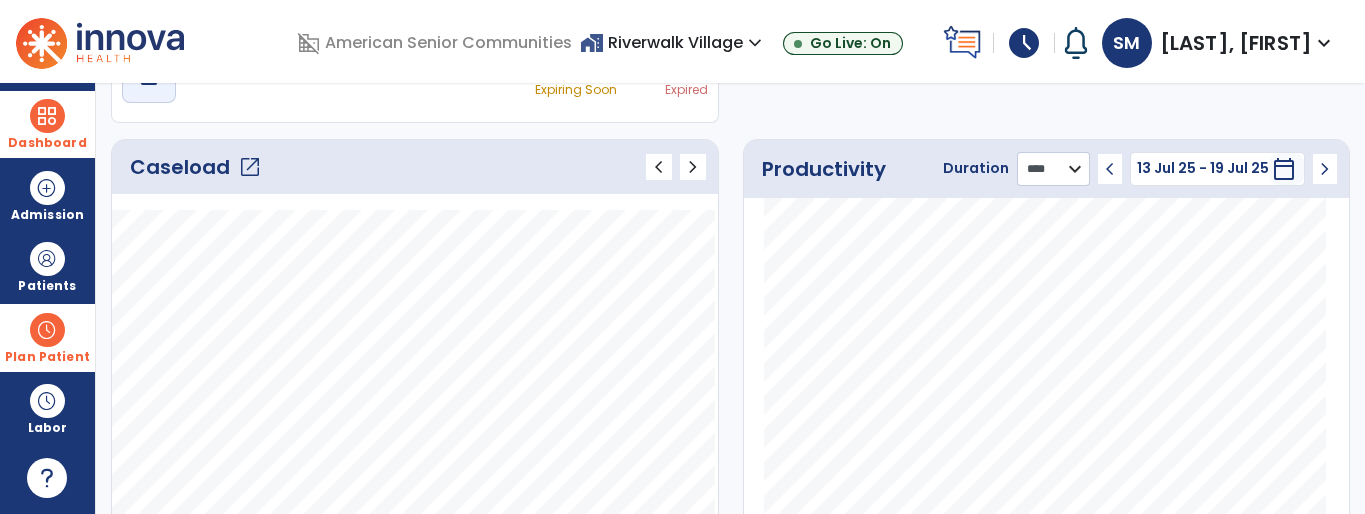 click on "******** **** ***" 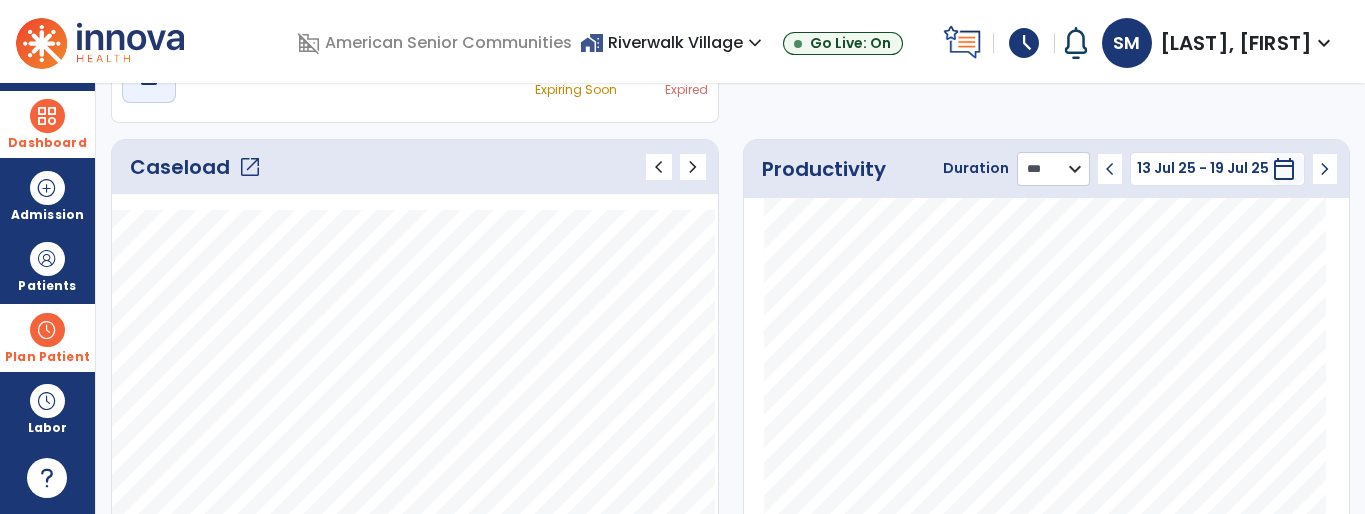 click on "******** **** ***" 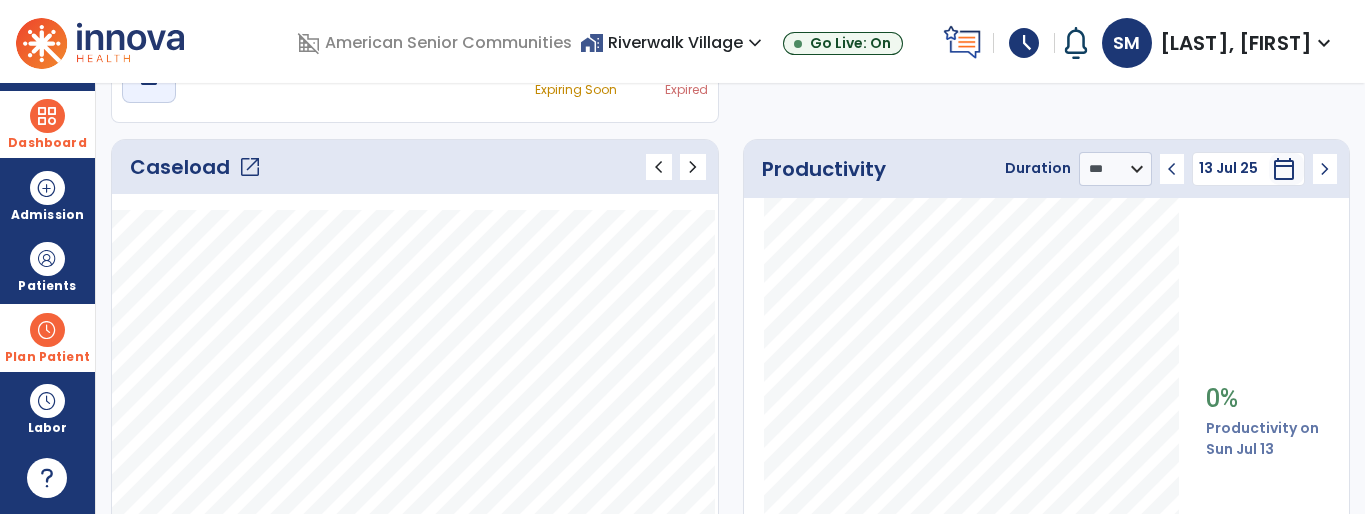 click on "Caseload   open_in_new" 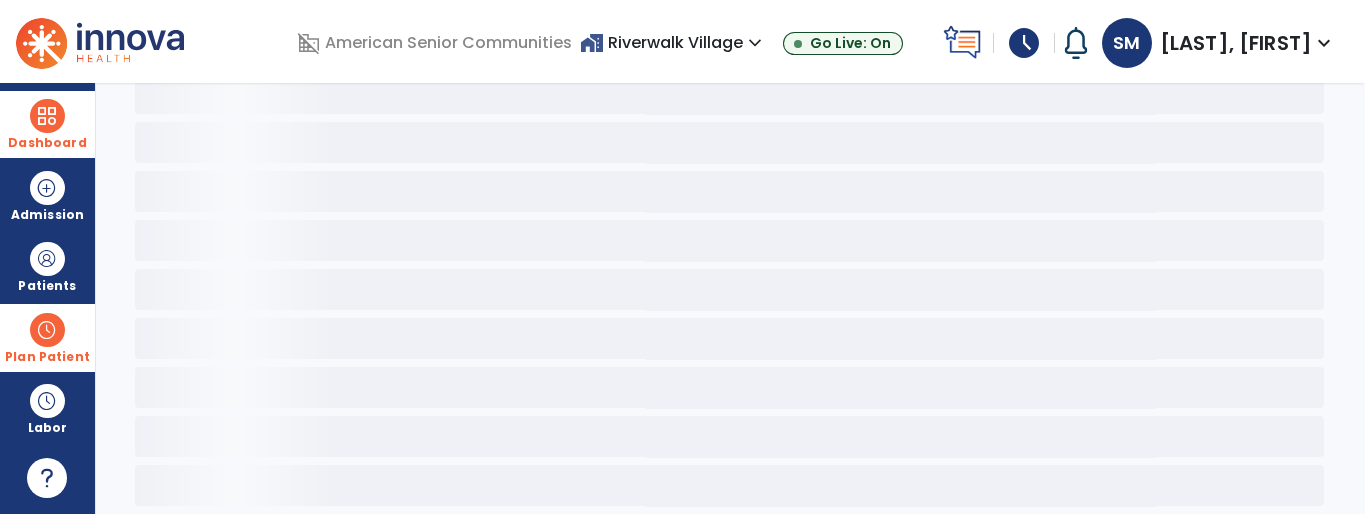 scroll, scrollTop: 162, scrollLeft: 0, axis: vertical 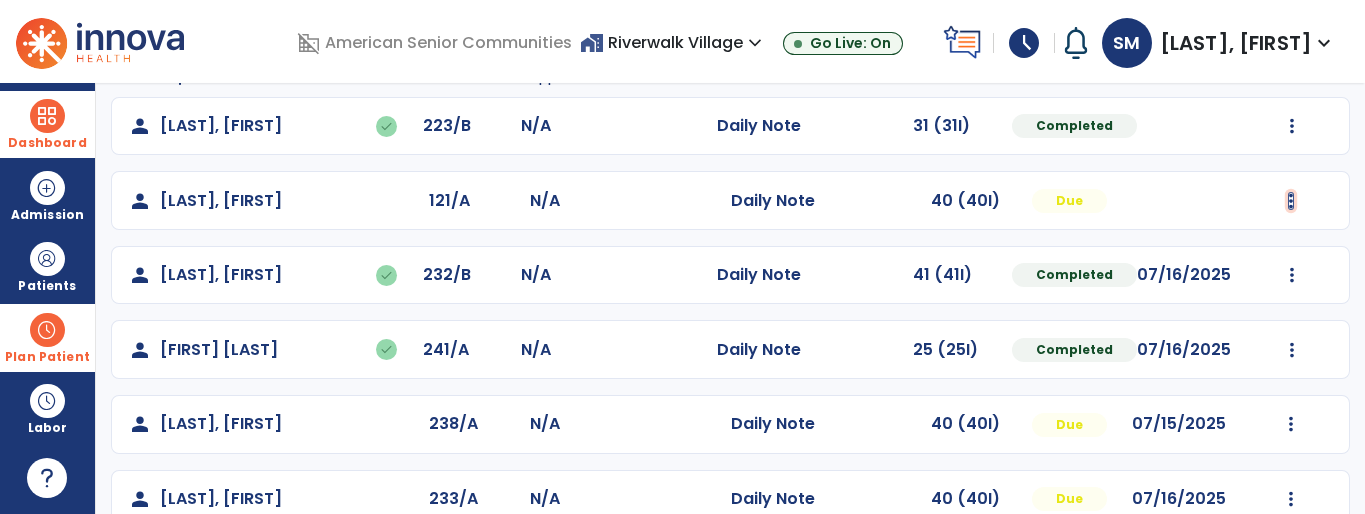 click at bounding box center (1292, 126) 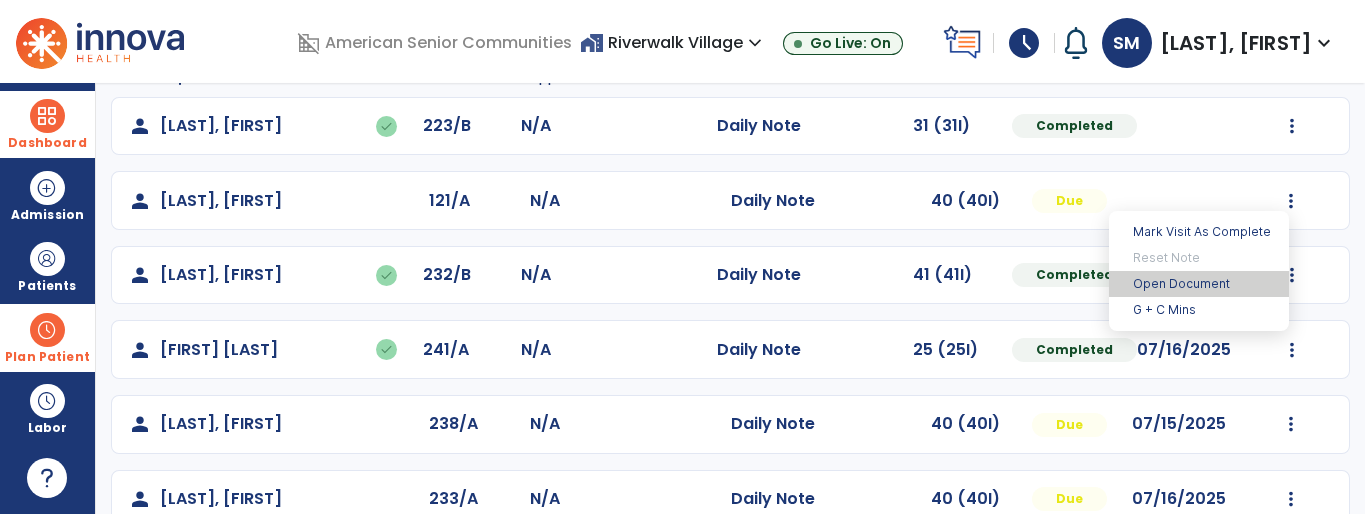 click on "Open Document" at bounding box center (1199, 284) 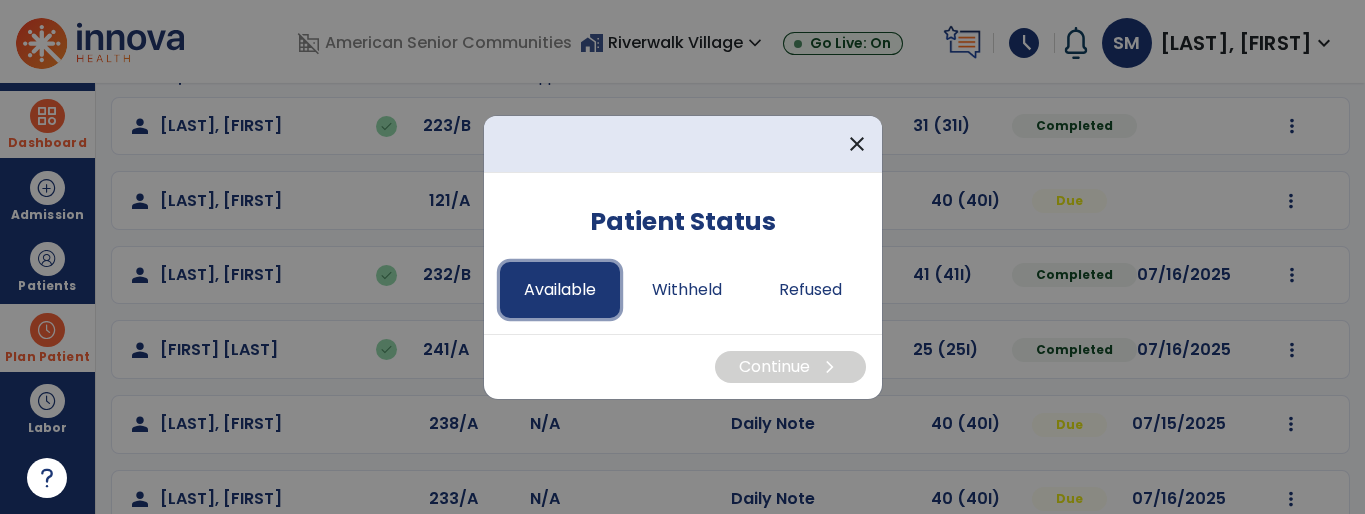 click on "Available" at bounding box center [560, 290] 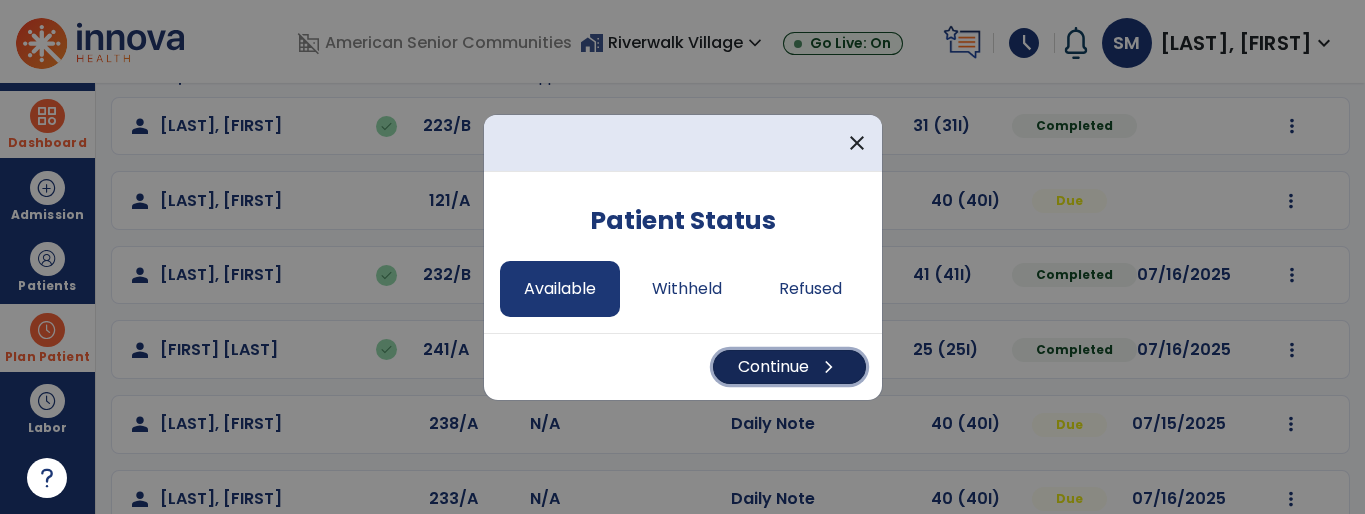 click on "Continue   chevron_right" at bounding box center [789, 367] 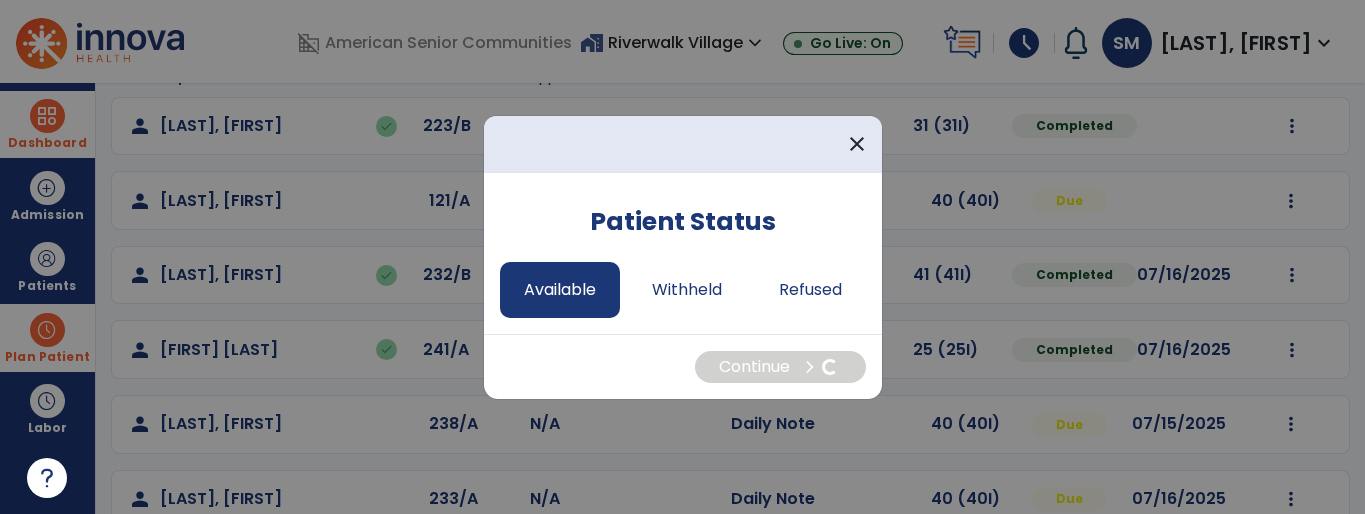 select on "*" 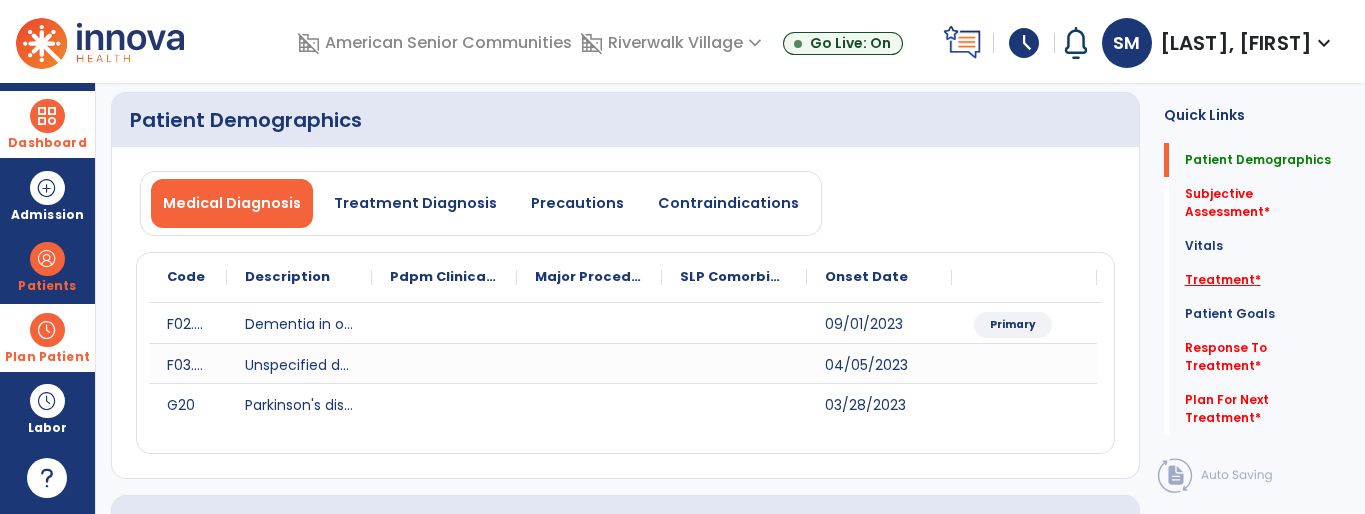 click on "Treatment   *" 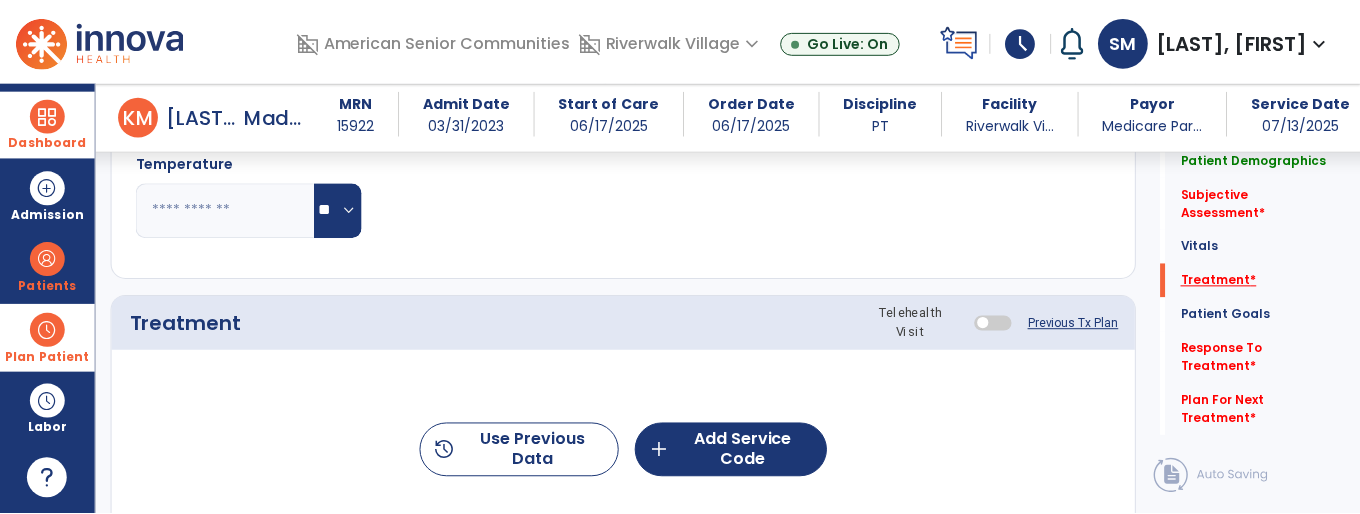scroll, scrollTop: 1207, scrollLeft: 0, axis: vertical 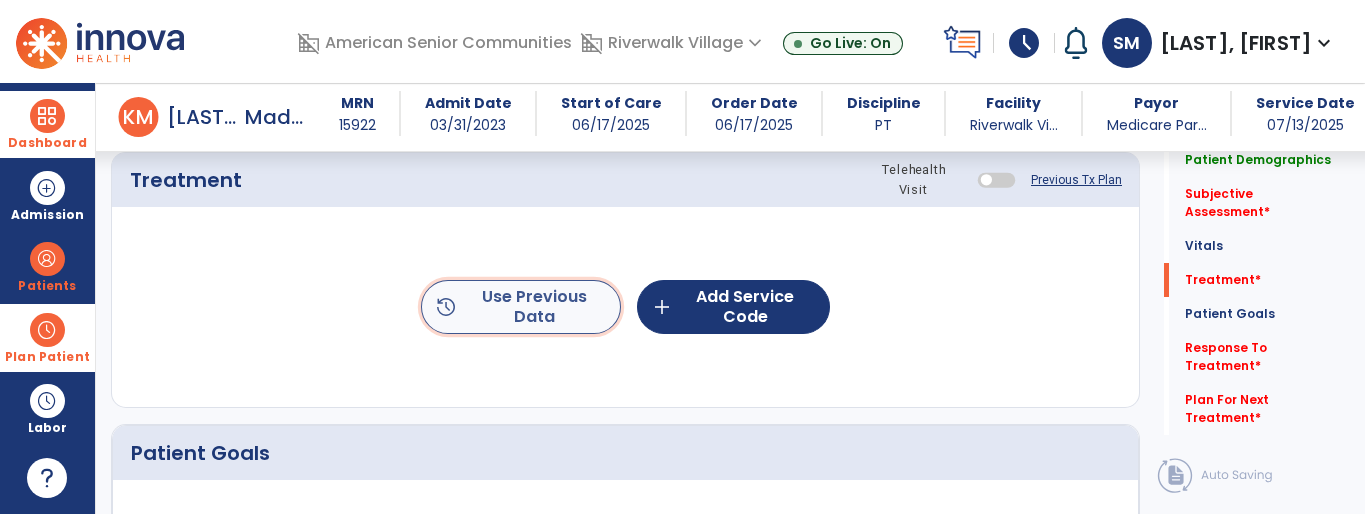 click on "history  Use Previous Data" 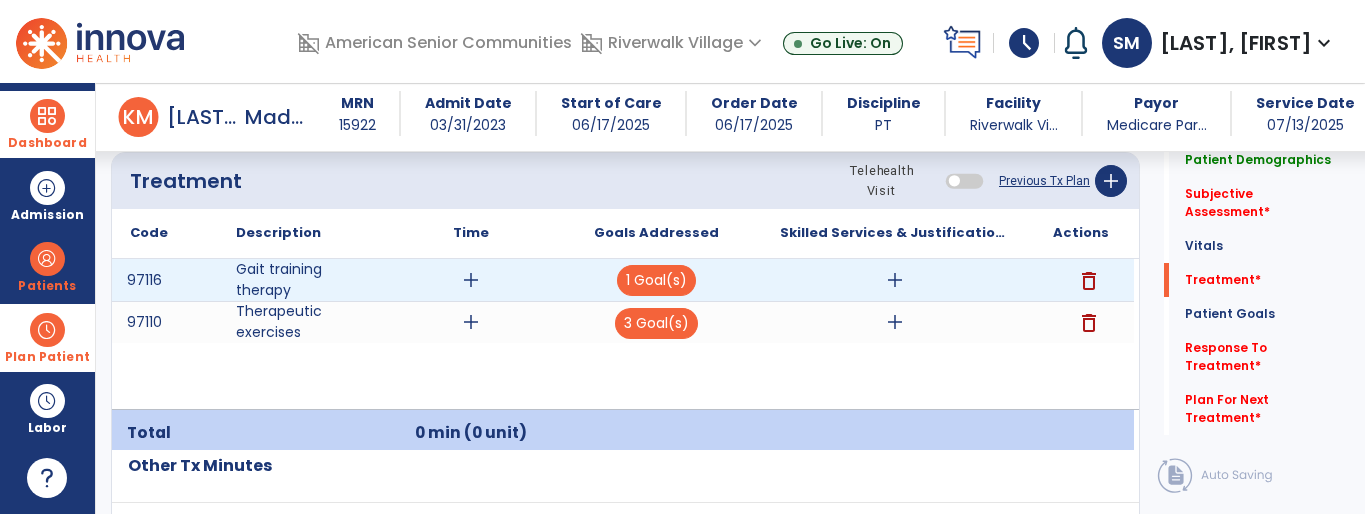 click on "add" at bounding box center [895, 280] 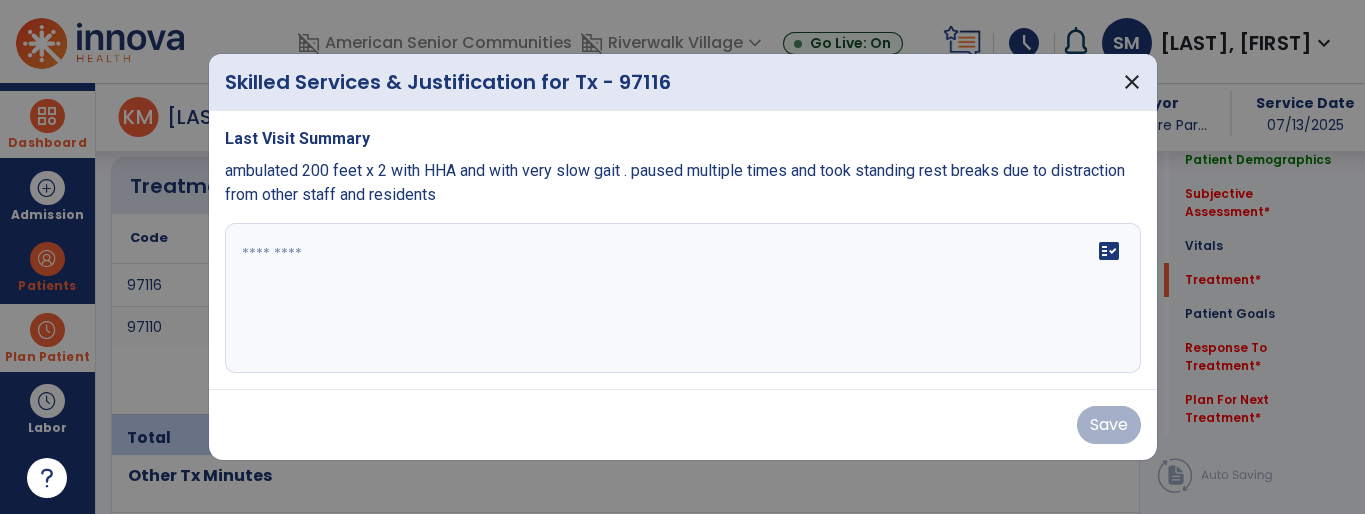 scroll, scrollTop: 1207, scrollLeft: 0, axis: vertical 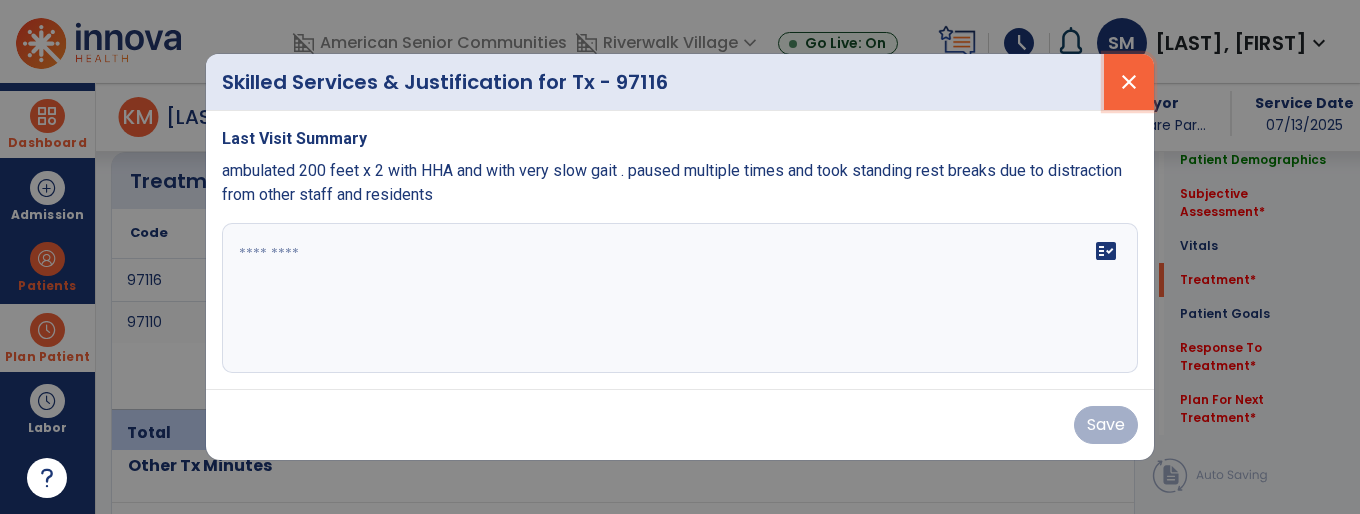 click on "close" at bounding box center (1129, 82) 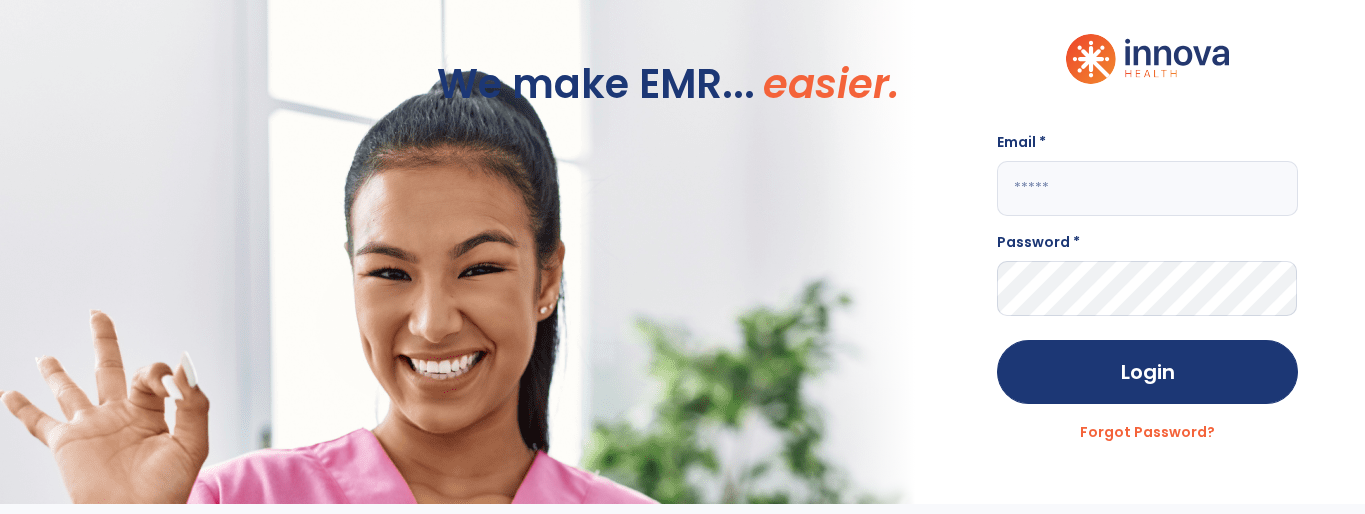 scroll, scrollTop: 0, scrollLeft: 0, axis: both 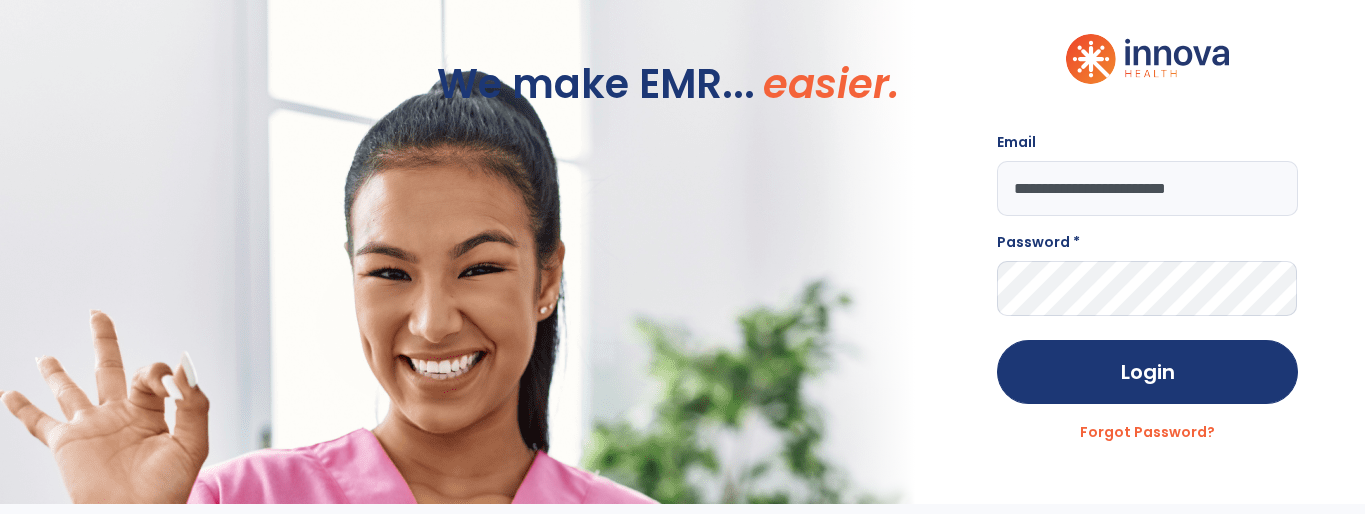 type on "**********" 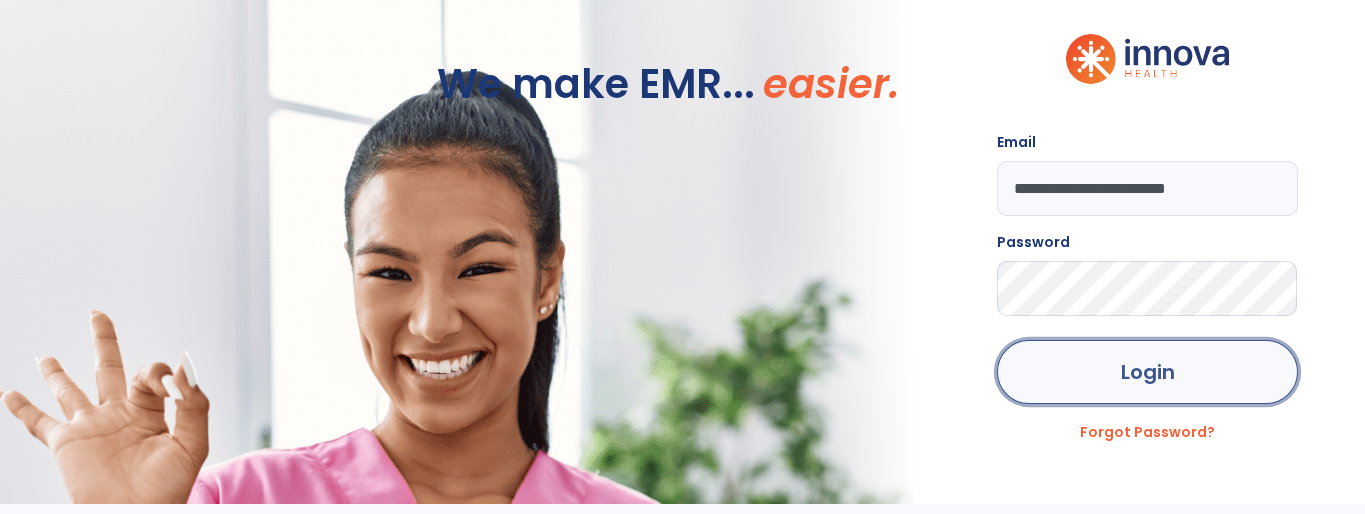 click on "Login" 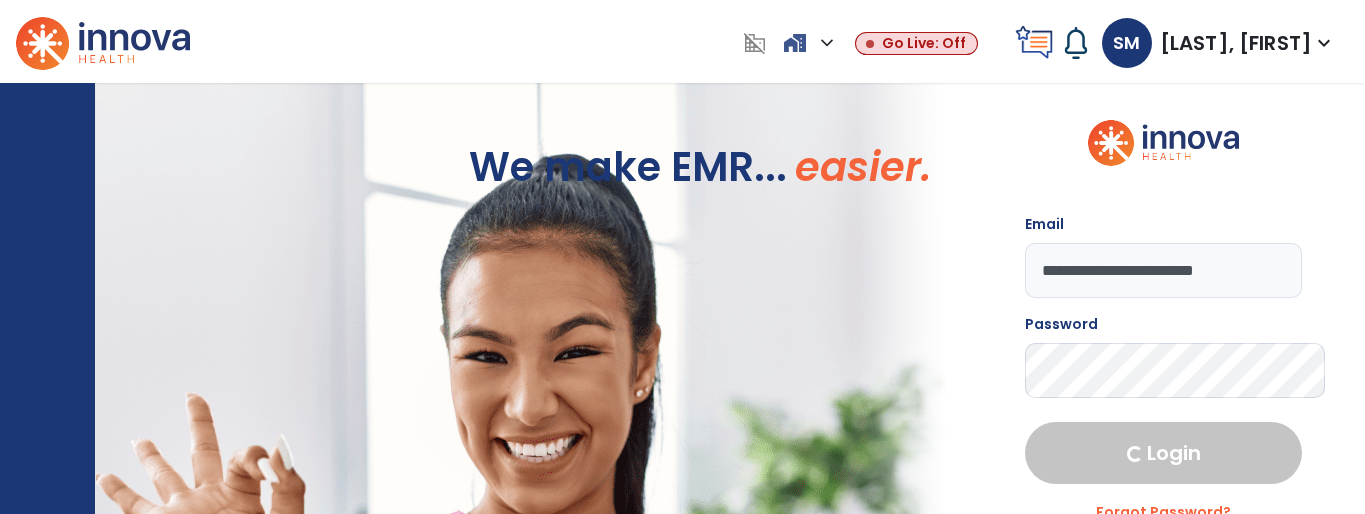 select on "****" 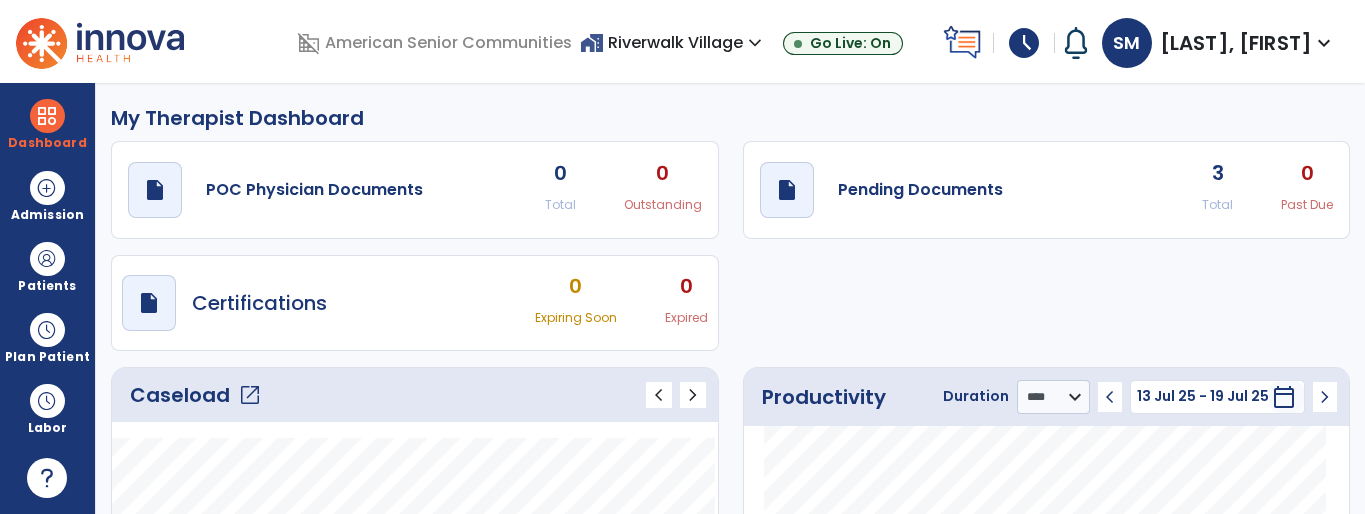 click on "3 Total" 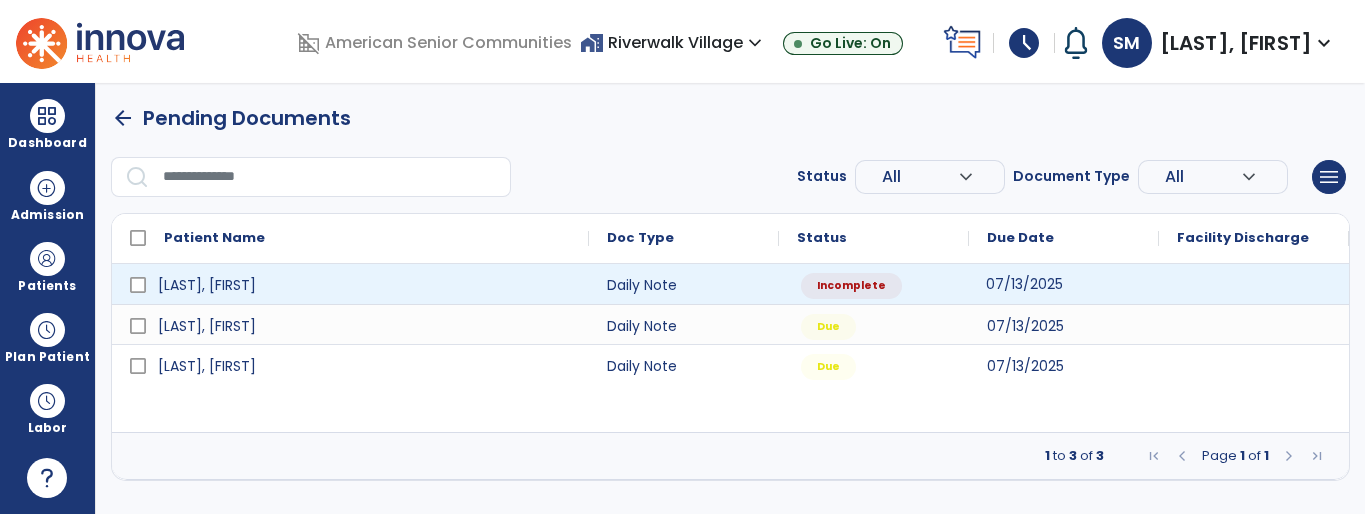 click on "07/13/2025" at bounding box center [1064, 284] 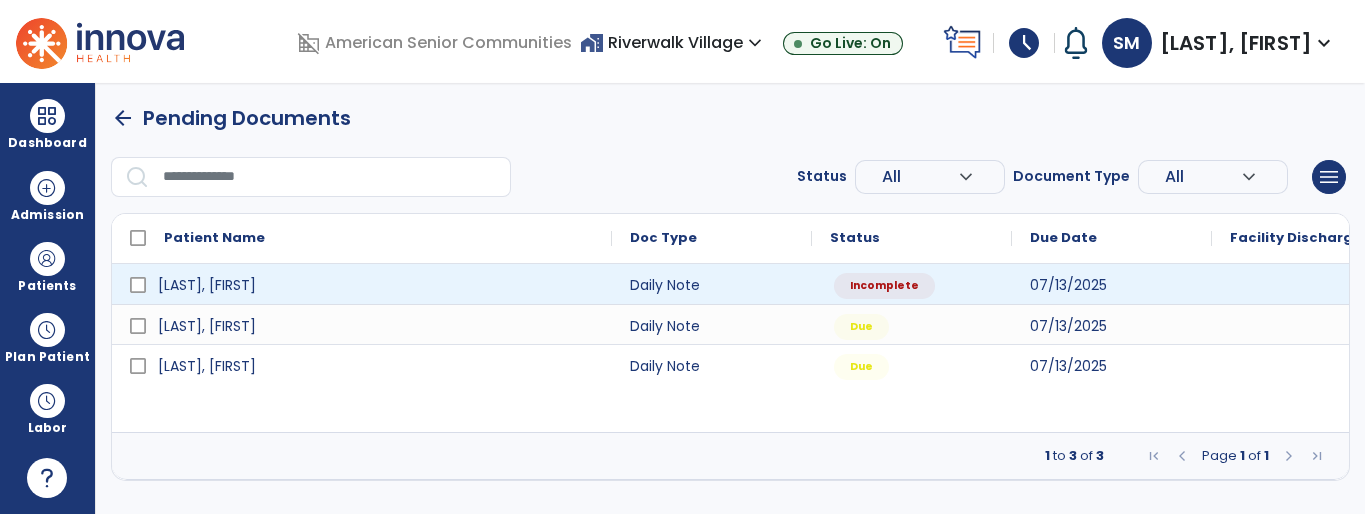 select on "*" 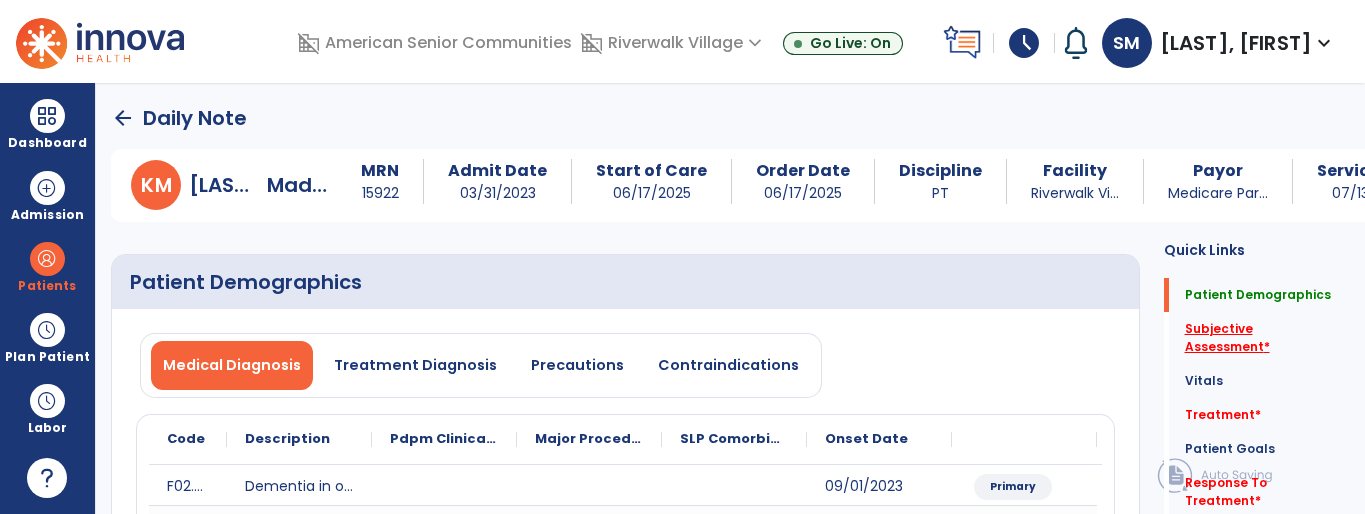 click on "Subjective Assessment   *" 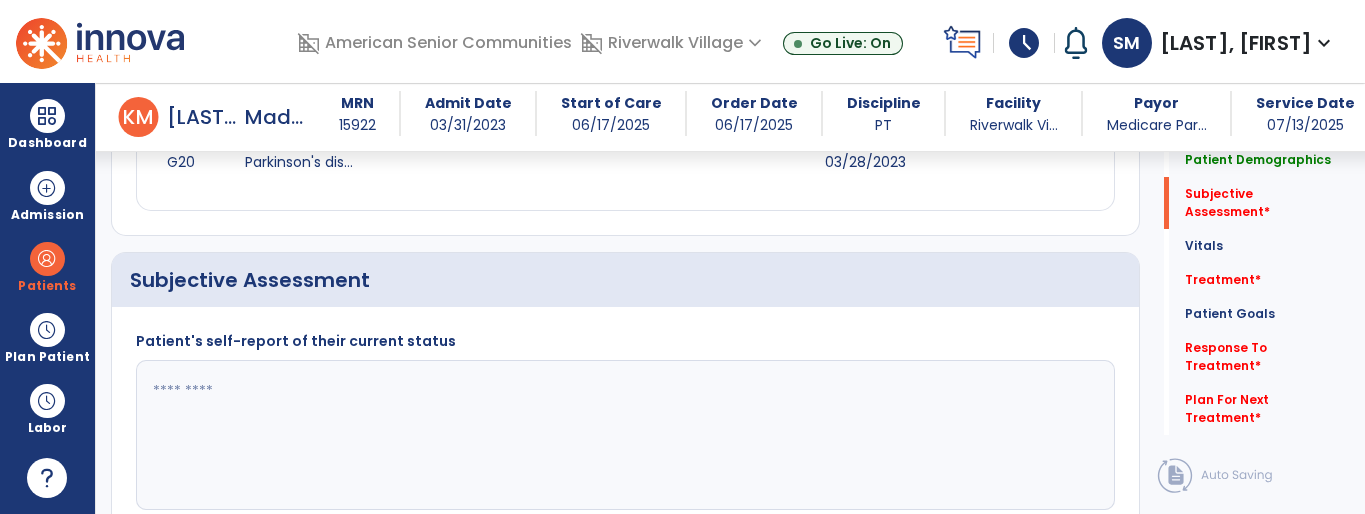 scroll, scrollTop: 499, scrollLeft: 0, axis: vertical 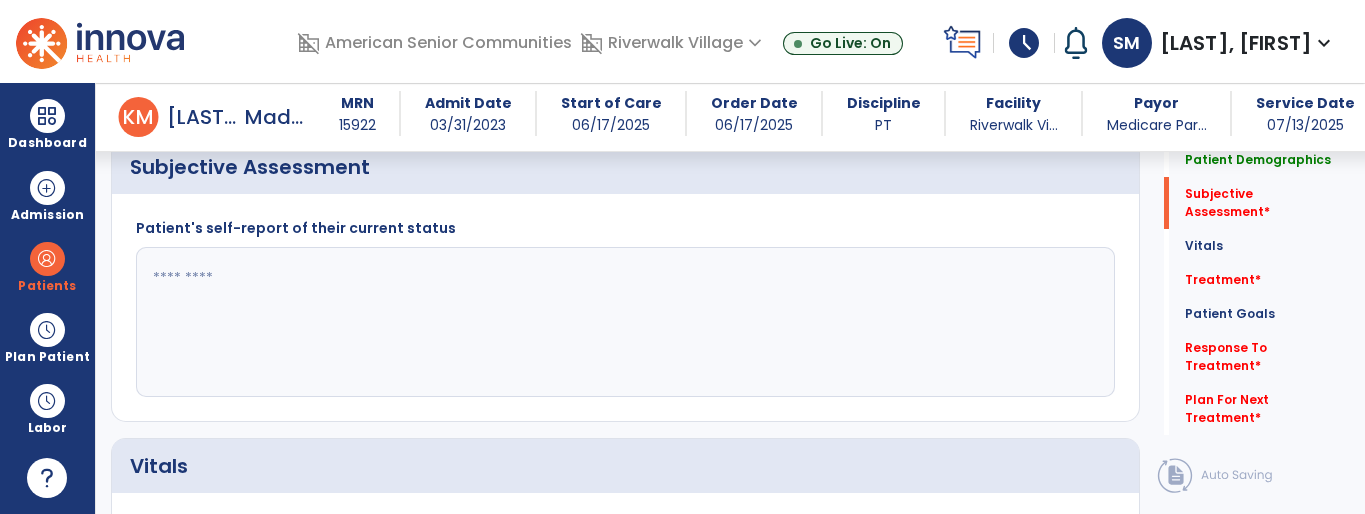 click 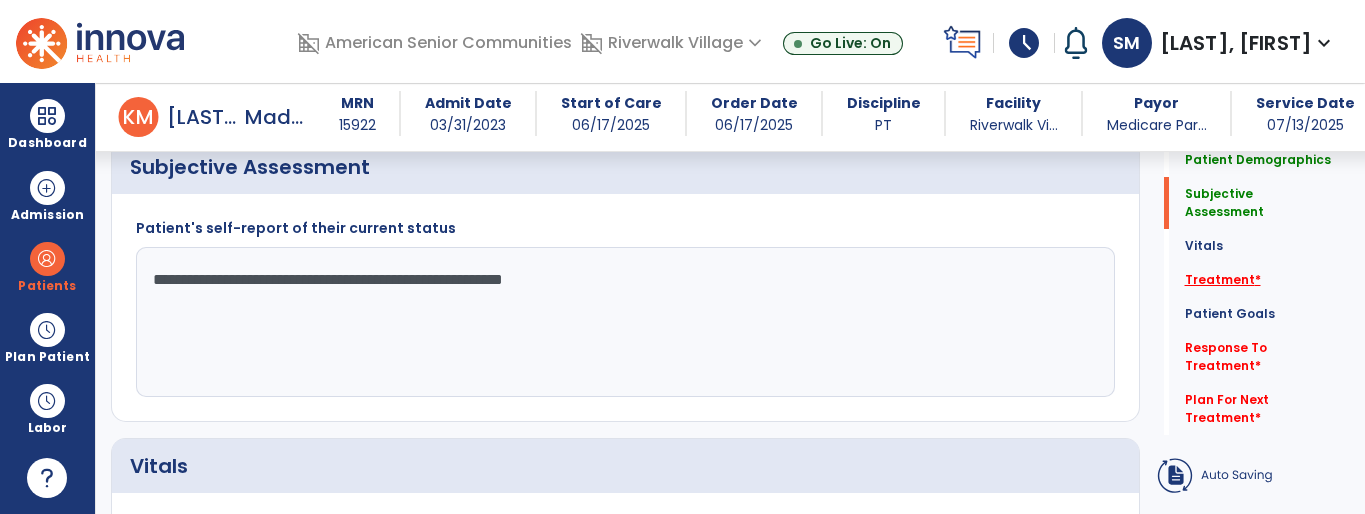 type on "**********" 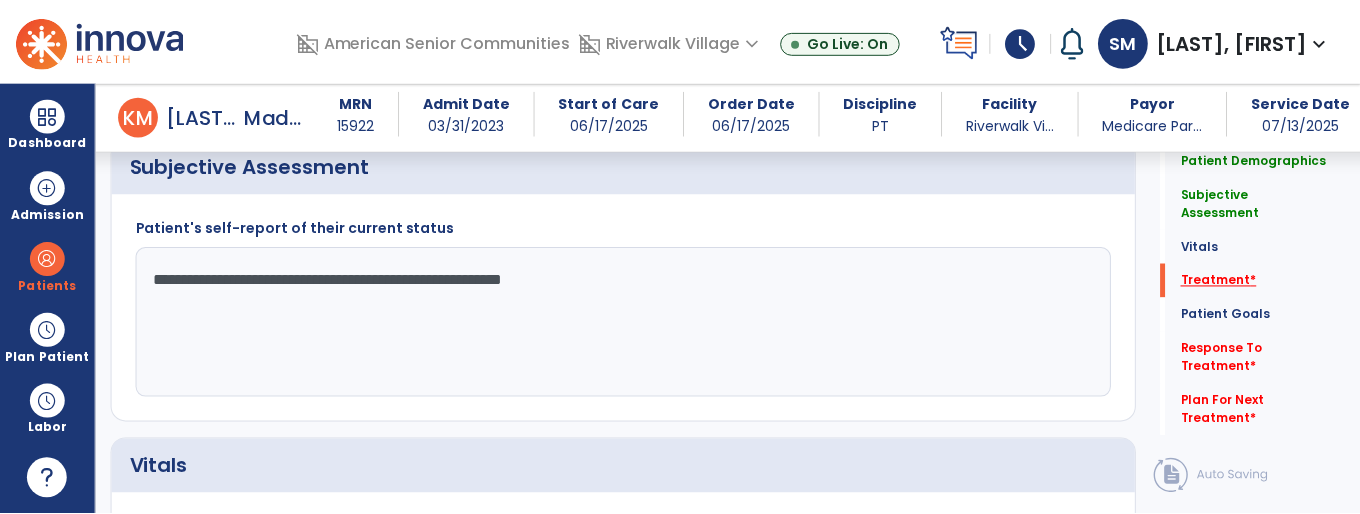 scroll, scrollTop: 1271, scrollLeft: 0, axis: vertical 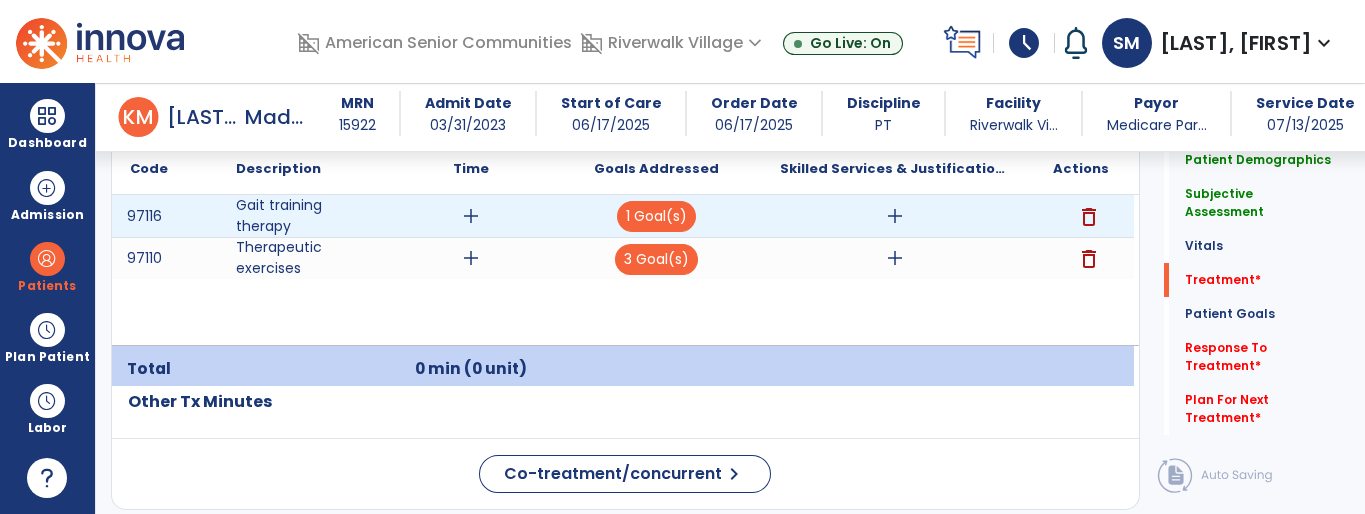 click on "add" at bounding box center [471, 216] 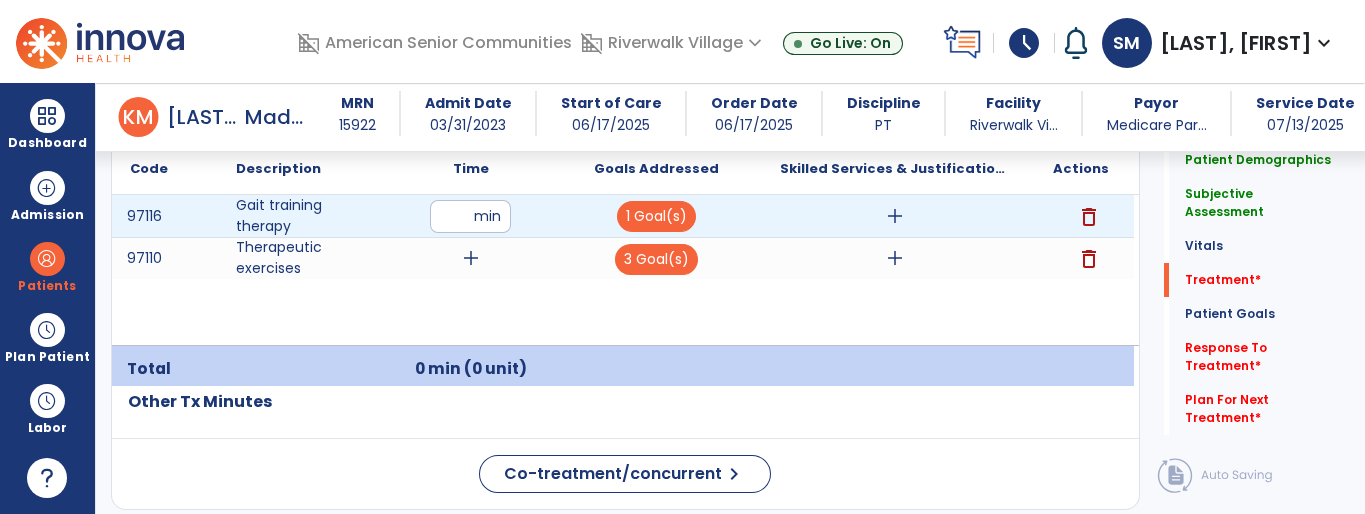 type on "**" 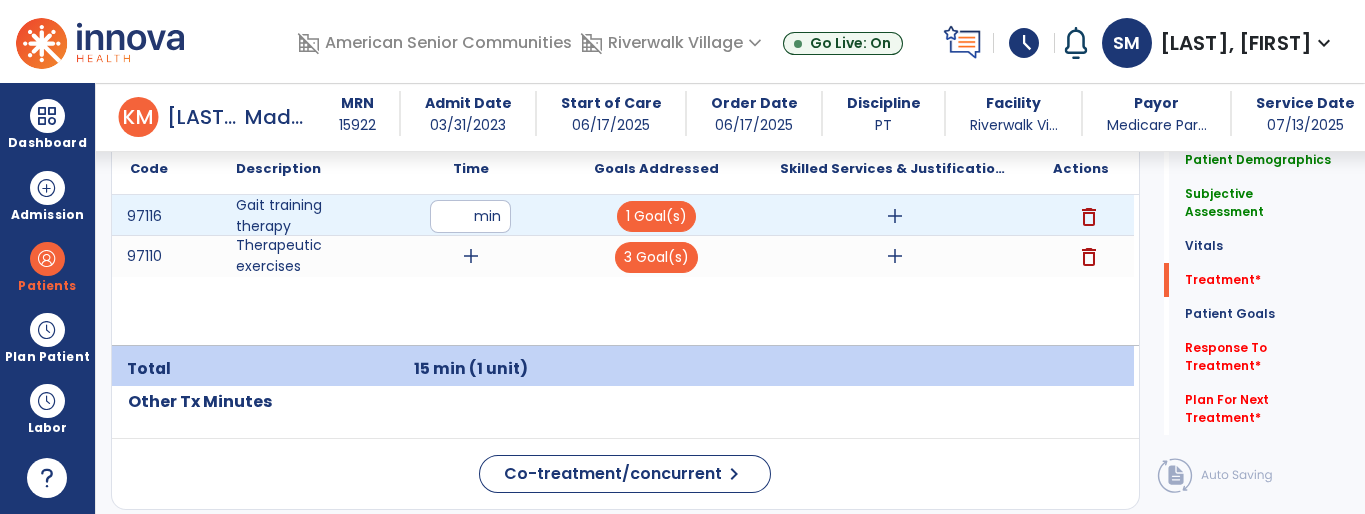 click on "add" at bounding box center (895, 216) 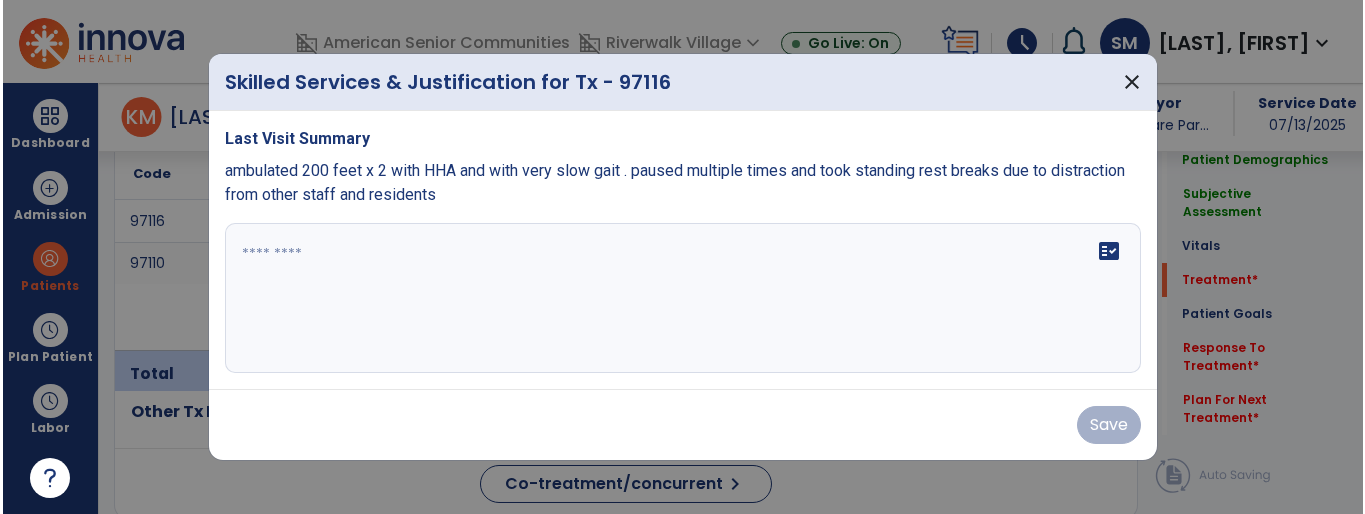 scroll, scrollTop: 1271, scrollLeft: 0, axis: vertical 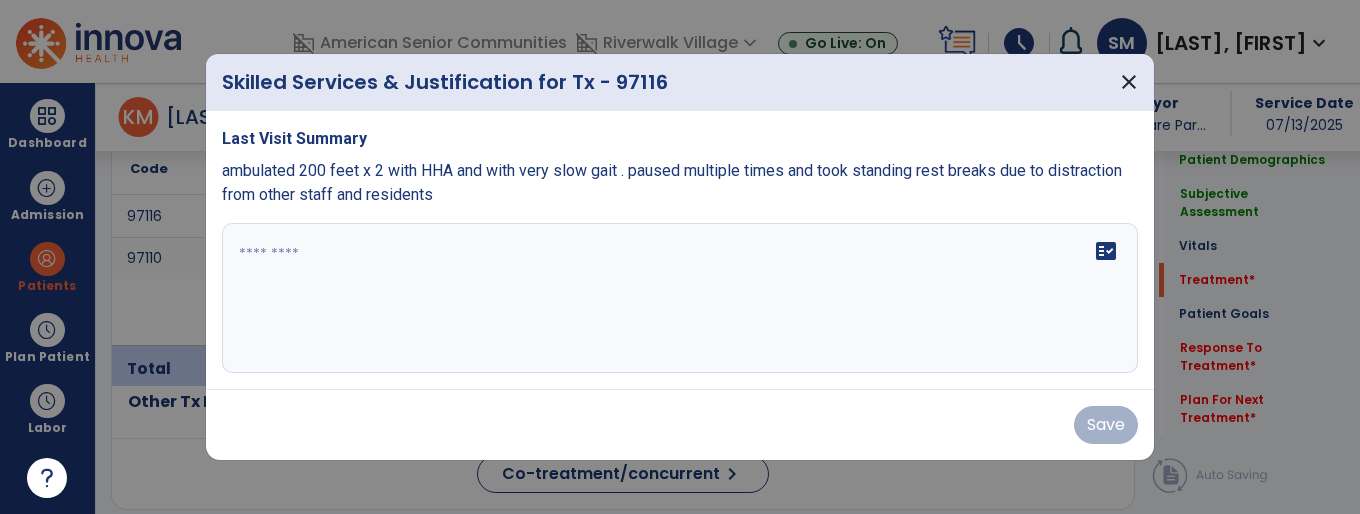 click at bounding box center (680, 298) 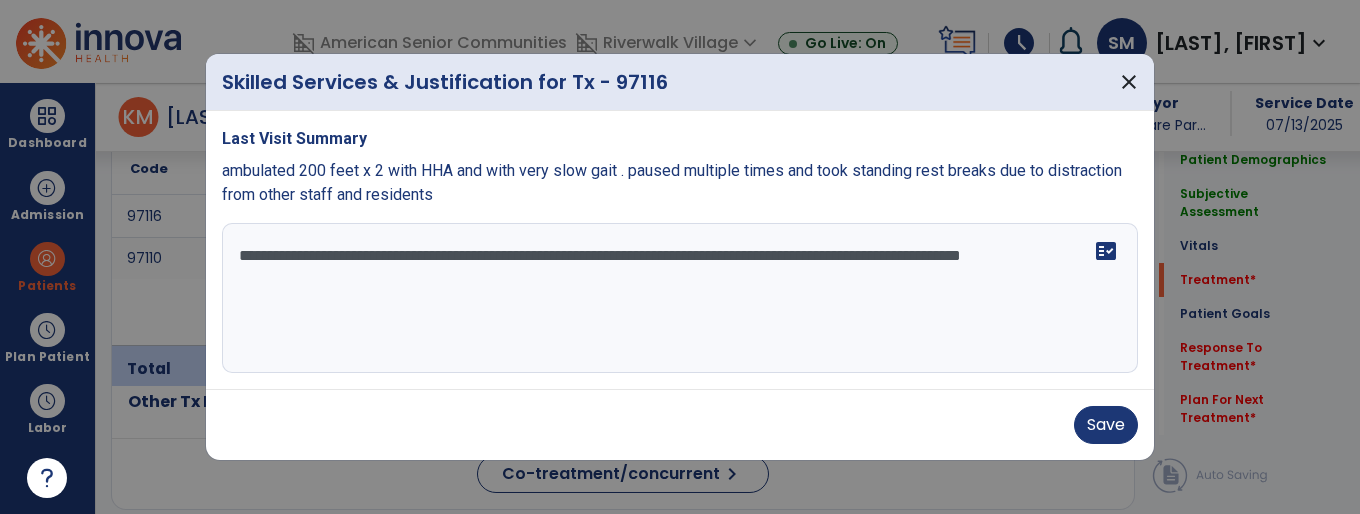 click on "**********" at bounding box center (680, 298) 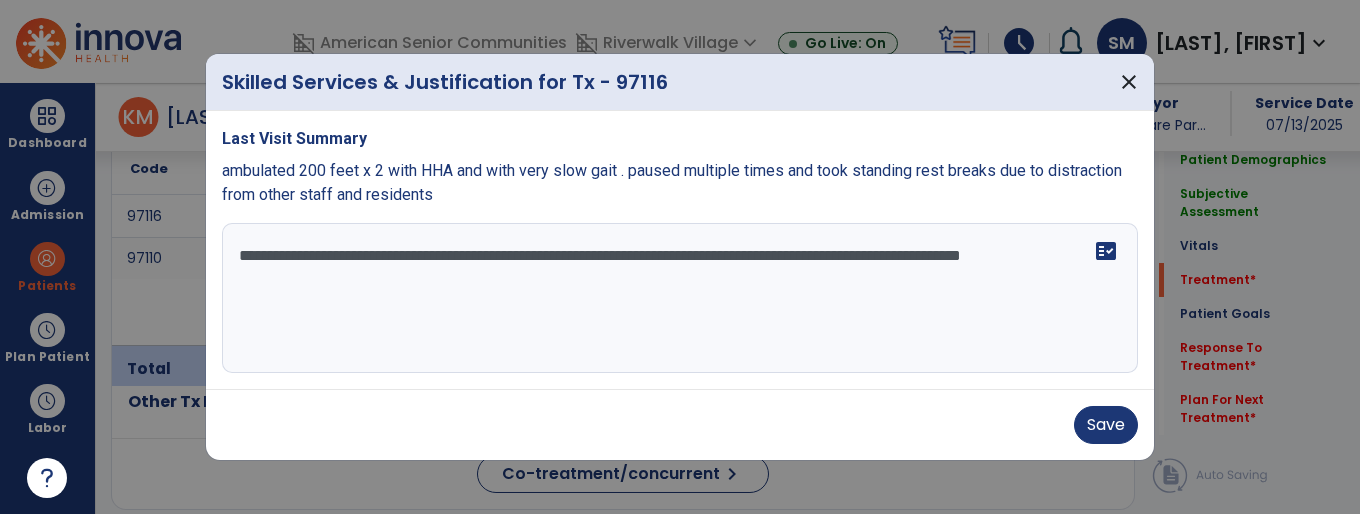 click on "**********" at bounding box center [680, 298] 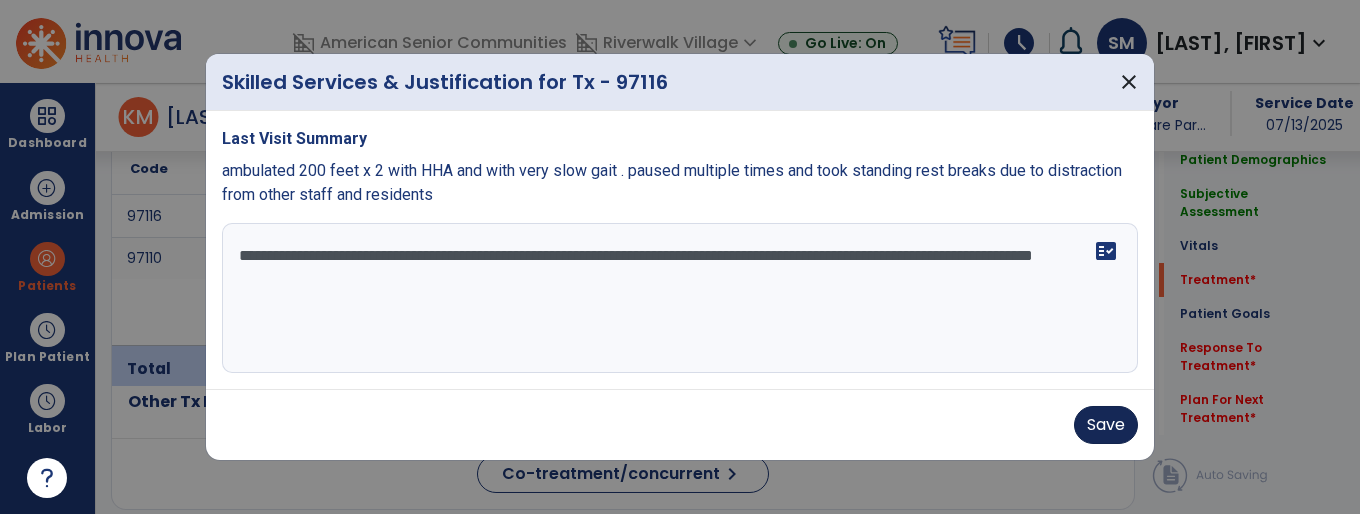 type on "**********" 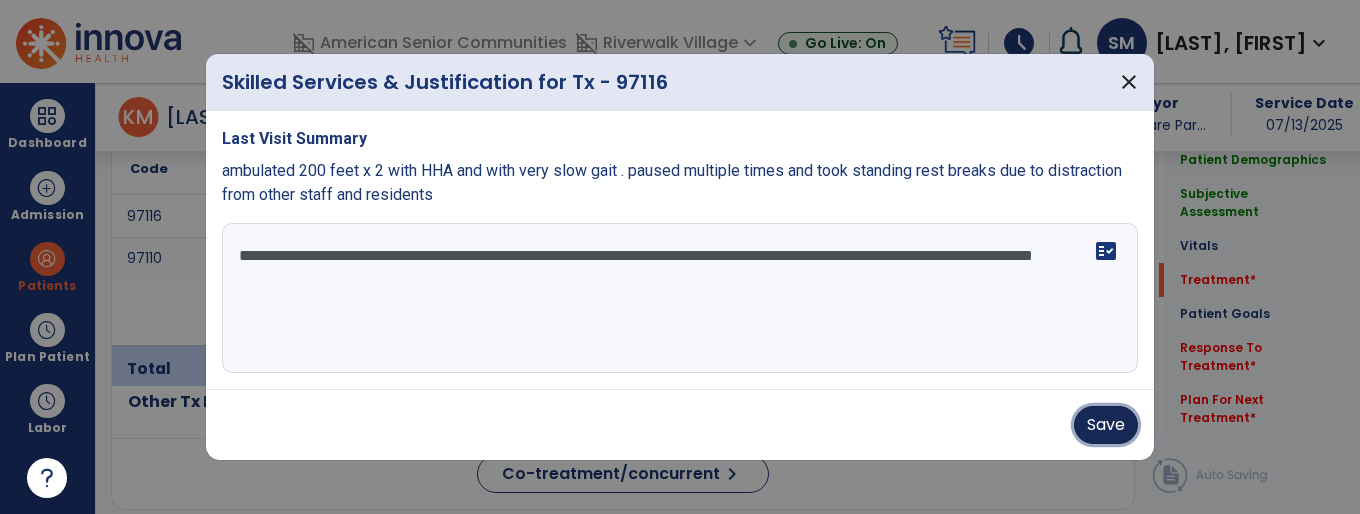 click on "Save" at bounding box center [1106, 425] 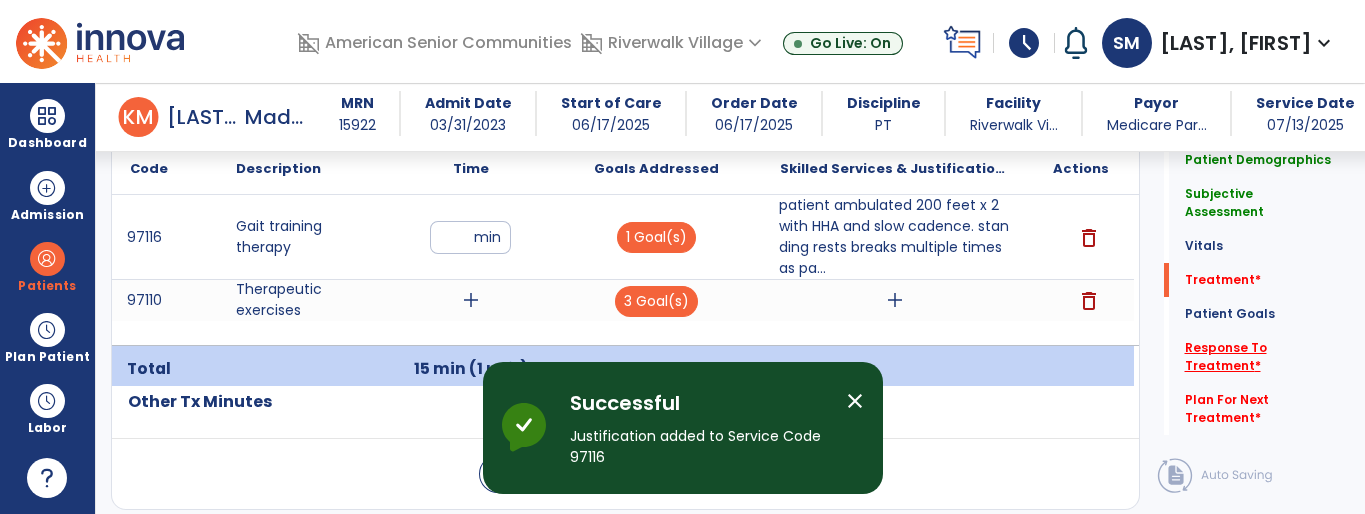 click on "Response To Treatment   *" 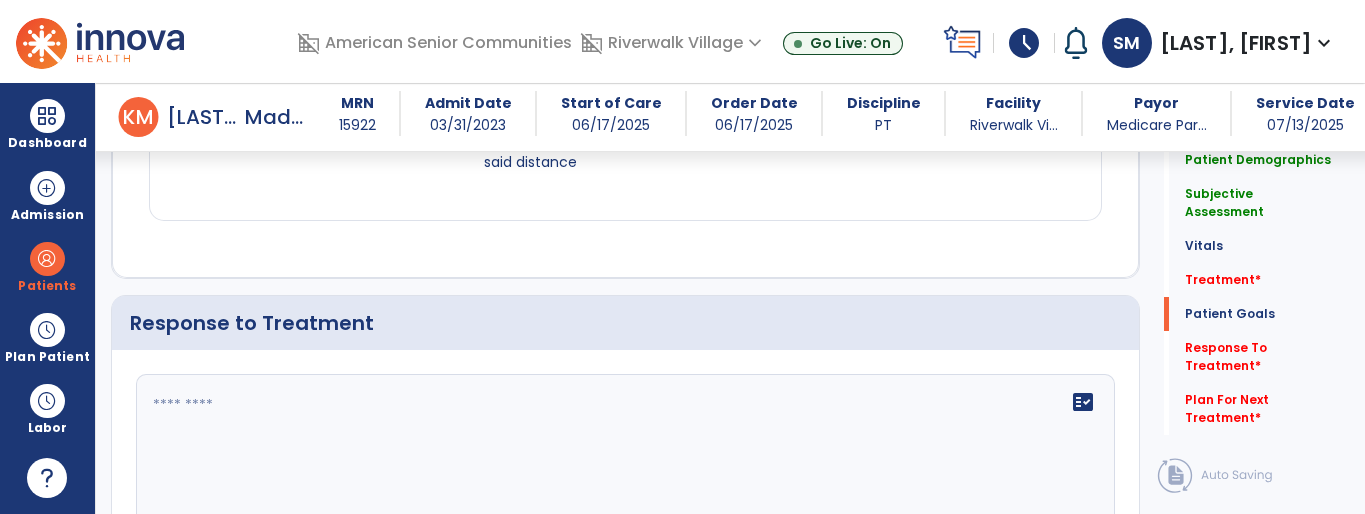 scroll, scrollTop: 2645, scrollLeft: 0, axis: vertical 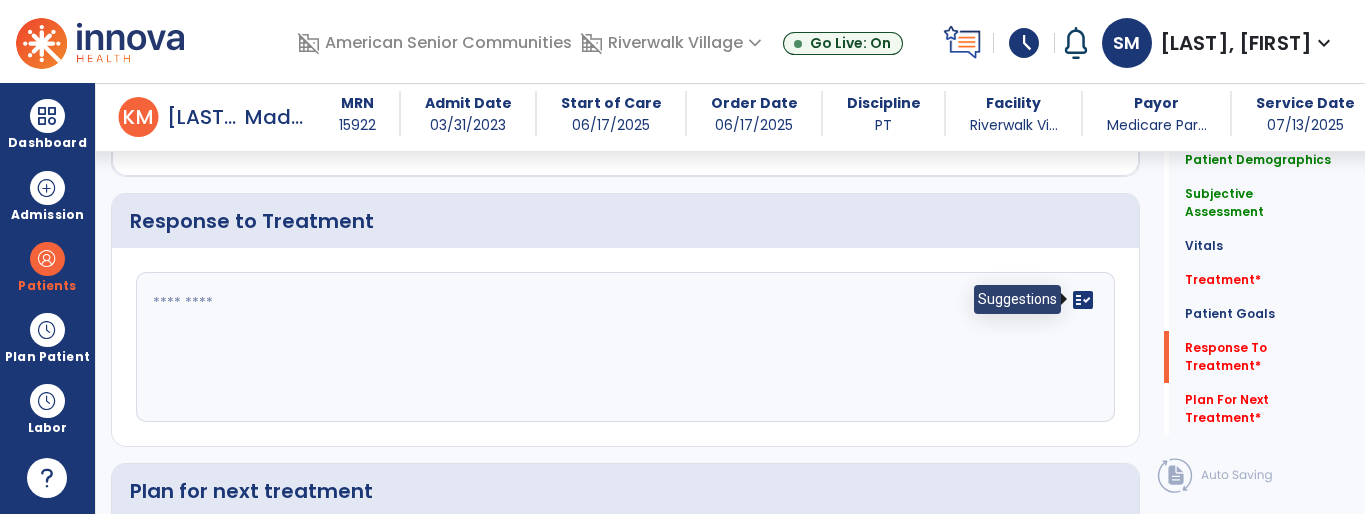 click on "fact_check" 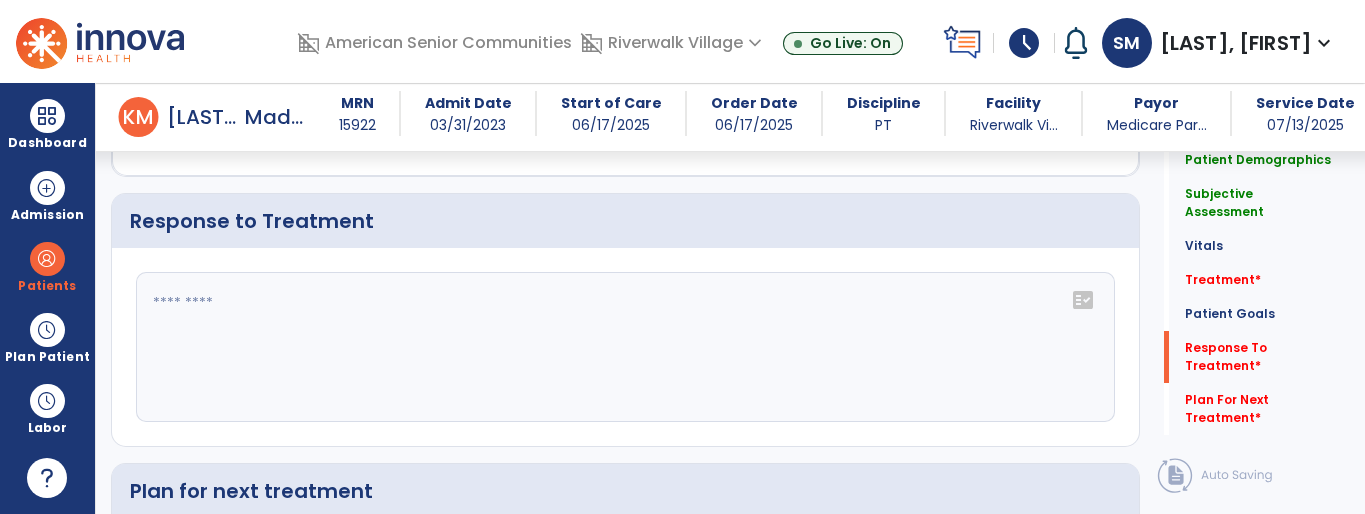 click on "fact_check" 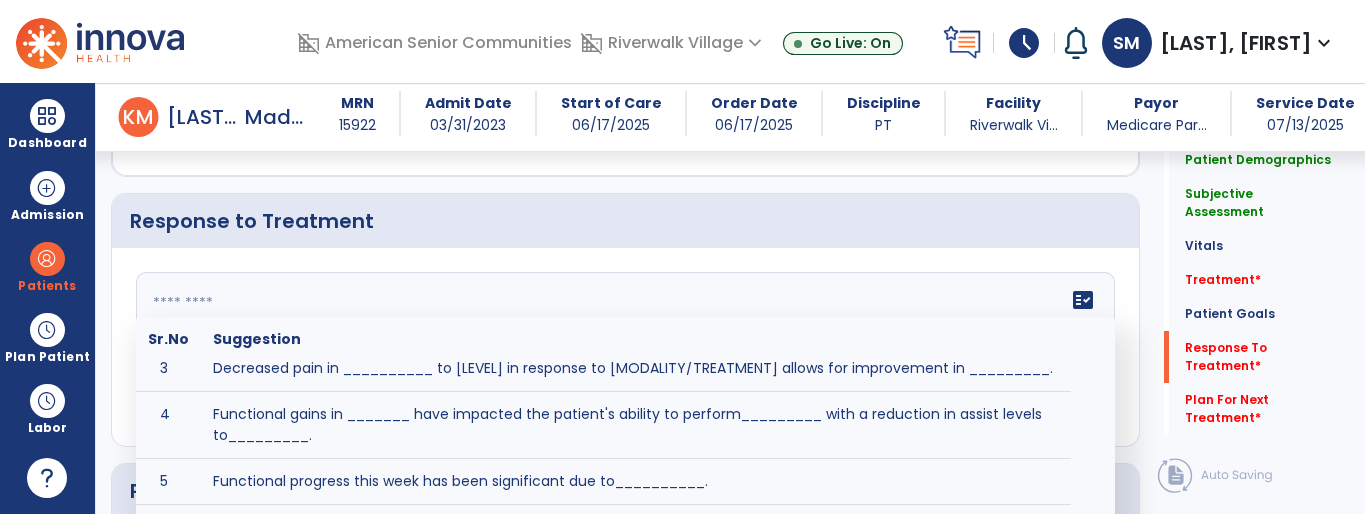 scroll, scrollTop: 158, scrollLeft: 0, axis: vertical 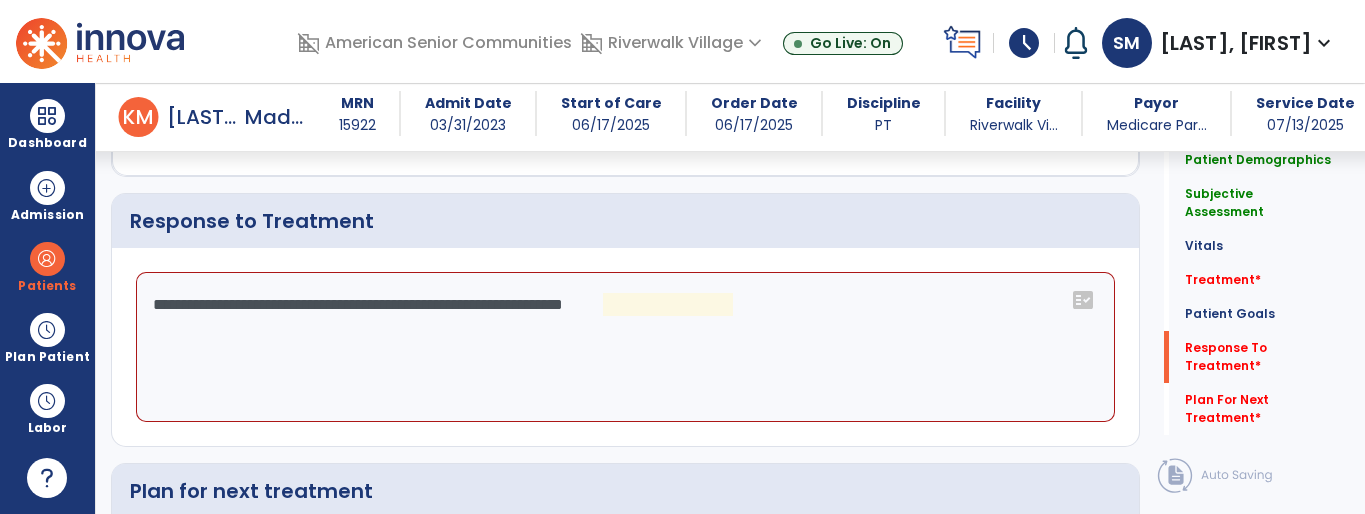 click on "**********" 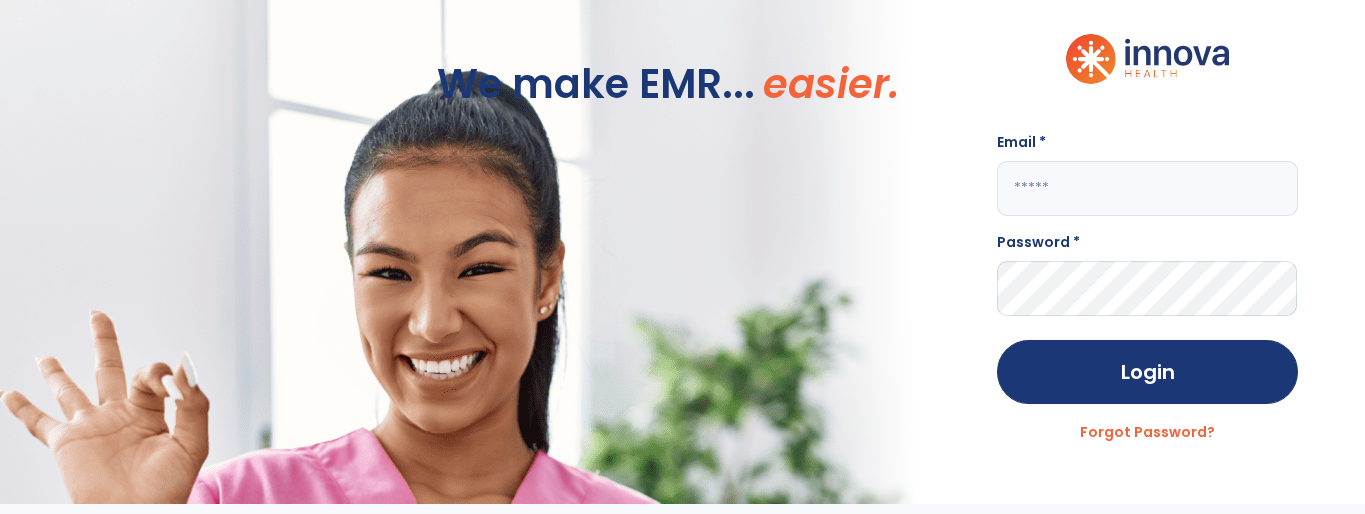 scroll, scrollTop: 0, scrollLeft: 0, axis: both 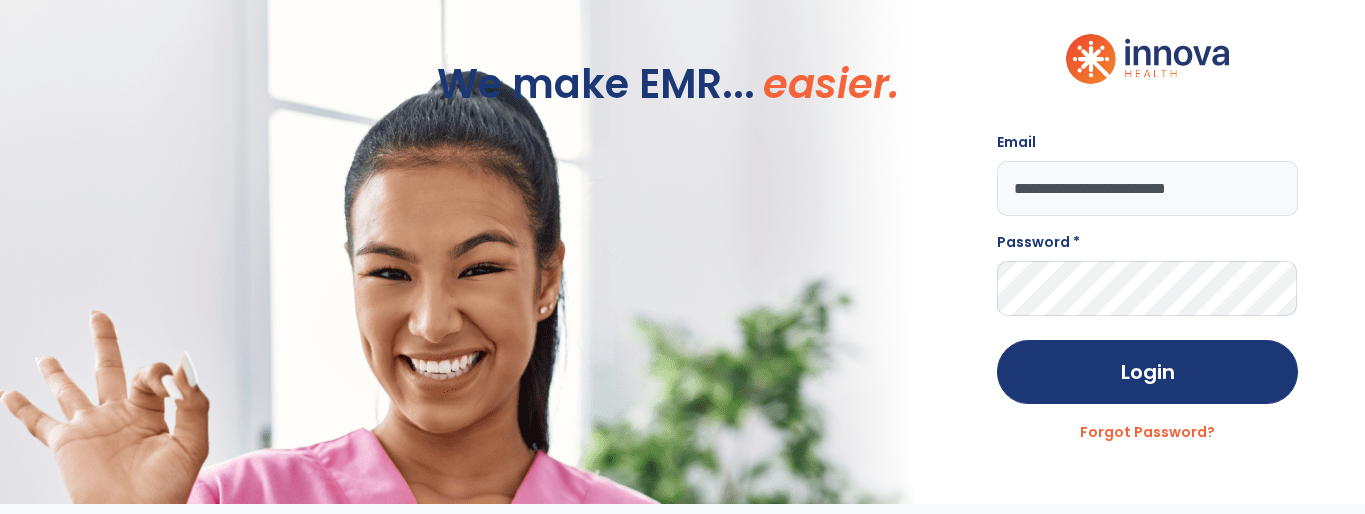 type on "**********" 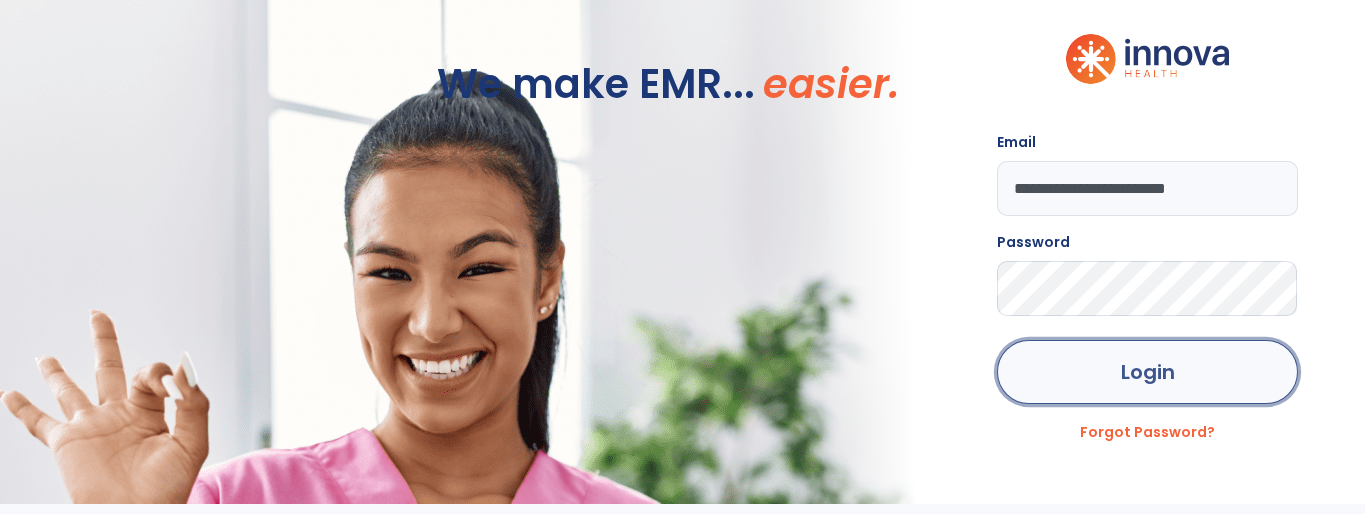click on "Login" 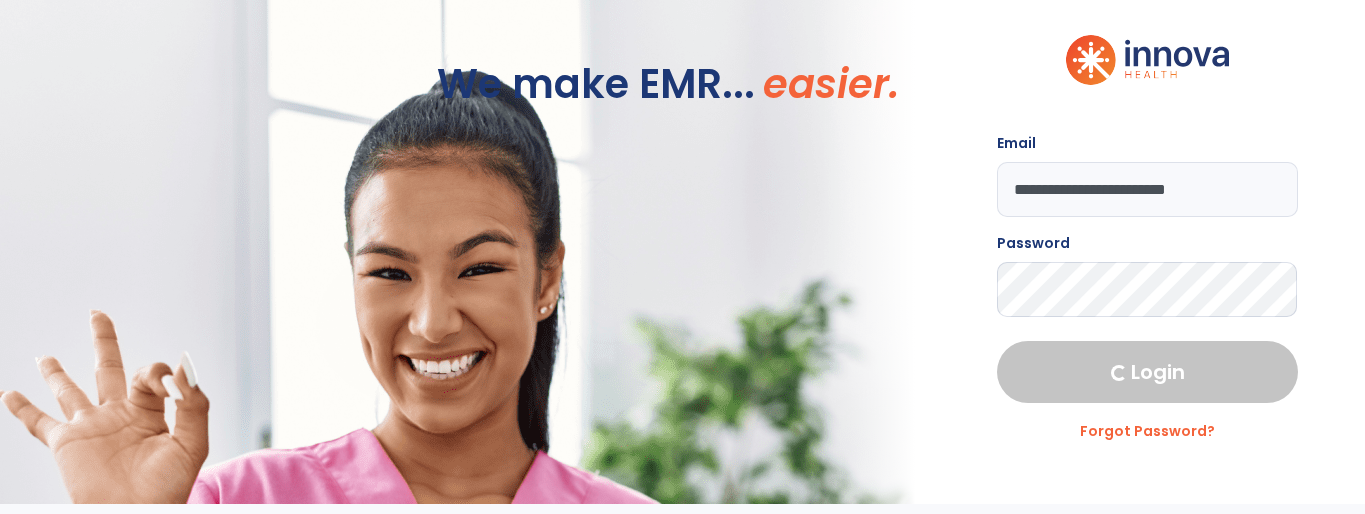 select on "****" 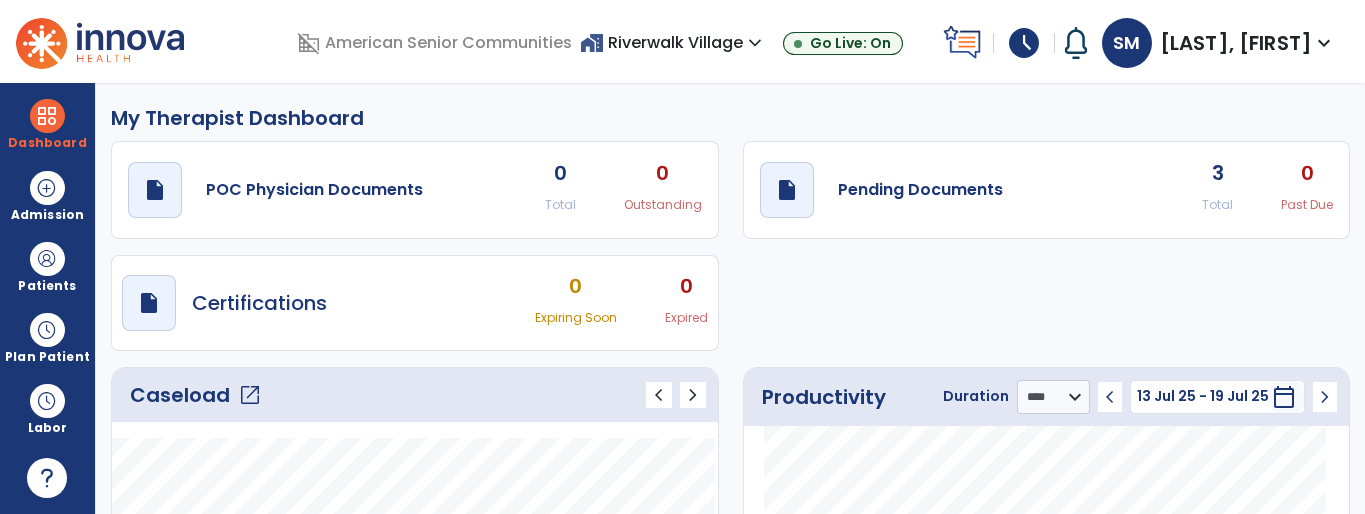 click on "3" 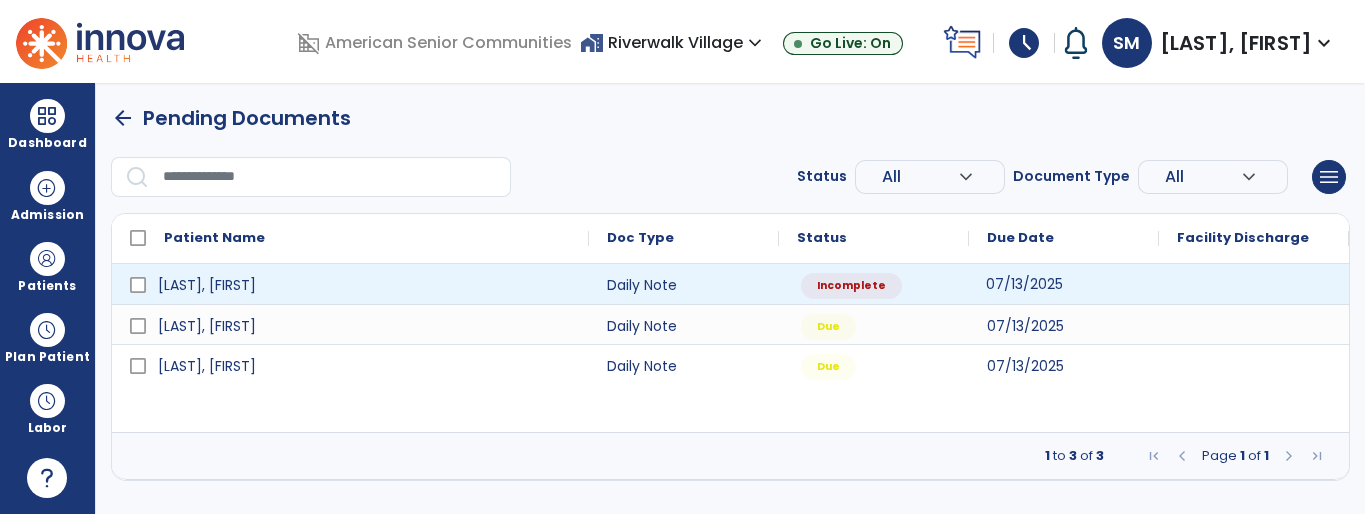 click on "07/13/2025" at bounding box center [1024, 284] 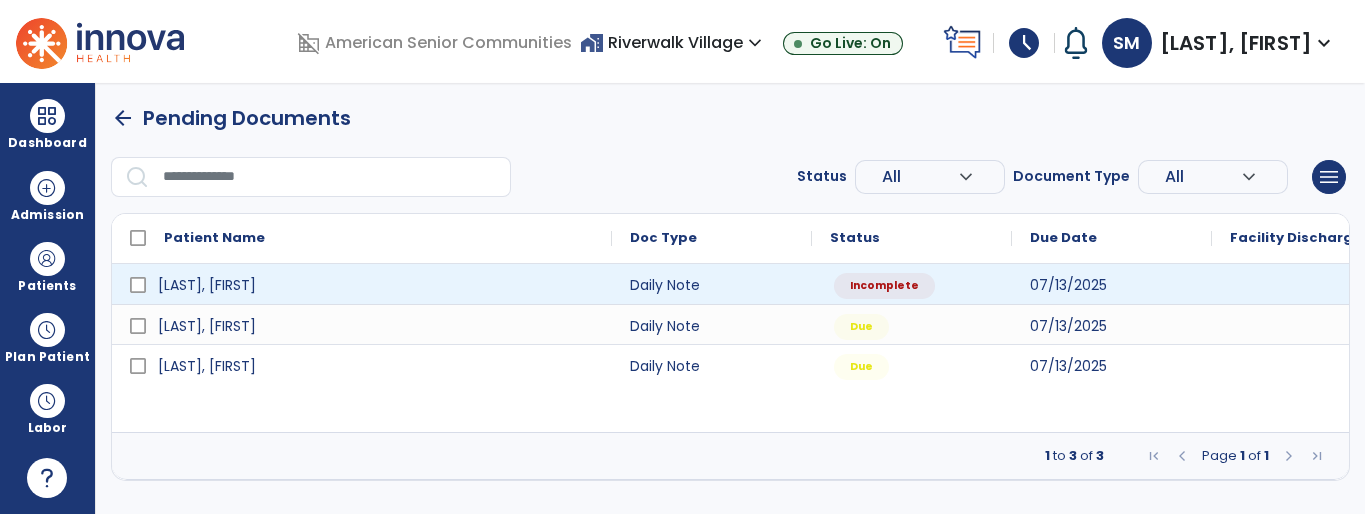 select on "*" 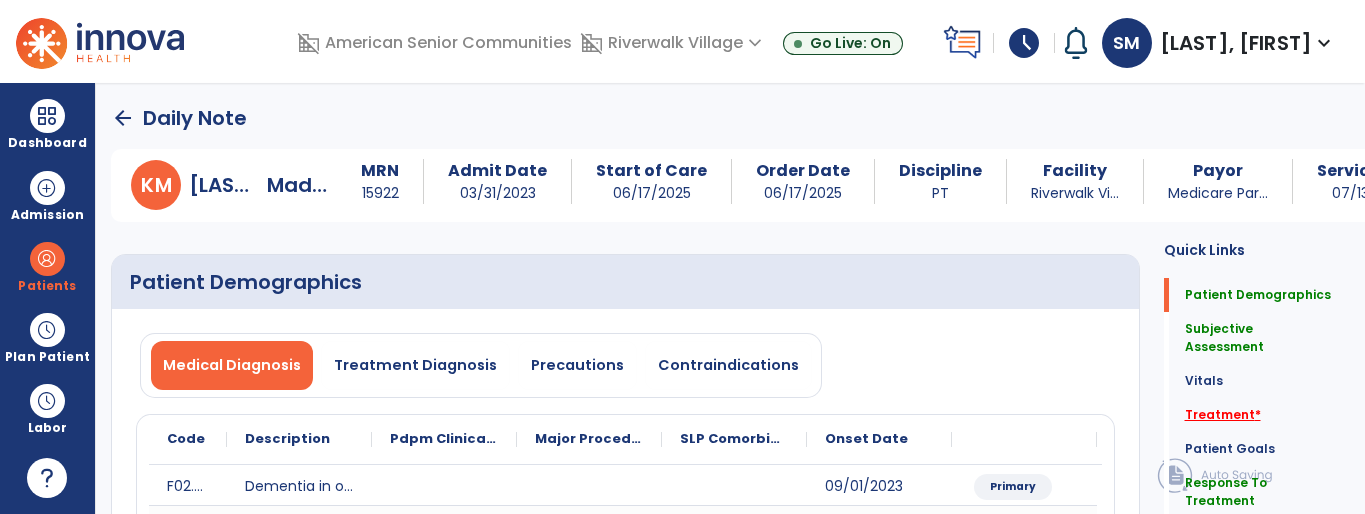 click on "Treatment   *" 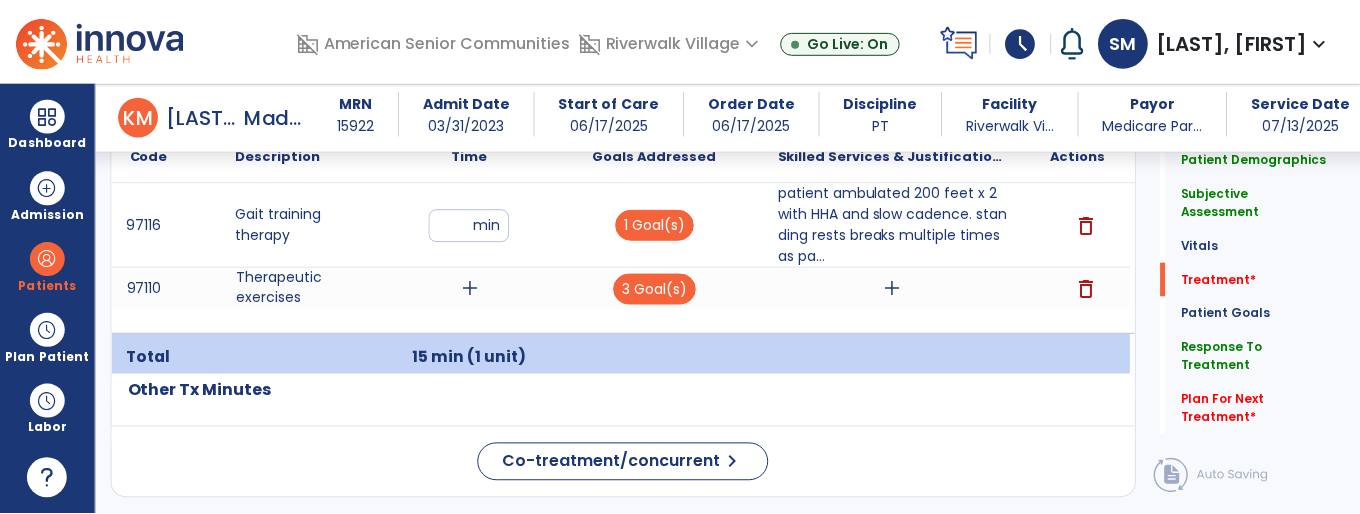 scroll, scrollTop: 1290, scrollLeft: 0, axis: vertical 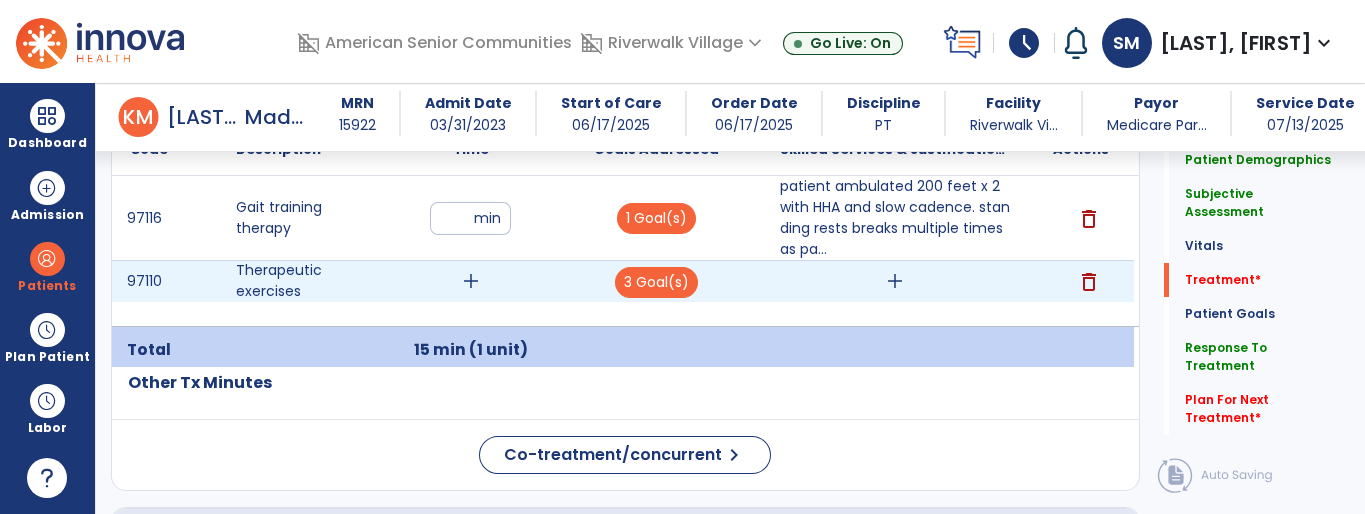 click on "add" at bounding box center [471, 281] 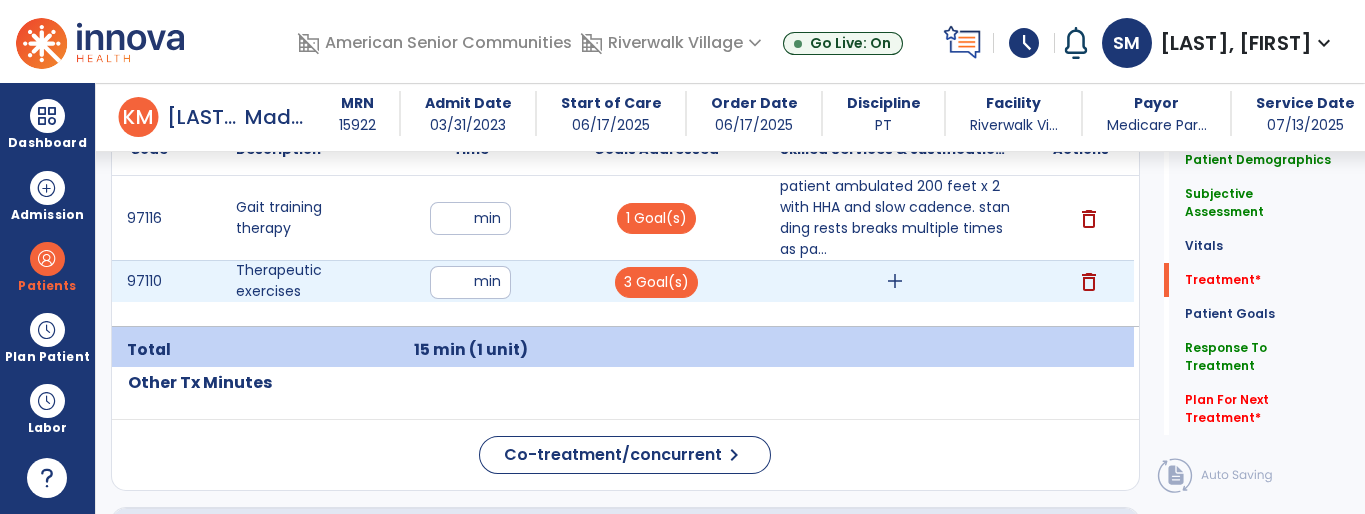type on "**" 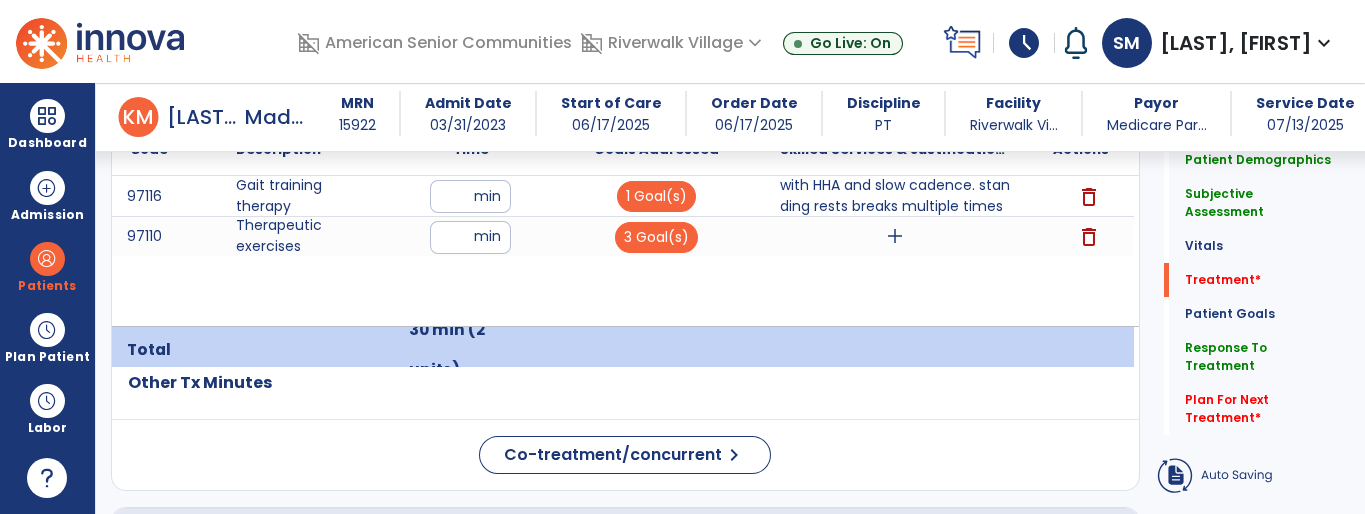 click on "97116  Gait training therapy  ** min  1 Goal(s)  patient ambulated 200 feet x 2 with HHA and slow cadence. standing rests breaks multiple times as pa...  delete 97110  Therapeutic exercises  ** min  3 Goal(s) add delete" at bounding box center [623, 251] 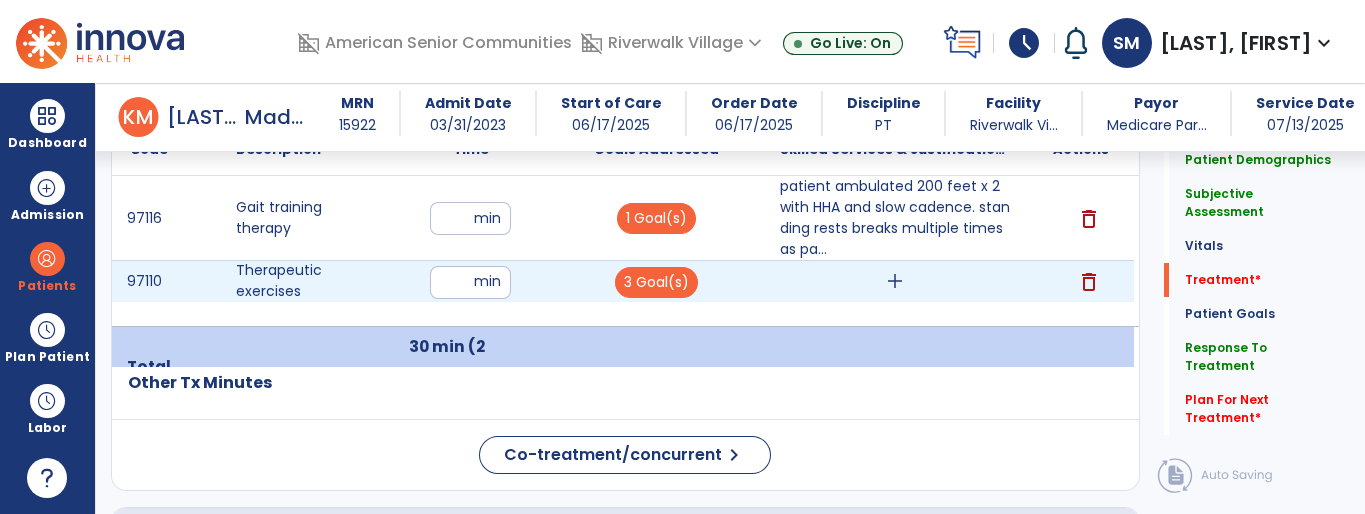 click on "add" at bounding box center (895, 281) 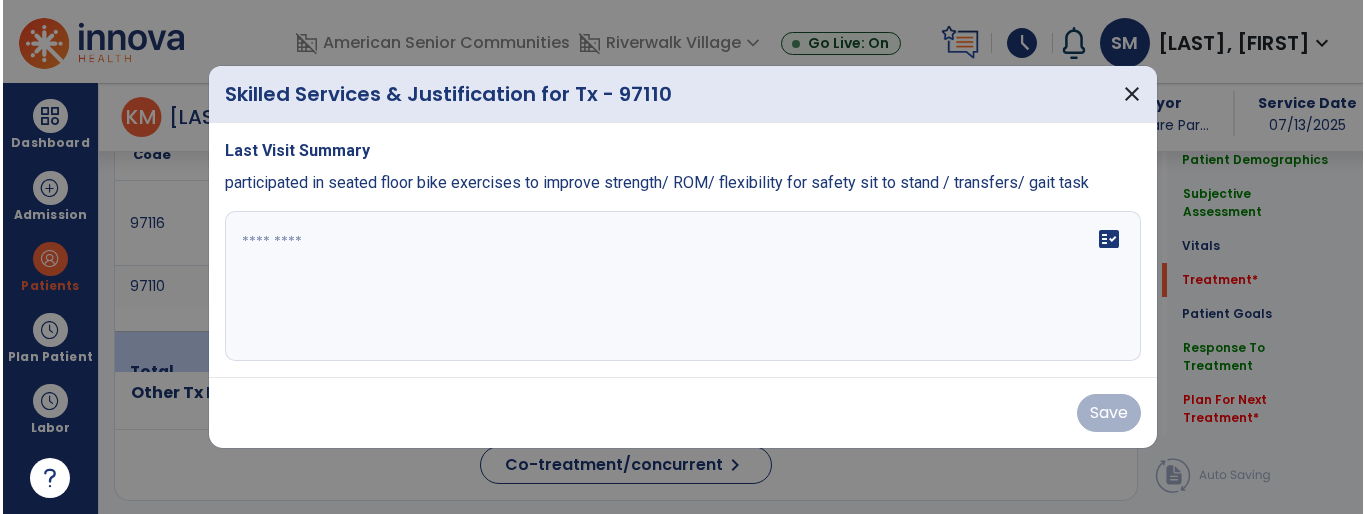 scroll, scrollTop: 1290, scrollLeft: 0, axis: vertical 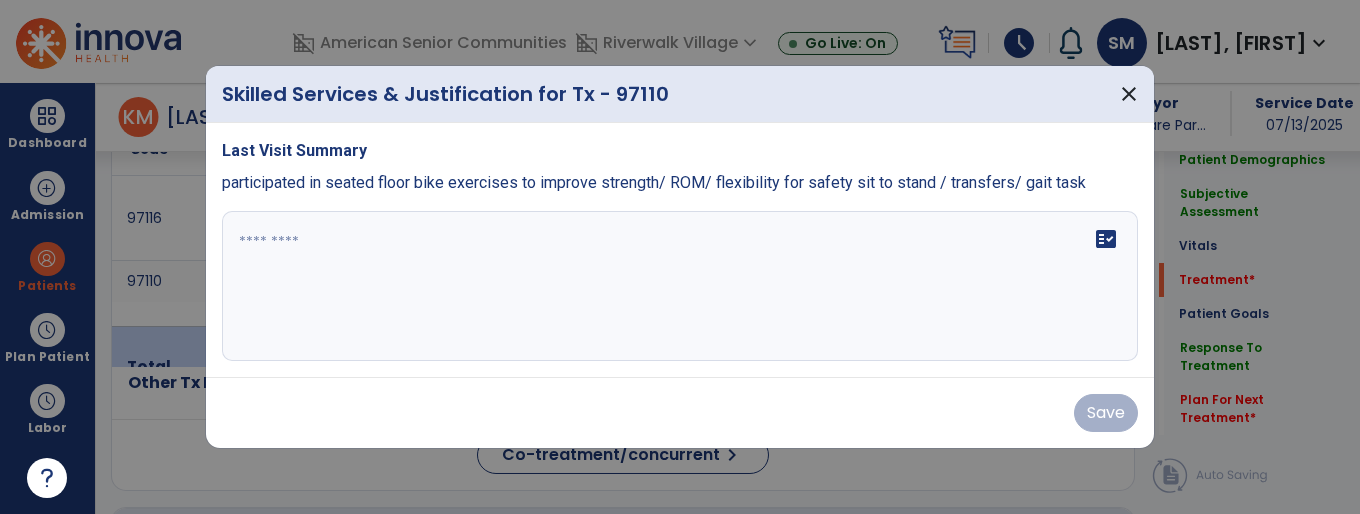 click on "fact_check" at bounding box center (680, 286) 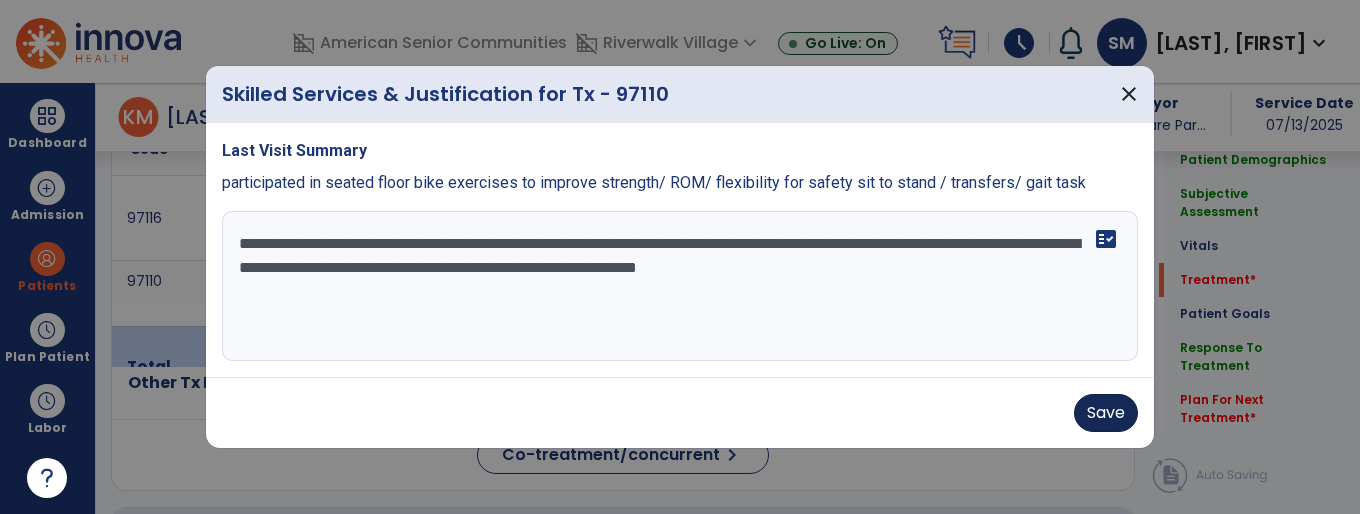 type on "**********" 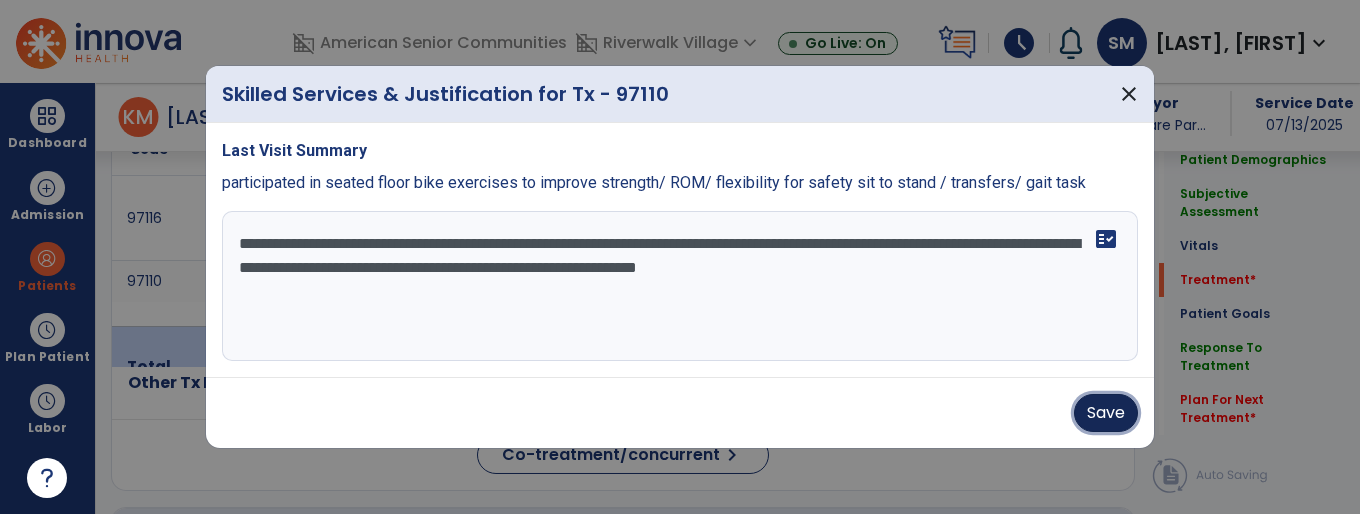 click on "Save" at bounding box center (1106, 413) 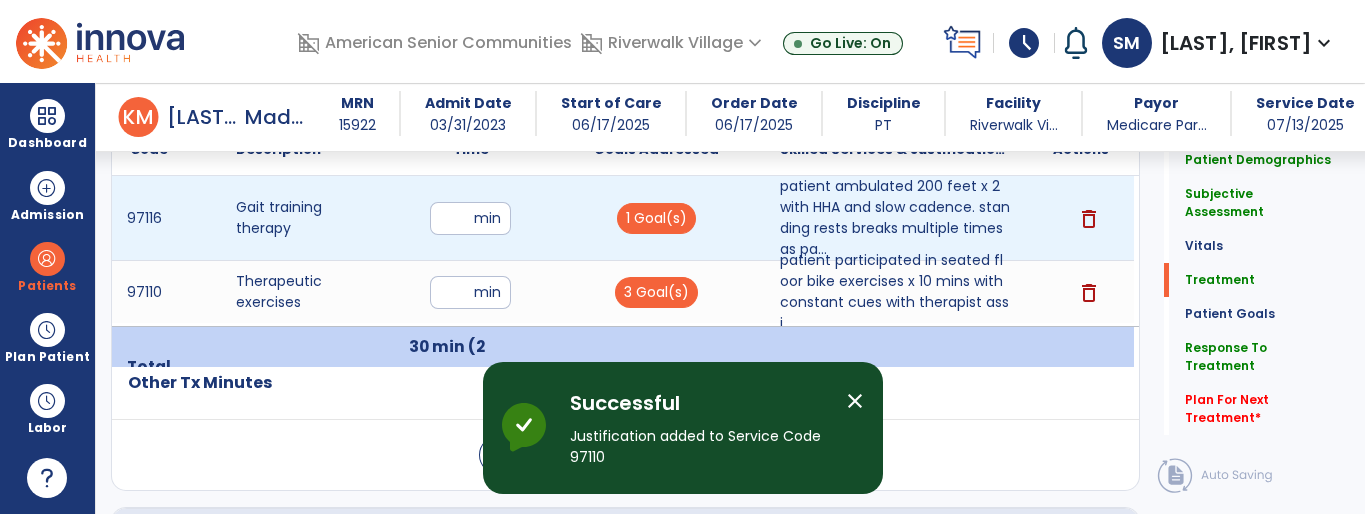 click on "**" at bounding box center (470, 218) 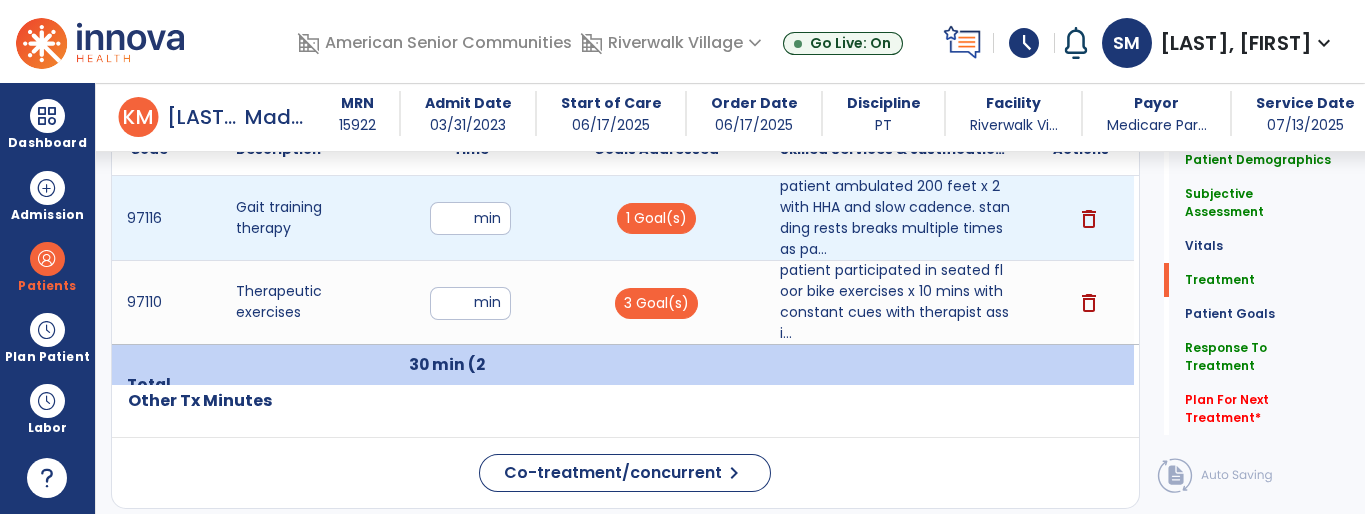 type on "**" 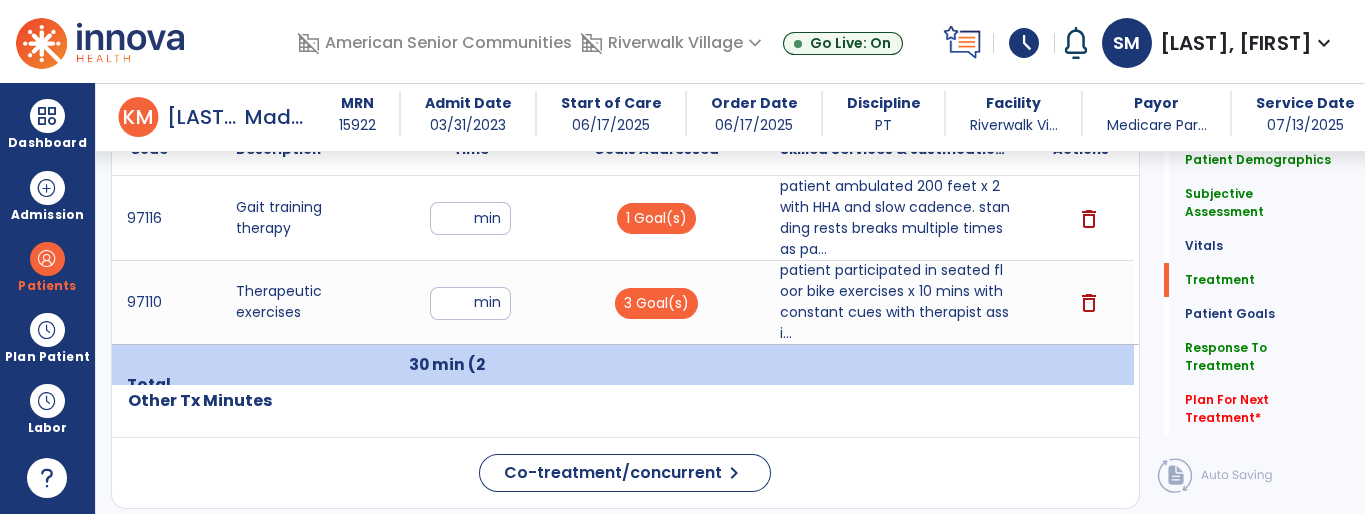 click on "Code
Description
Time" 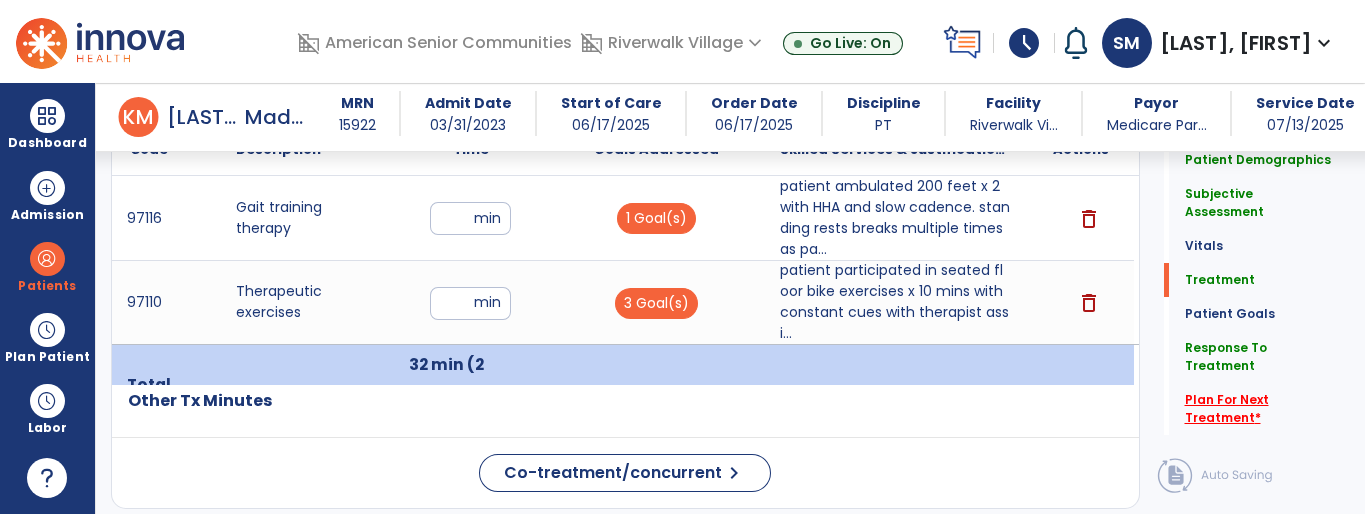 click on "Plan For Next Treatment   *" 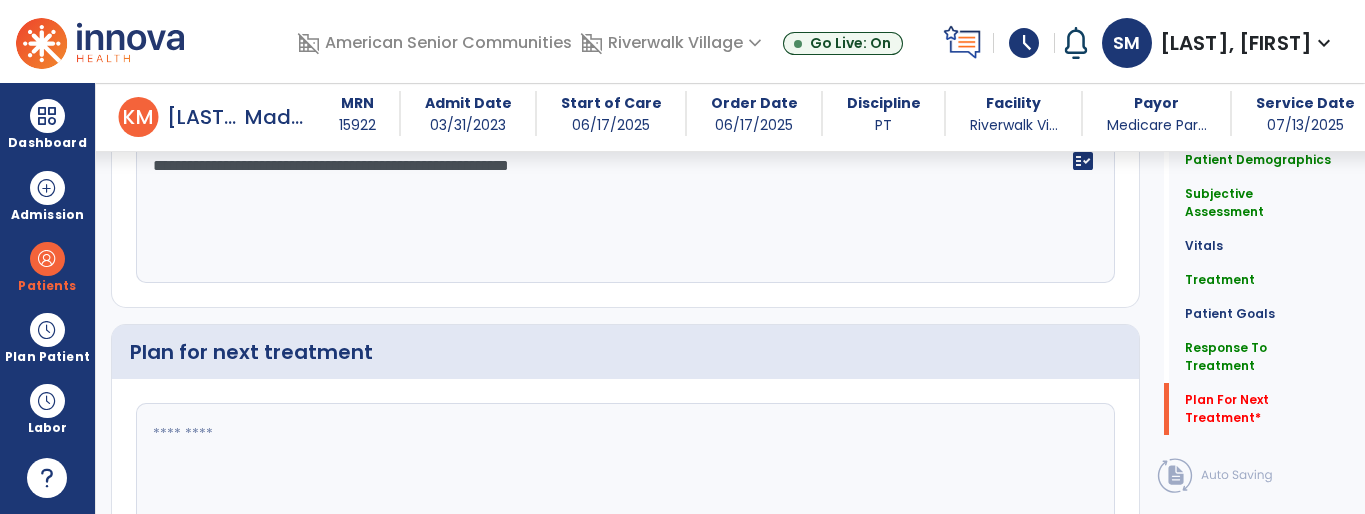 scroll, scrollTop: 2909, scrollLeft: 0, axis: vertical 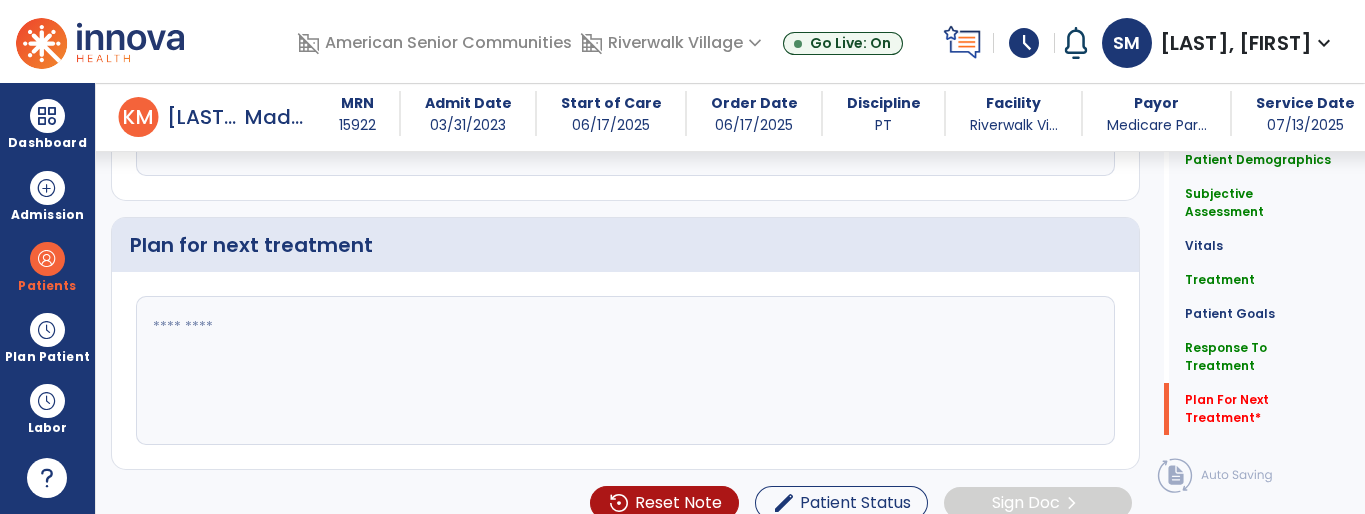 click 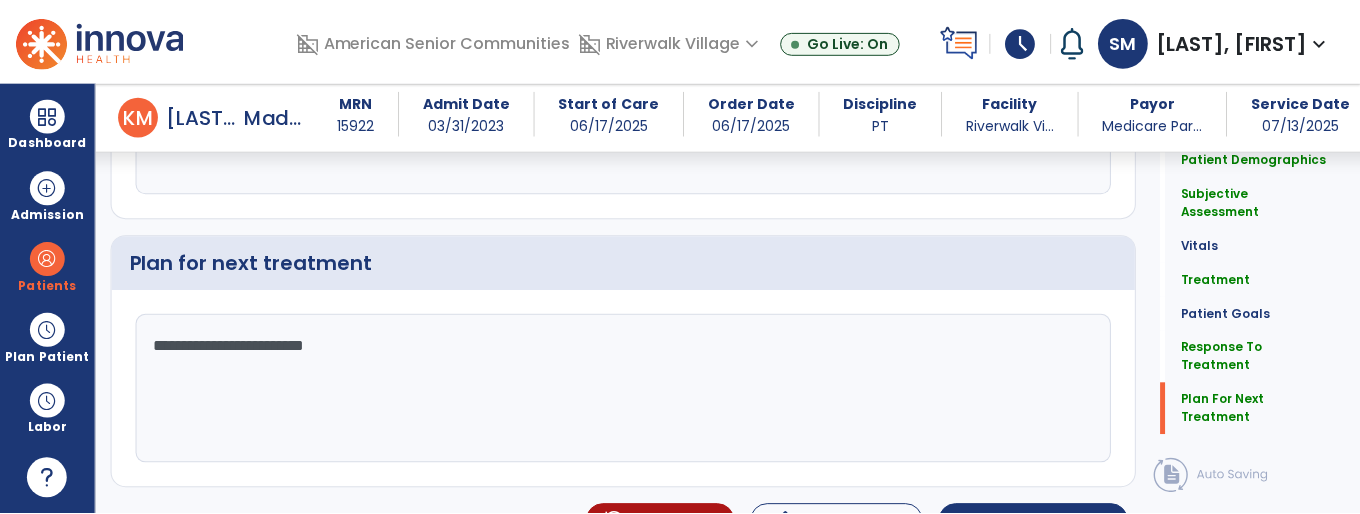 scroll, scrollTop: 2909, scrollLeft: 0, axis: vertical 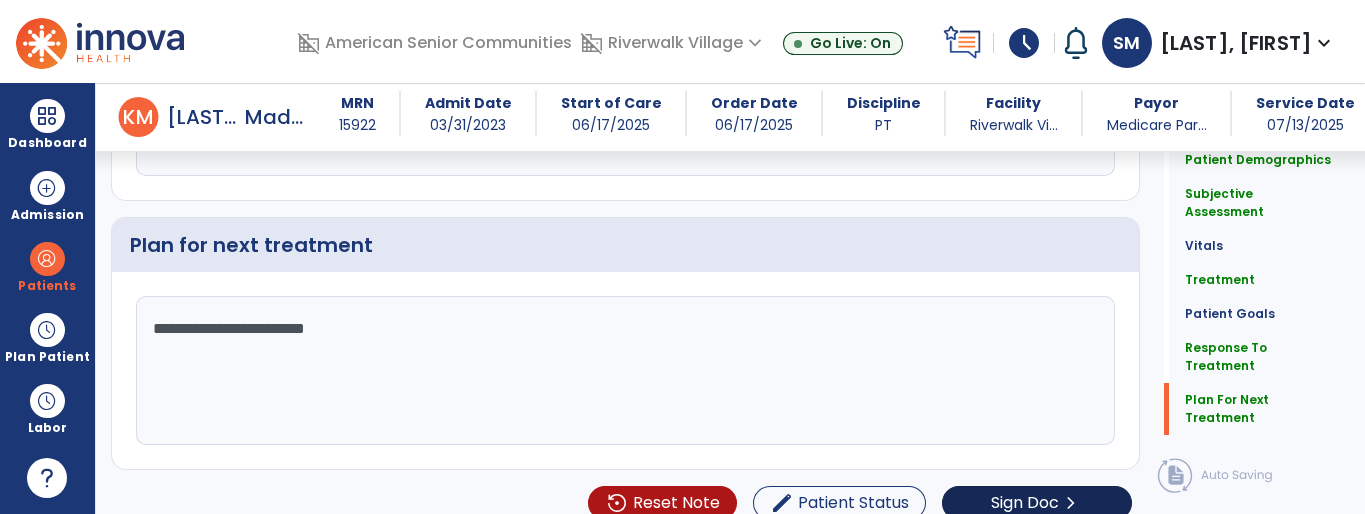 type on "**********" 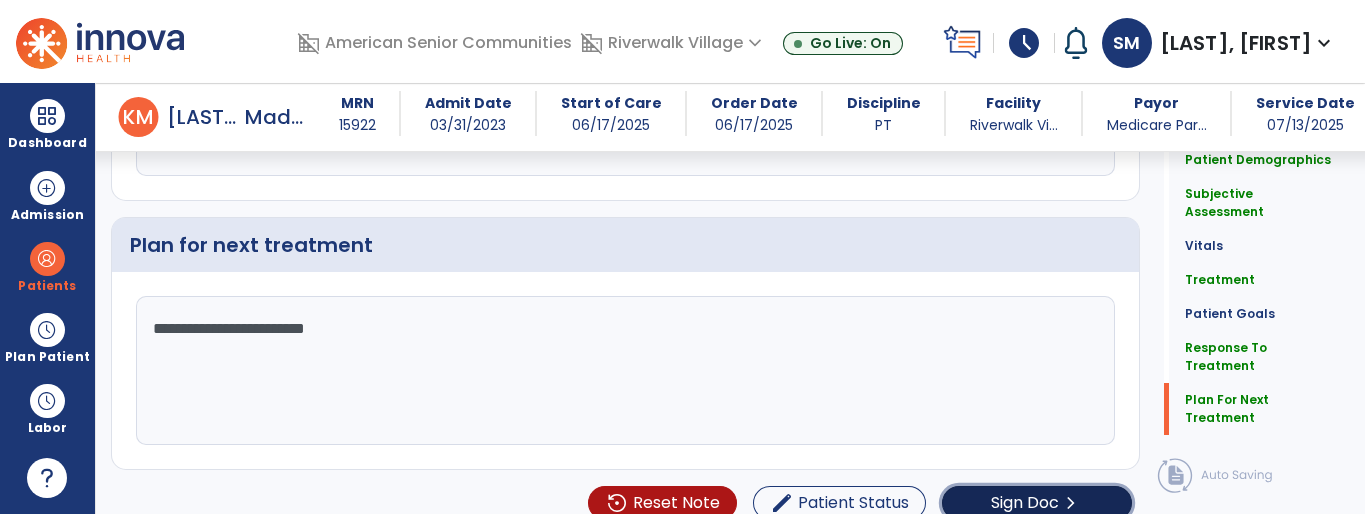 click on "Sign Doc" 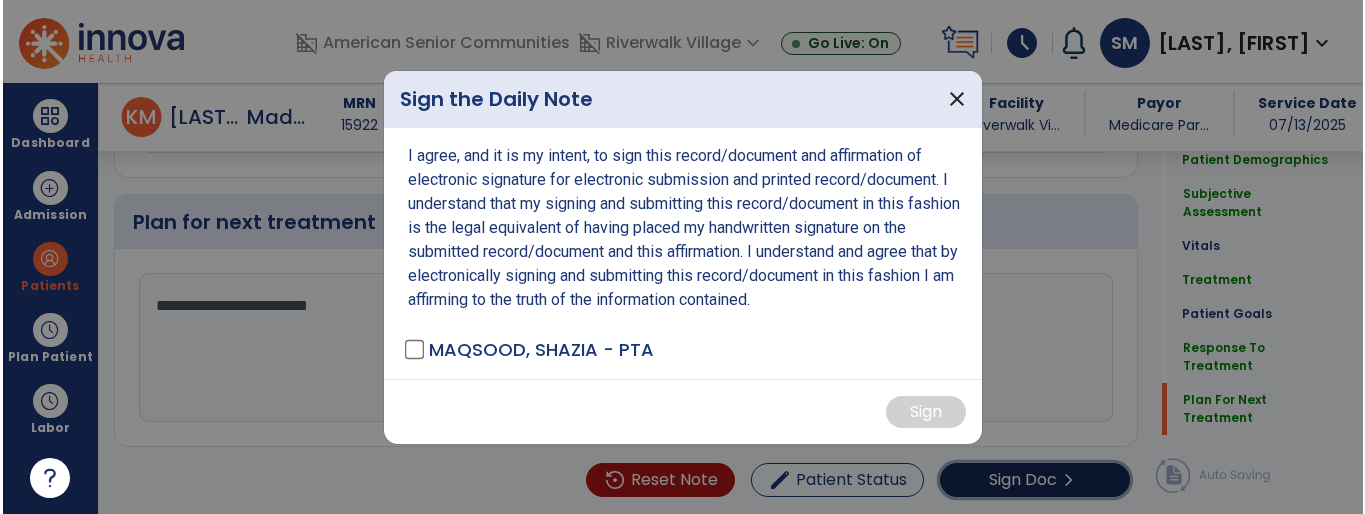 scroll, scrollTop: 2930, scrollLeft: 0, axis: vertical 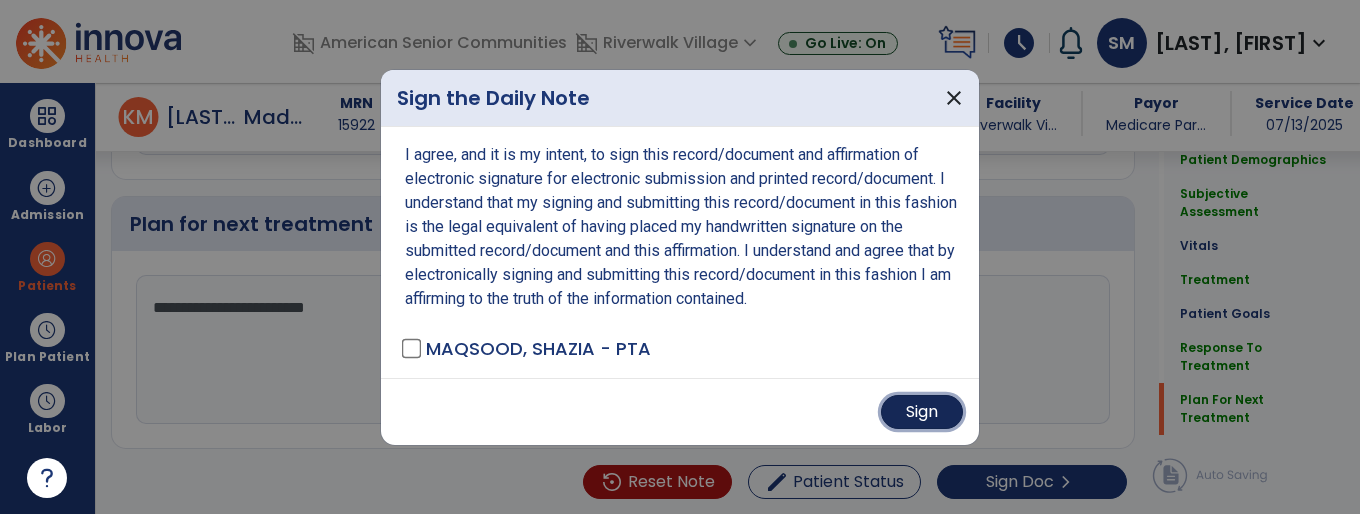 click on "Sign" at bounding box center (922, 412) 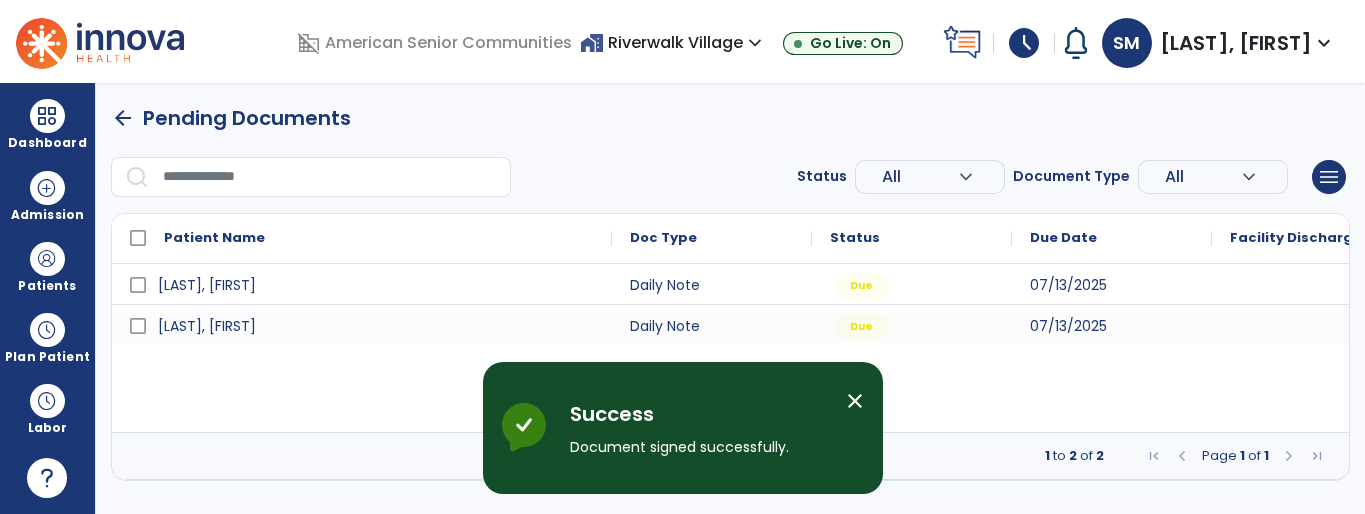 scroll, scrollTop: 0, scrollLeft: 0, axis: both 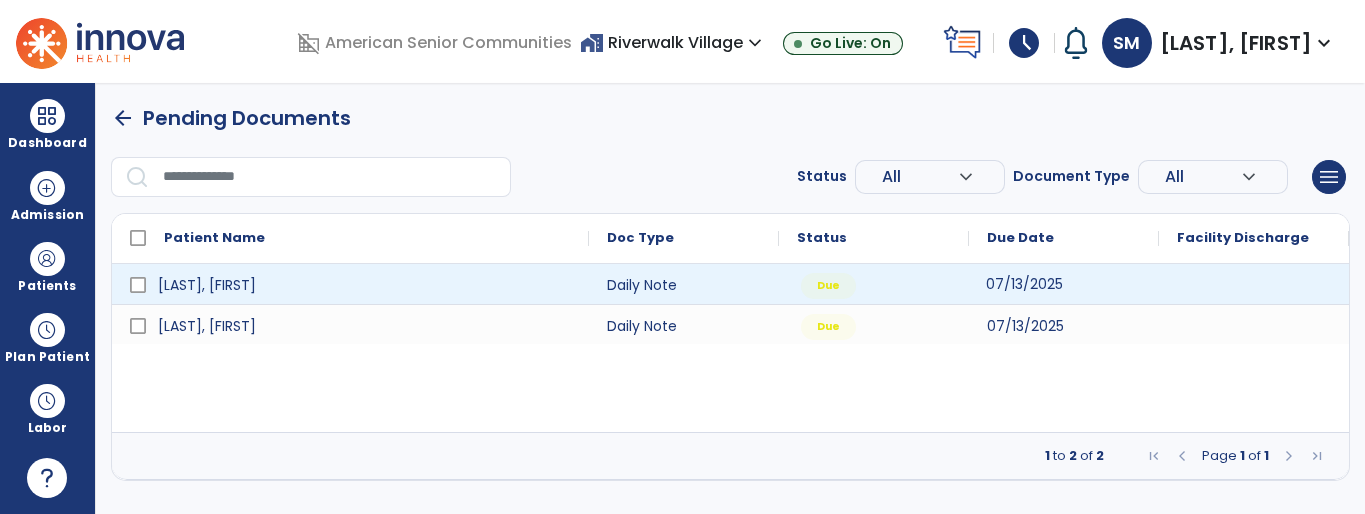 click on "07/13/2025" at bounding box center [1064, 284] 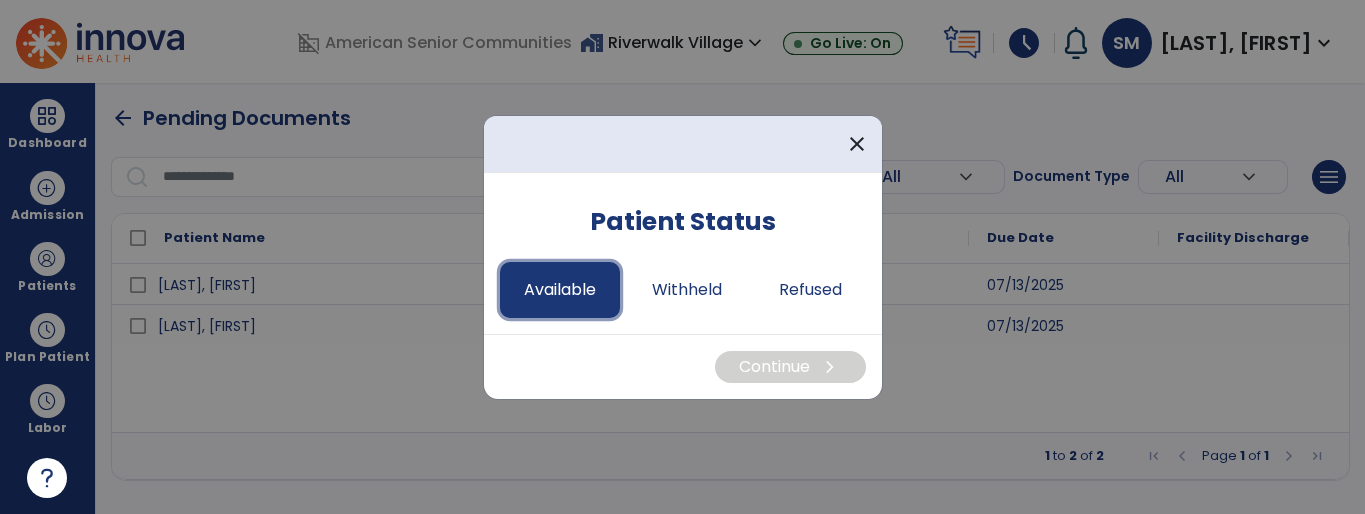 click on "Available" at bounding box center (560, 290) 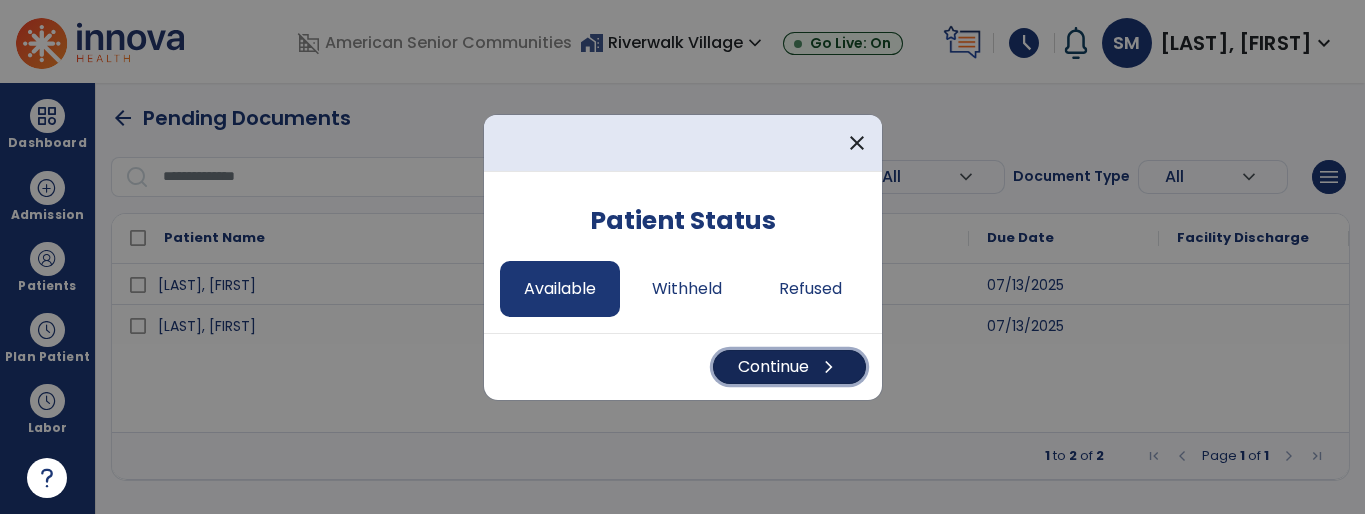 click on "Continue   chevron_right" at bounding box center [789, 367] 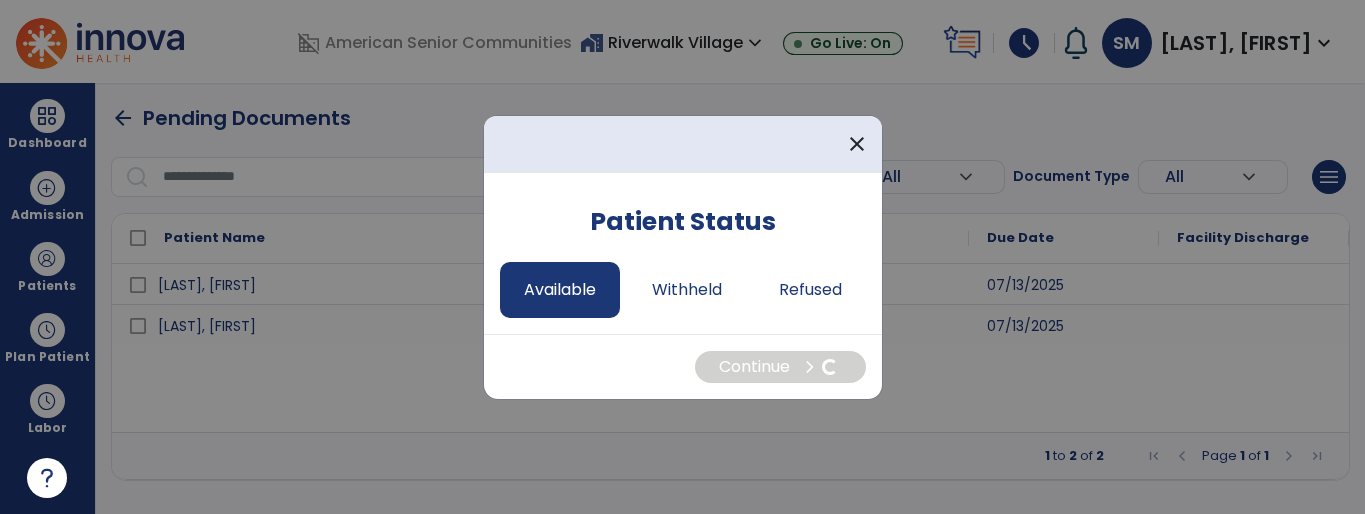 select on "*" 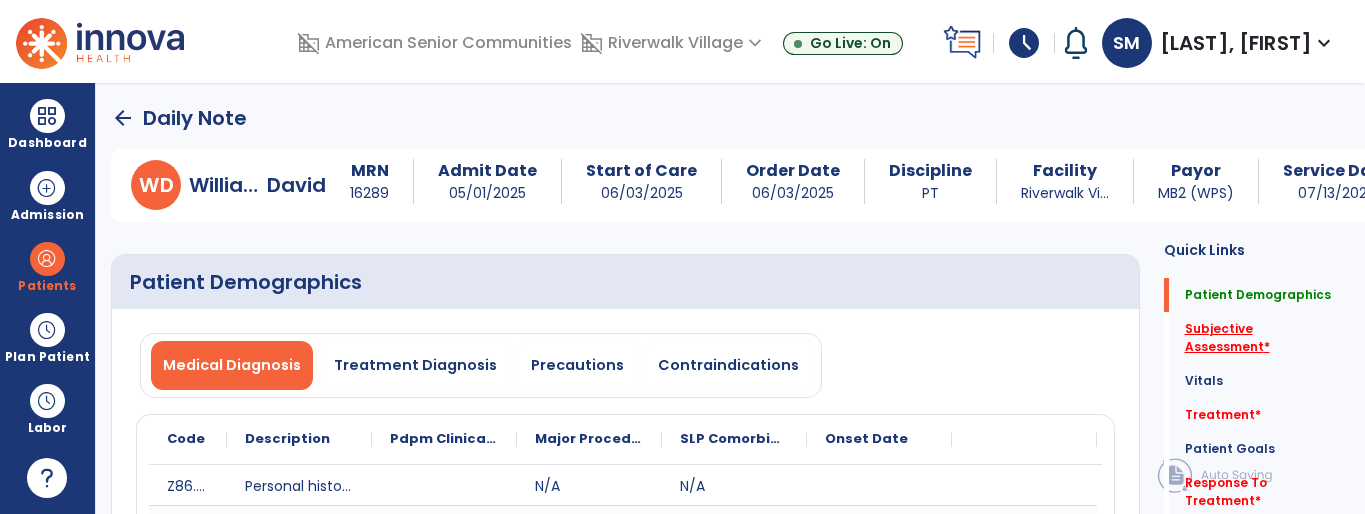 click on "Subjective Assessment   *" 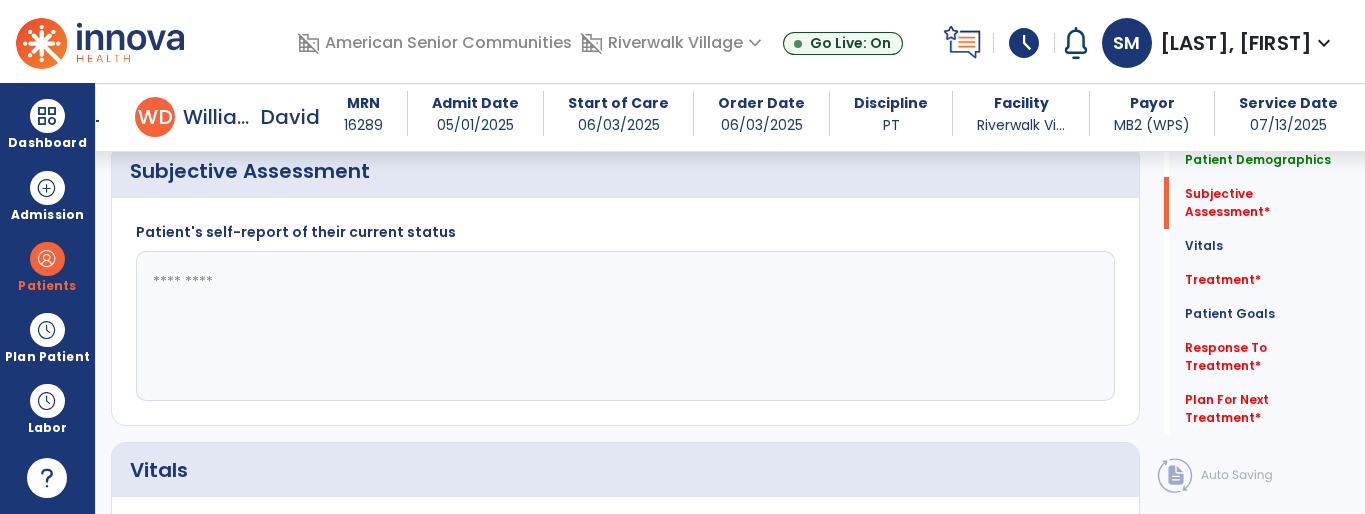 scroll, scrollTop: 499, scrollLeft: 0, axis: vertical 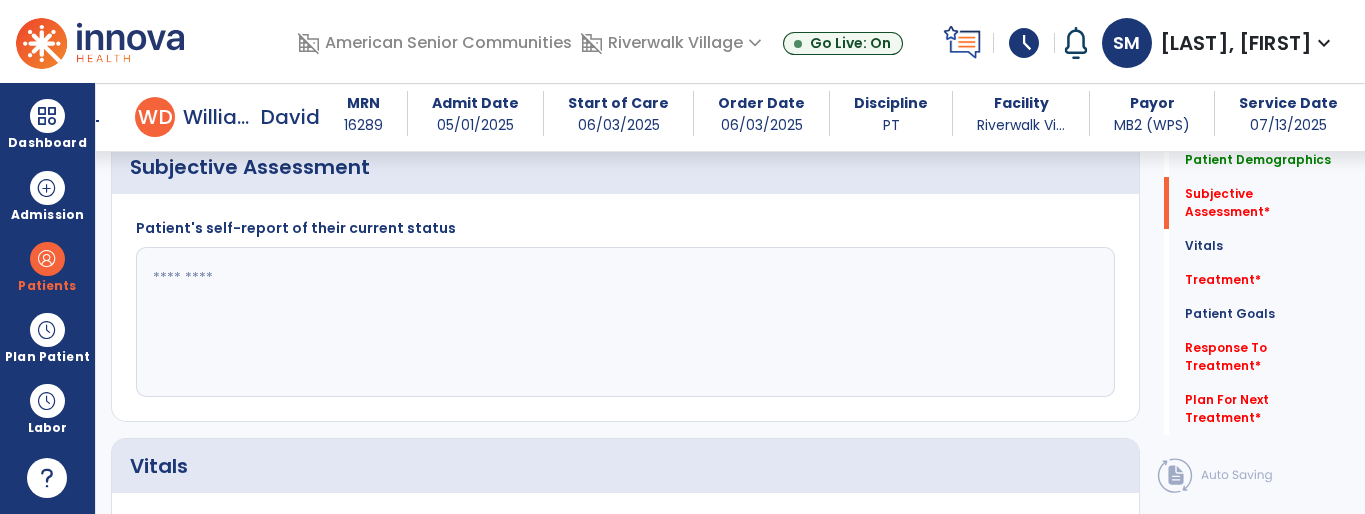 click 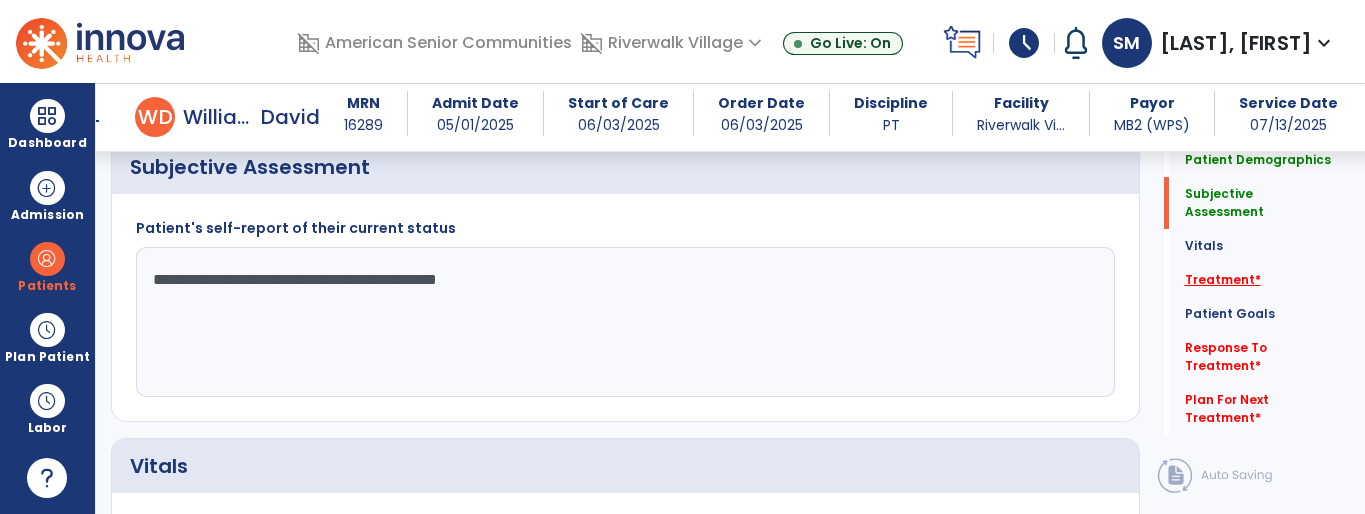 type on "**********" 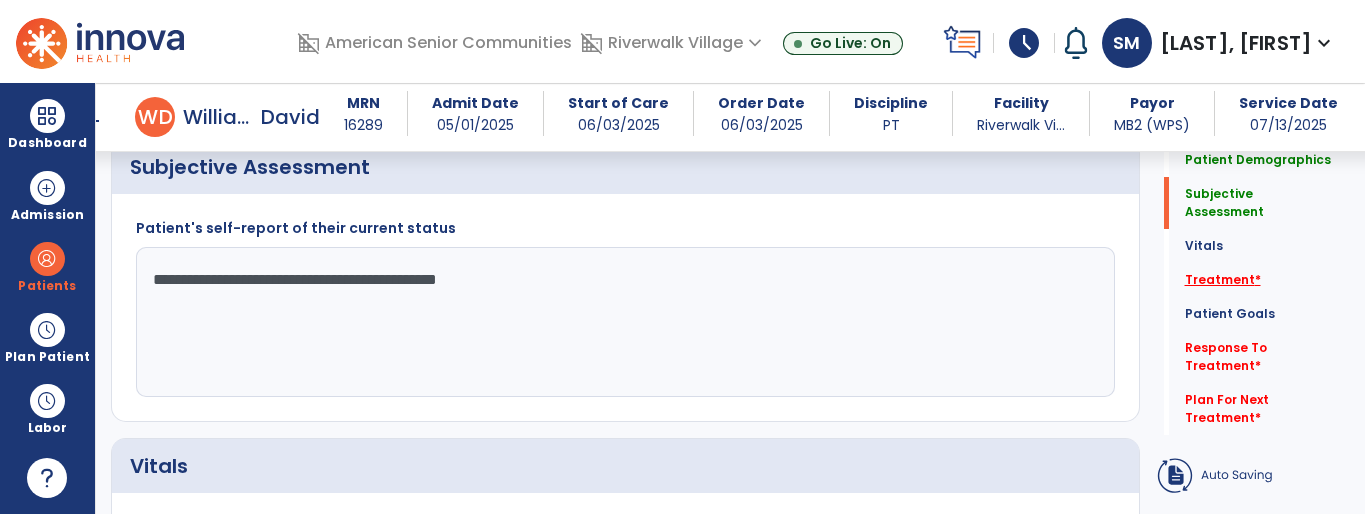 click on "Treatment   *" 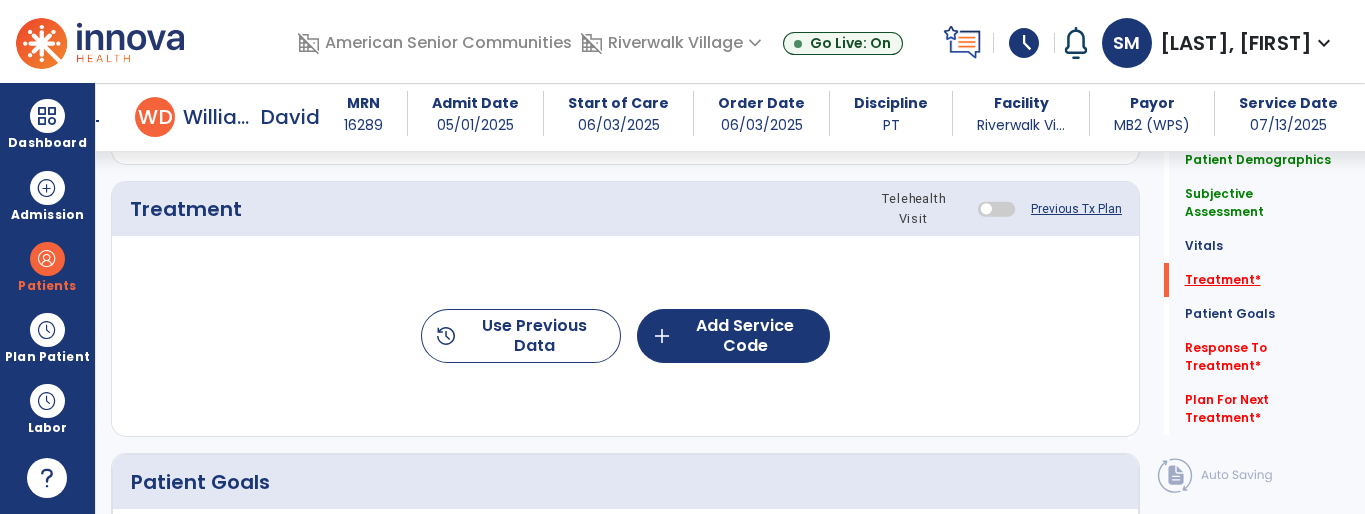 scroll, scrollTop: 1188, scrollLeft: 0, axis: vertical 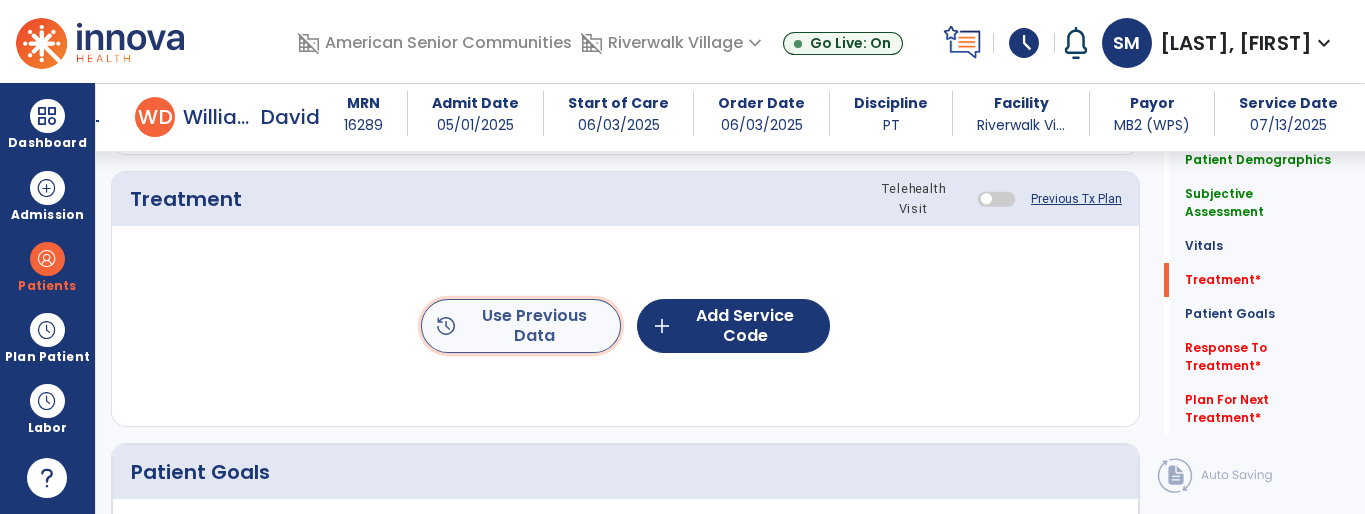 click on "history  Use Previous Data" 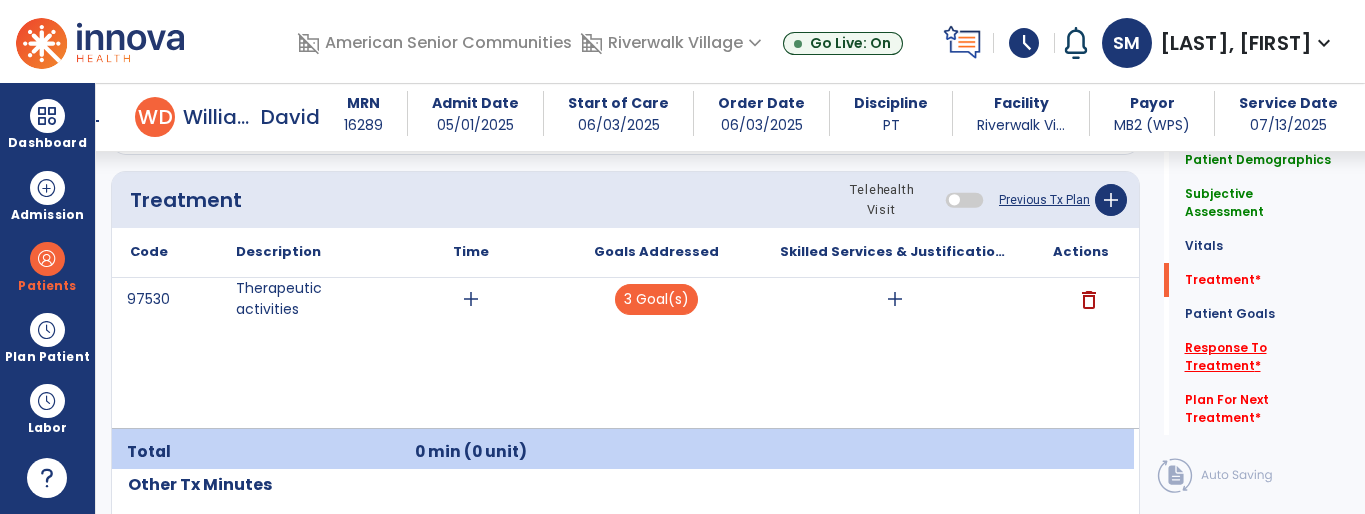 click on "Response To Treatment   *" 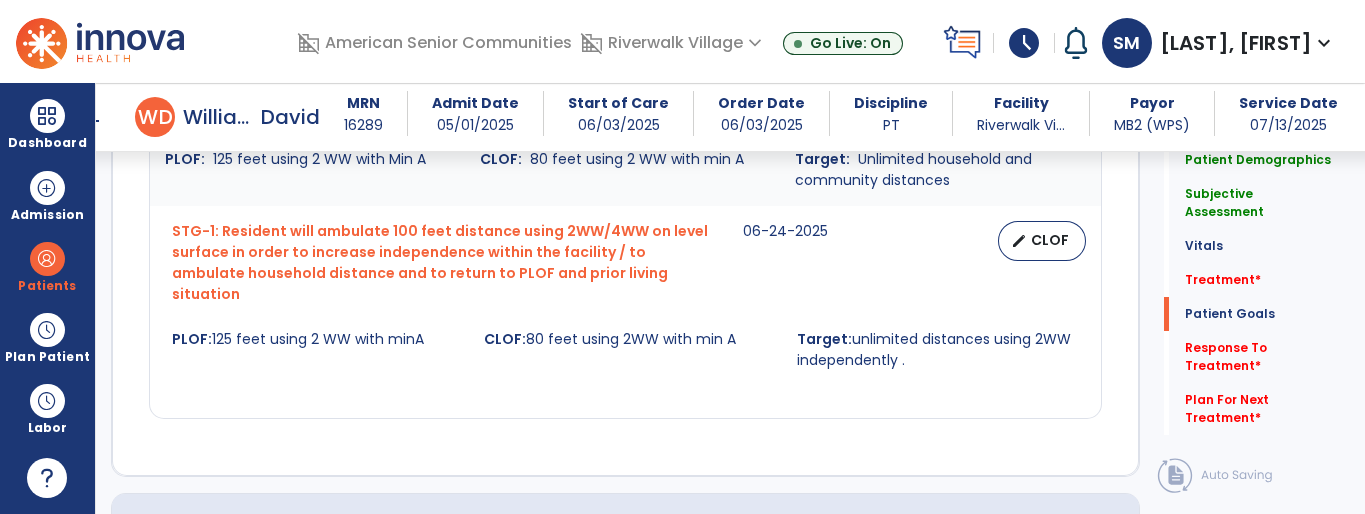 scroll, scrollTop: 2632, scrollLeft: 0, axis: vertical 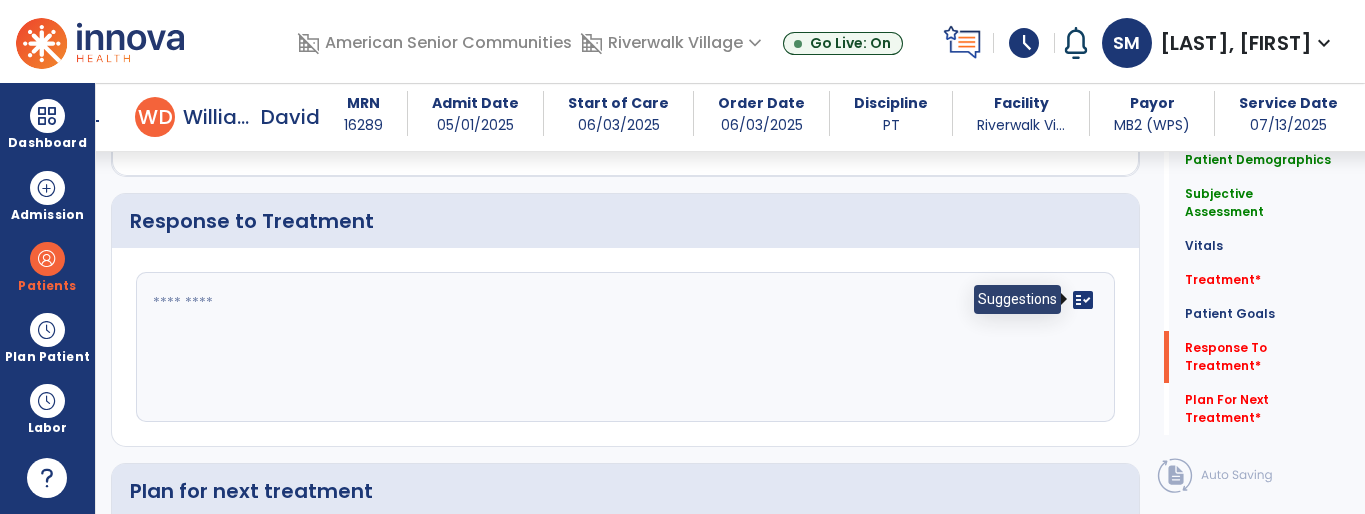 click on "fact_check" 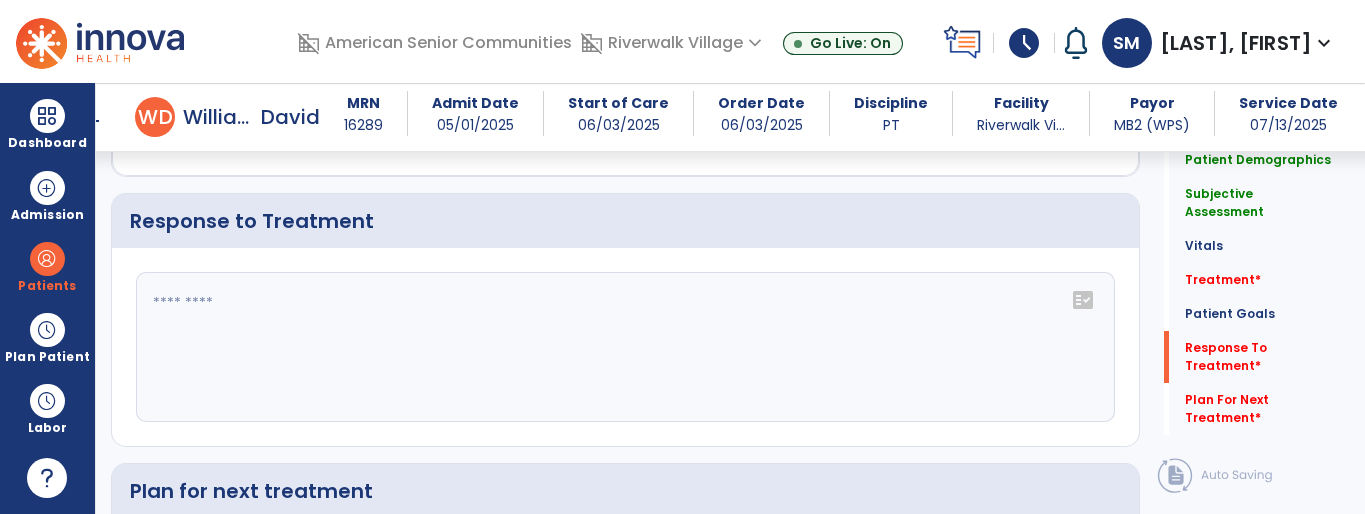 click on "fact_check" 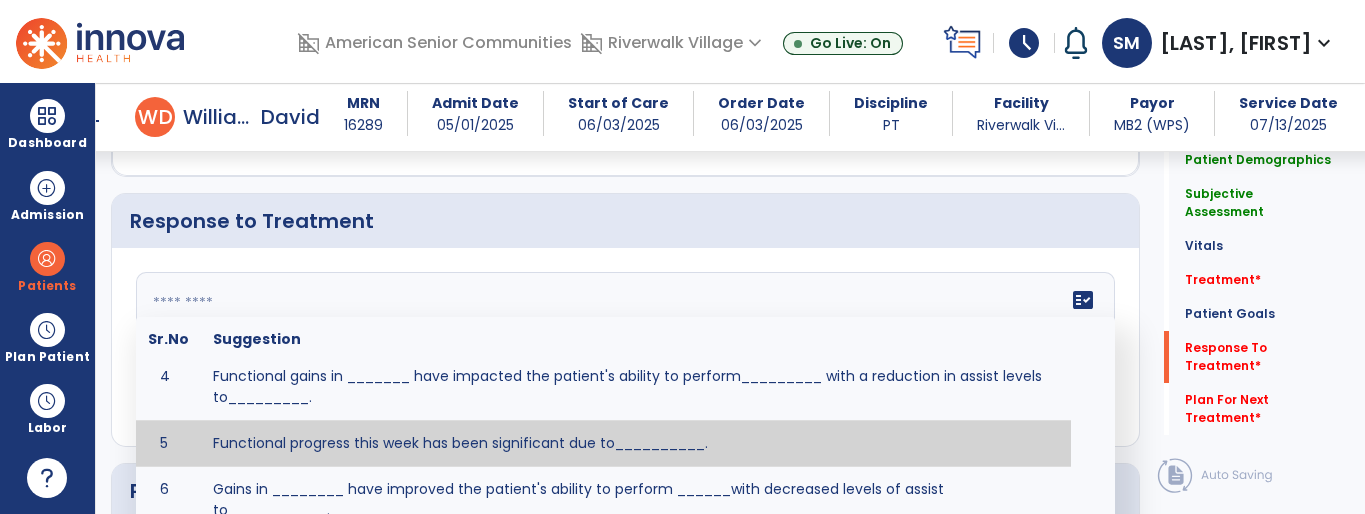 scroll, scrollTop: 191, scrollLeft: 0, axis: vertical 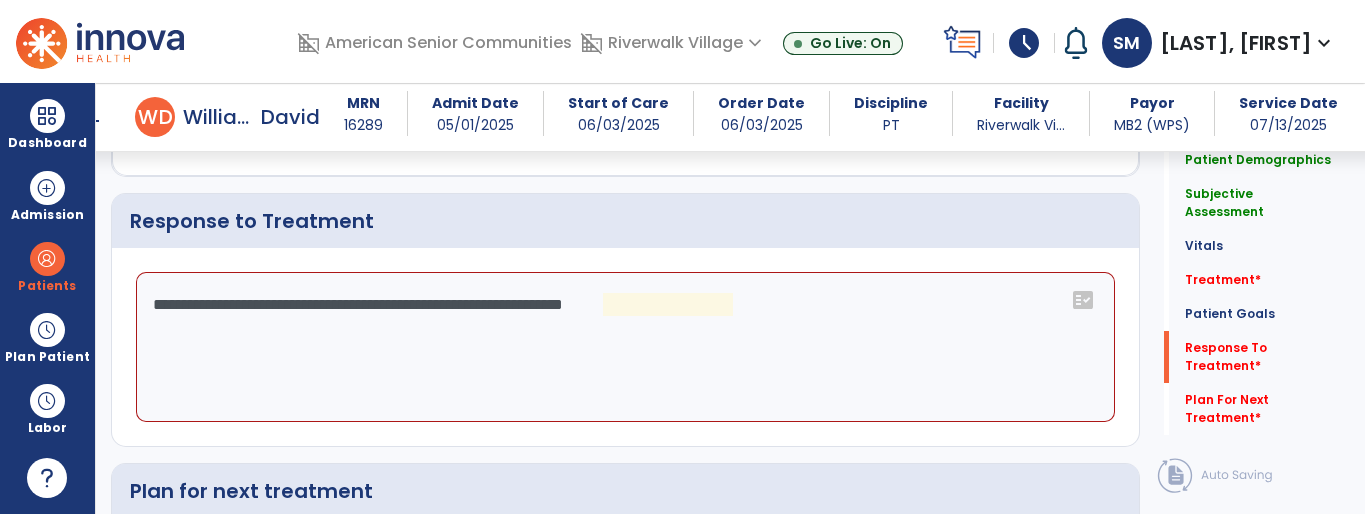 click on "**********" 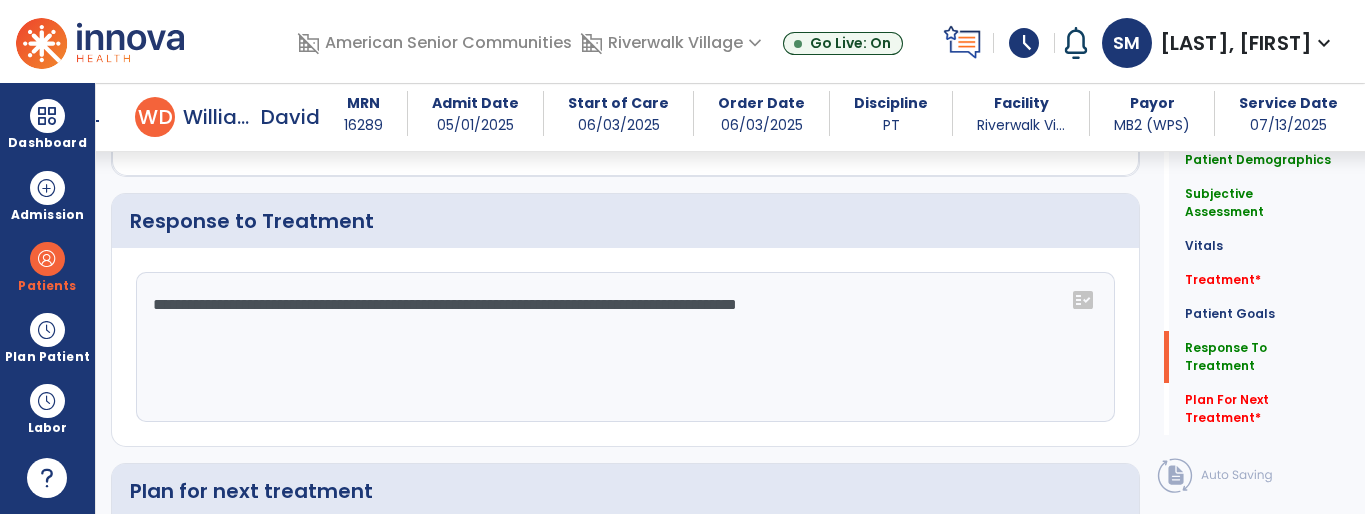type on "**********" 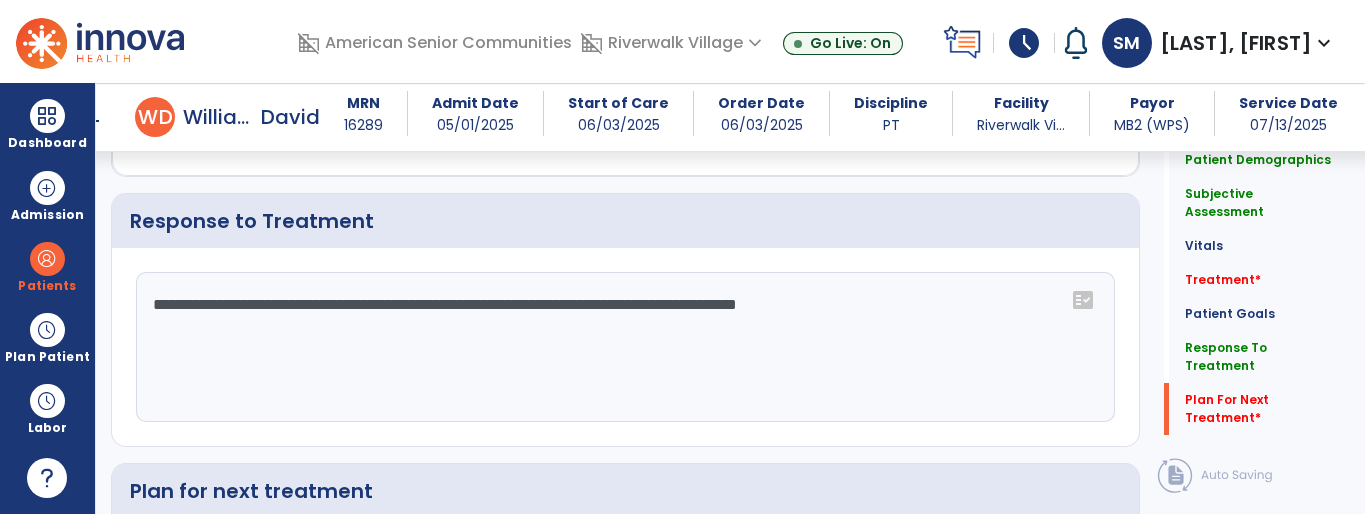 scroll, scrollTop: 2878, scrollLeft: 0, axis: vertical 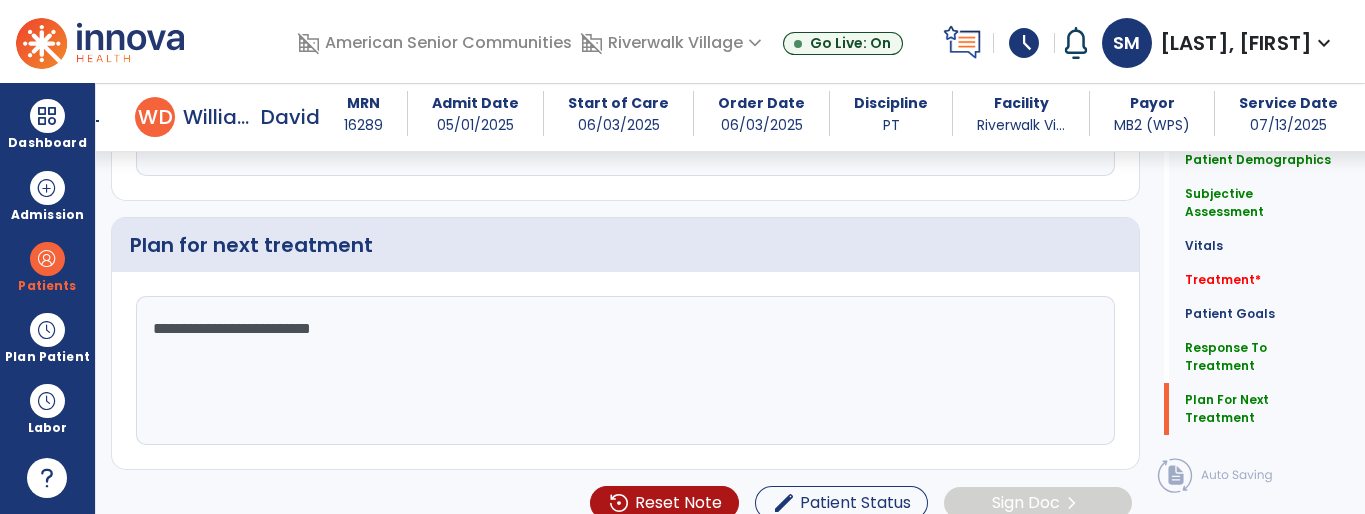 type on "**********" 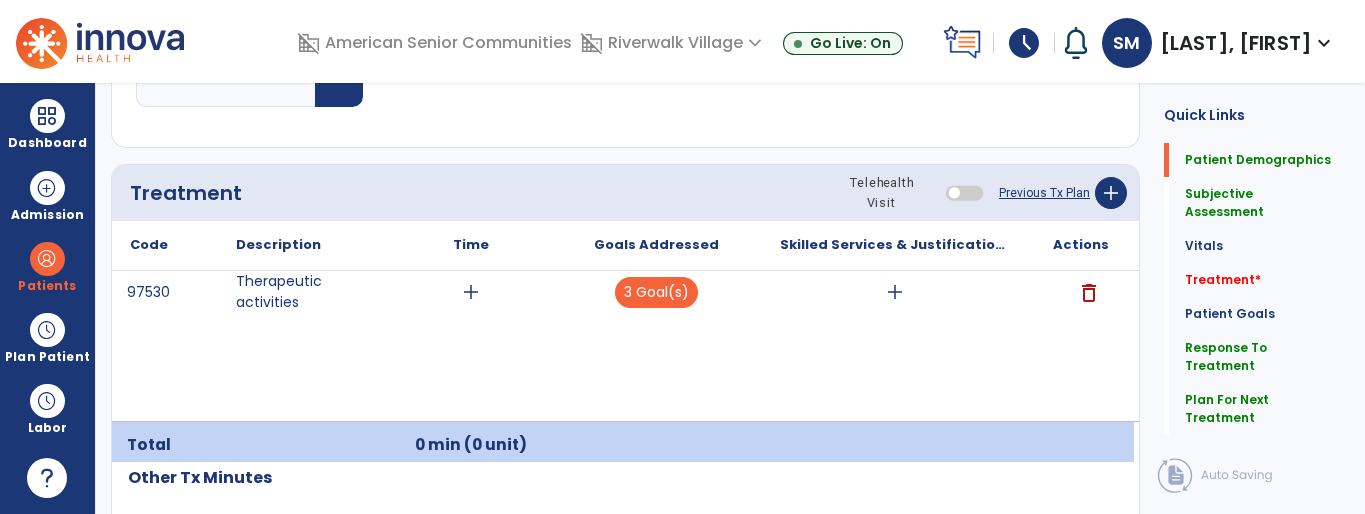 scroll, scrollTop: 0, scrollLeft: 0, axis: both 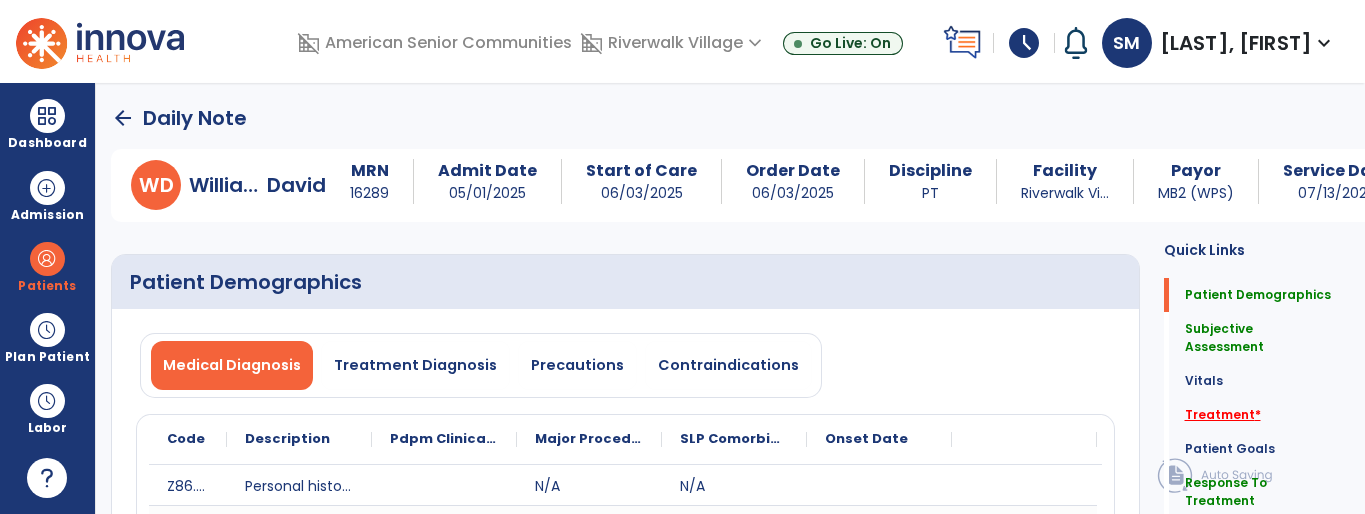 click on "Treatment   *" 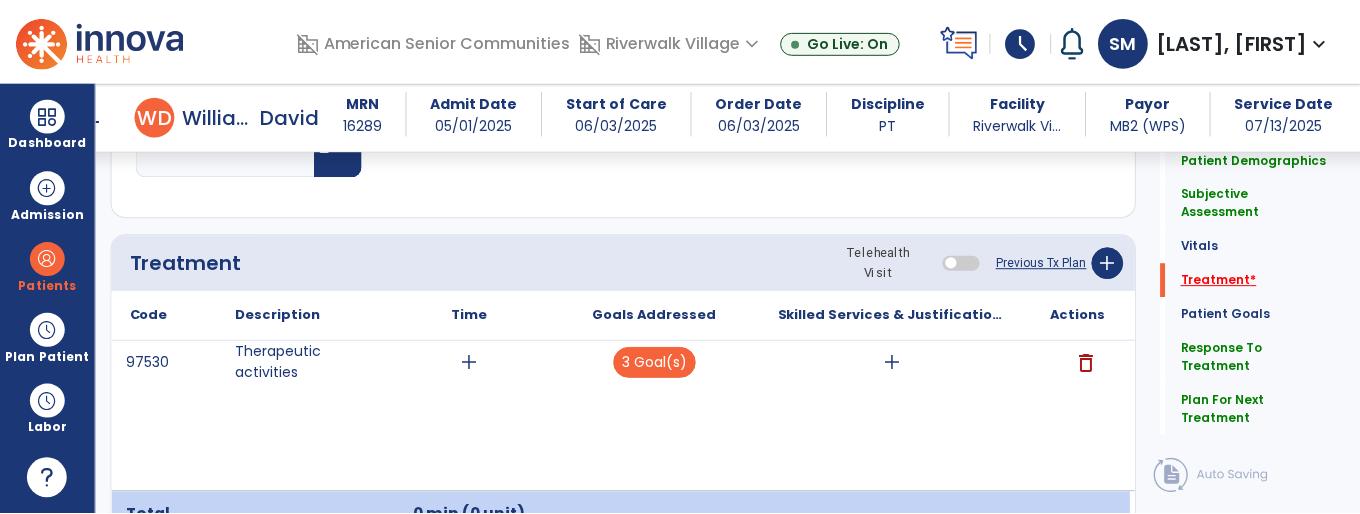 scroll, scrollTop: 1290, scrollLeft: 0, axis: vertical 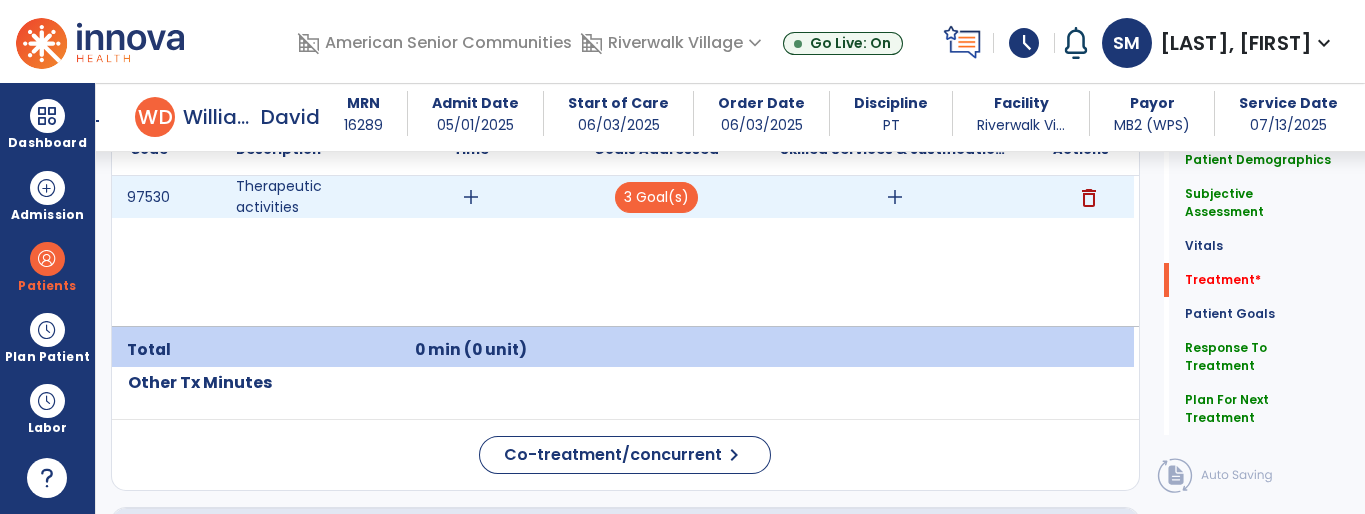 click on "add" at bounding box center [471, 197] 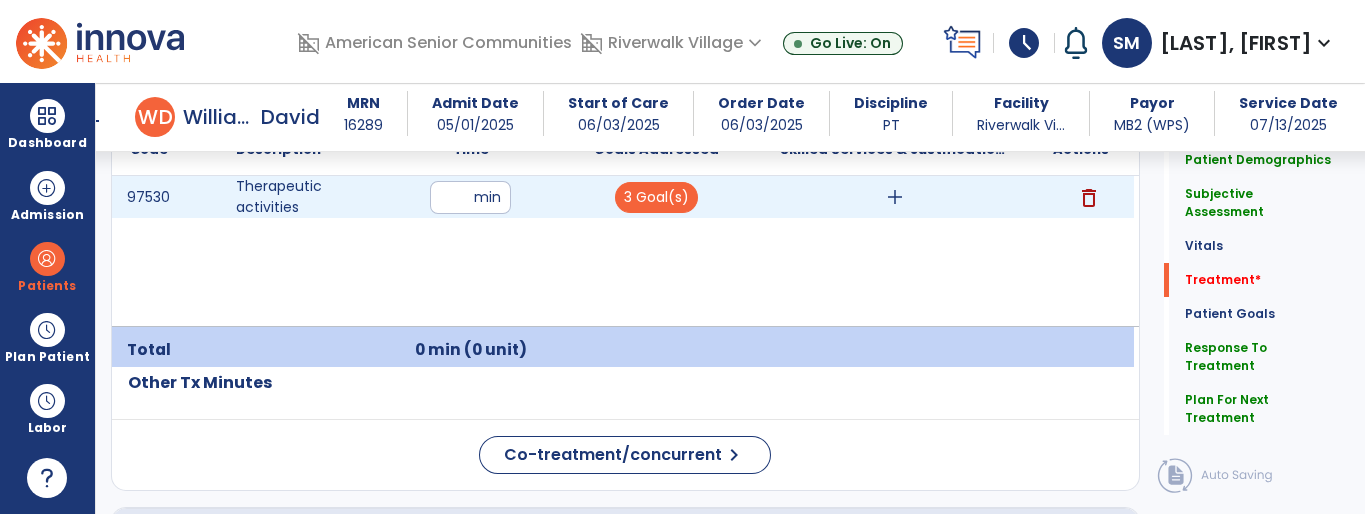 type on "**" 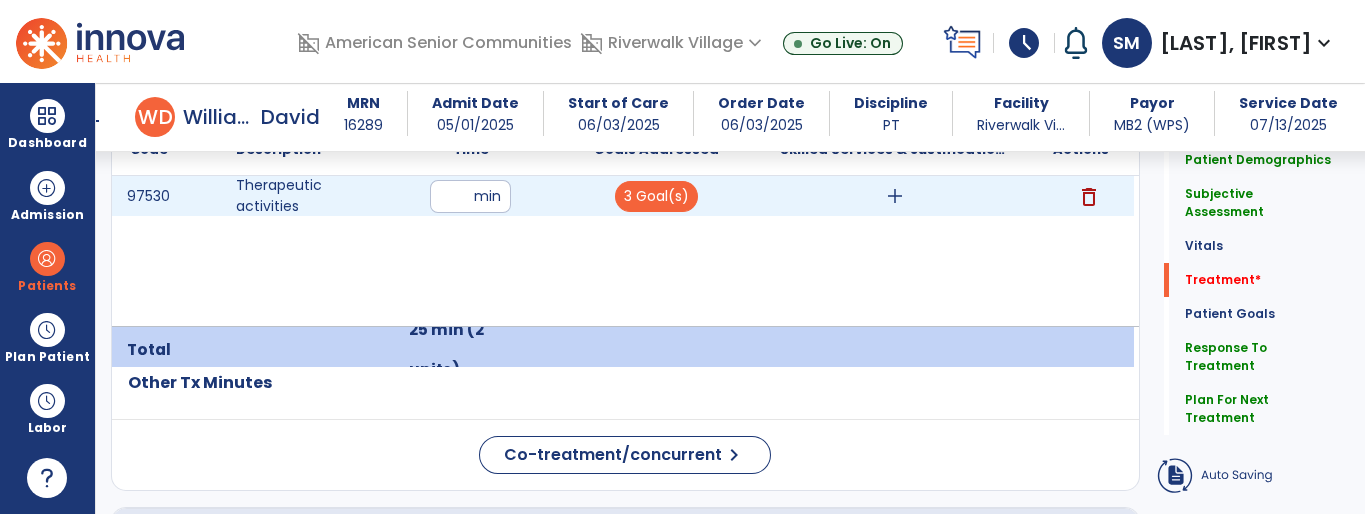 click on "add" at bounding box center (895, 196) 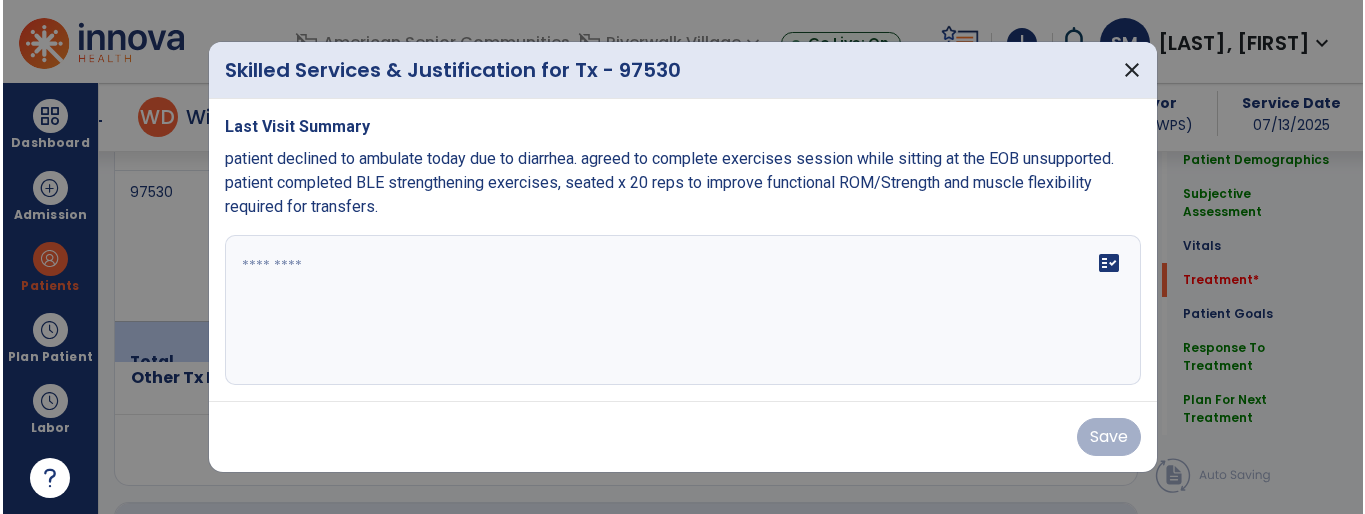 scroll, scrollTop: 1290, scrollLeft: 0, axis: vertical 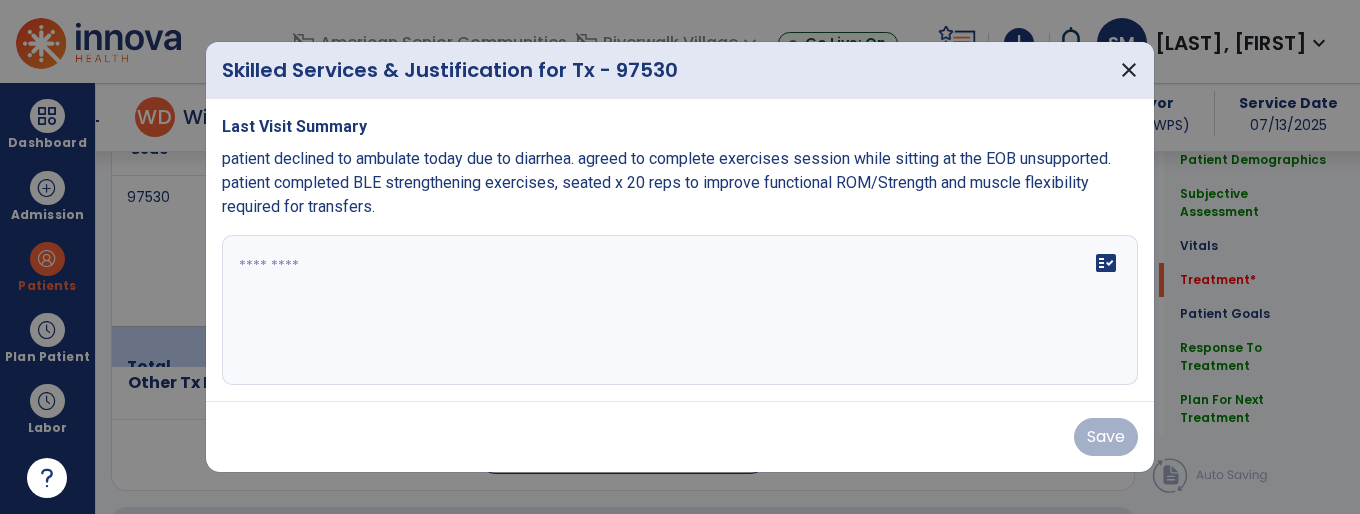 click on "fact_check" at bounding box center (680, 310) 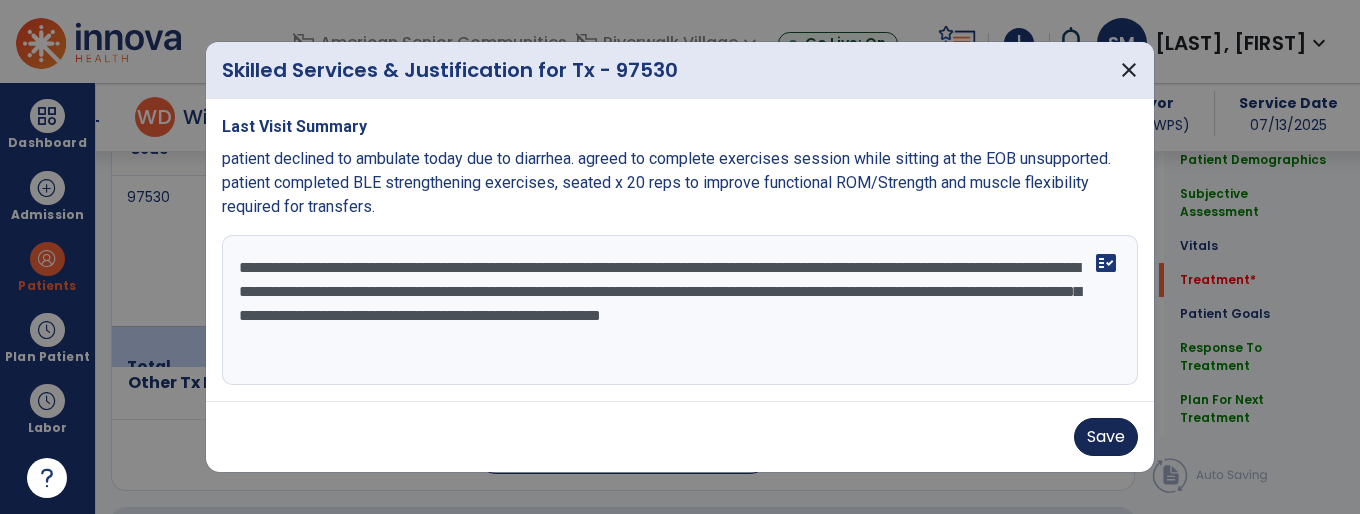 type on "**********" 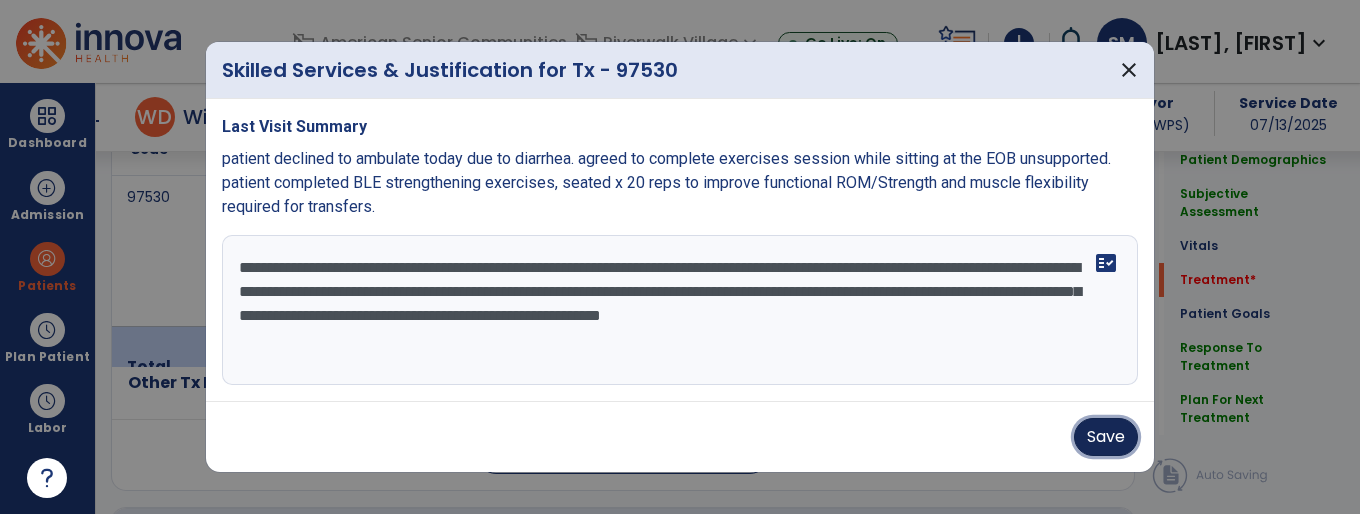 click on "Save" at bounding box center [1106, 437] 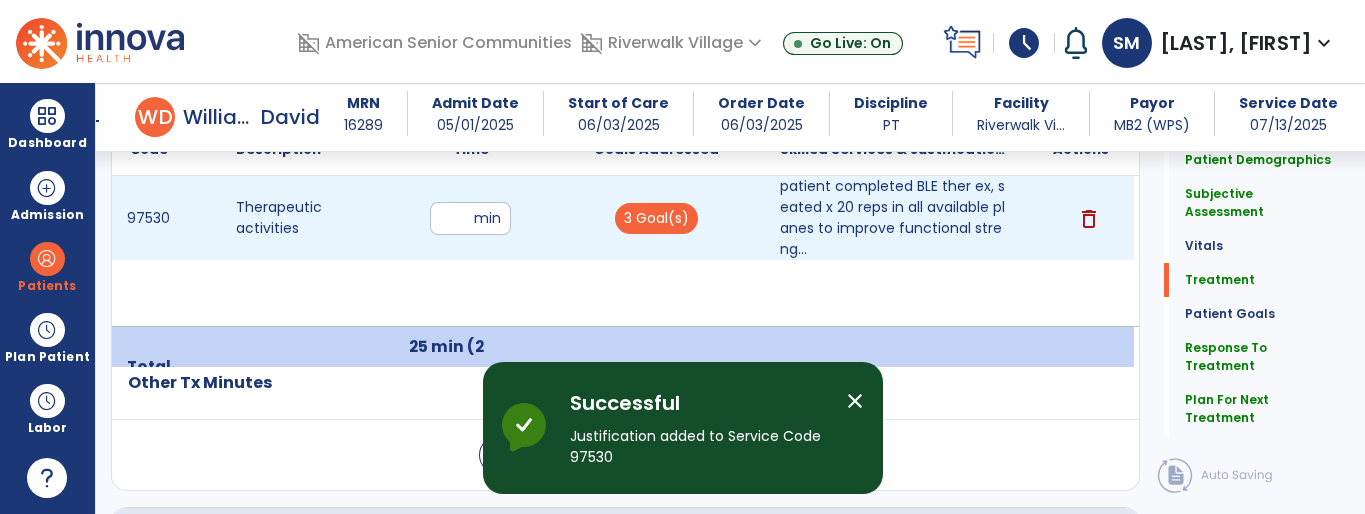 click on "**" at bounding box center [470, 218] 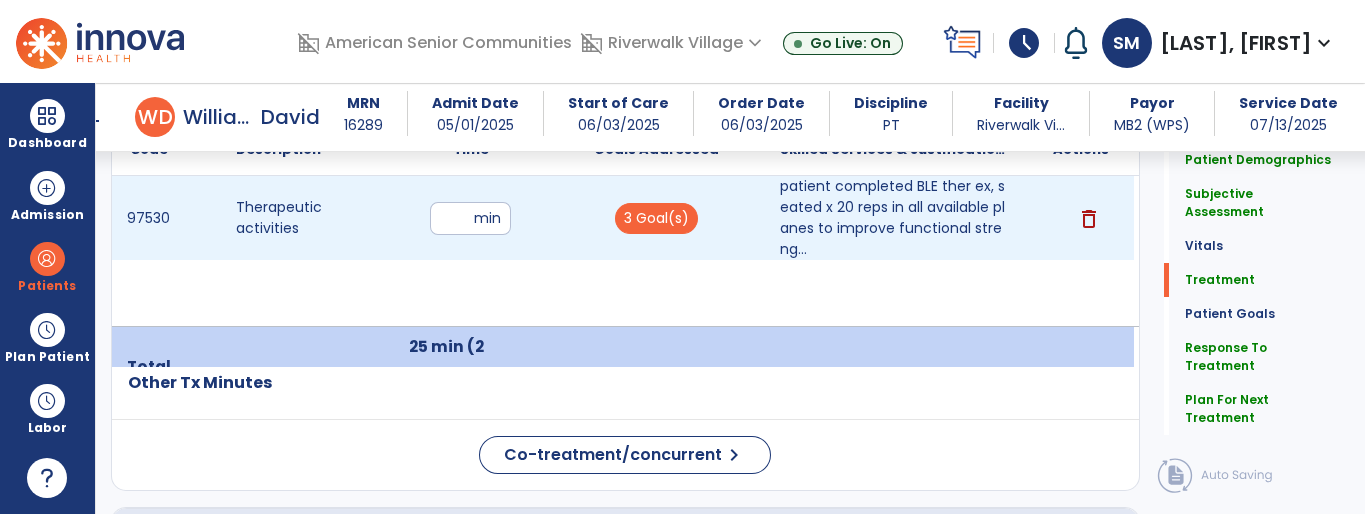 type on "*" 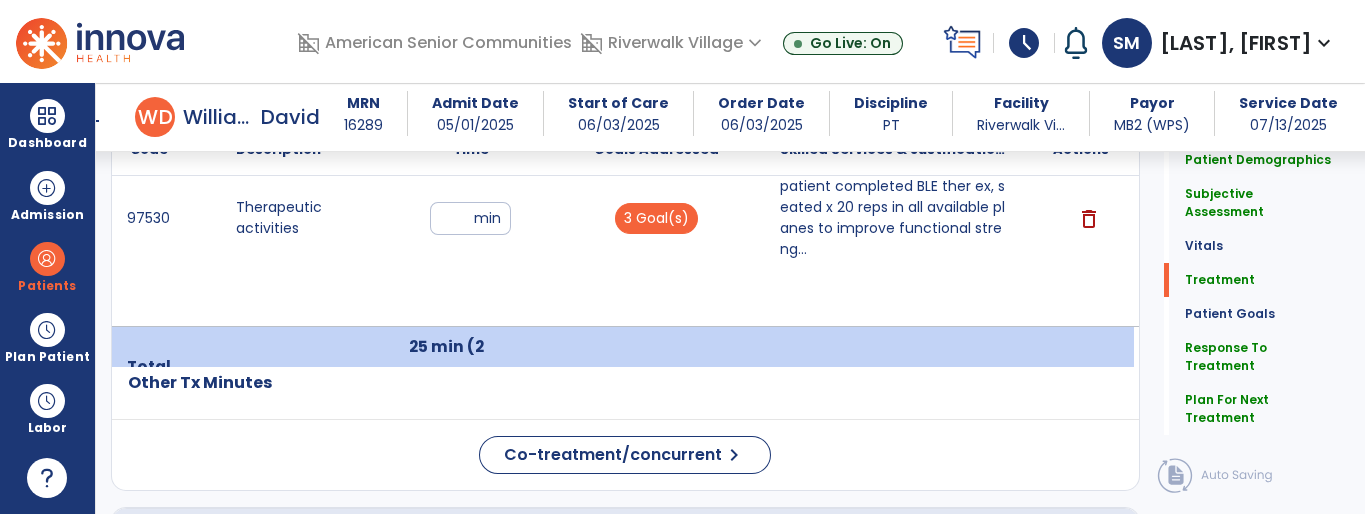 click on "97530 Therapeutic activities ** min 3 Goal(s) patient completed BLE ther ex, seated x 20 reps in all available planes to improve functional streng... patient completed BLE ther ex, seated x 20 reps in all available planes to improve functional strength and mobility. patient declined to ambulate today. Per patient: " I am not allow to bear weight on L heel as my wound is not getting better". Checked in MD orders, there is no documentation about NWB status. Will verify wound care nurse. delete" at bounding box center (623, 251) 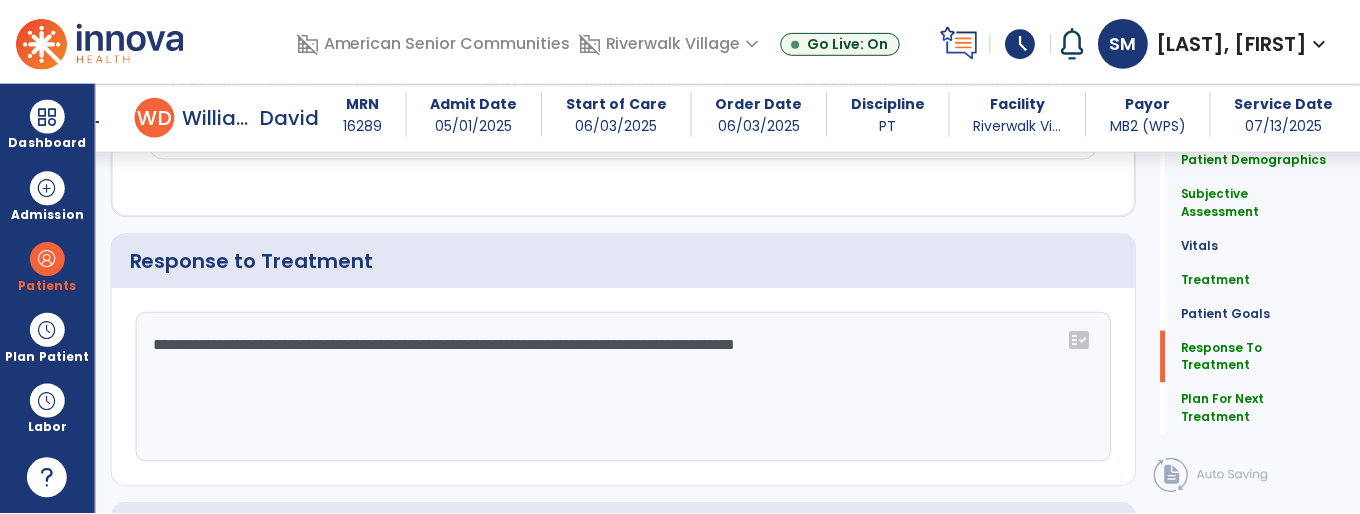 scroll, scrollTop: 2878, scrollLeft: 0, axis: vertical 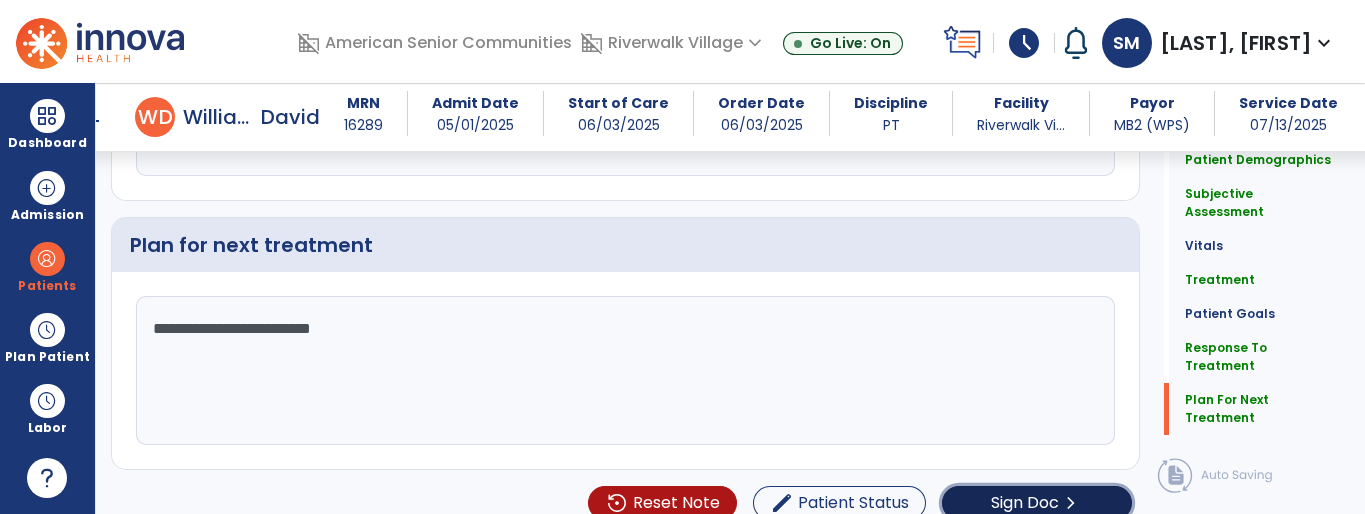 click on "chevron_right" 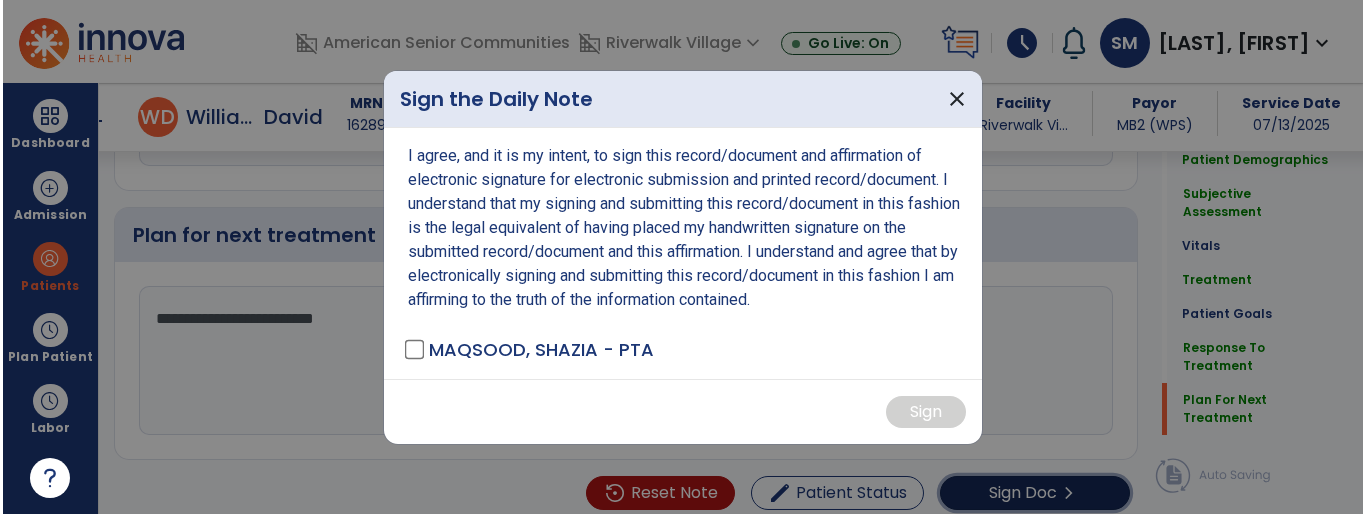 scroll, scrollTop: 2878, scrollLeft: 0, axis: vertical 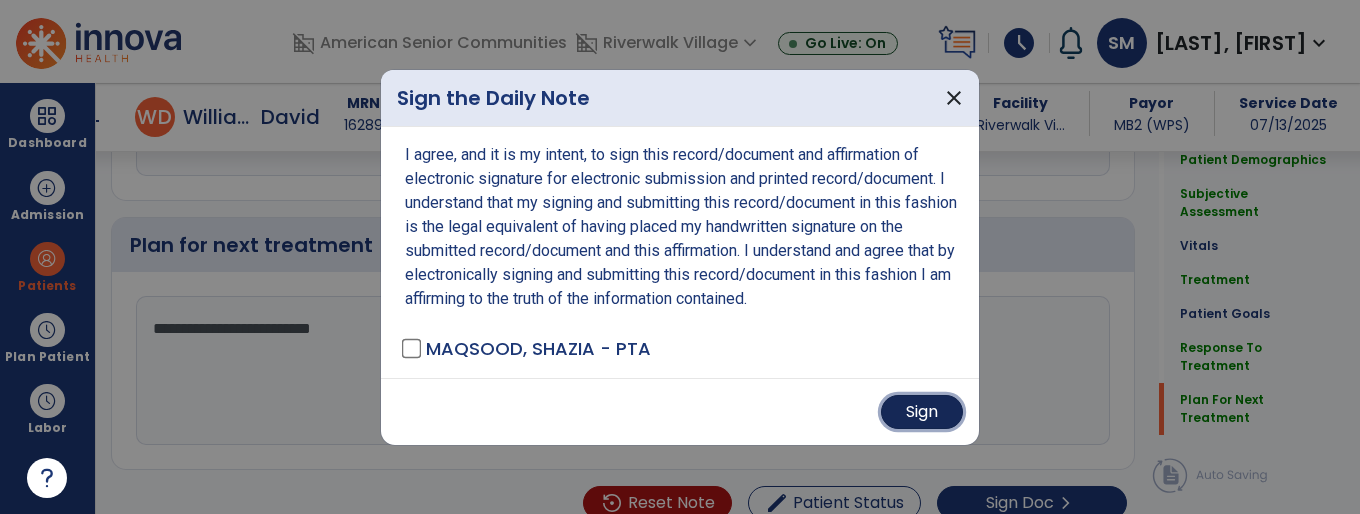 click on "Sign" at bounding box center [922, 412] 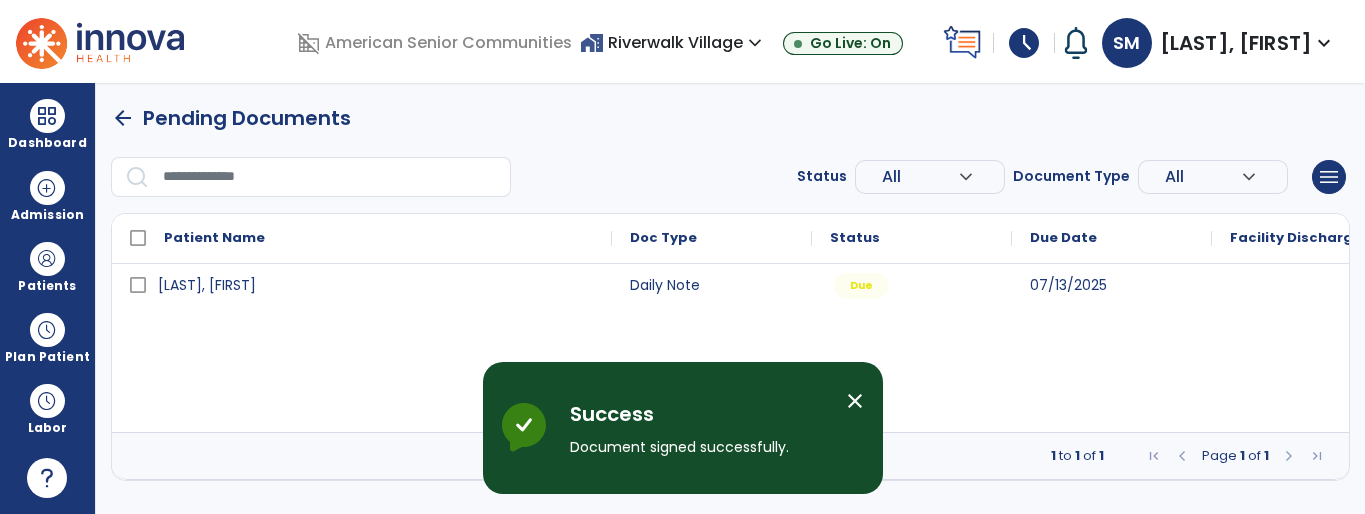 scroll, scrollTop: 0, scrollLeft: 0, axis: both 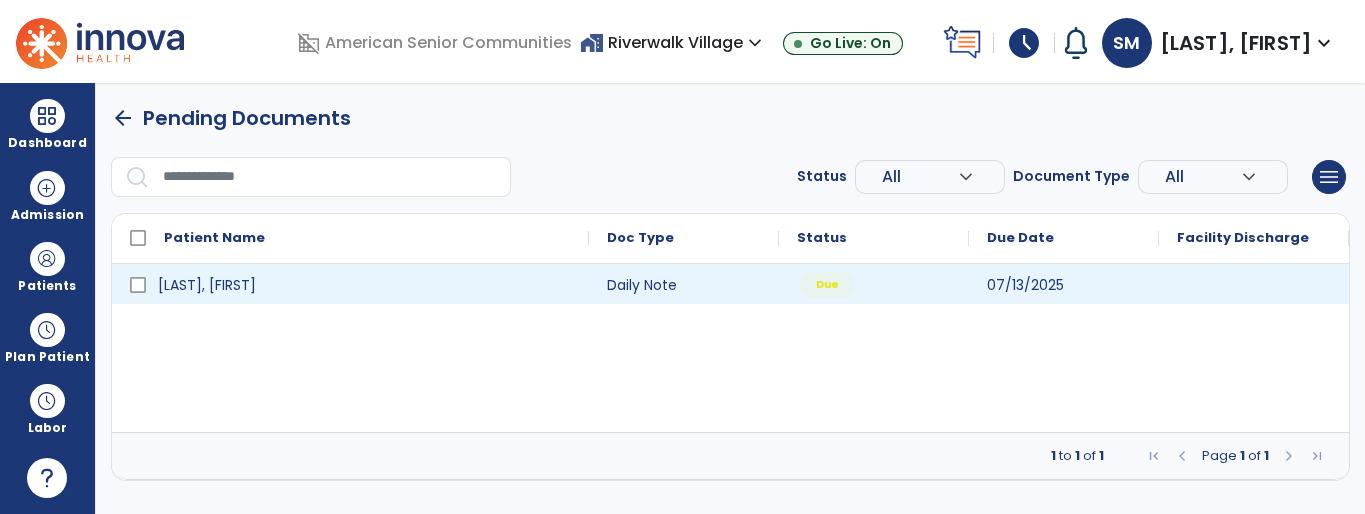 click on "Due" at bounding box center [874, 284] 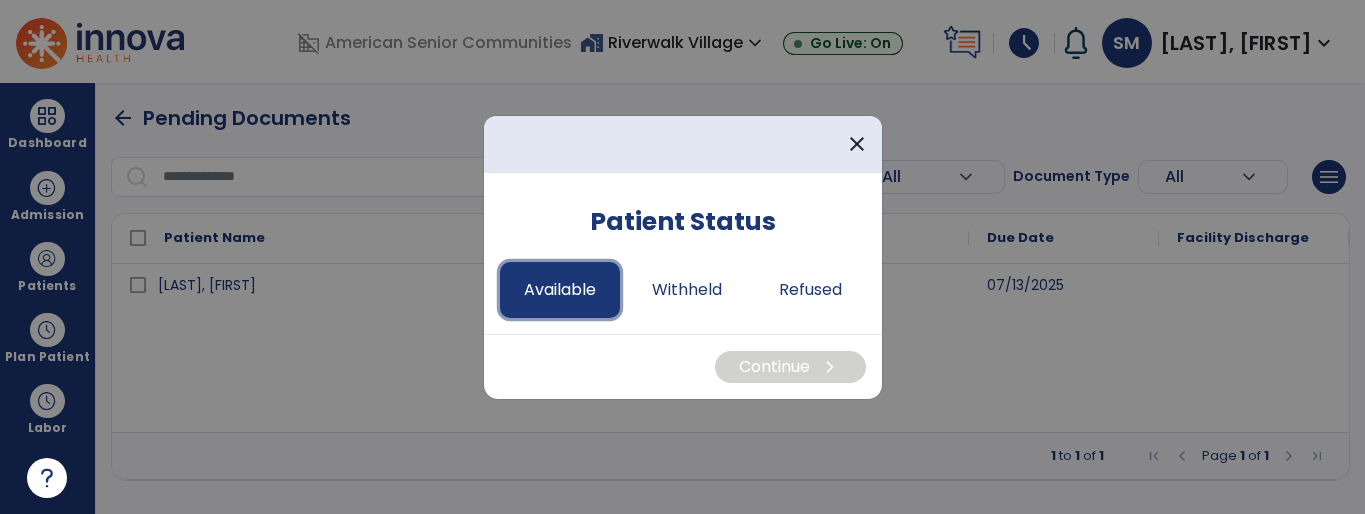 click on "Available" at bounding box center (560, 290) 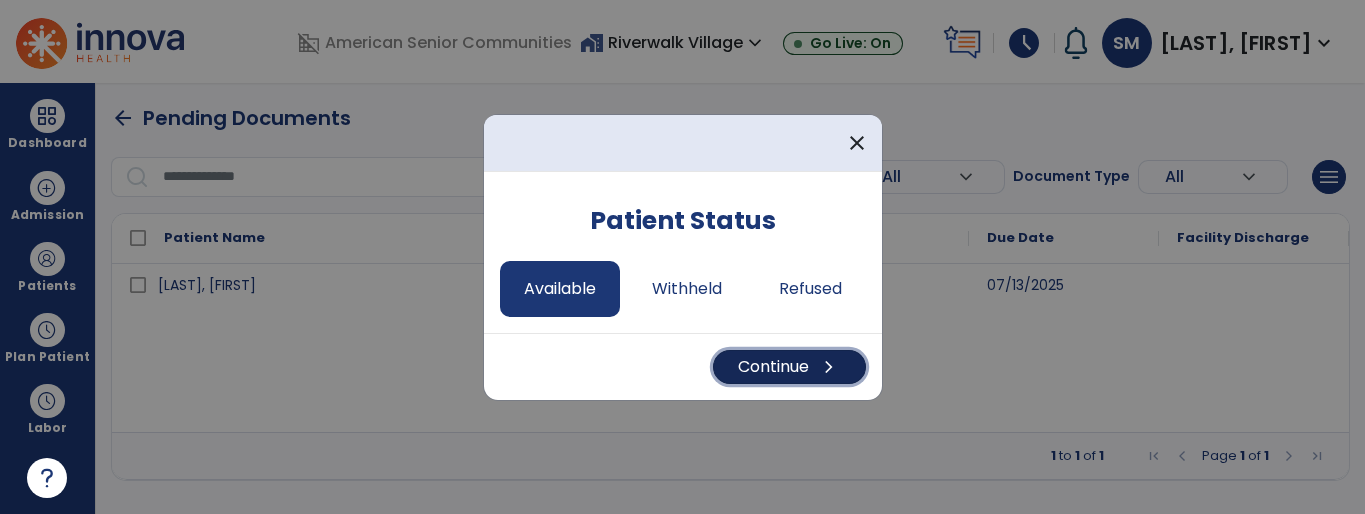 click on "Continue   chevron_right" at bounding box center [789, 367] 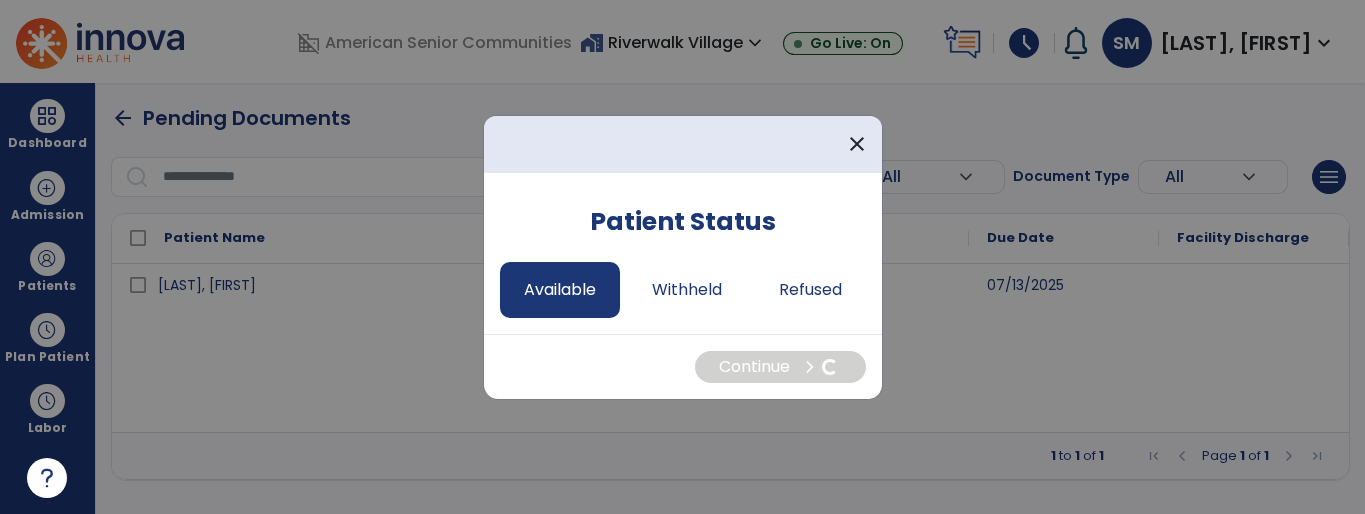select on "*" 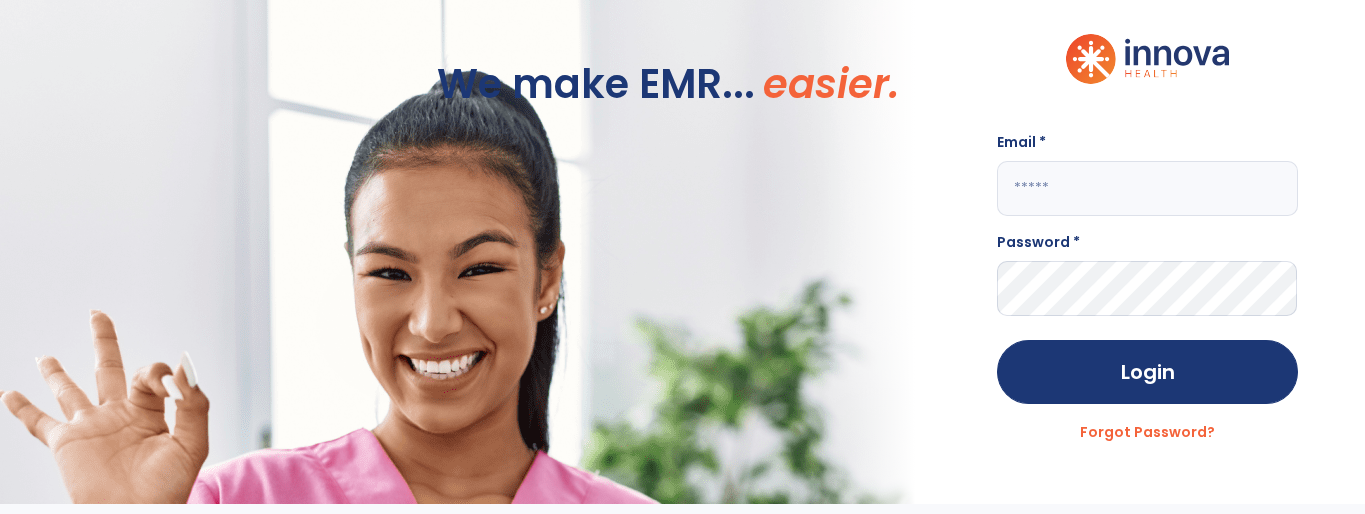 click 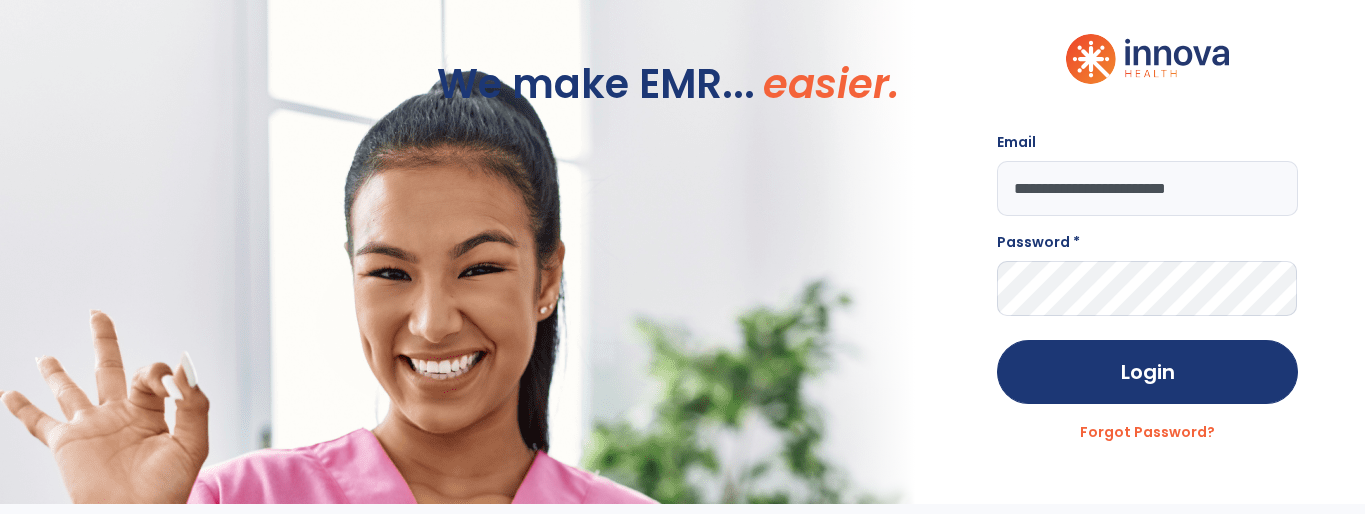 type on "**********" 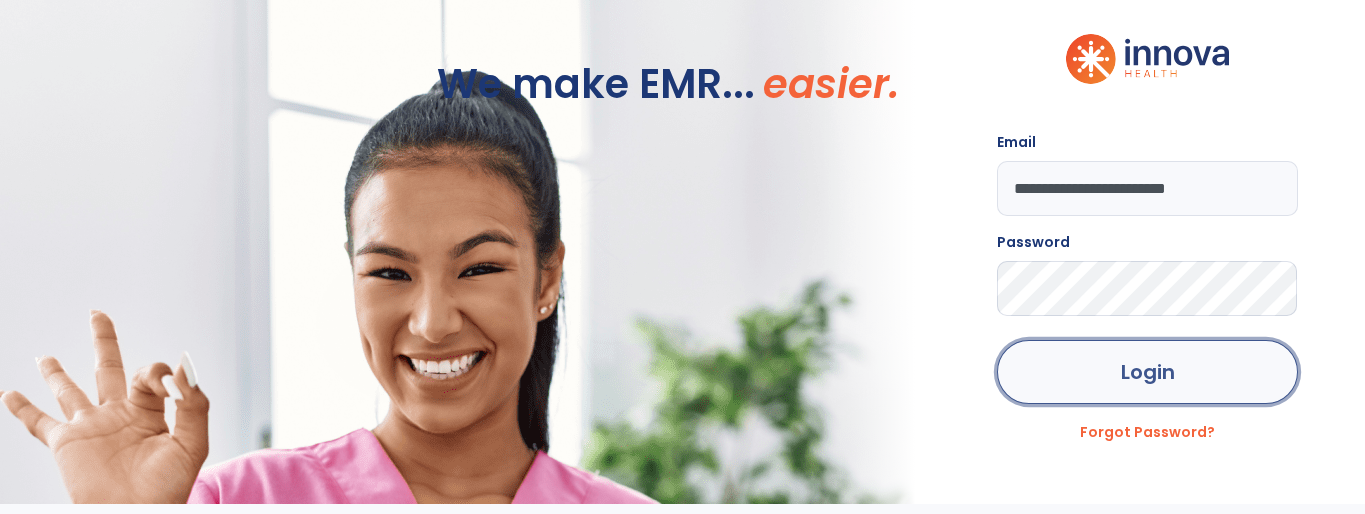 click on "Login" 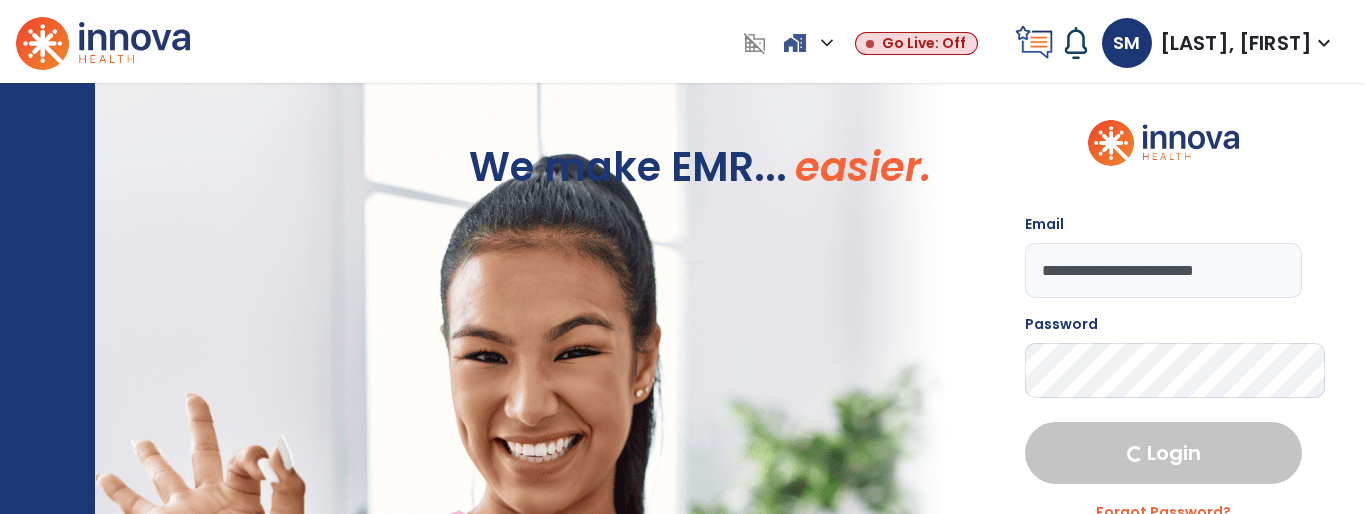 select on "****" 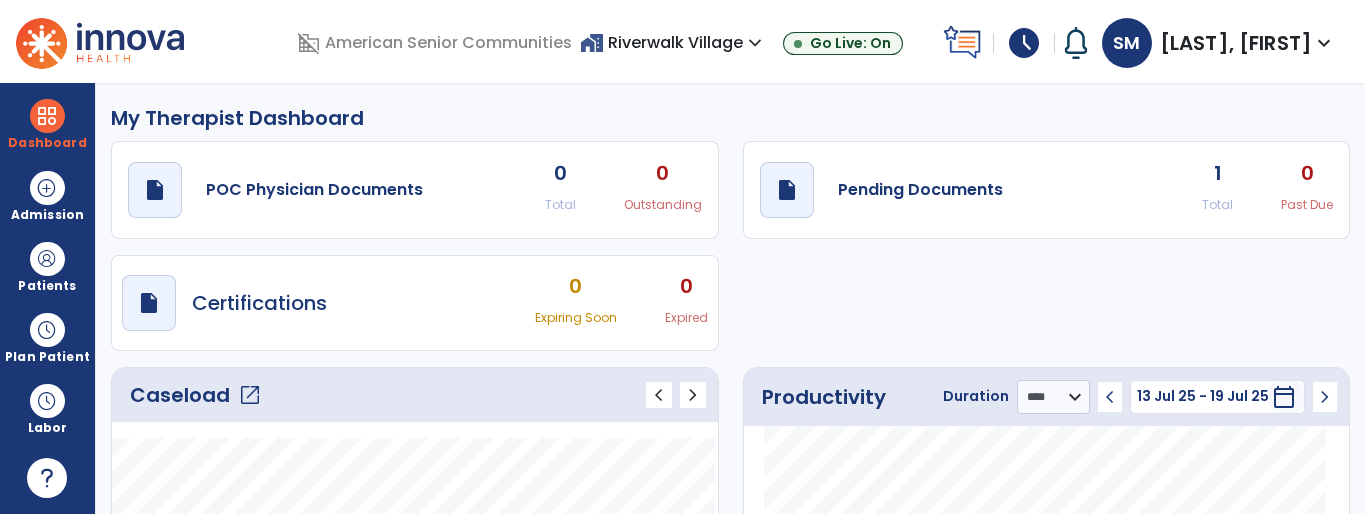 click on "1" 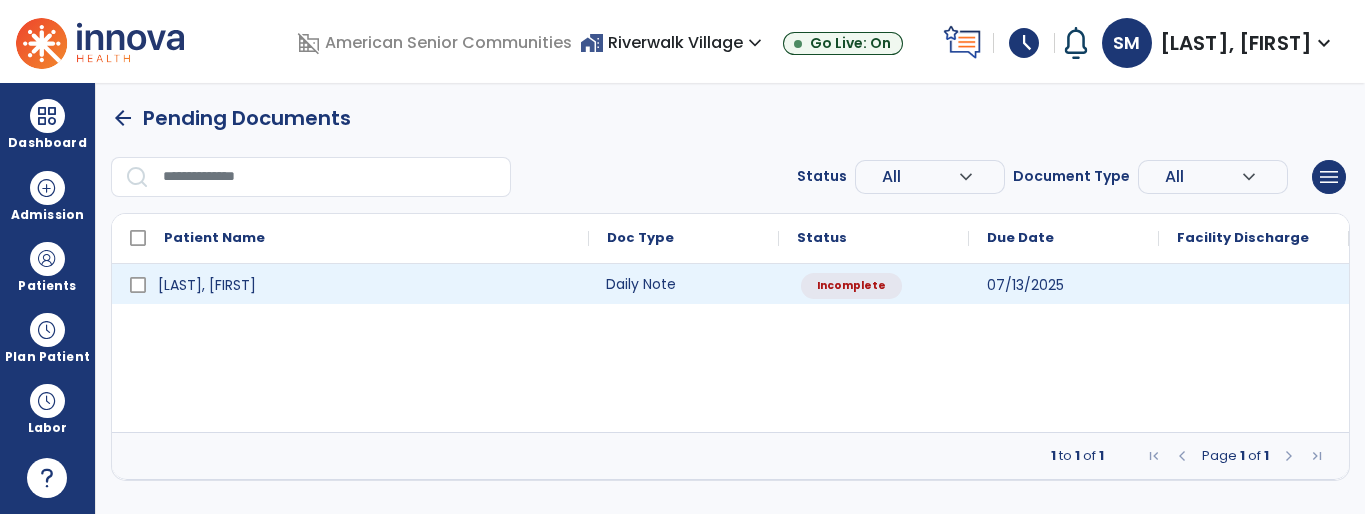 click on "Daily Note" at bounding box center (684, 284) 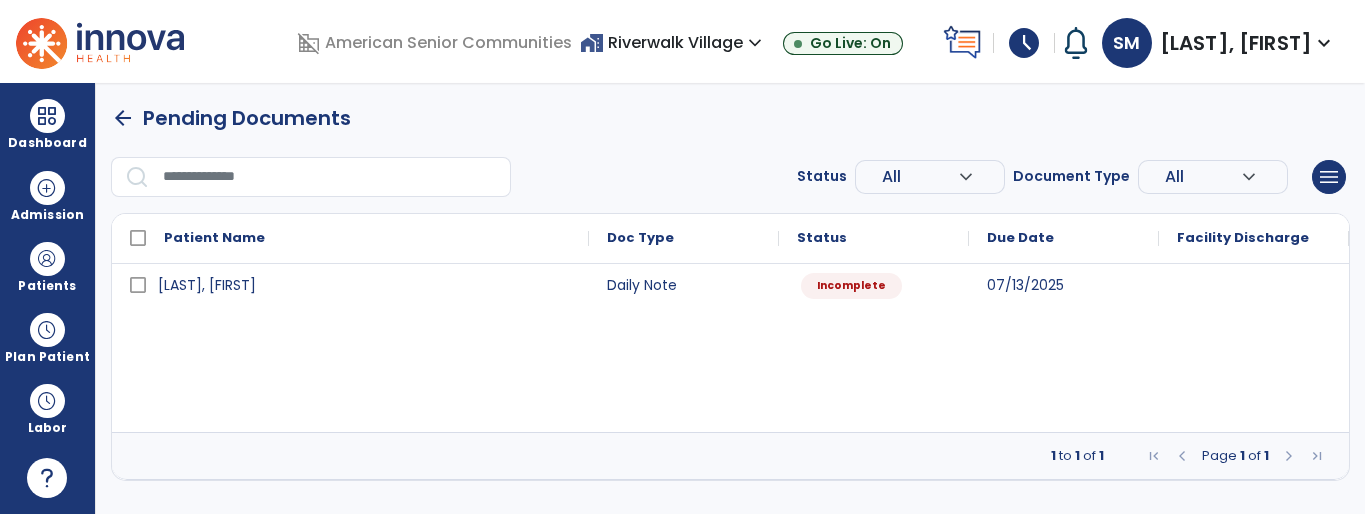 select on "*" 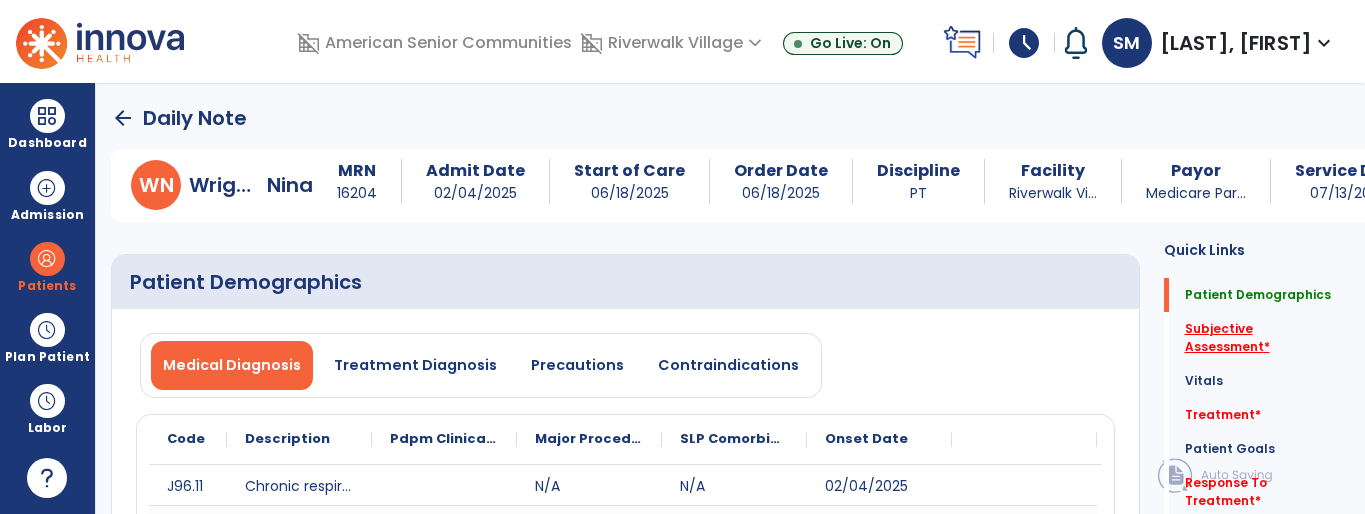 click on "Subjective Assessment   *" 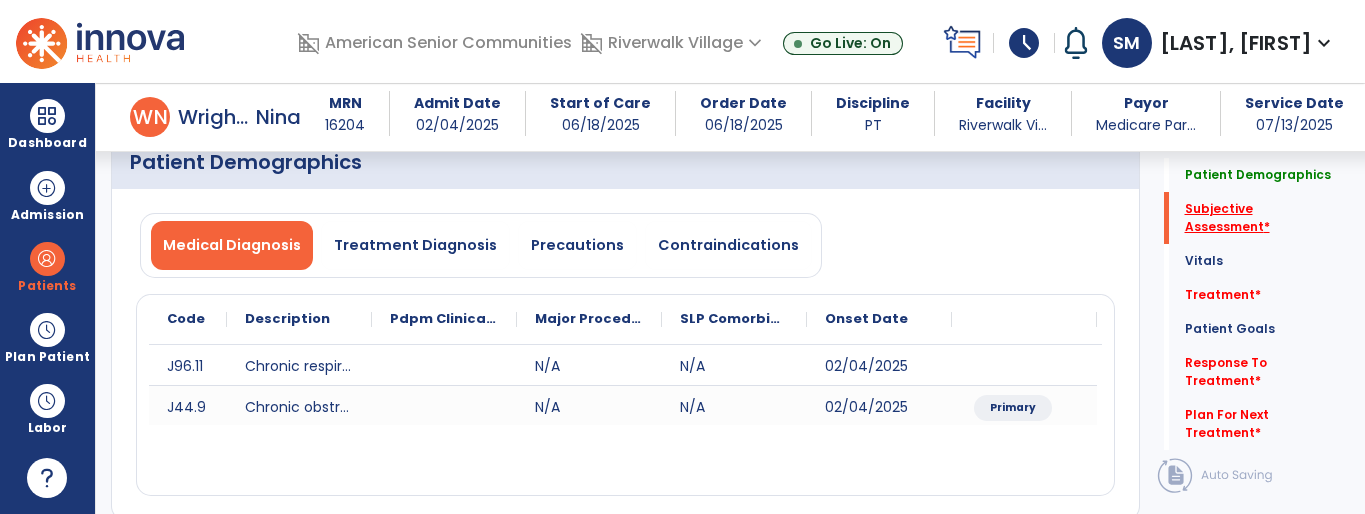 scroll, scrollTop: 499, scrollLeft: 0, axis: vertical 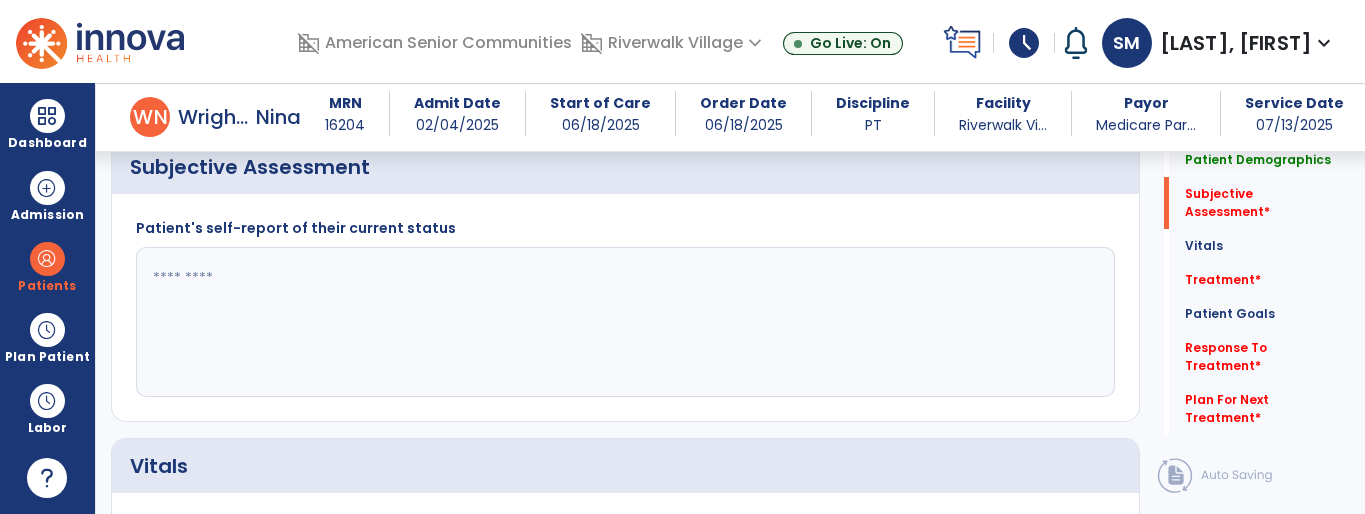 click 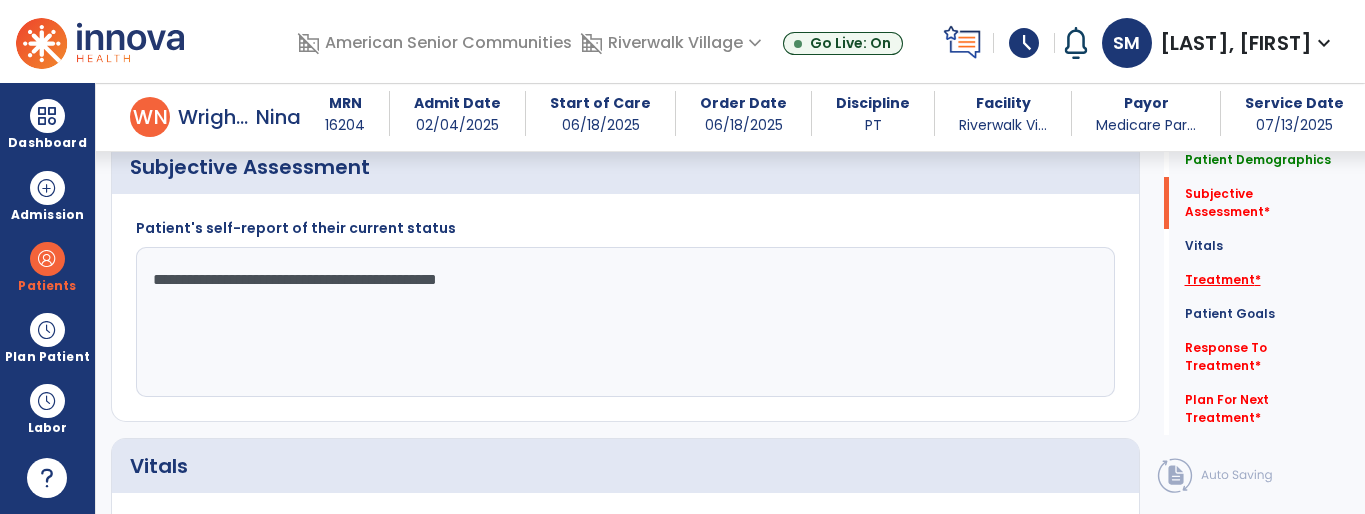 type on "**********" 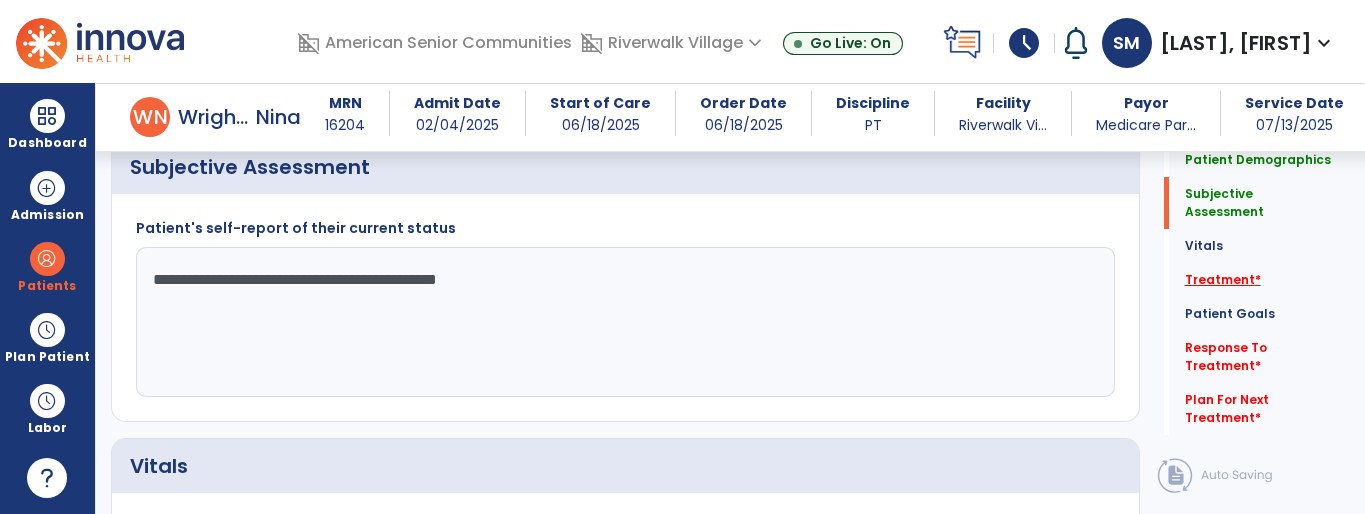 click on "Treatment   *" 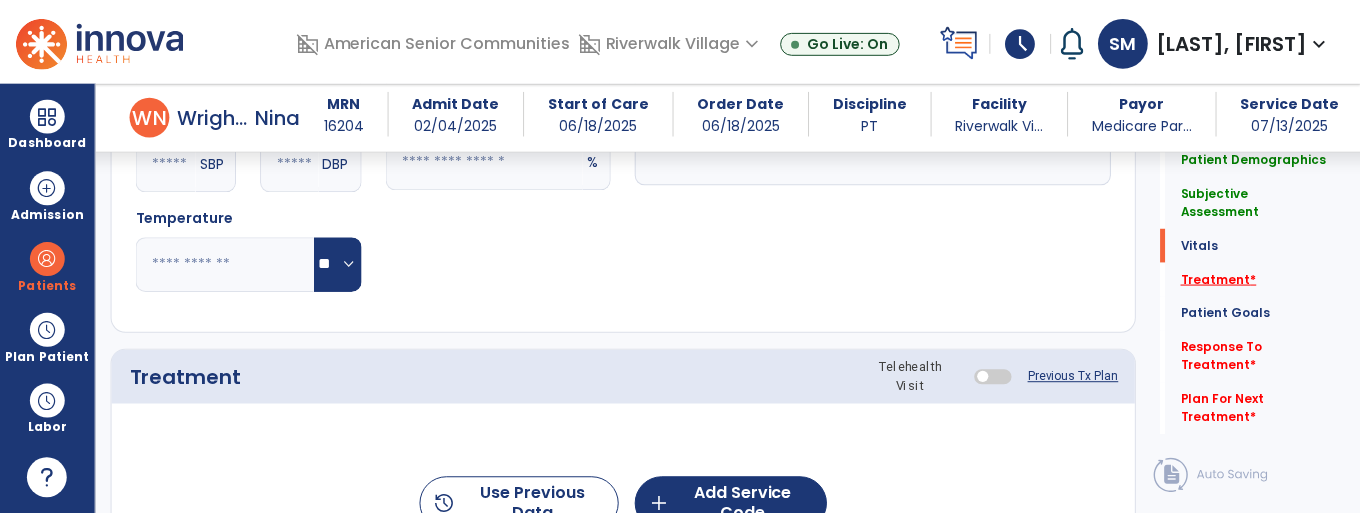 scroll, scrollTop: 1188, scrollLeft: 0, axis: vertical 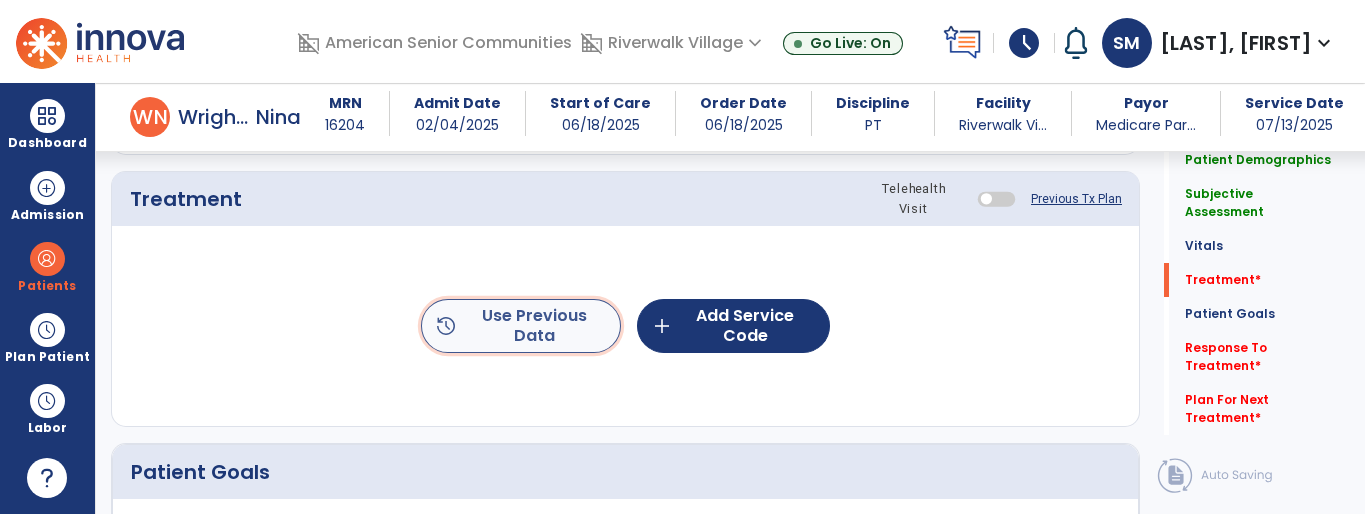 click on "history  Use Previous Data" 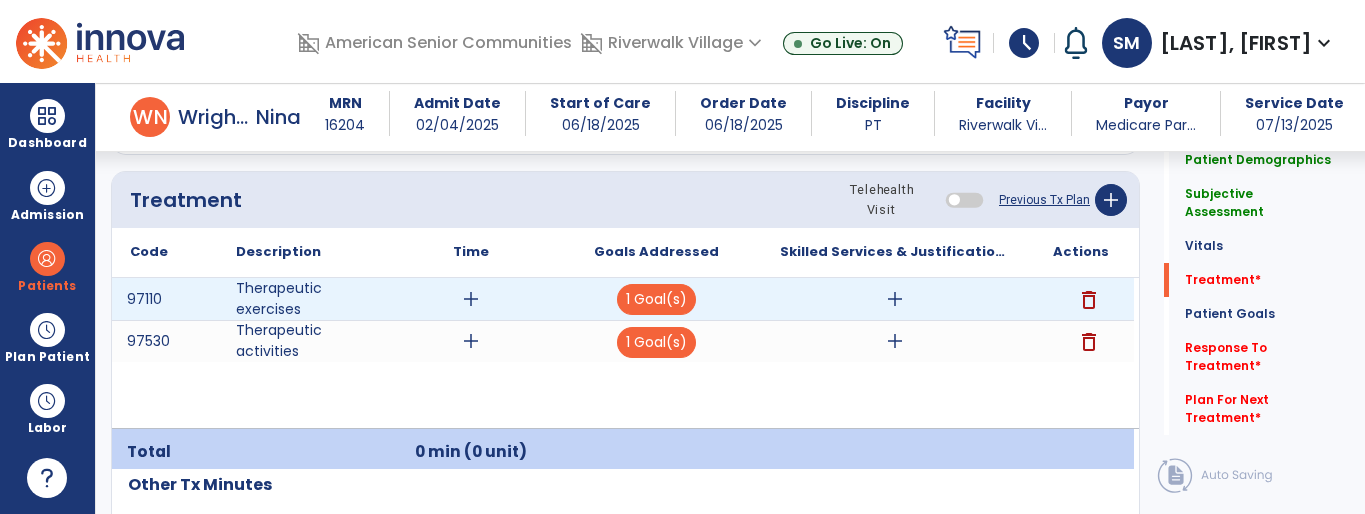 click on "delete" at bounding box center [1089, 300] 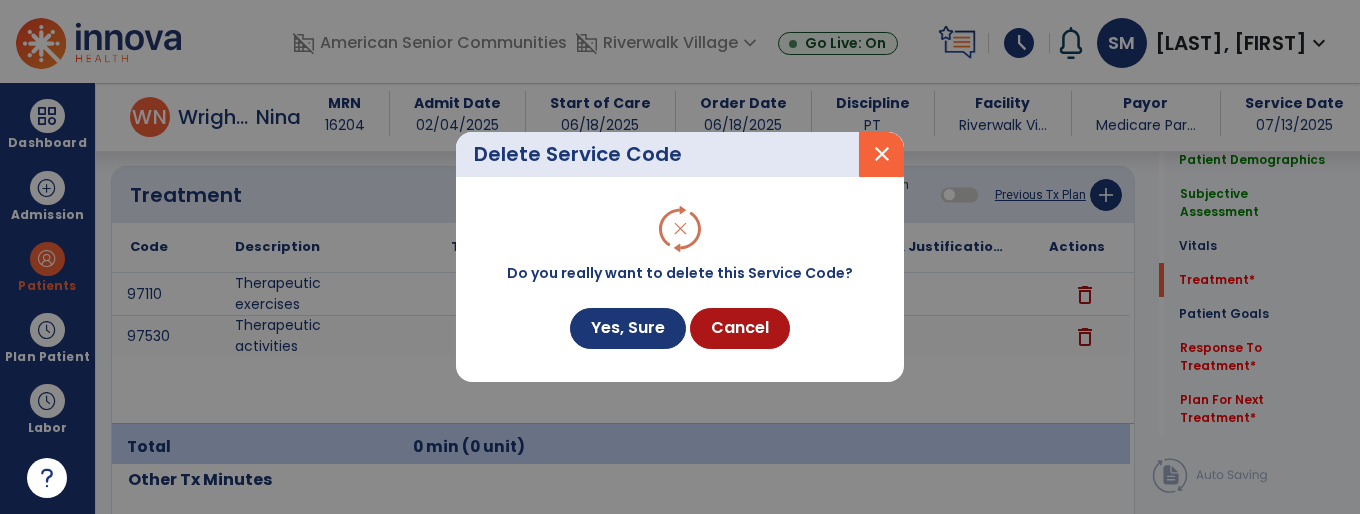 scroll, scrollTop: 1188, scrollLeft: 0, axis: vertical 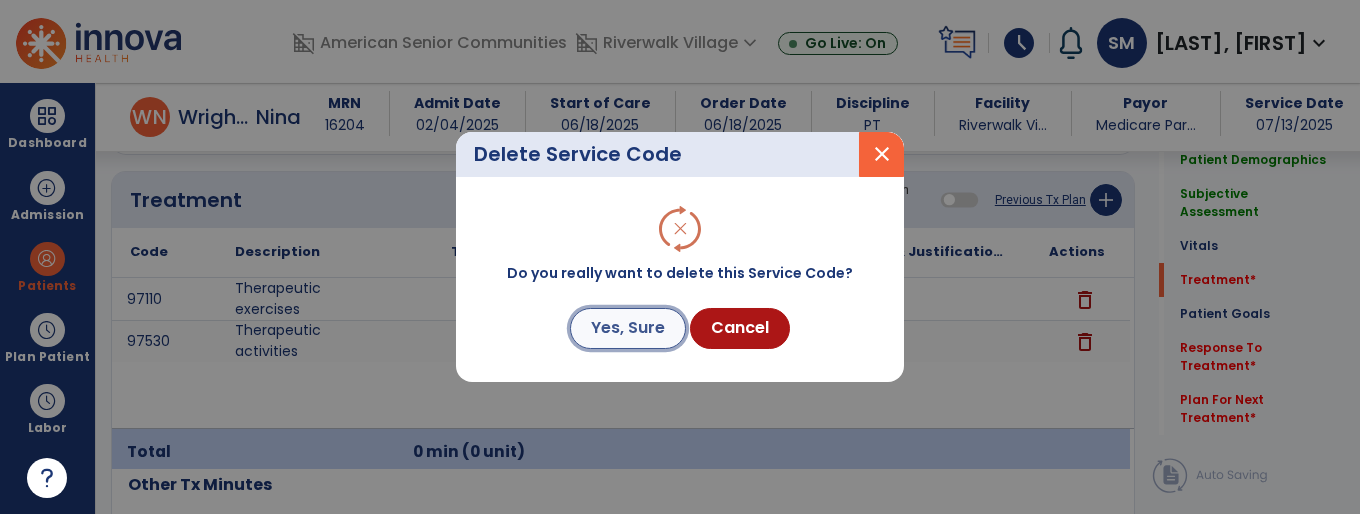 click on "Yes, Sure" at bounding box center (628, 328) 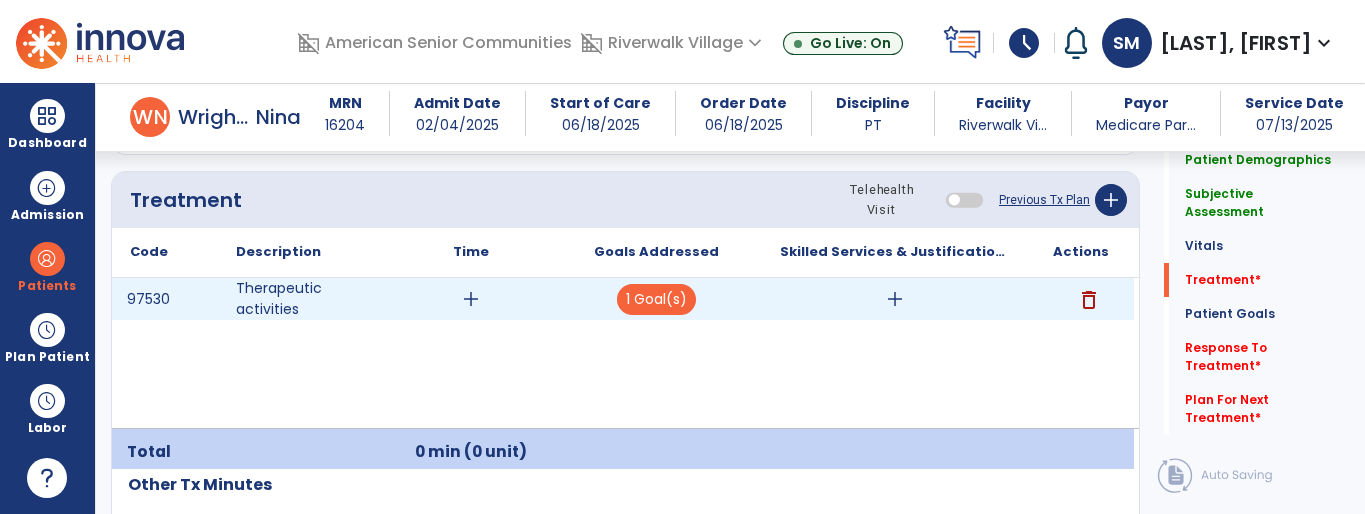 click on "add" at bounding box center [471, 299] 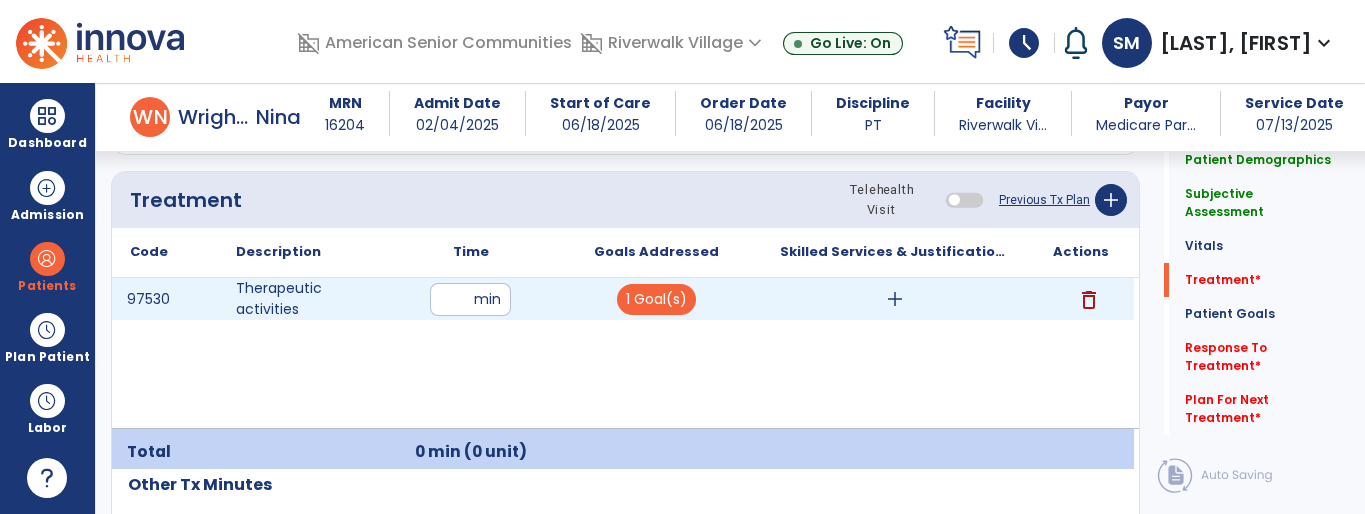 type on "**" 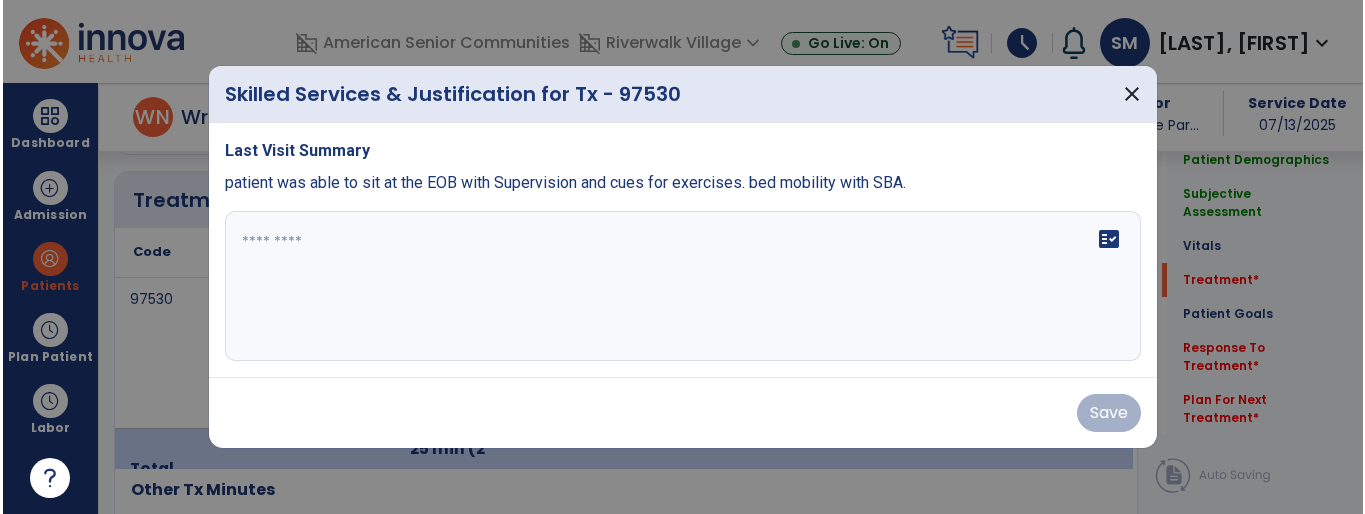 scroll, scrollTop: 1188, scrollLeft: 0, axis: vertical 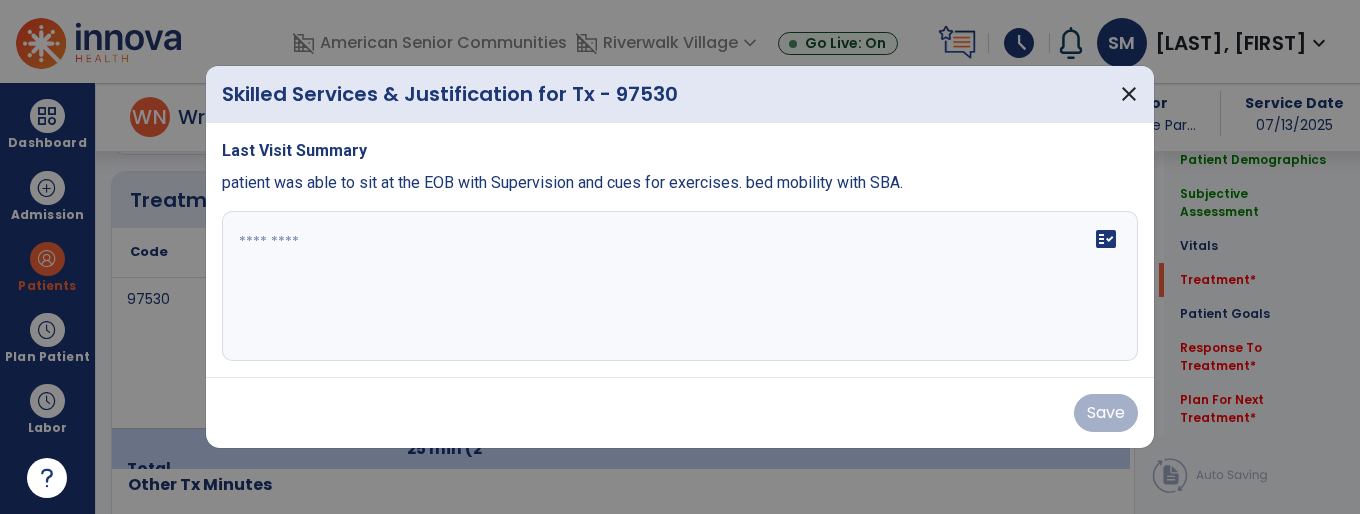 click on "fact_check" at bounding box center (680, 286) 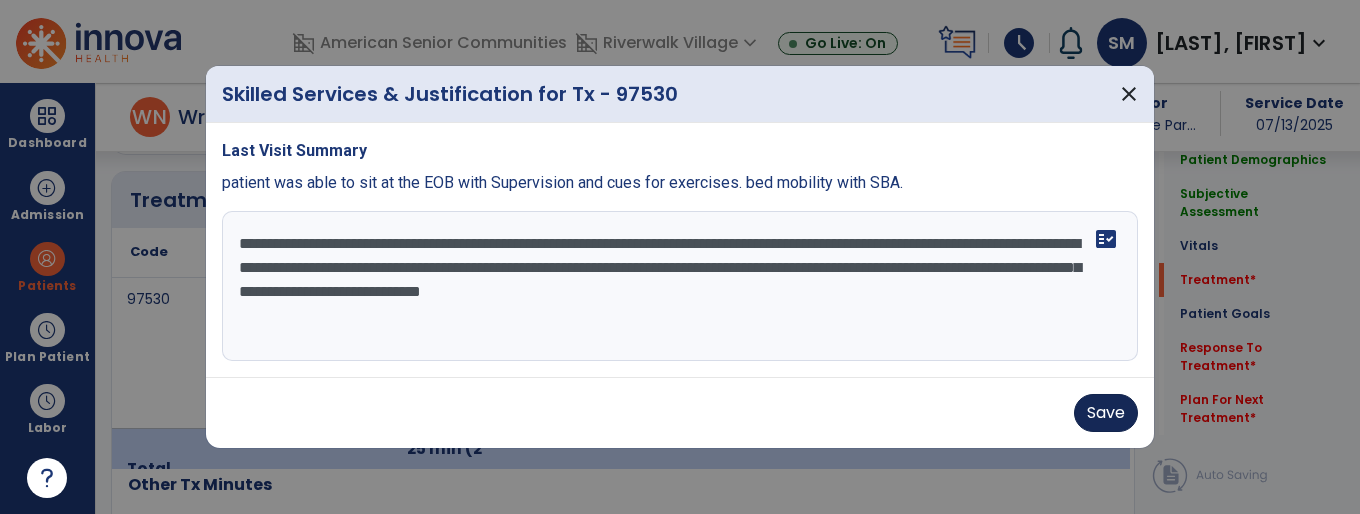 type on "**********" 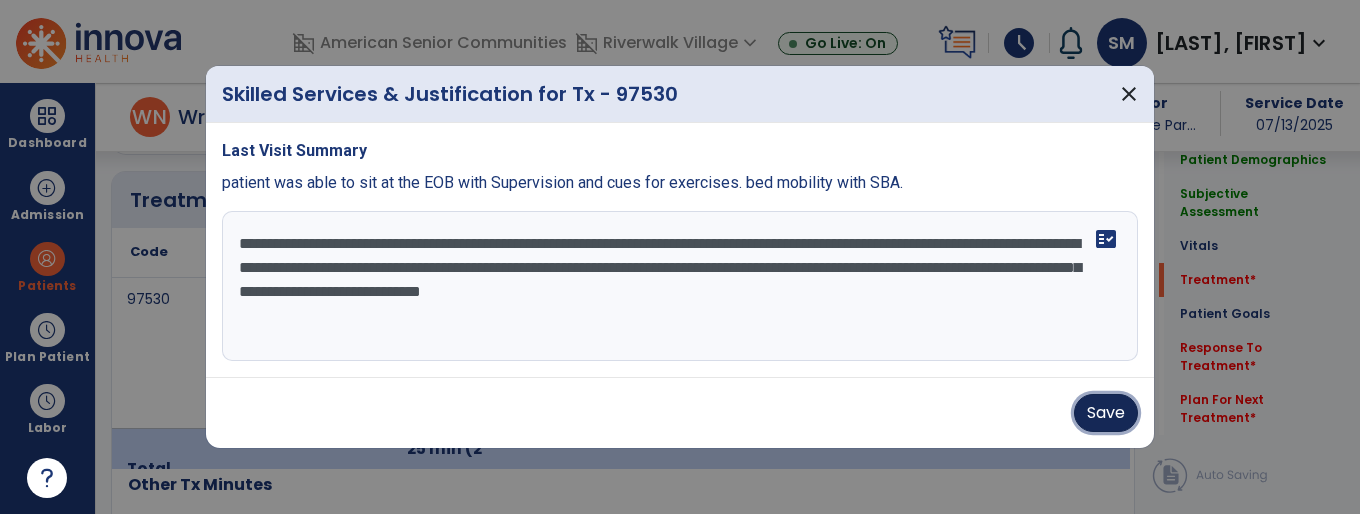 click on "Save" at bounding box center [1106, 413] 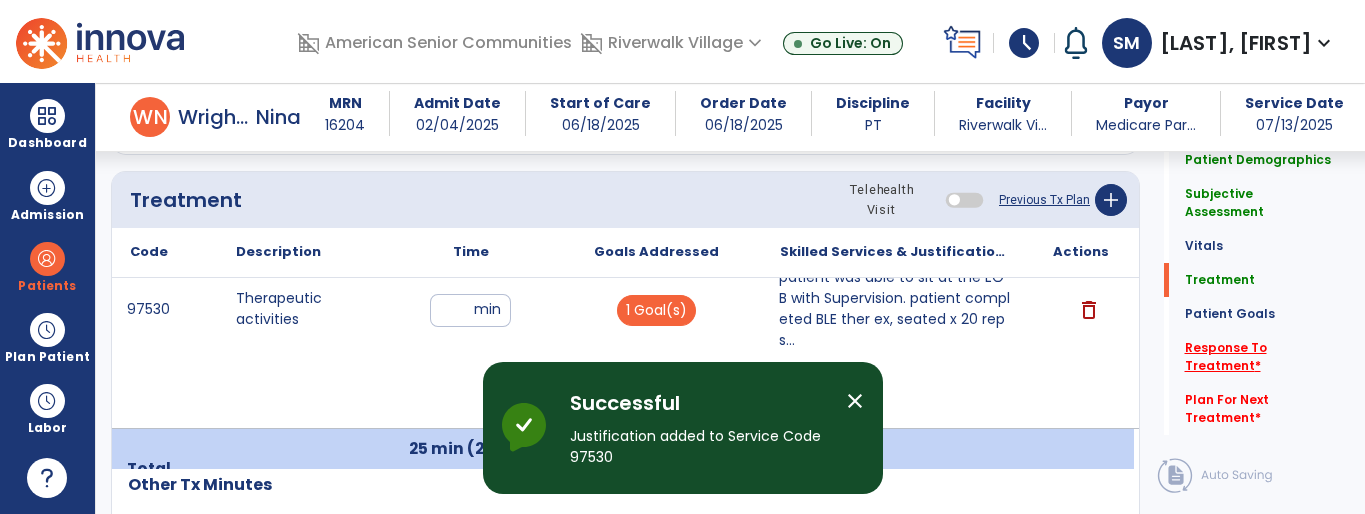 click on "Response To Treatment   *" 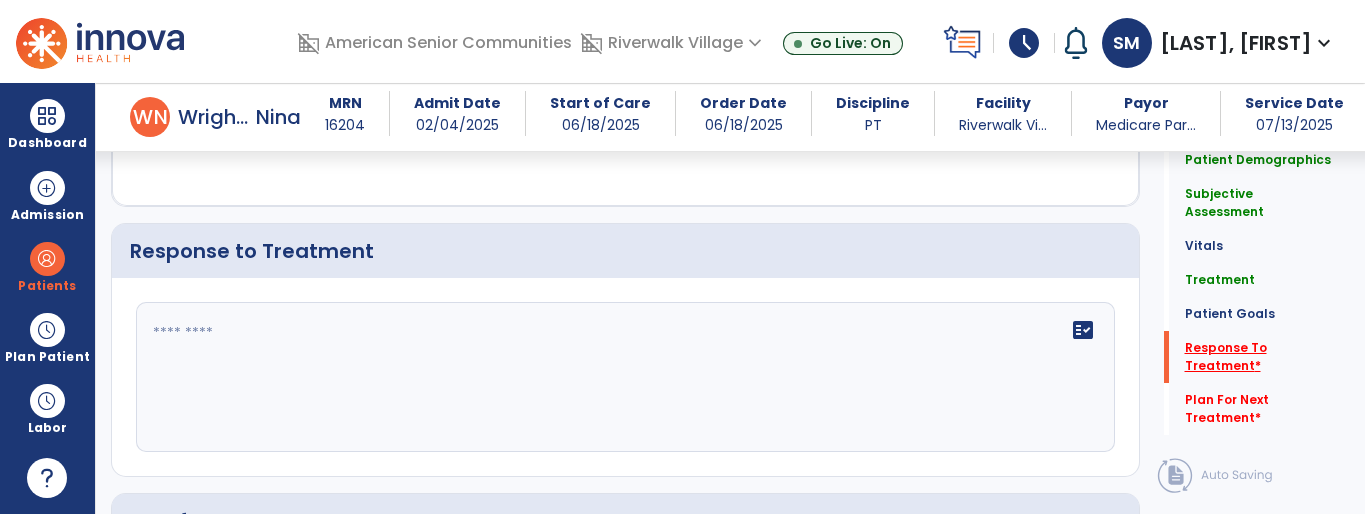 scroll, scrollTop: 2636, scrollLeft: 0, axis: vertical 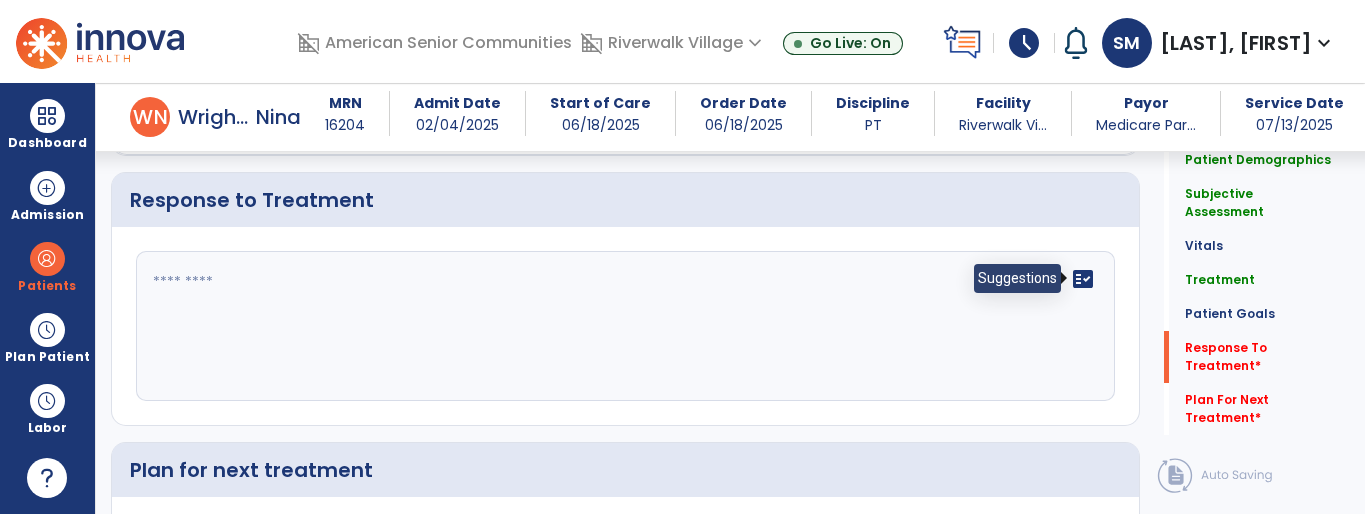 click on "fact_check" 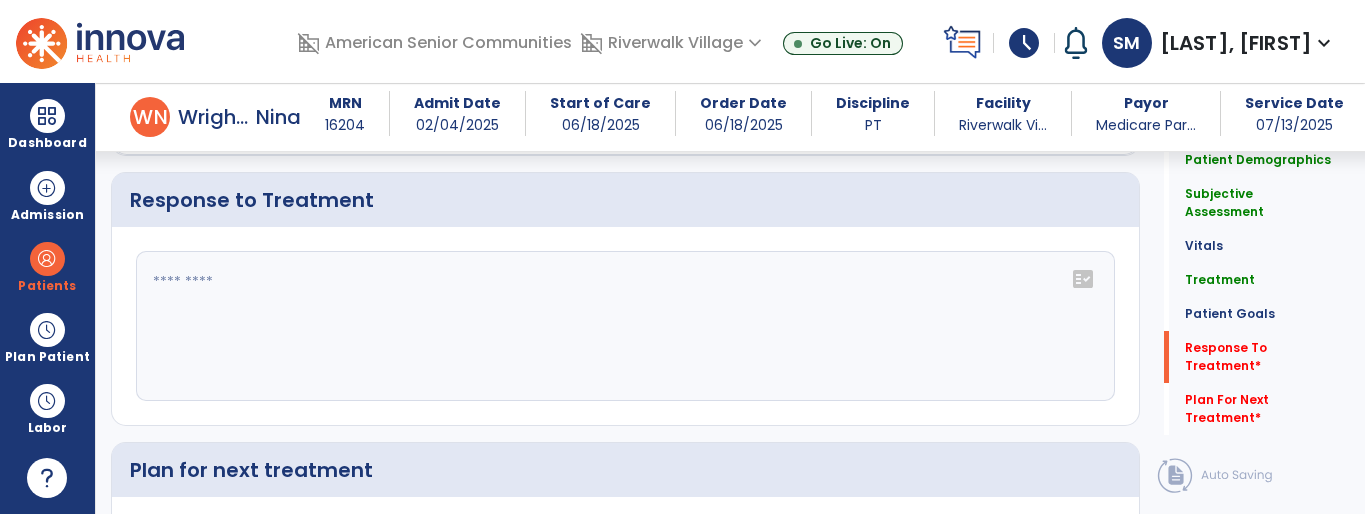 click on "fact_check" 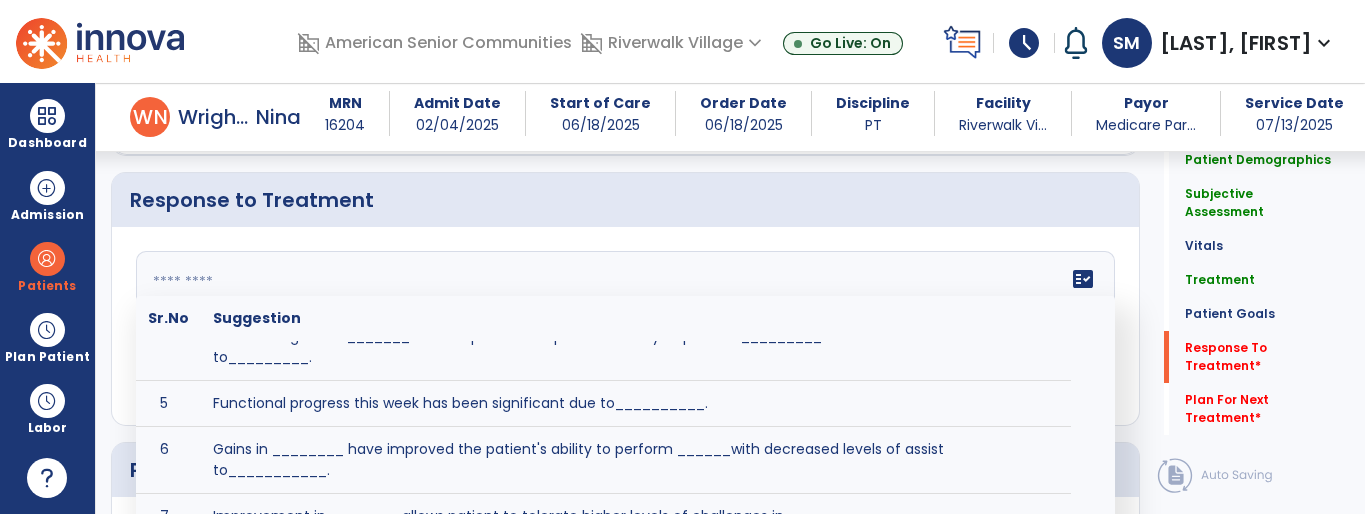 scroll, scrollTop: 211, scrollLeft: 0, axis: vertical 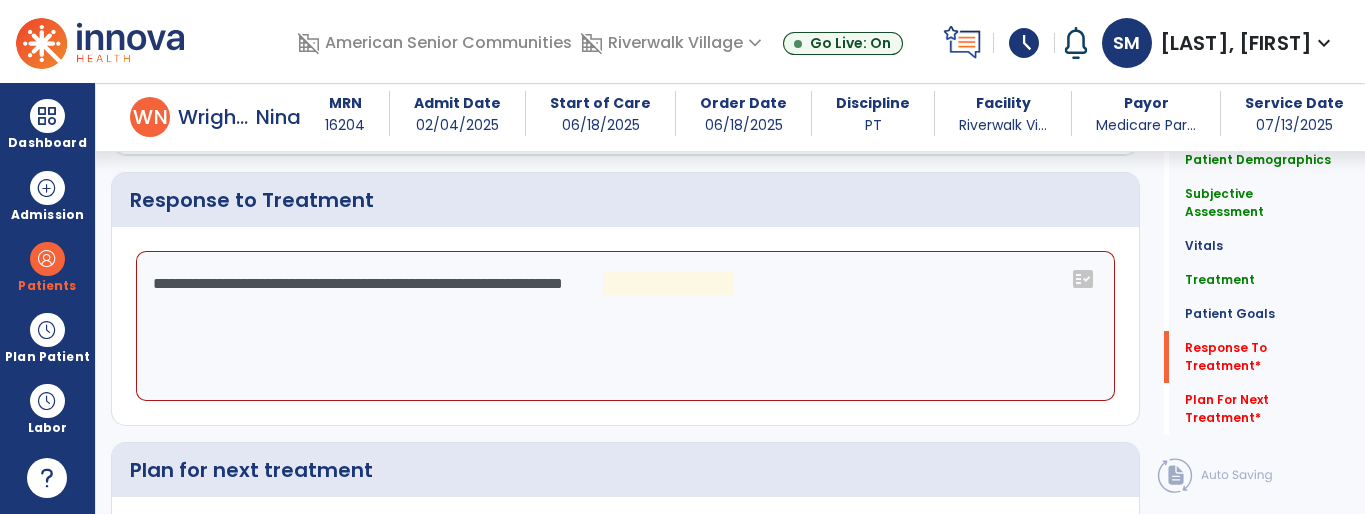 click on "**********" 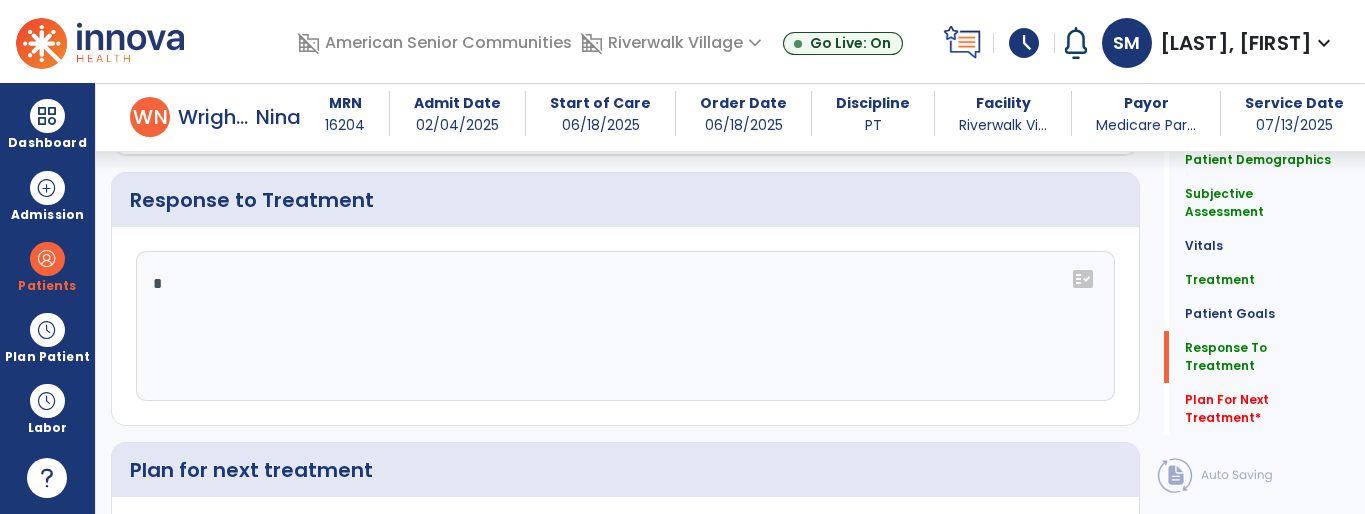 click on "fact_check" 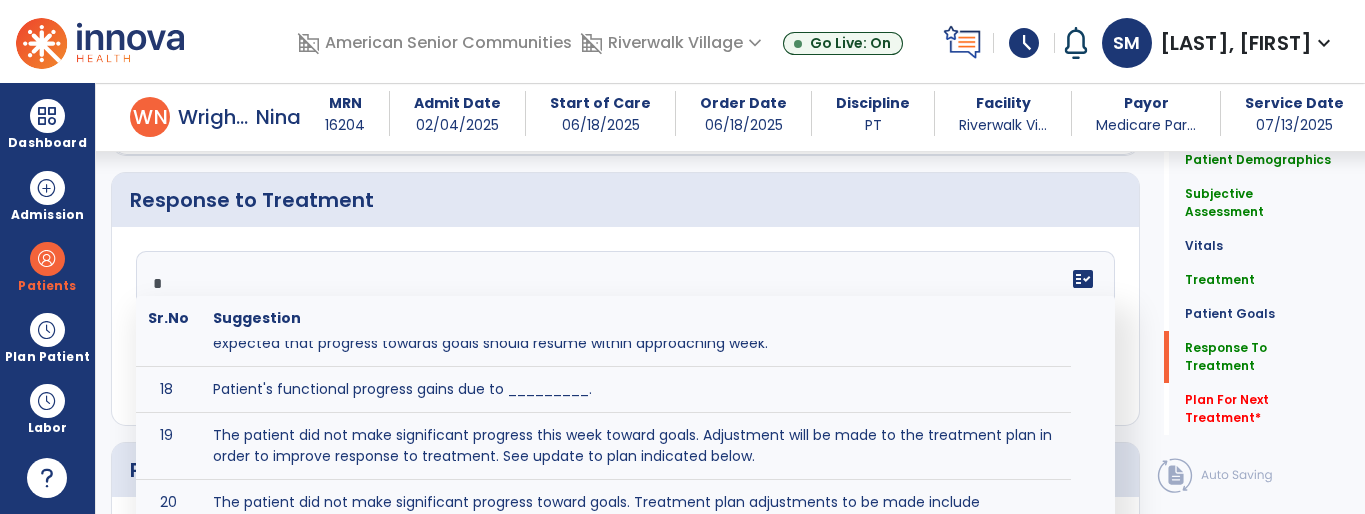 scroll, scrollTop: 989, scrollLeft: 0, axis: vertical 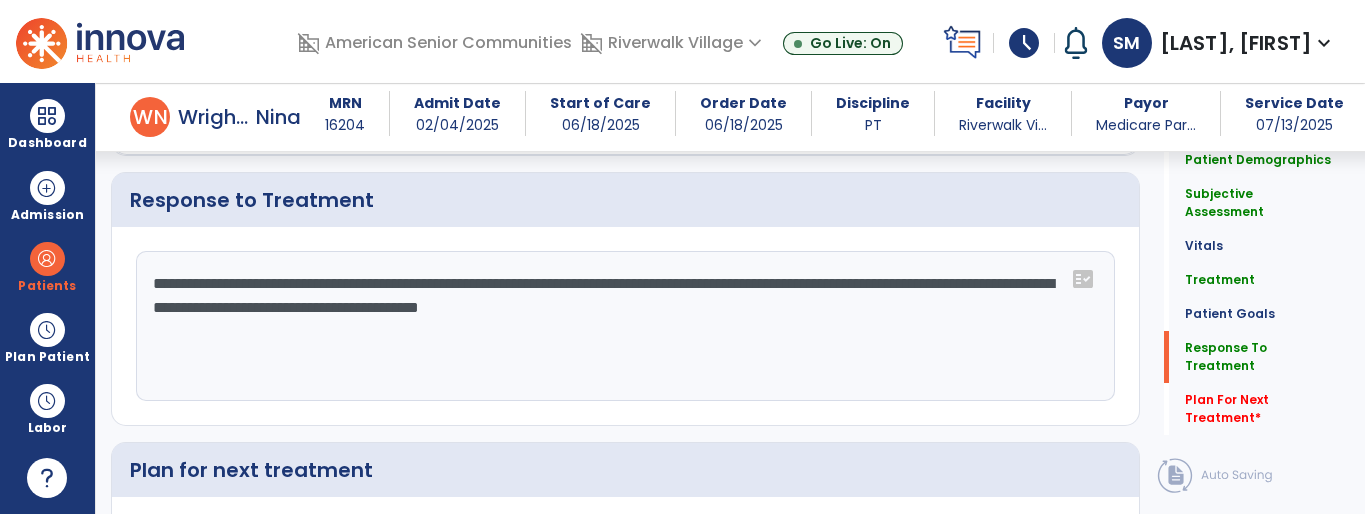 click on "**********" 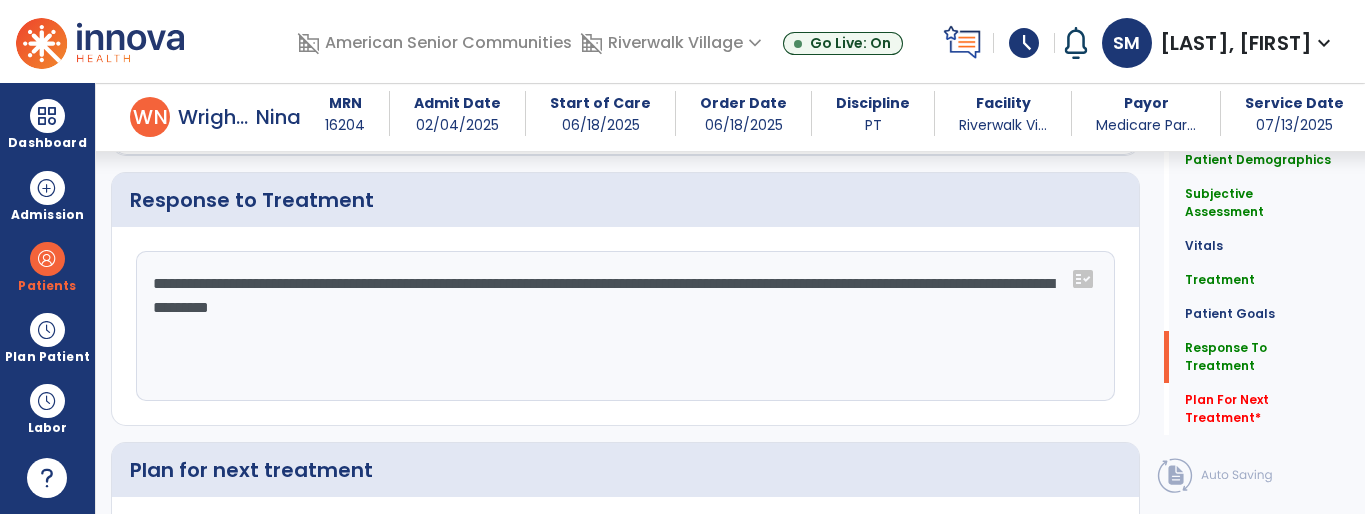 type on "**********" 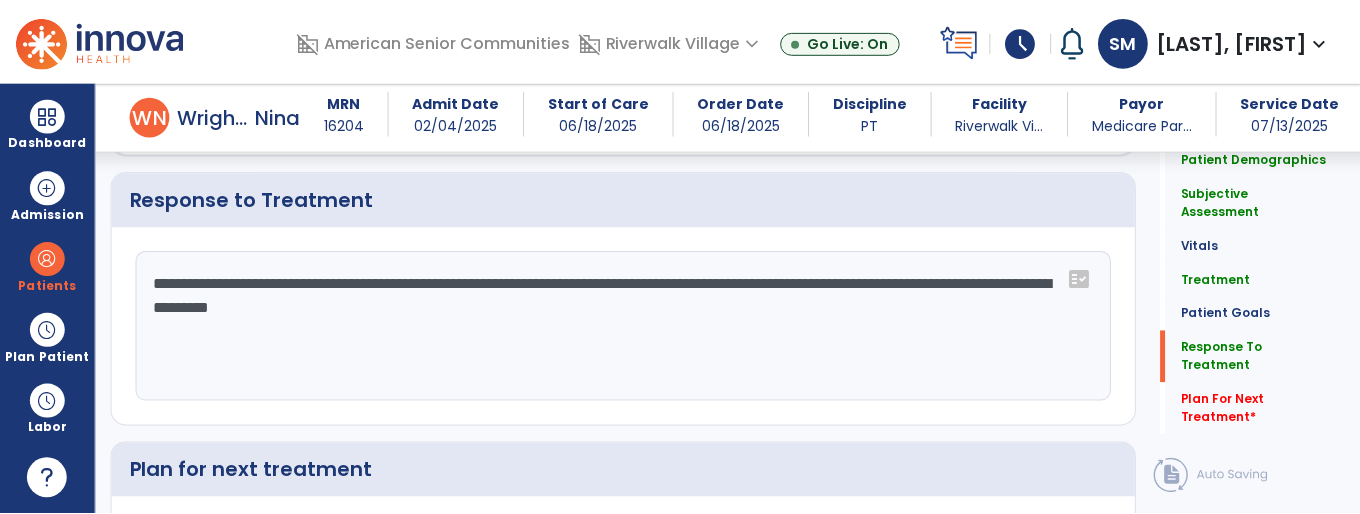 scroll, scrollTop: 2882, scrollLeft: 0, axis: vertical 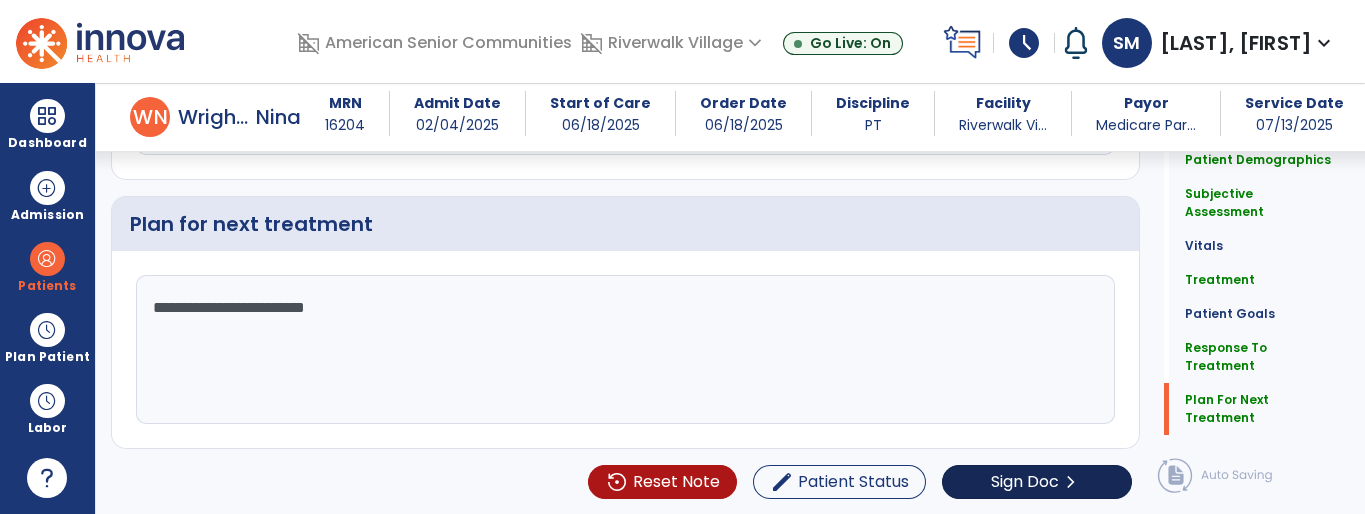 type on "**********" 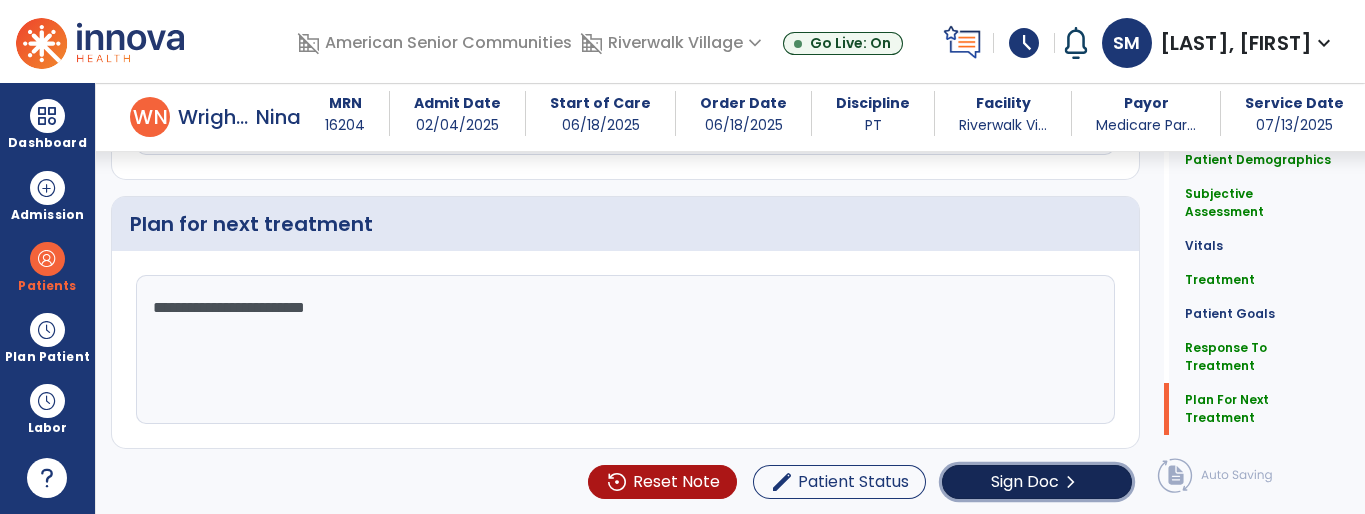 click on "Sign Doc" 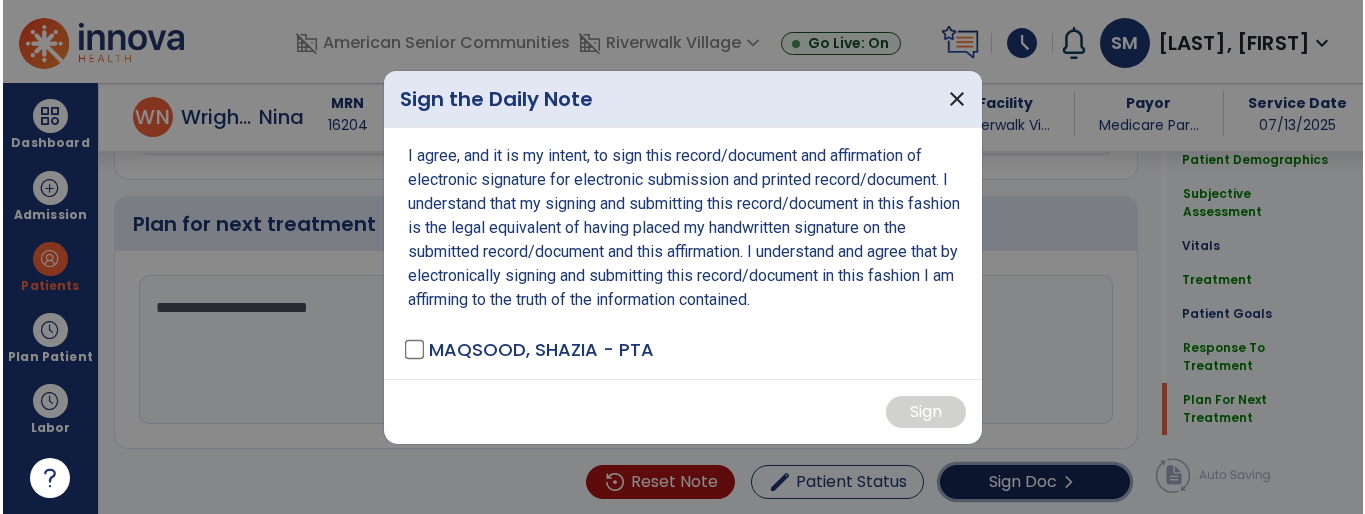 scroll, scrollTop: 2882, scrollLeft: 0, axis: vertical 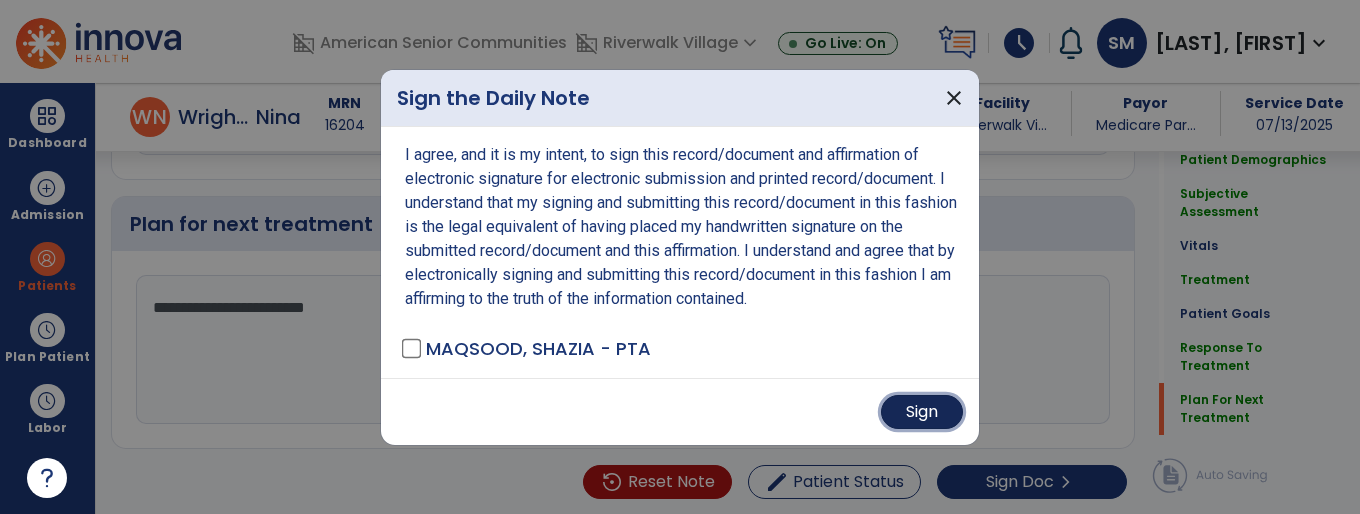 click on "Sign" at bounding box center (922, 412) 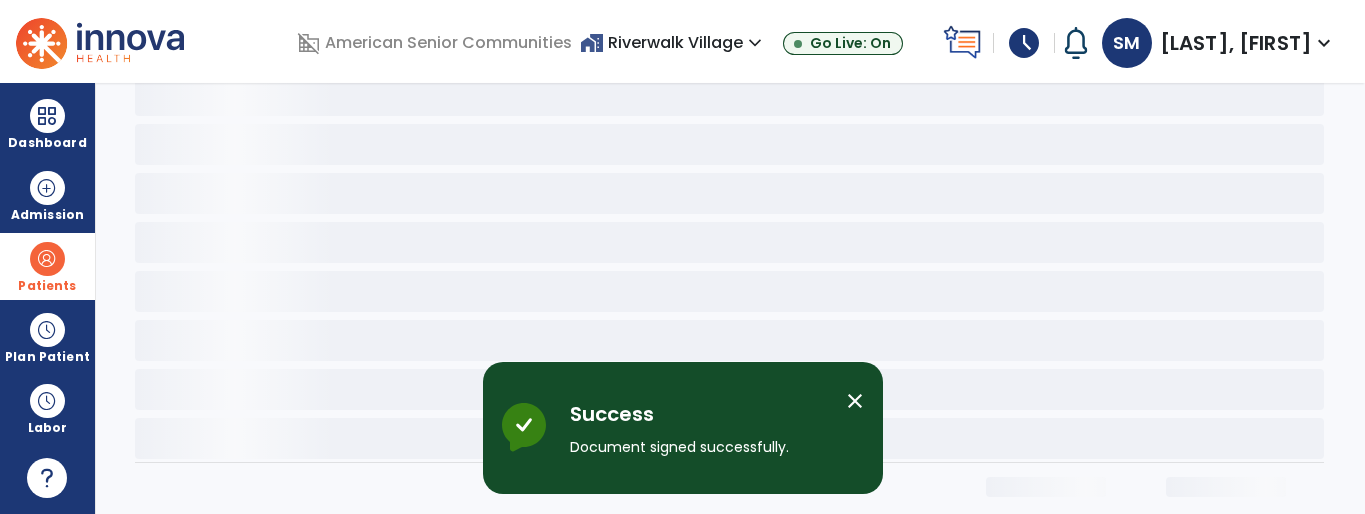 scroll, scrollTop: 0, scrollLeft: 0, axis: both 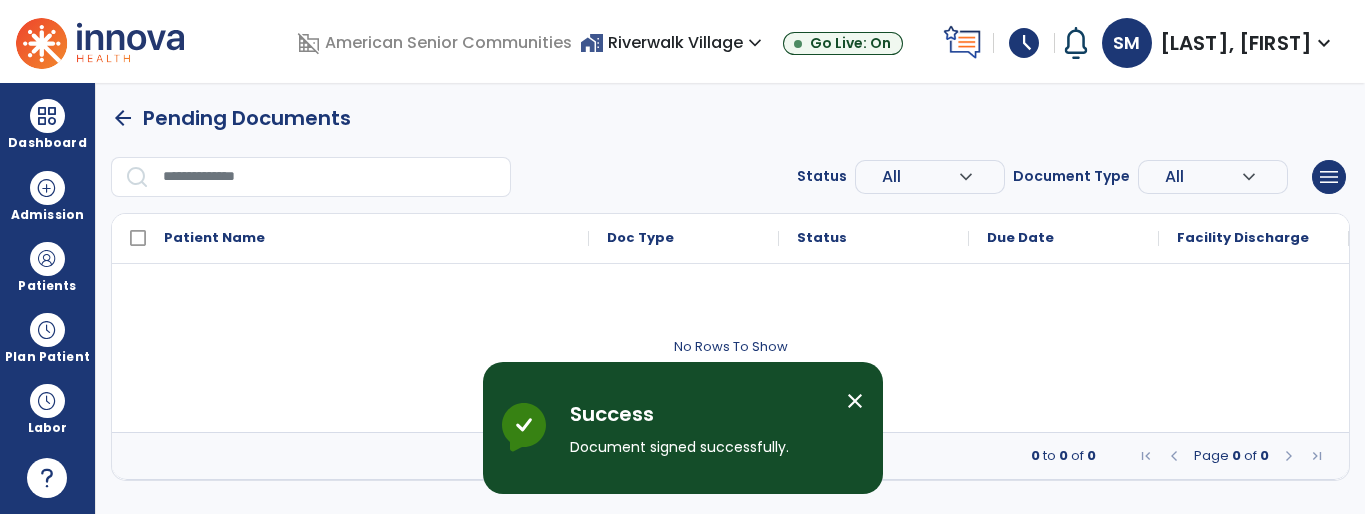 click on "arrow_back" at bounding box center (123, 118) 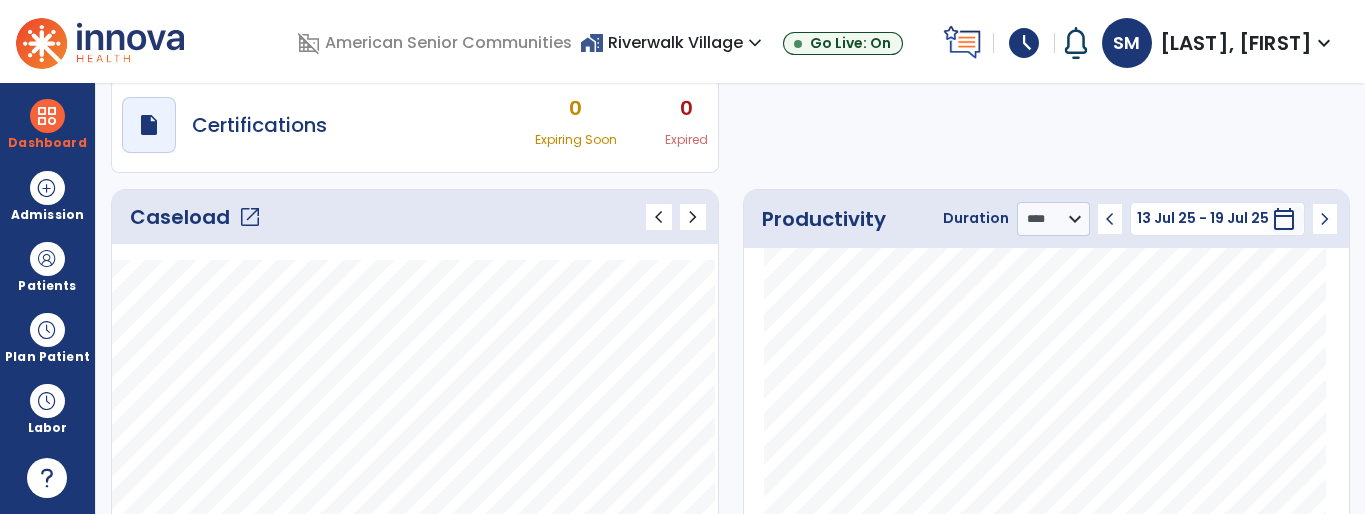 scroll, scrollTop: 0, scrollLeft: 0, axis: both 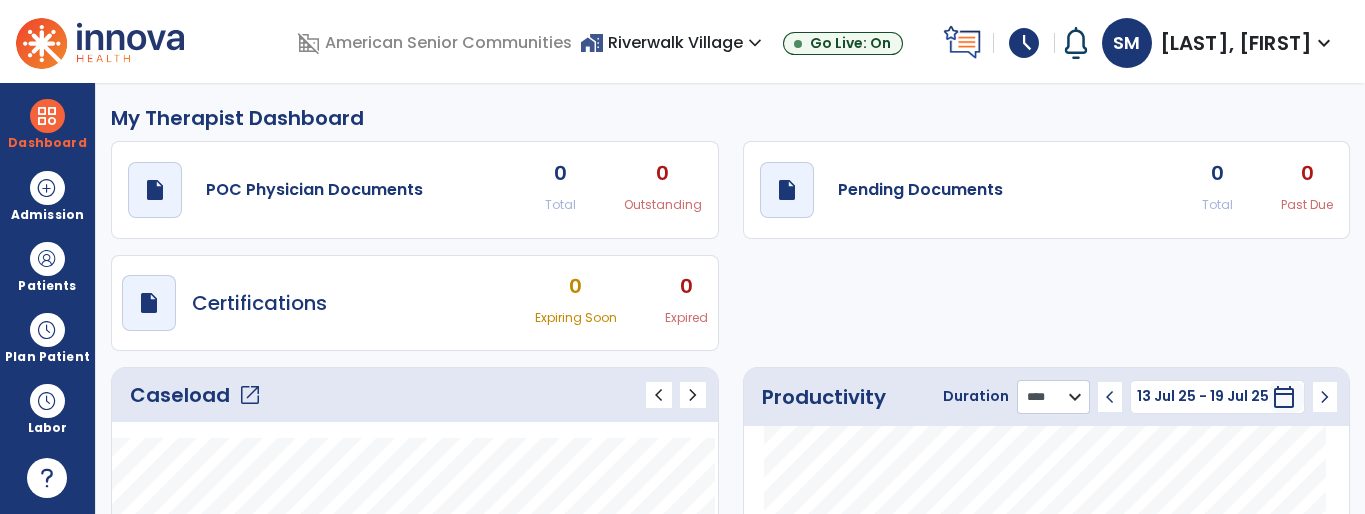 click on "******** **** ***" 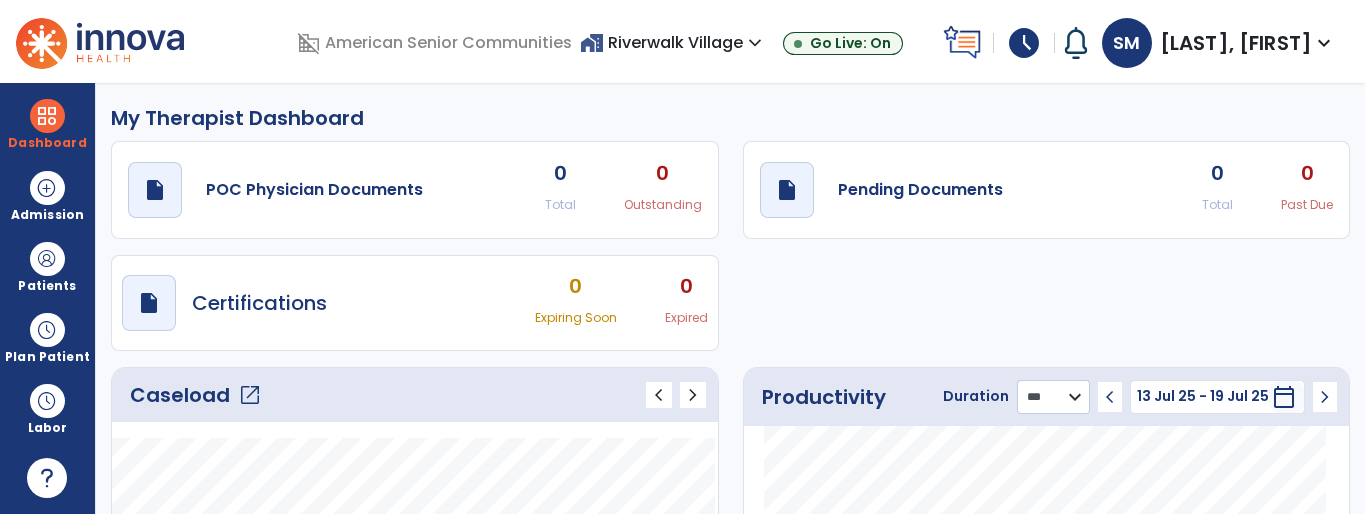 click on "******** **** ***" 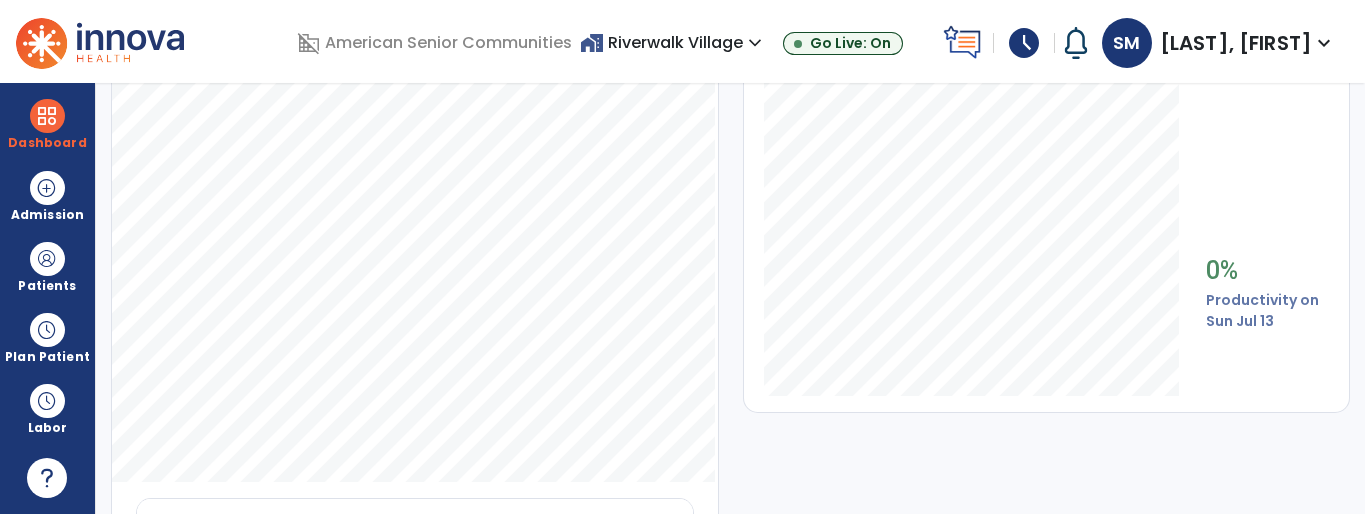 scroll, scrollTop: 0, scrollLeft: 0, axis: both 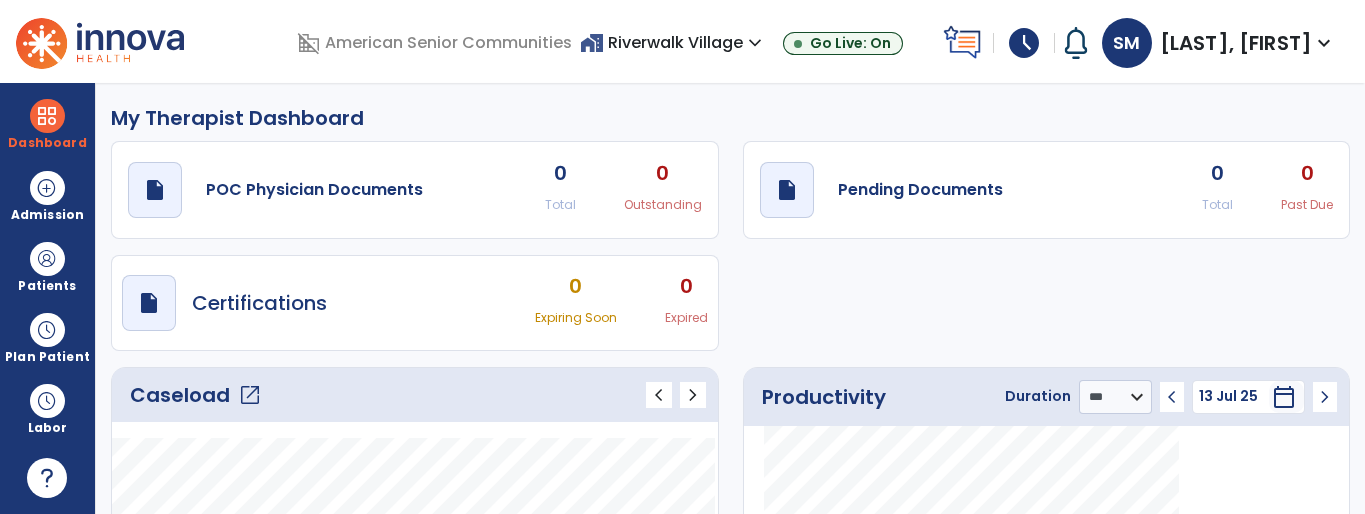 click on "Caseload   open_in_new" 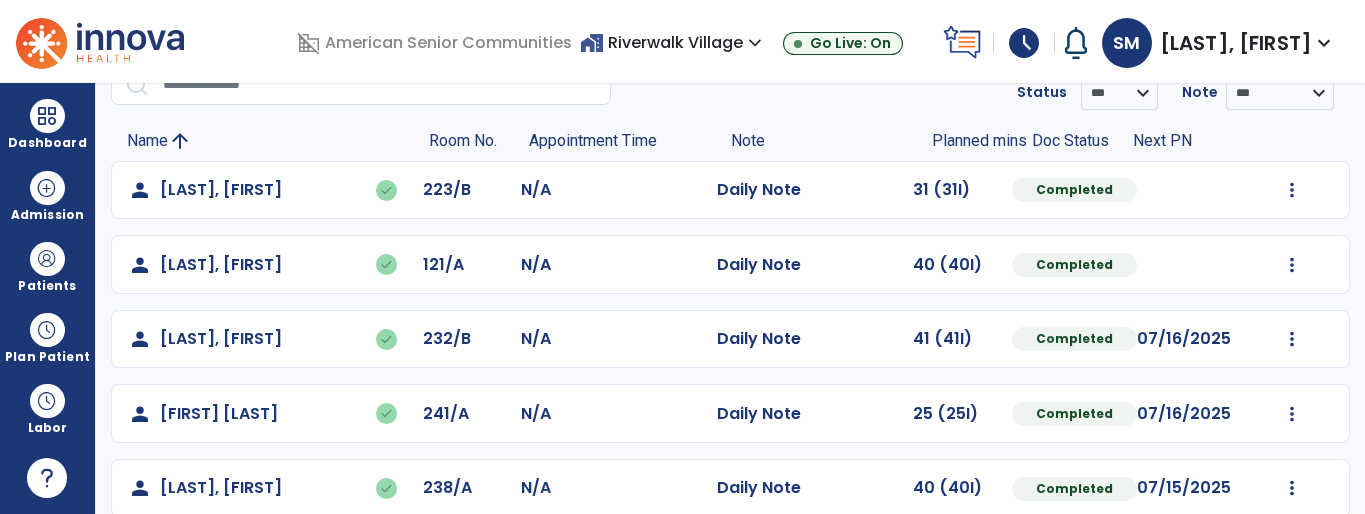 scroll, scrollTop: 199, scrollLeft: 0, axis: vertical 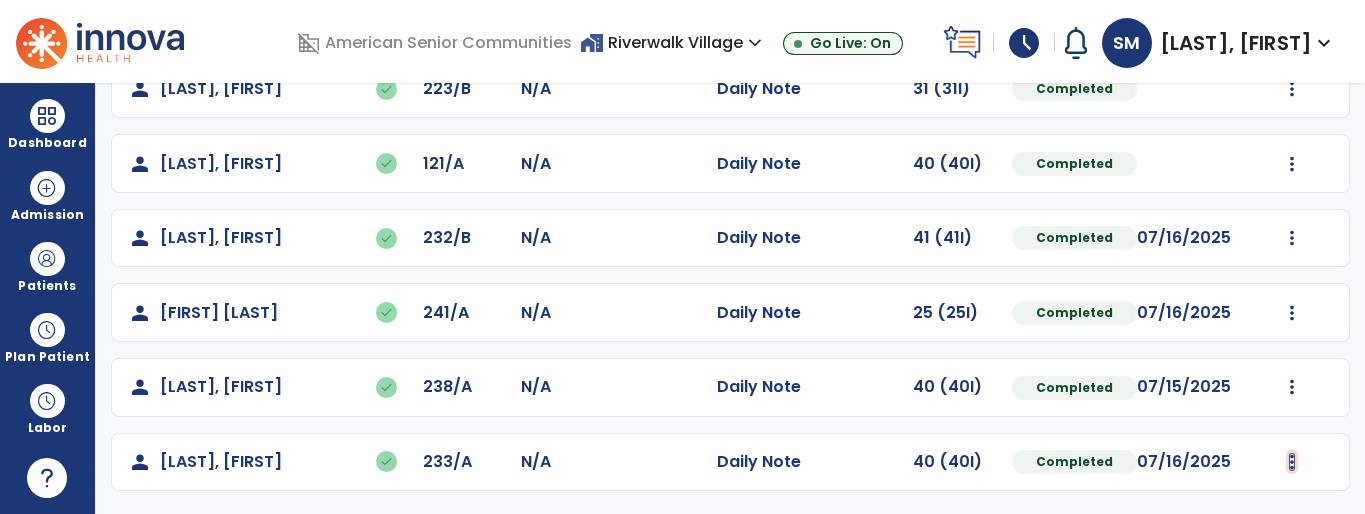 click at bounding box center (1292, 89) 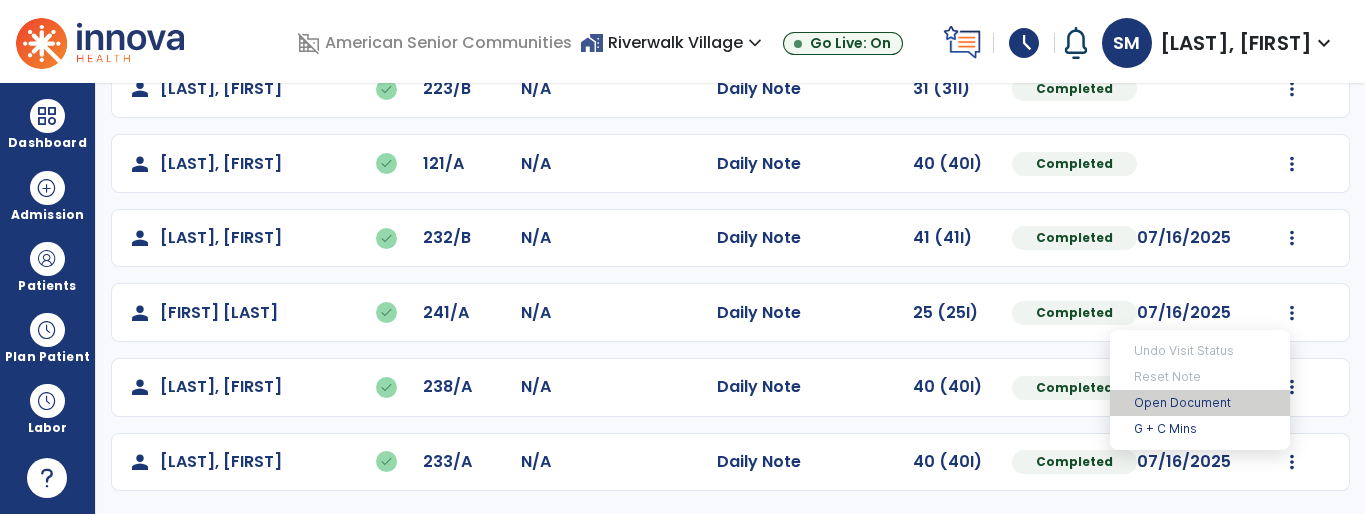 click on "Open Document" at bounding box center (1200, 403) 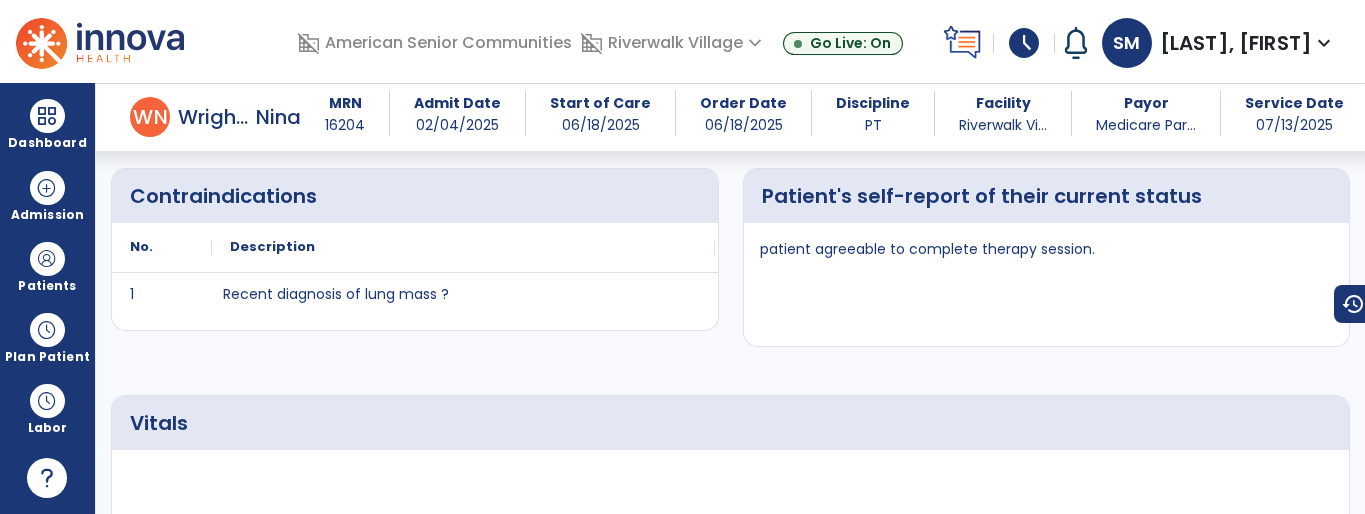 scroll, scrollTop: 0, scrollLeft: 0, axis: both 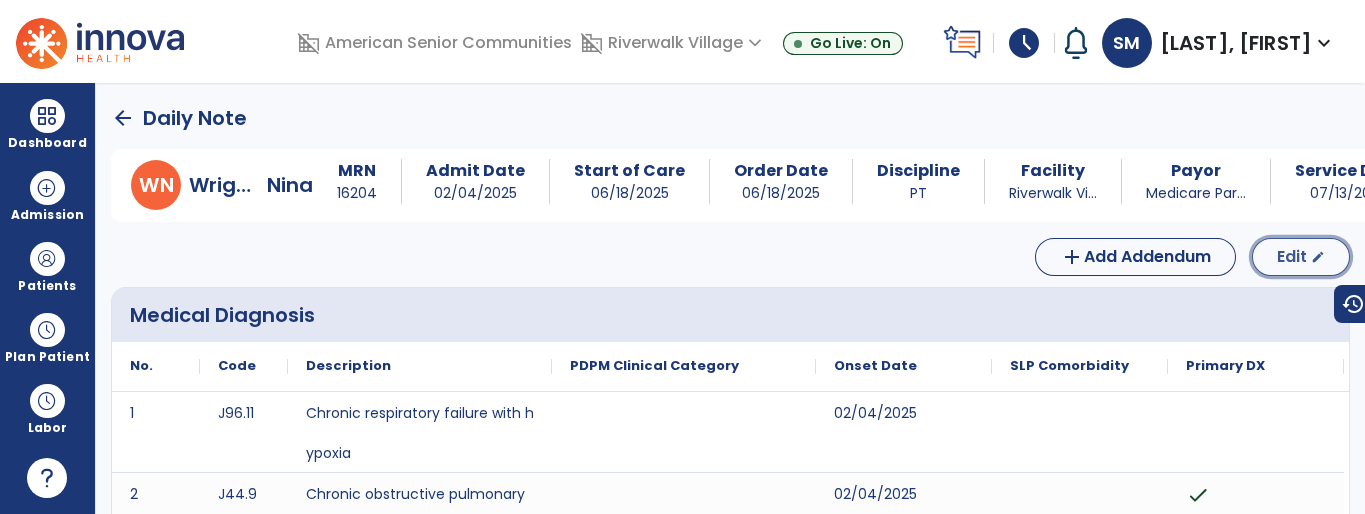 click on "Edit" 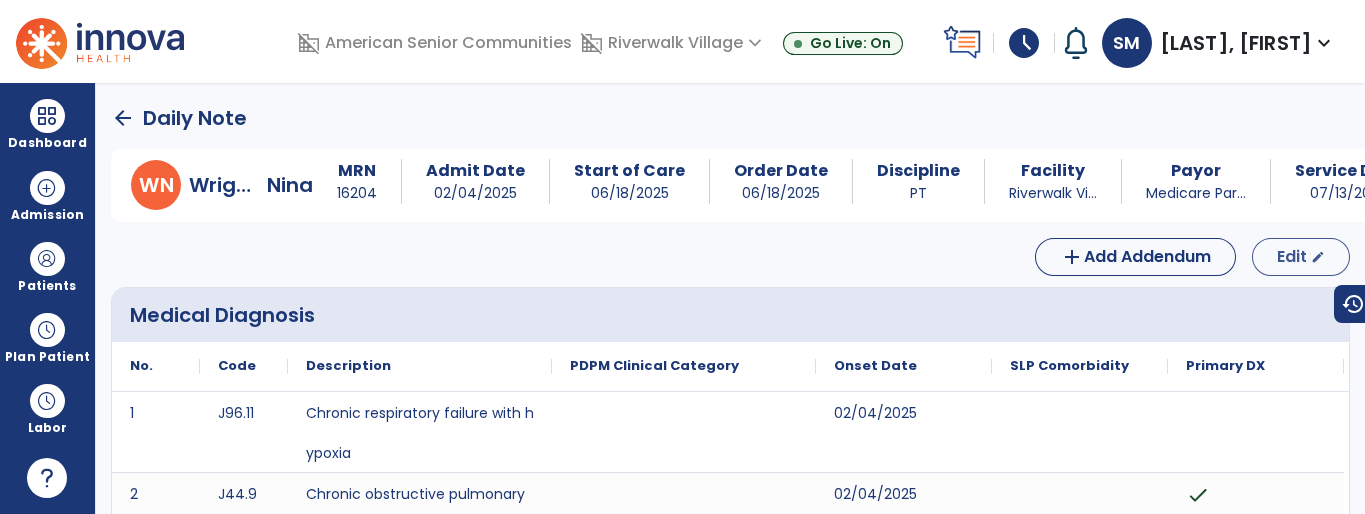 select on "*" 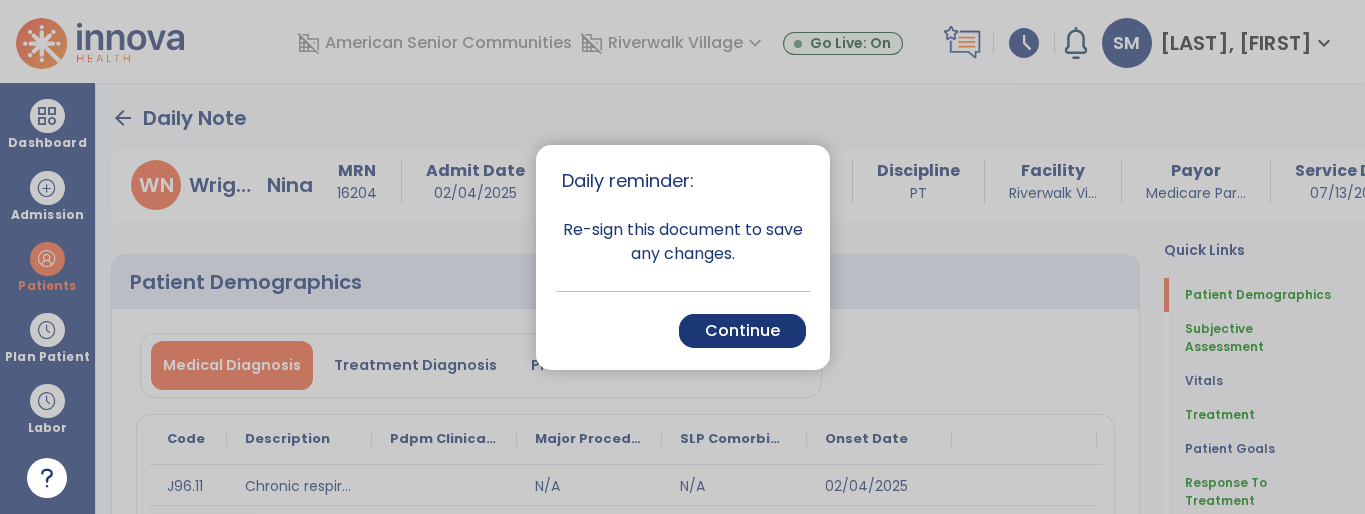 click at bounding box center [682, 257] 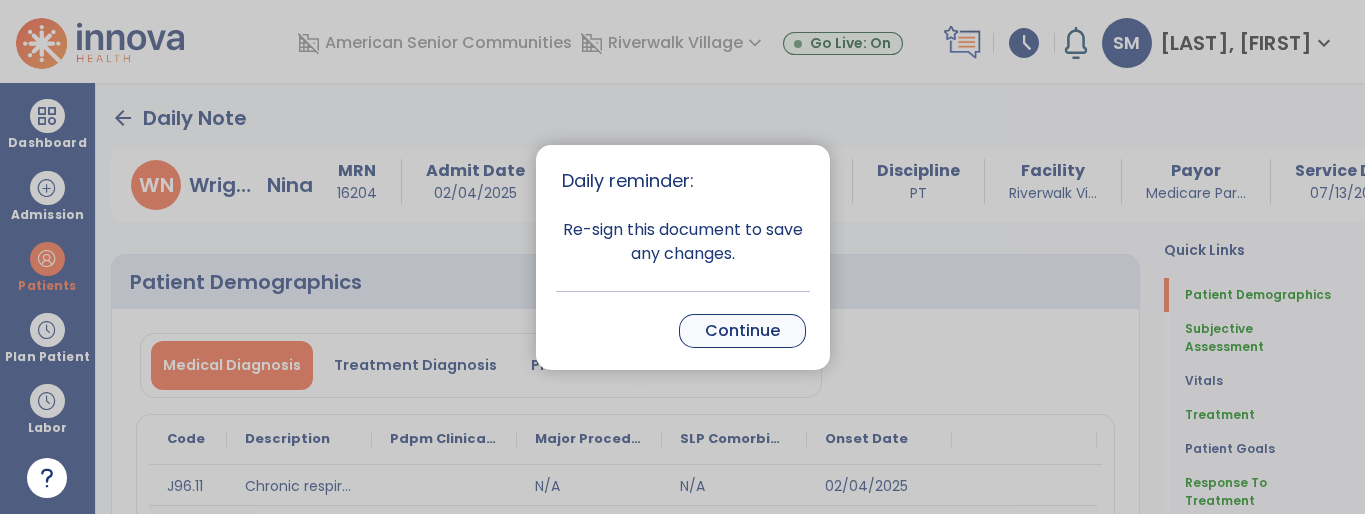click on "Continue" at bounding box center (742, 331) 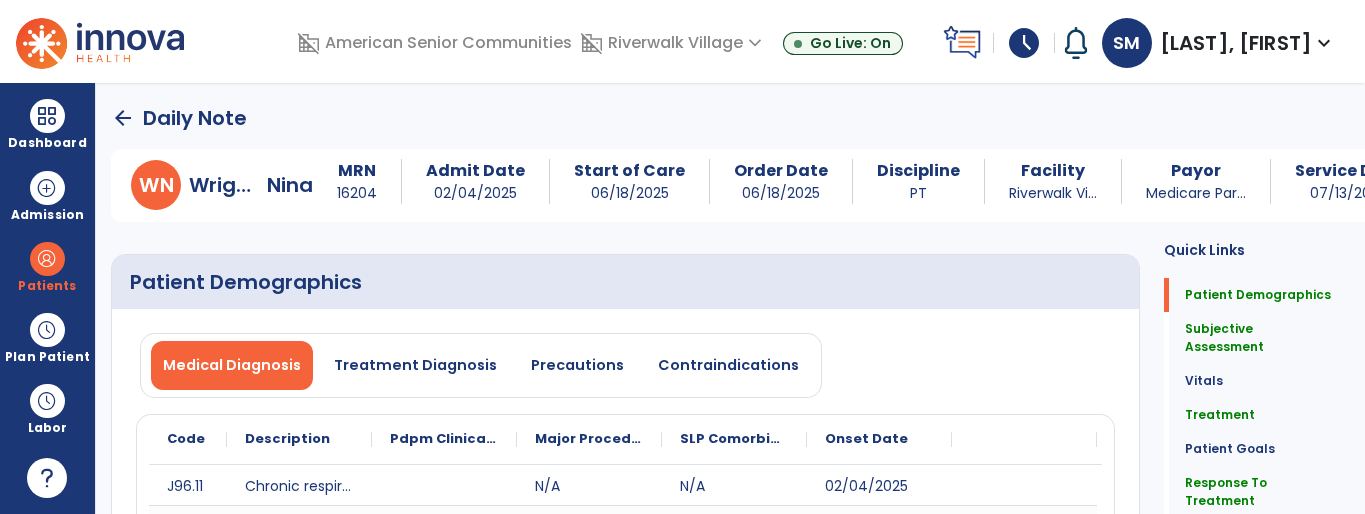 click on "Medical Diagnosis   Treatment Diagnosis   Precautions   Contraindications
Code
Description
Pdpm Clinical Category
N/A" 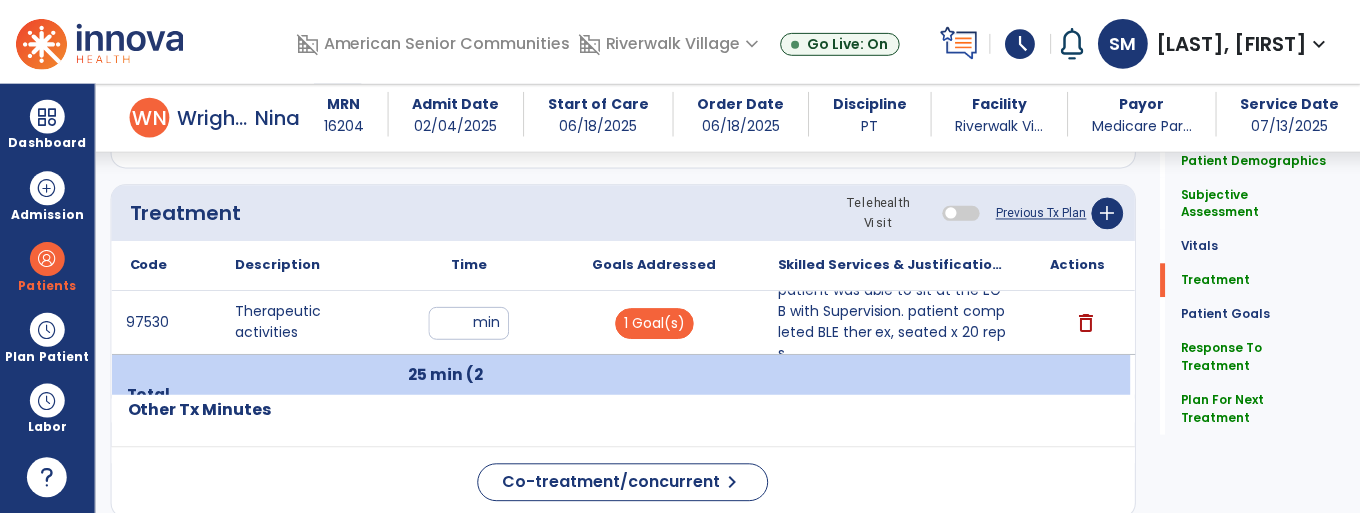 scroll, scrollTop: 1107, scrollLeft: 0, axis: vertical 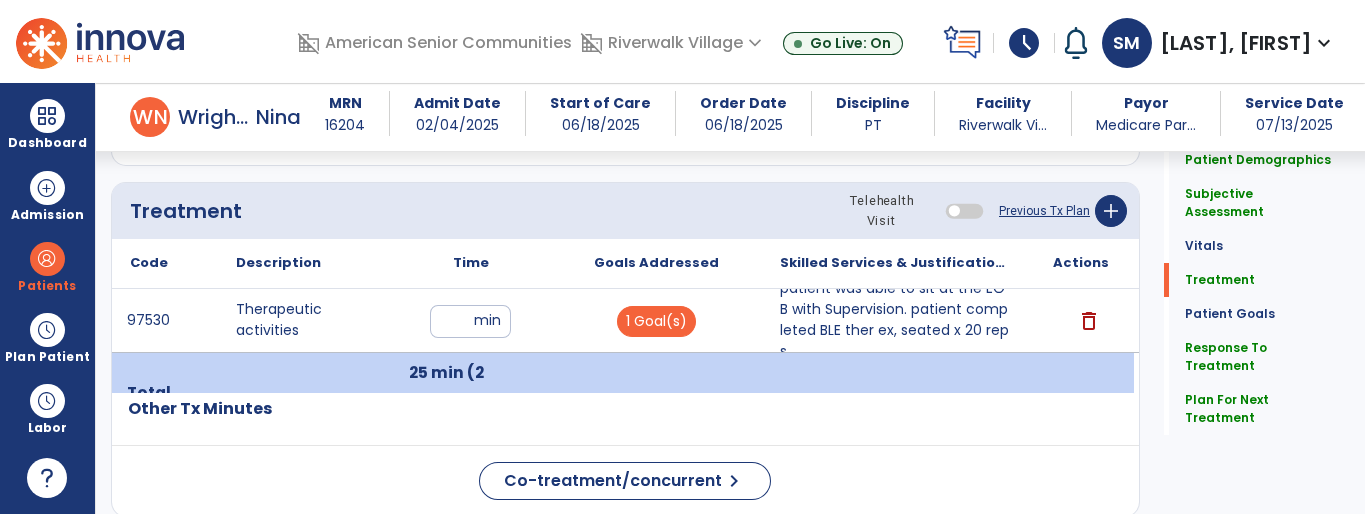 click on "Previous Tx Plan" 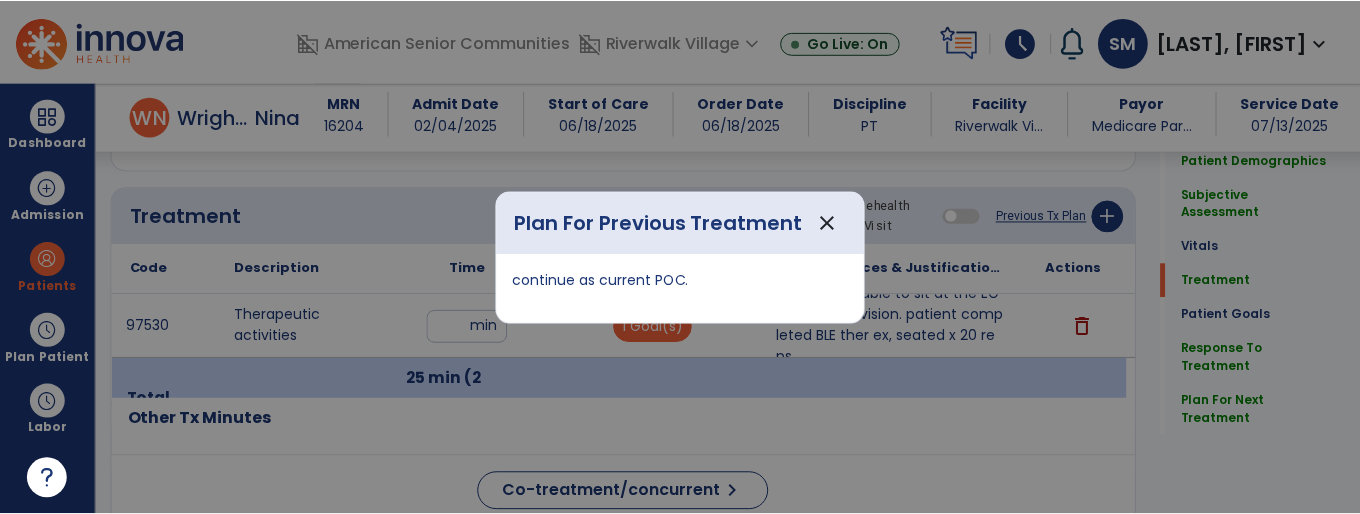 scroll, scrollTop: 1107, scrollLeft: 0, axis: vertical 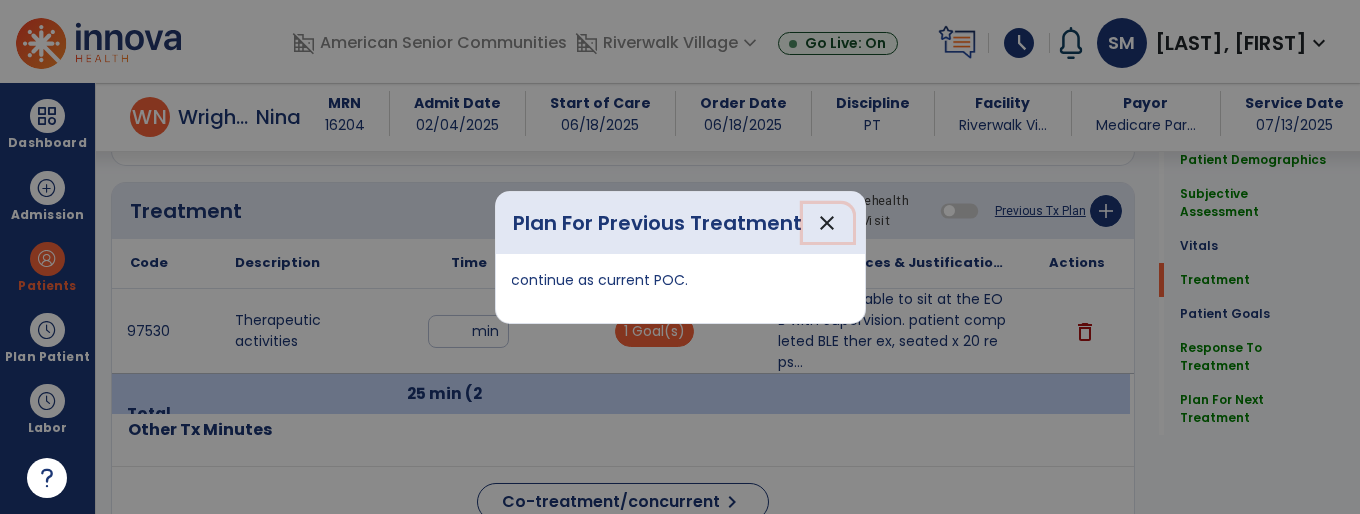 click on "close" at bounding box center (828, 223) 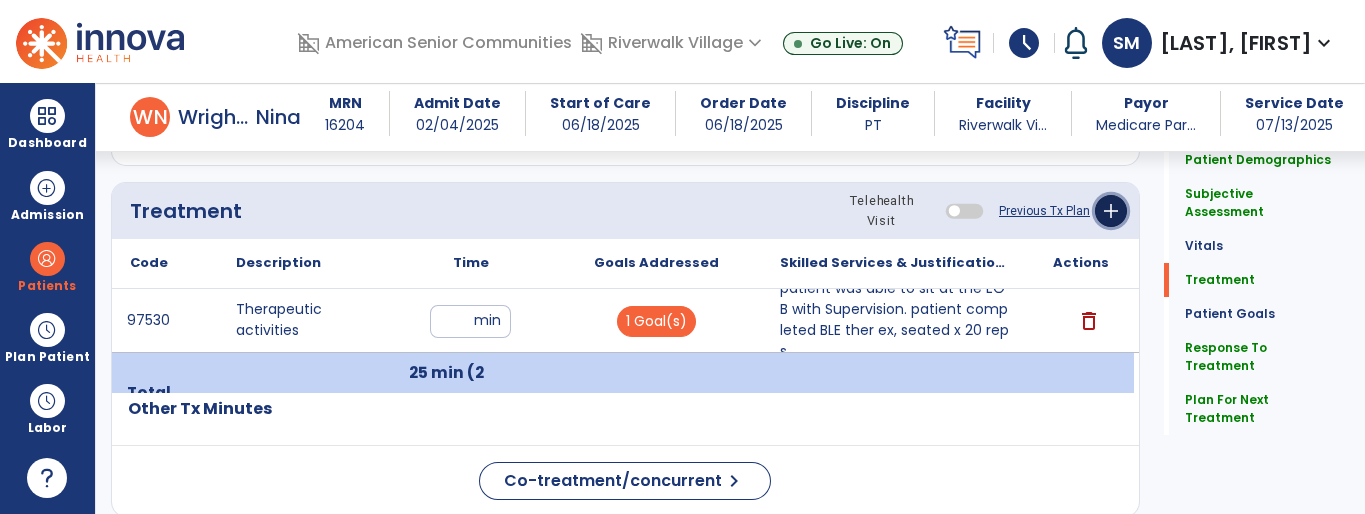 click on "add" 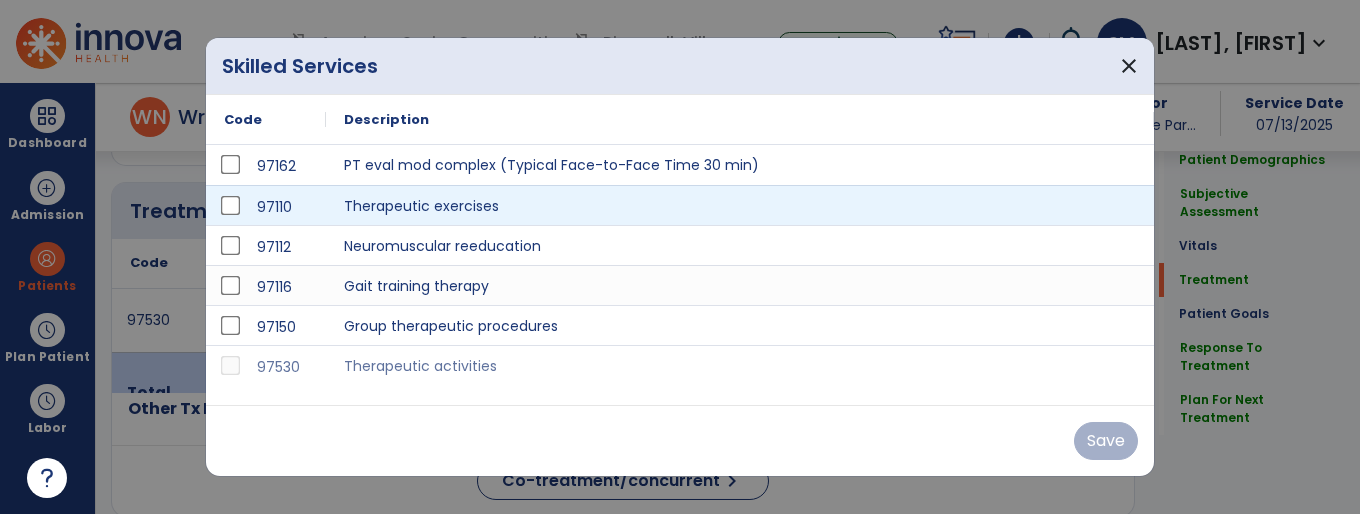 scroll, scrollTop: 1107, scrollLeft: 0, axis: vertical 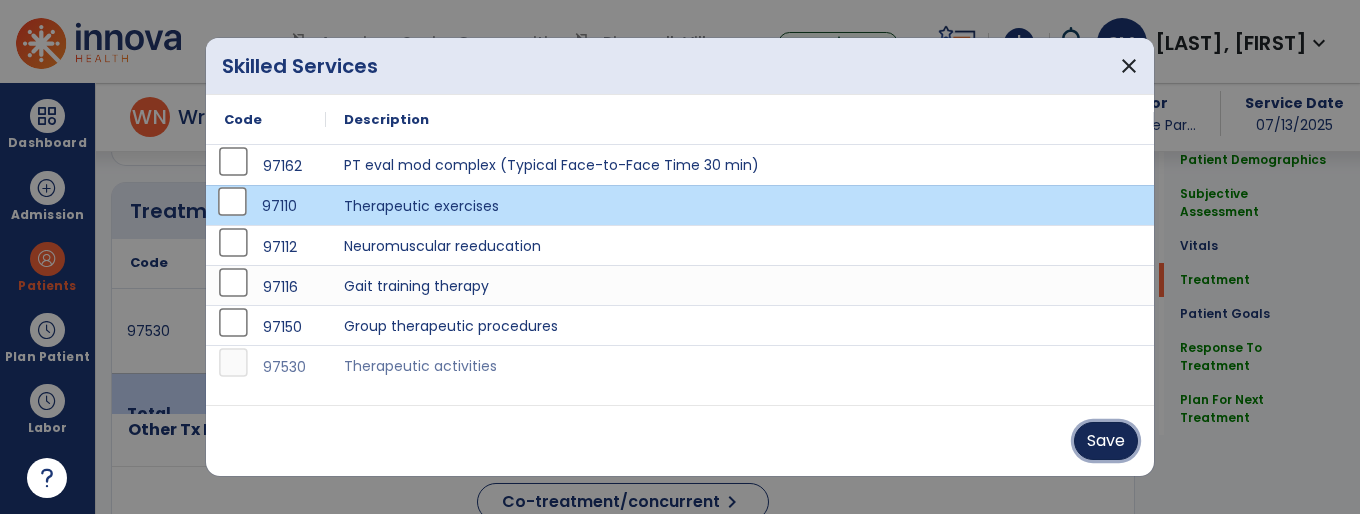 click on "Save" at bounding box center [1106, 441] 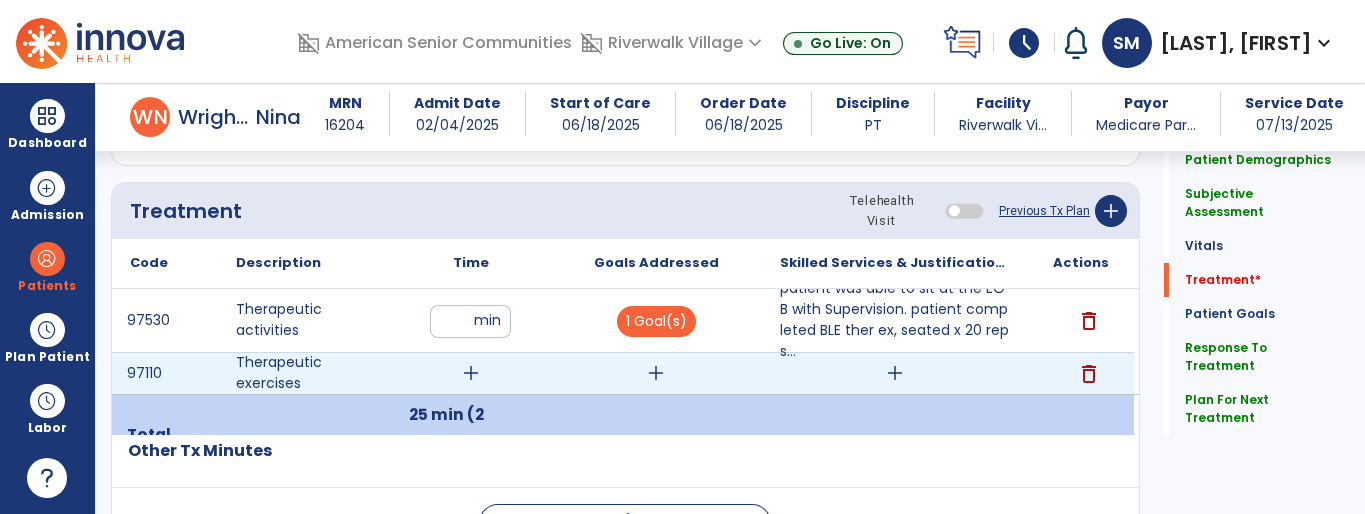 click on "delete" at bounding box center (1089, 374) 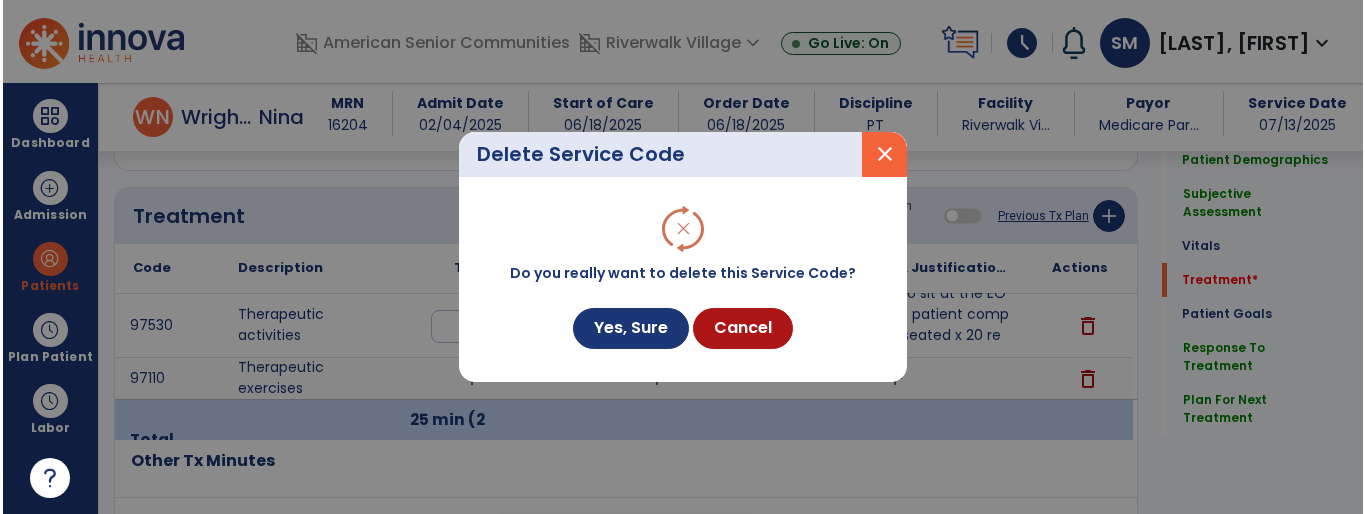 scroll, scrollTop: 1107, scrollLeft: 0, axis: vertical 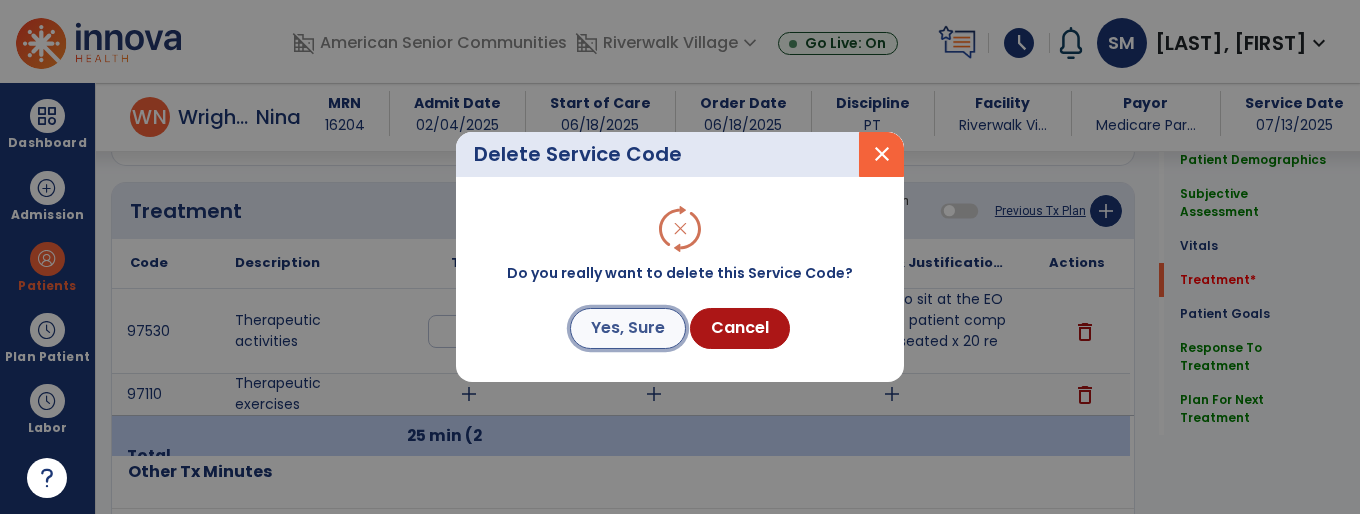 click on "Yes, Sure" at bounding box center [628, 328] 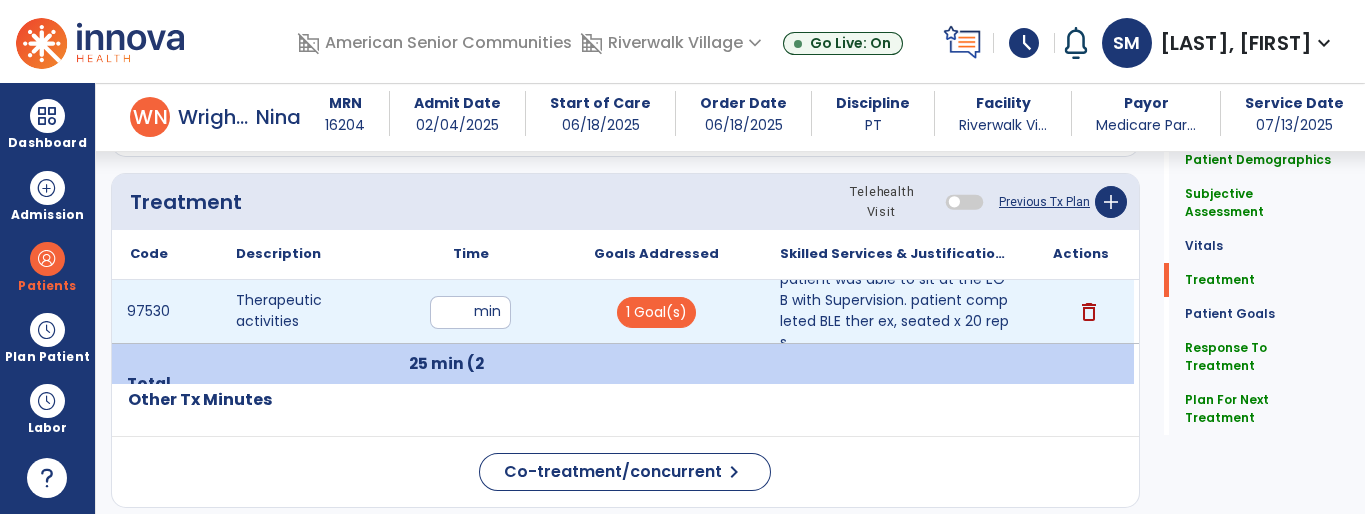 scroll, scrollTop: 1120, scrollLeft: 0, axis: vertical 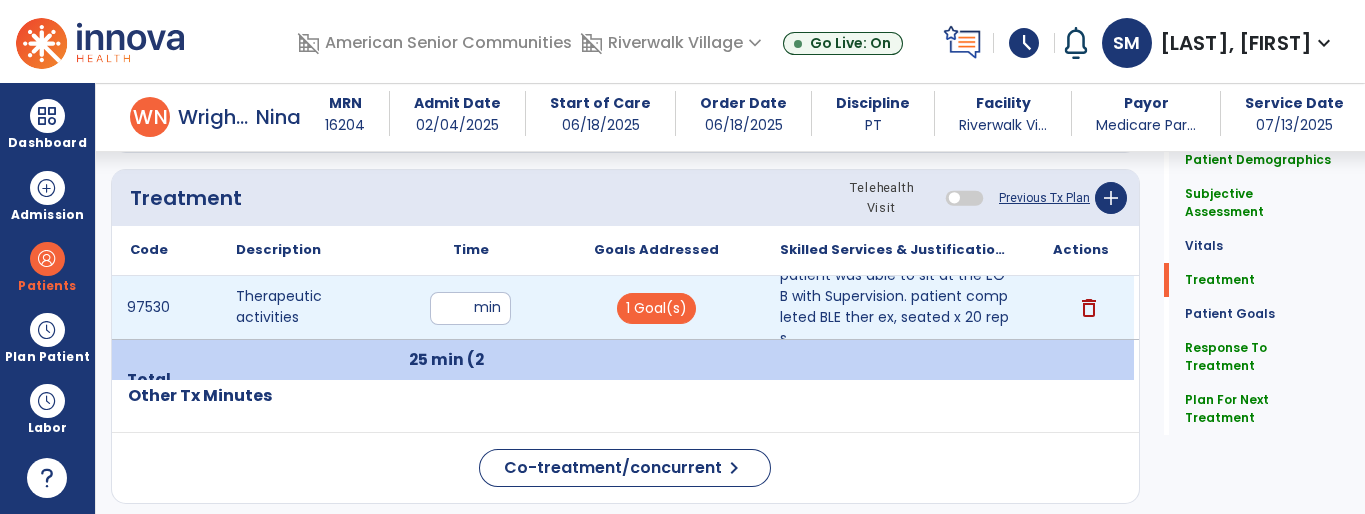 click on "**" at bounding box center [470, 308] 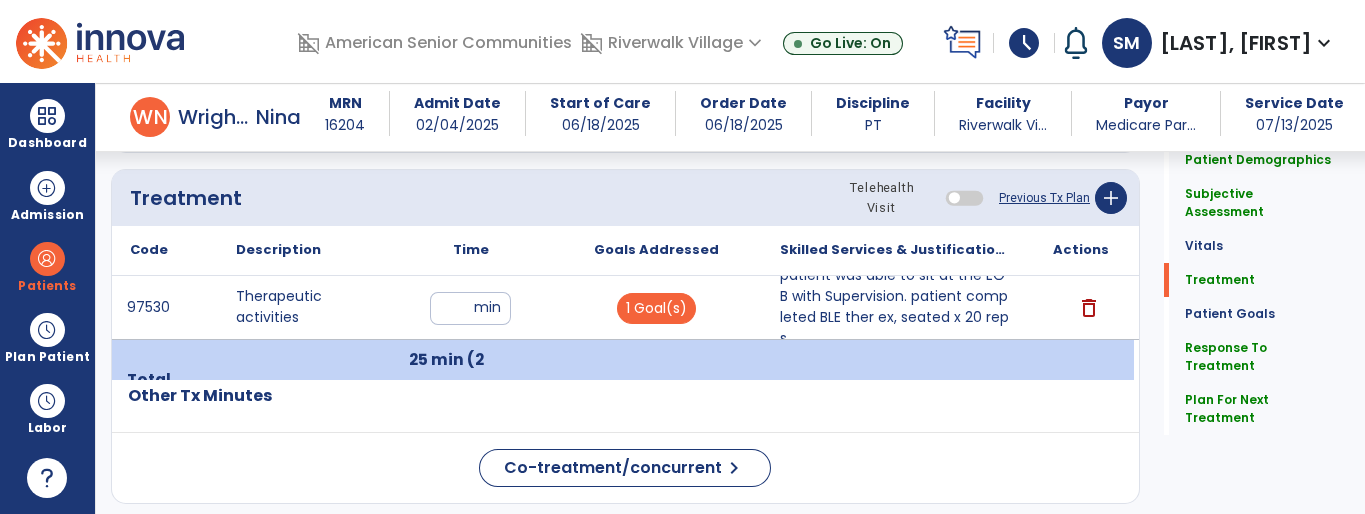 type on "*" 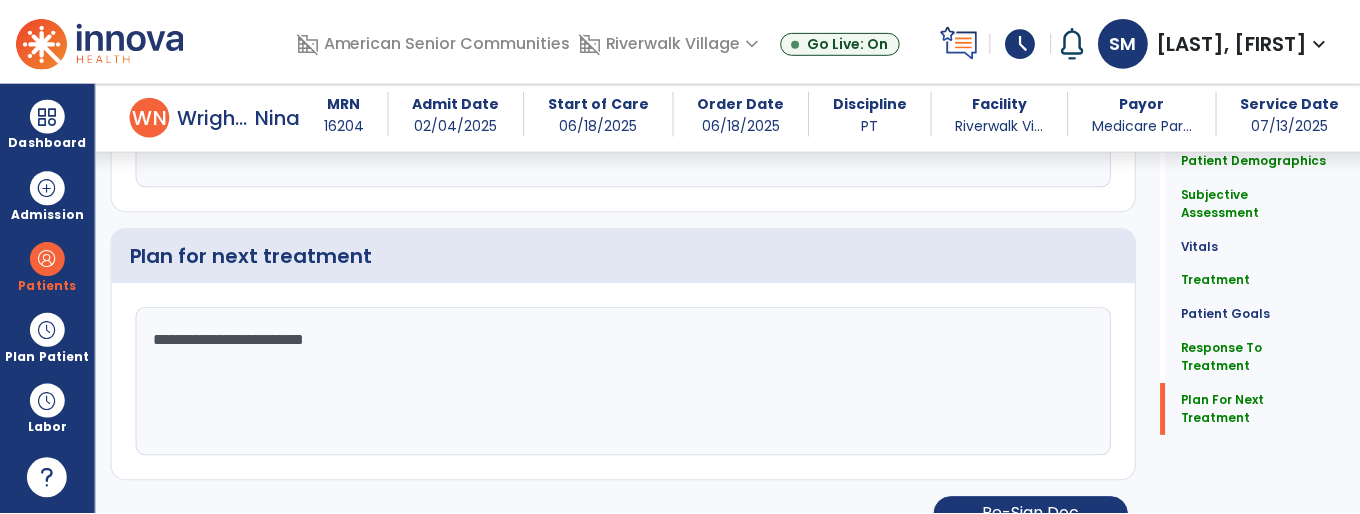 scroll, scrollTop: 2726, scrollLeft: 0, axis: vertical 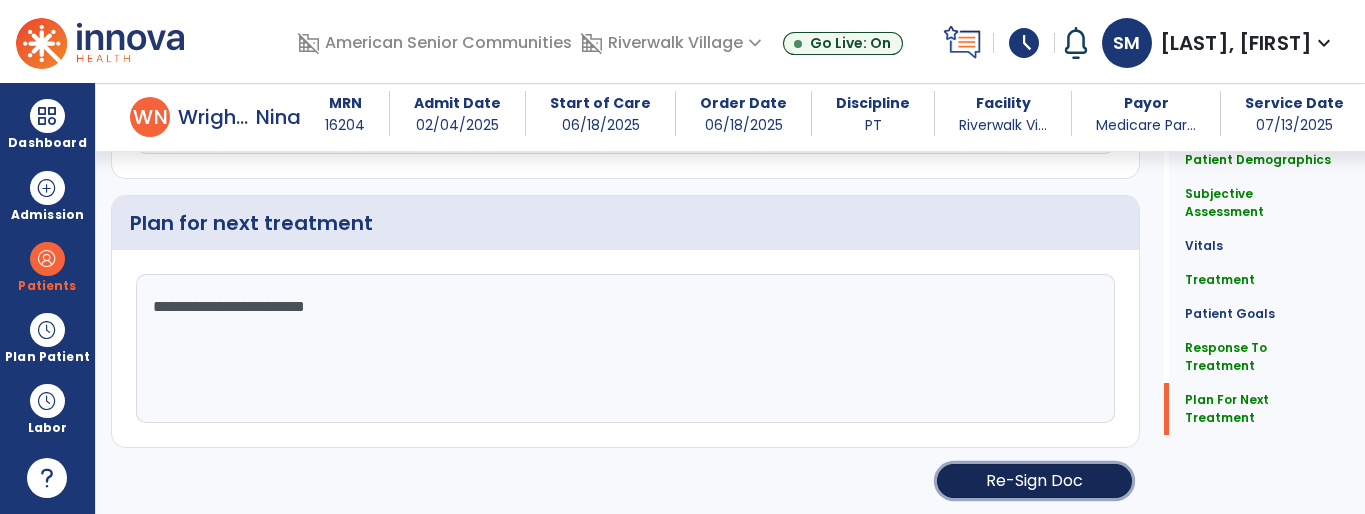 click on "Re-Sign Doc" 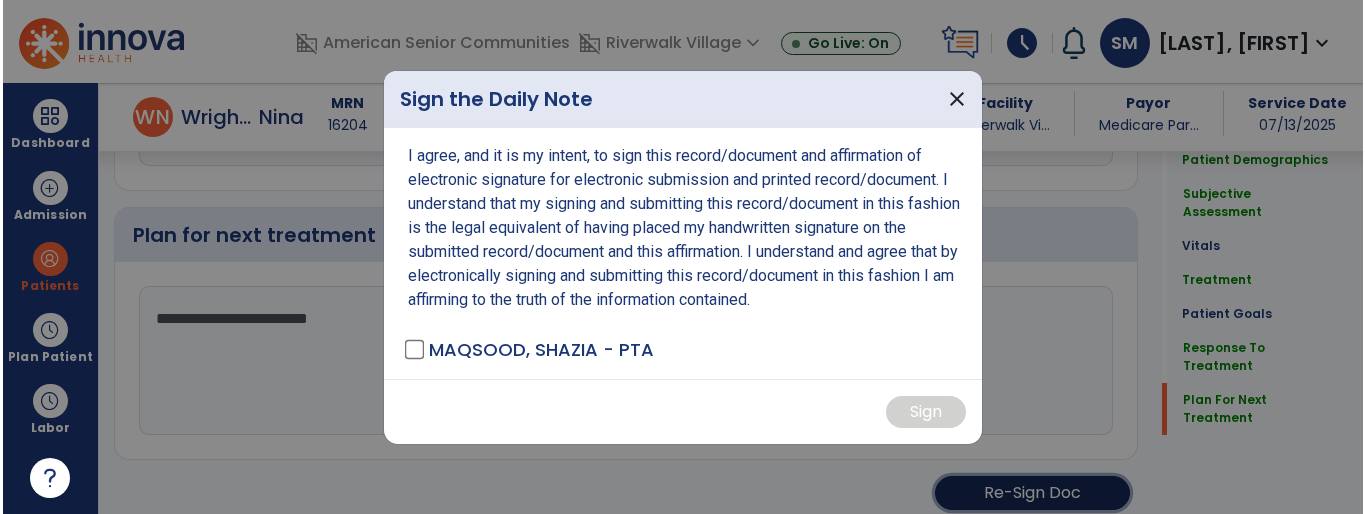 scroll, scrollTop: 2746, scrollLeft: 0, axis: vertical 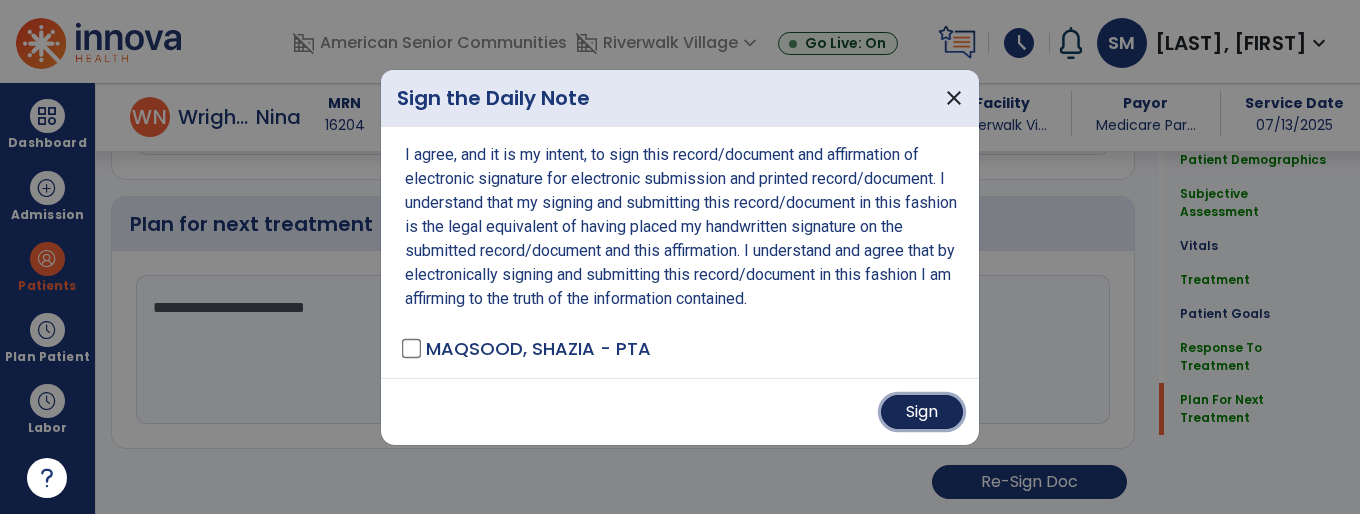 click on "Sign" at bounding box center [922, 412] 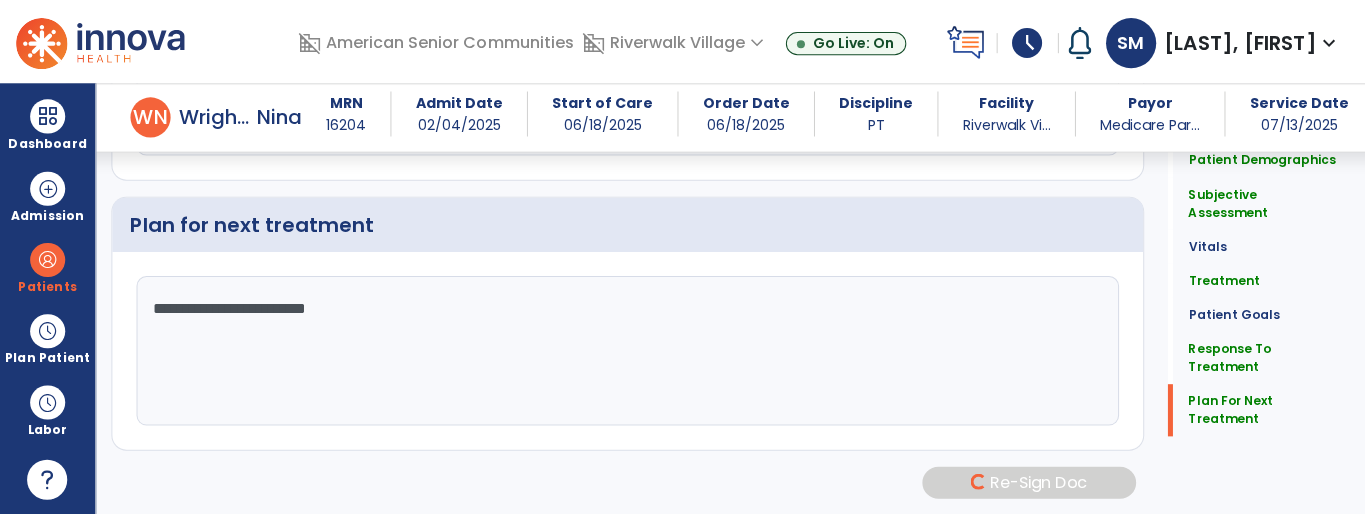 scroll, scrollTop: 2744, scrollLeft: 0, axis: vertical 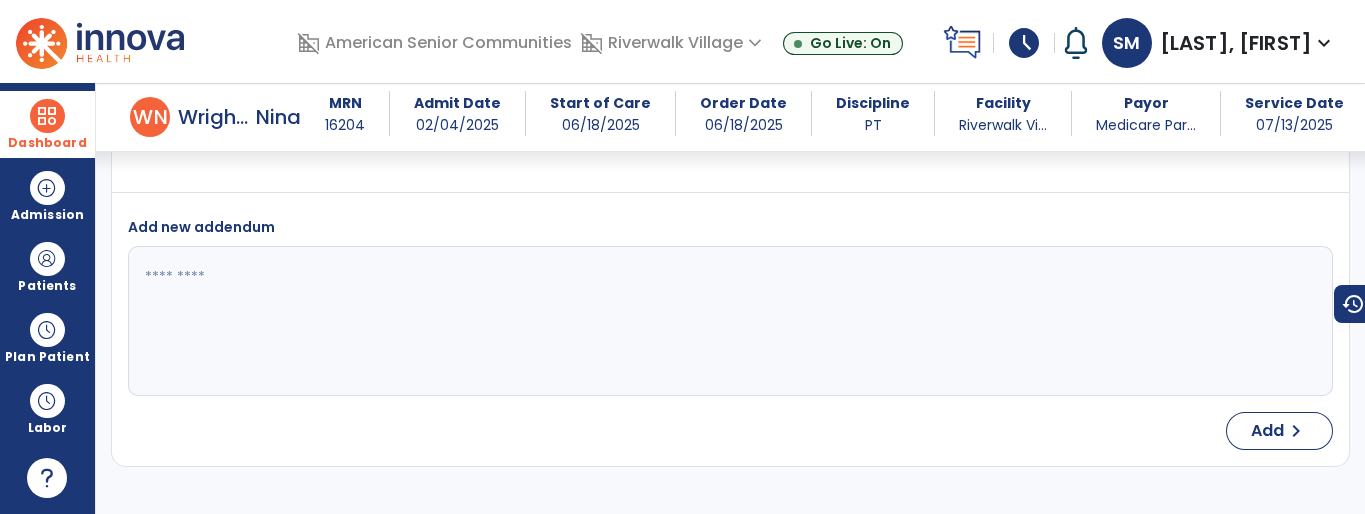 click at bounding box center (47, 116) 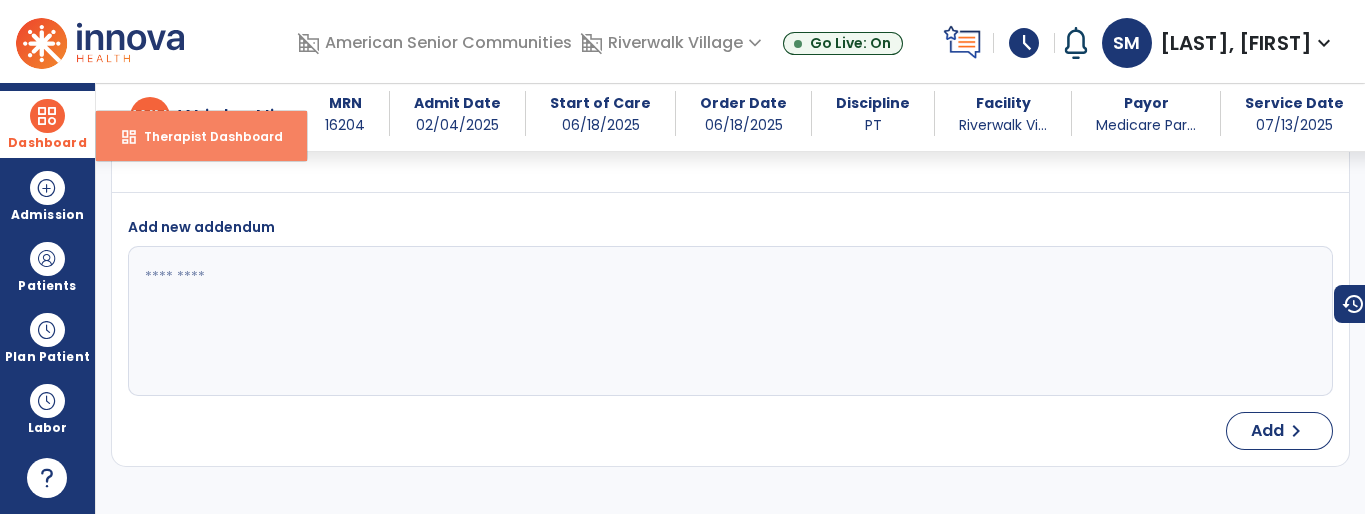 click on "Therapist Dashboard" at bounding box center [205, 136] 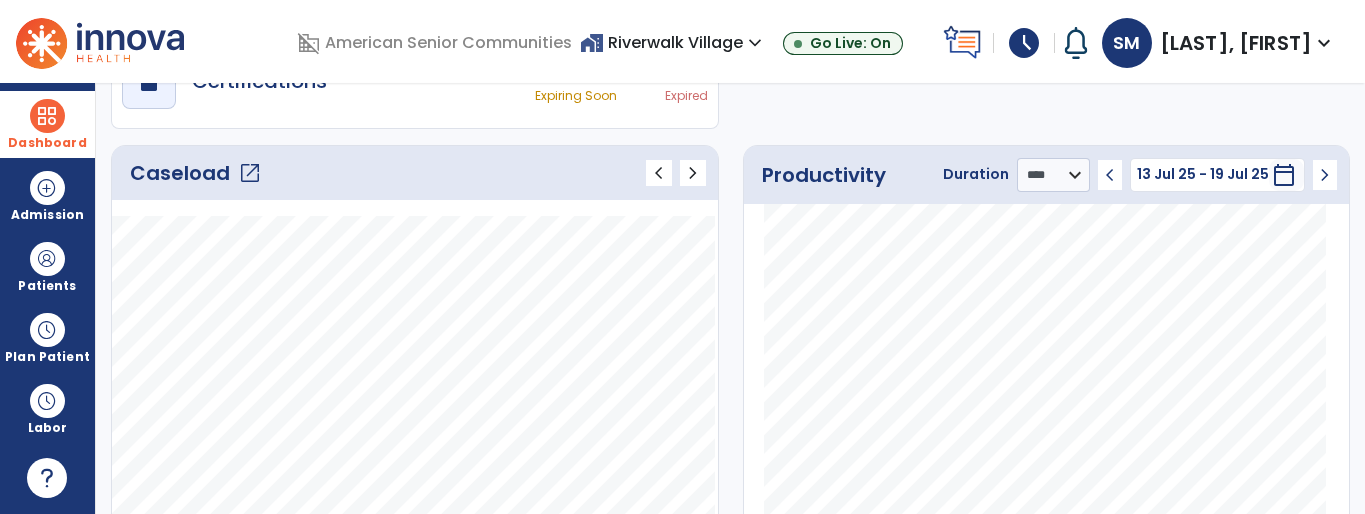 scroll, scrollTop: 221, scrollLeft: 0, axis: vertical 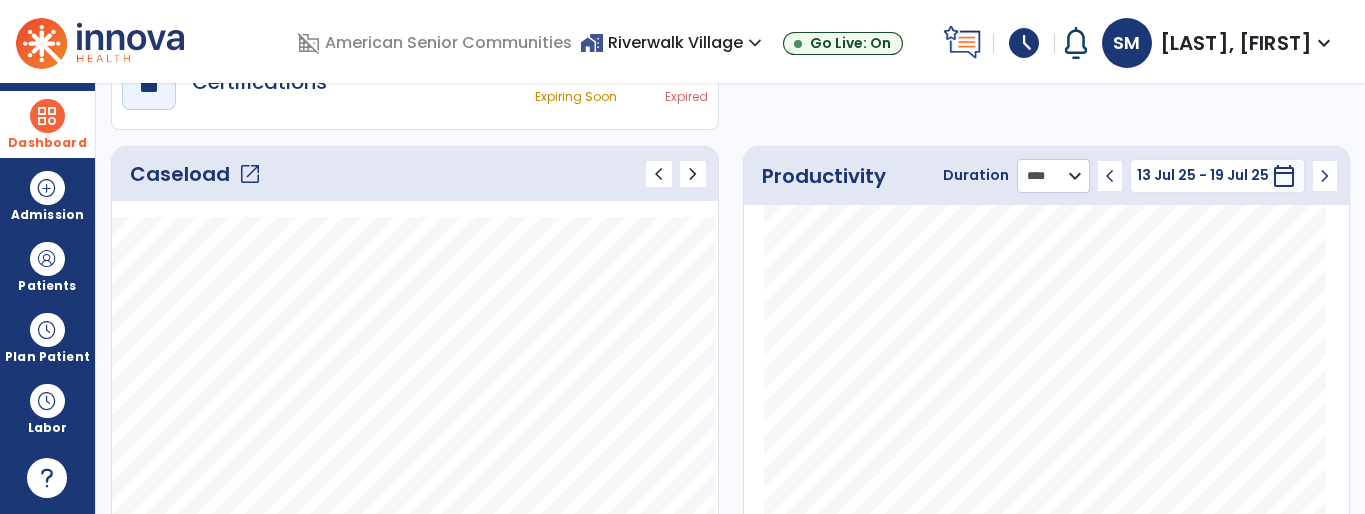 click on "******** **** ***" 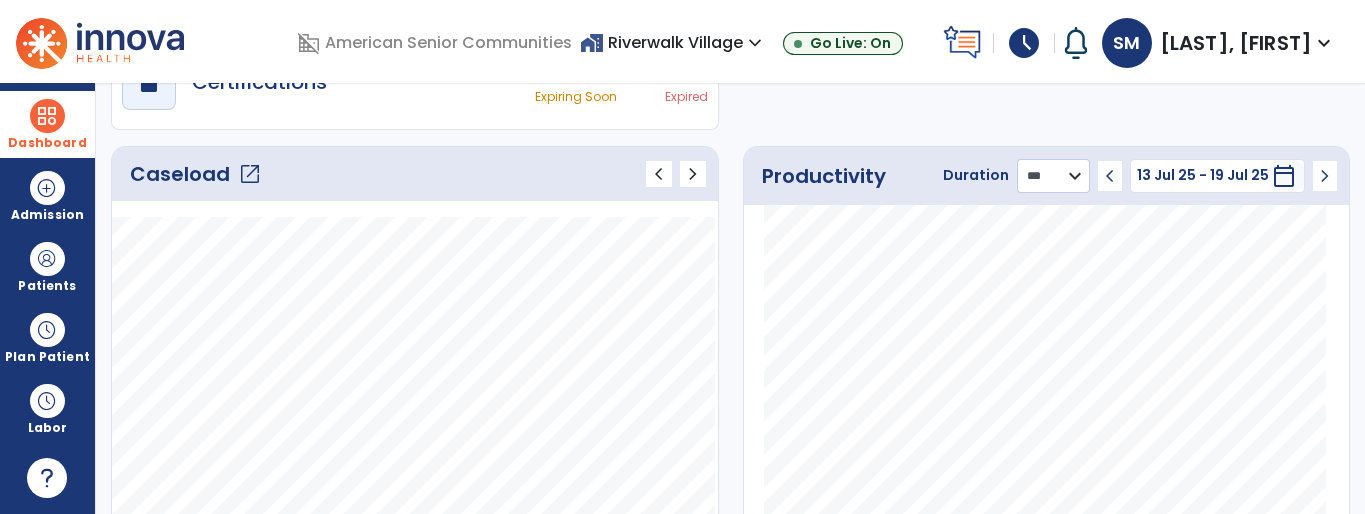 click on "******** **** ***" 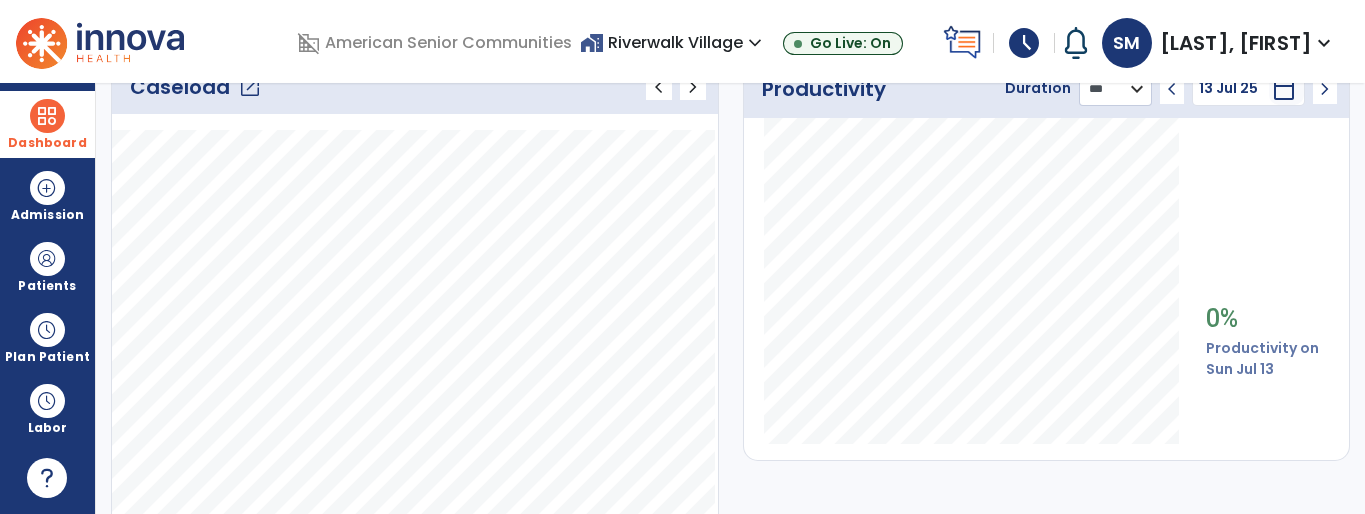 scroll, scrollTop: 0, scrollLeft: 0, axis: both 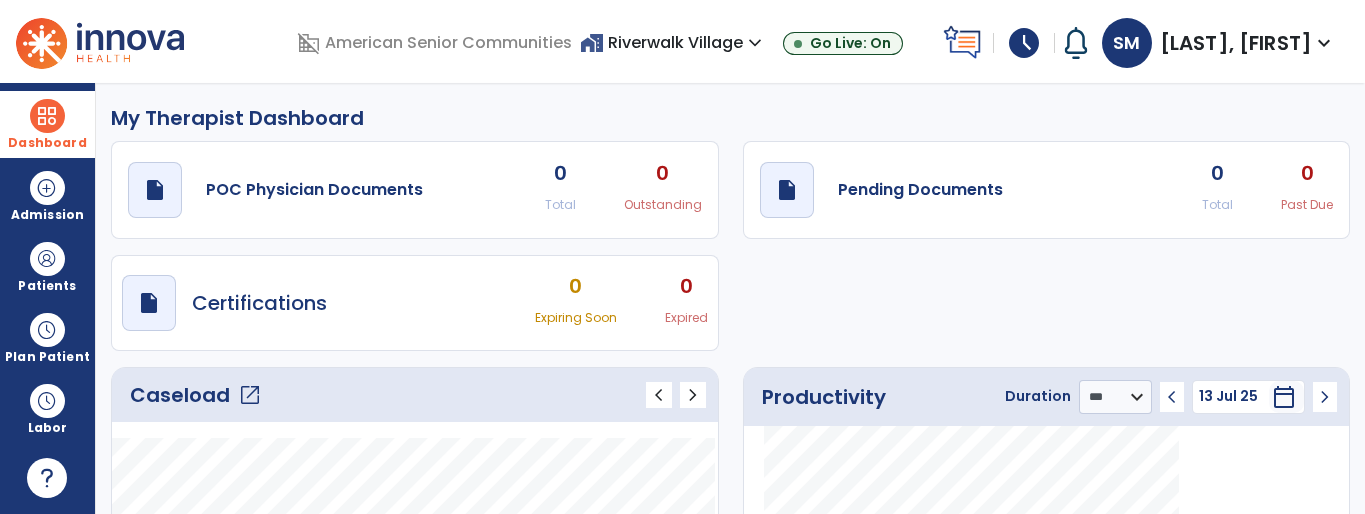 click on "[LAST], [FIRST]" at bounding box center [1236, 43] 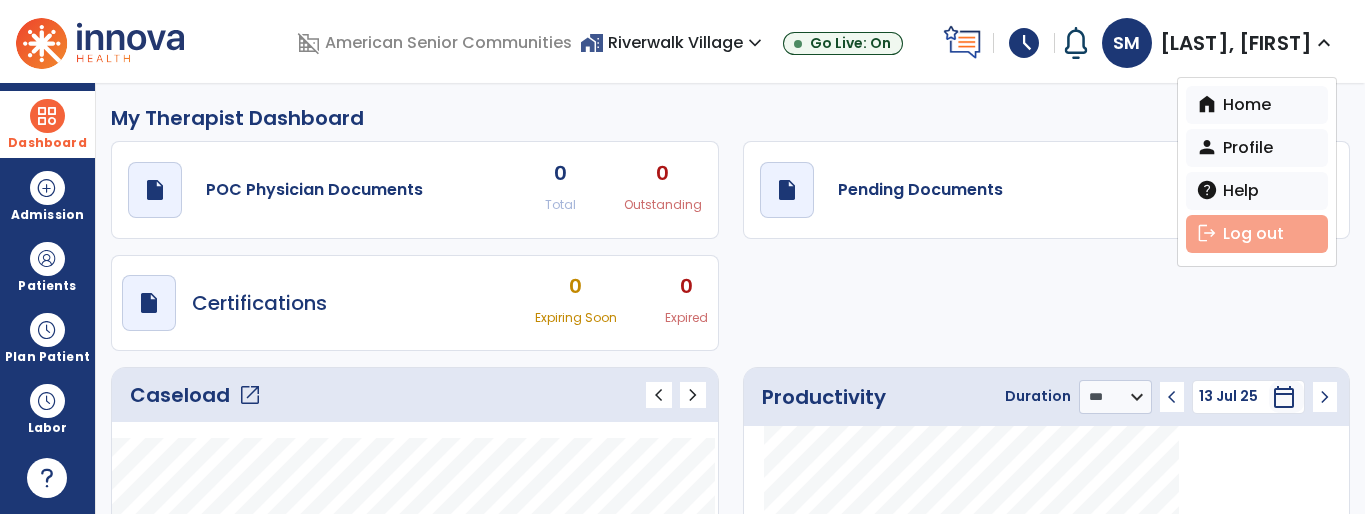 click on "logout   Log out" at bounding box center [1257, 234] 